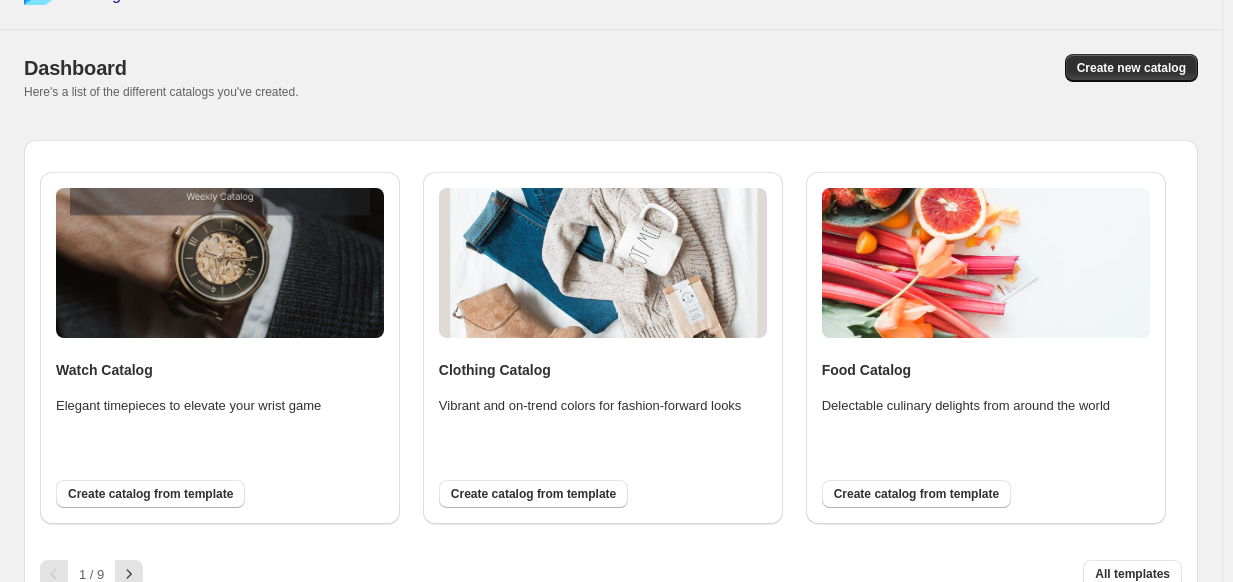 scroll, scrollTop: 63, scrollLeft: 0, axis: vertical 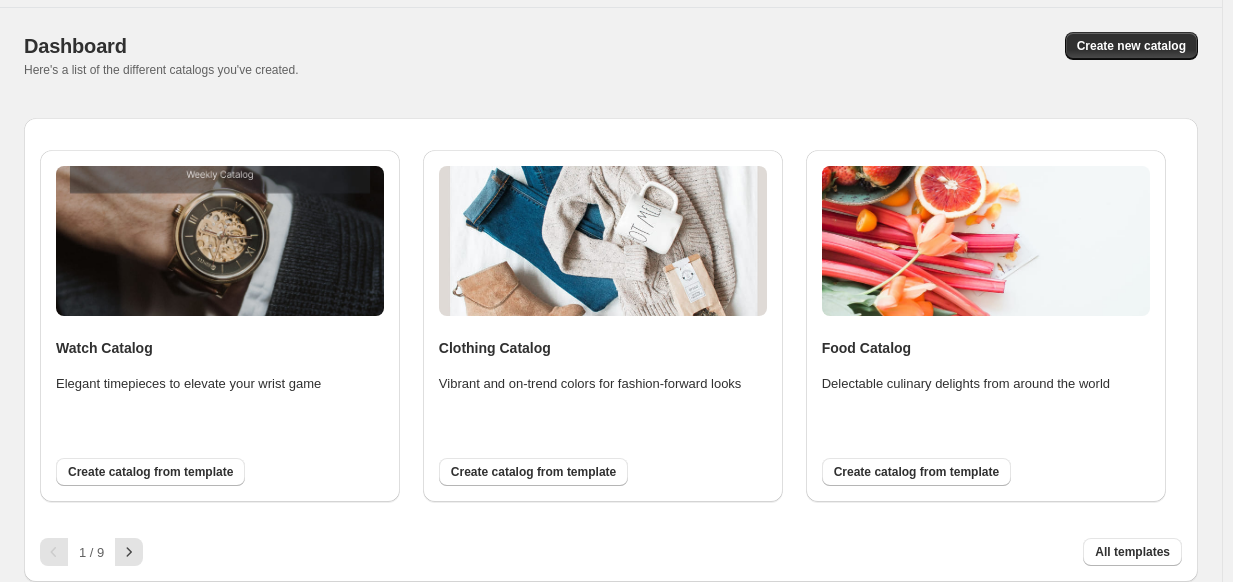 click on "Create new catalog" at bounding box center [1131, 46] 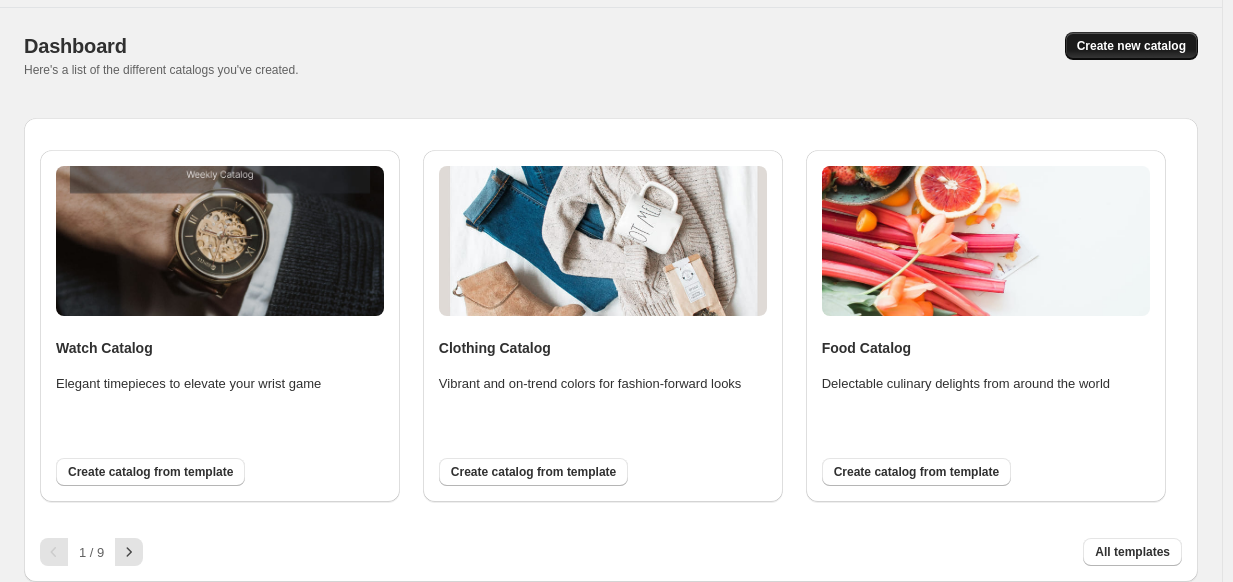 click on "Create new catalog" at bounding box center [1131, 46] 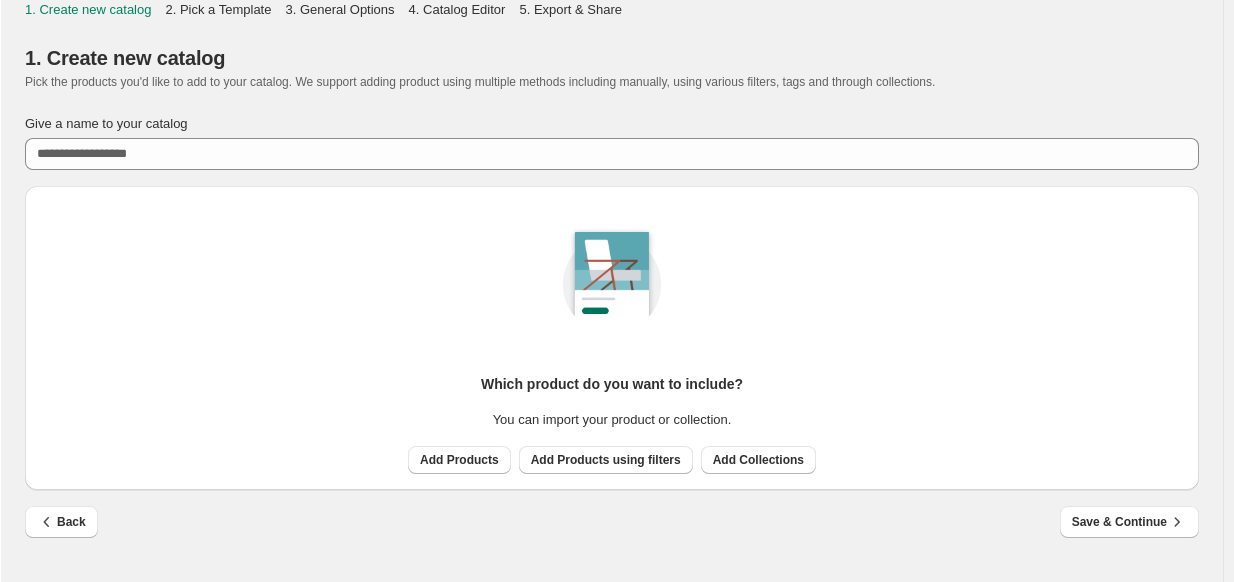 scroll, scrollTop: 0, scrollLeft: 0, axis: both 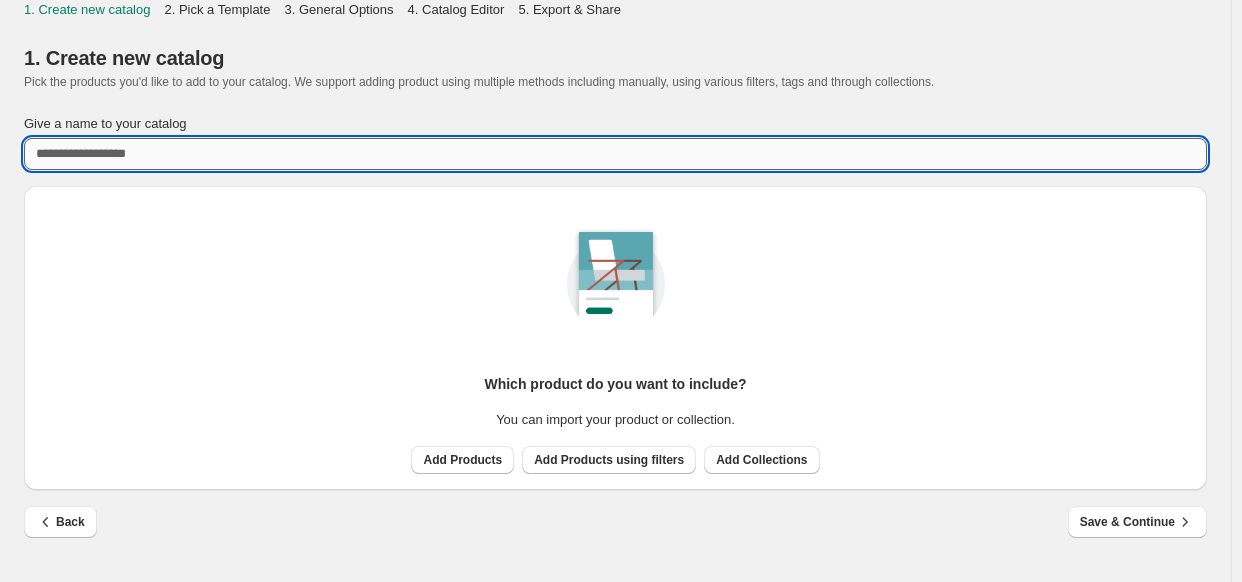 click on "Give a name to your catalog" at bounding box center [615, 154] 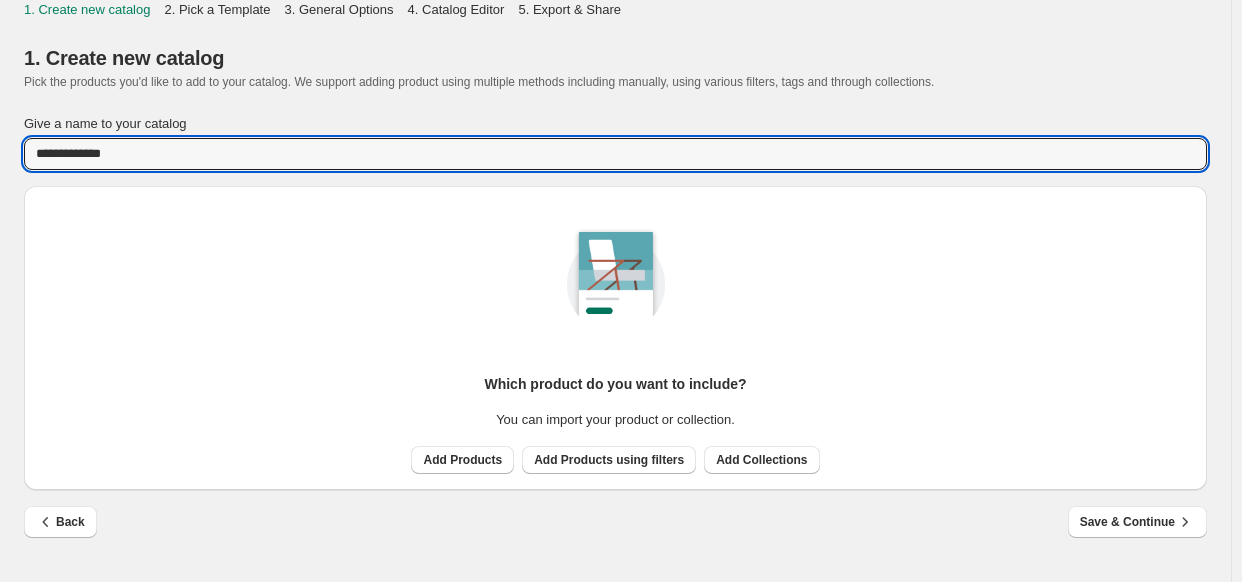 type on "**********" 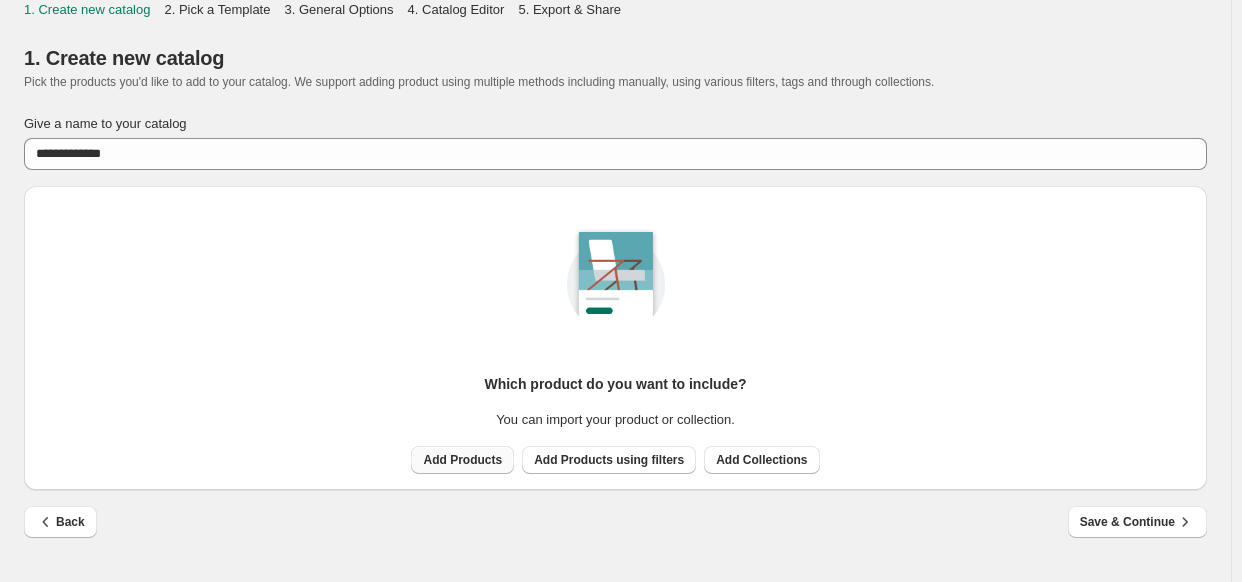 click on "Add Products" at bounding box center [462, 460] 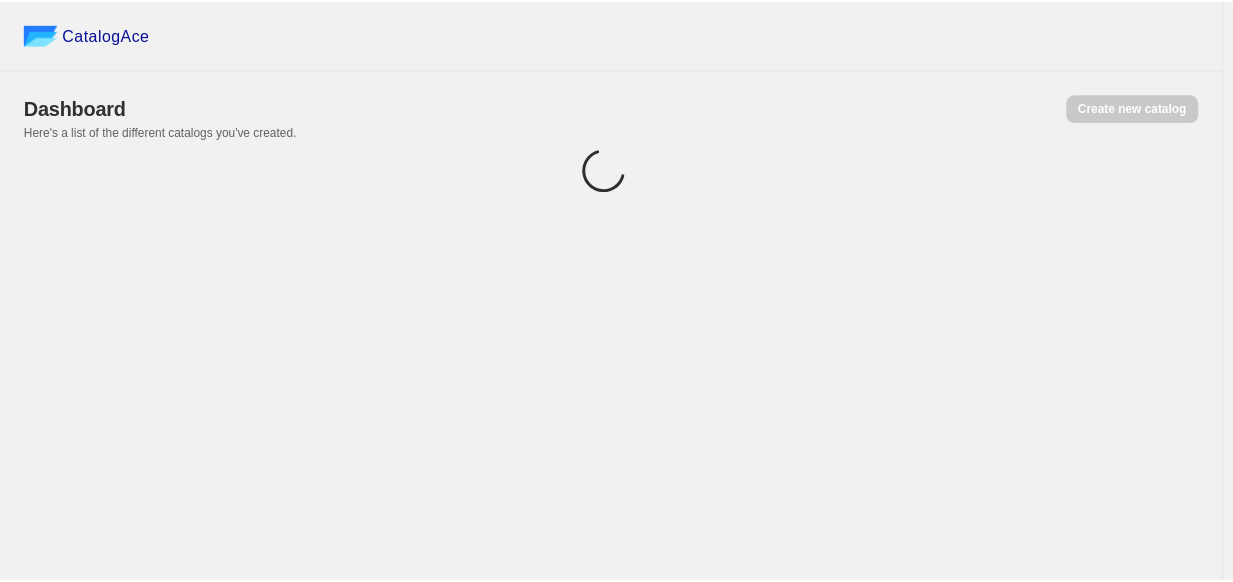 scroll, scrollTop: 0, scrollLeft: 0, axis: both 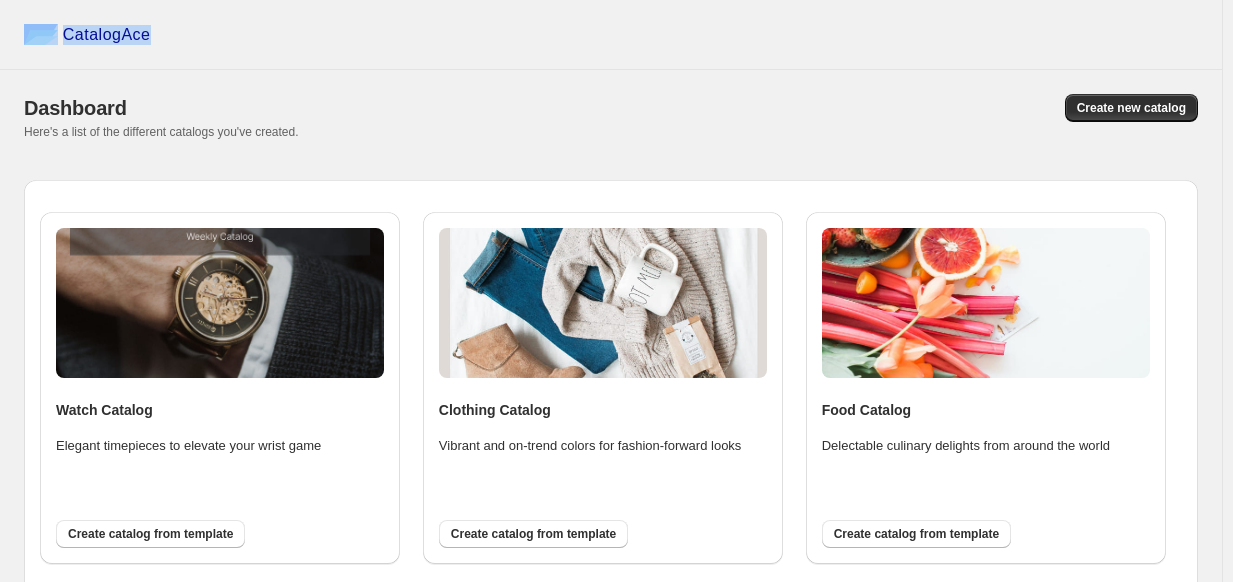 drag, startPoint x: 174, startPoint y: 57, endPoint x: 34, endPoint y: -53, distance: 178.04494 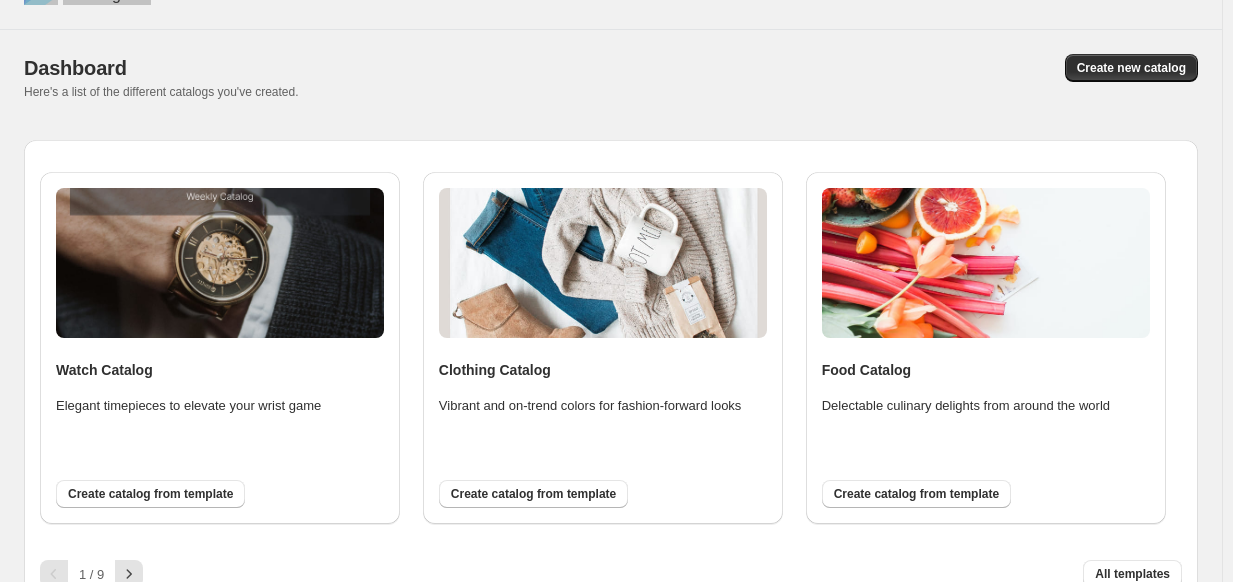 scroll, scrollTop: 63, scrollLeft: 0, axis: vertical 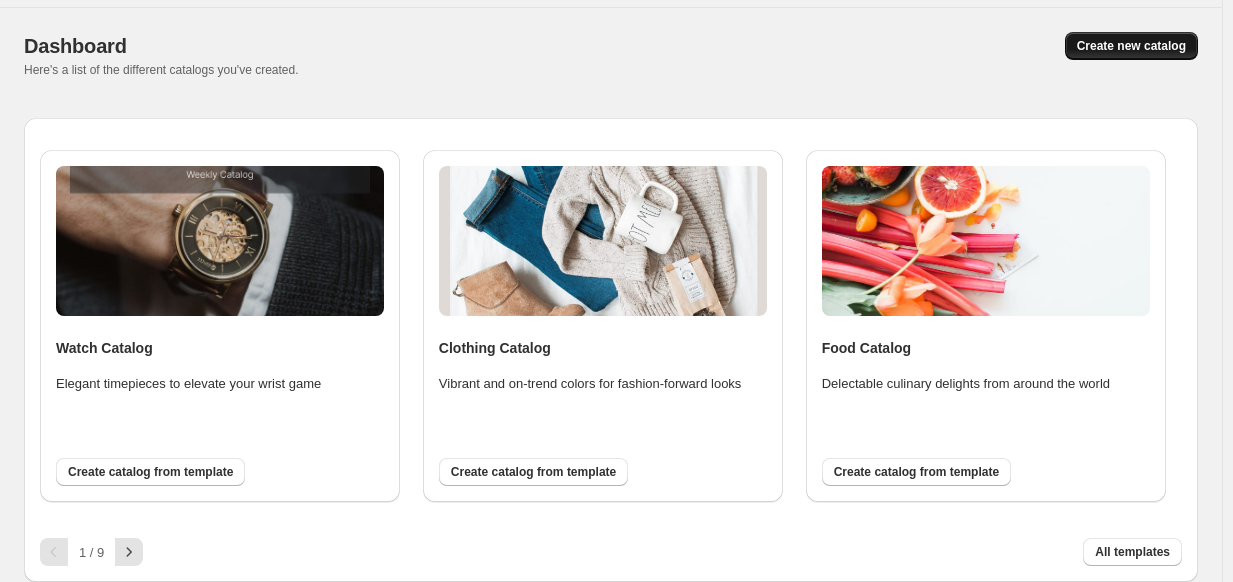 click on "Create new catalog" at bounding box center [1131, 46] 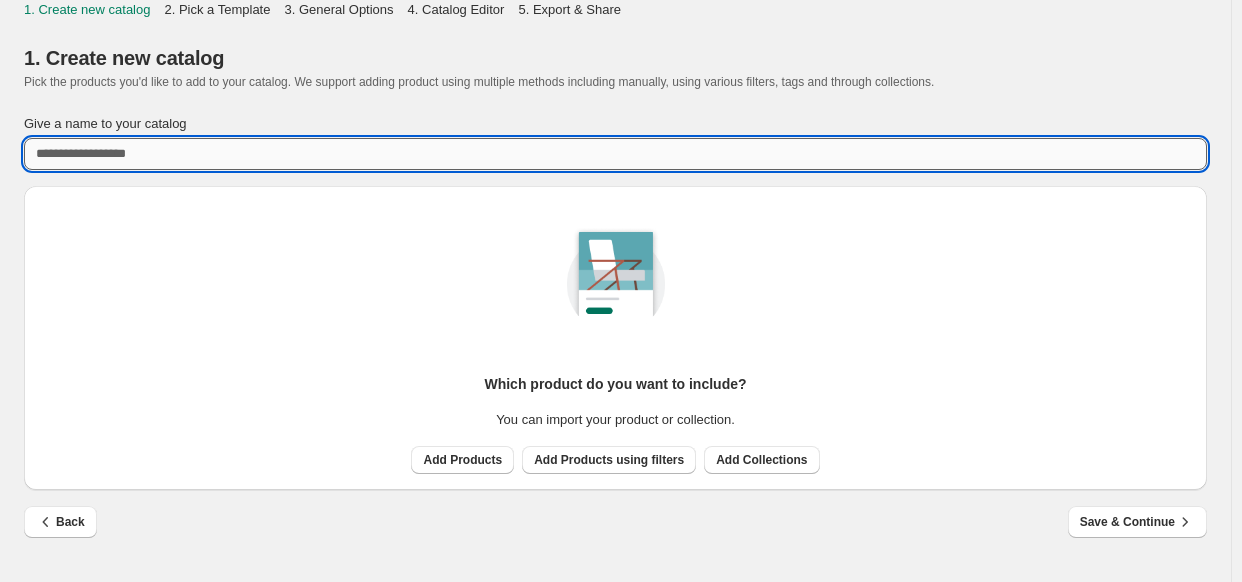 click on "Give a name to your catalog" at bounding box center (615, 154) 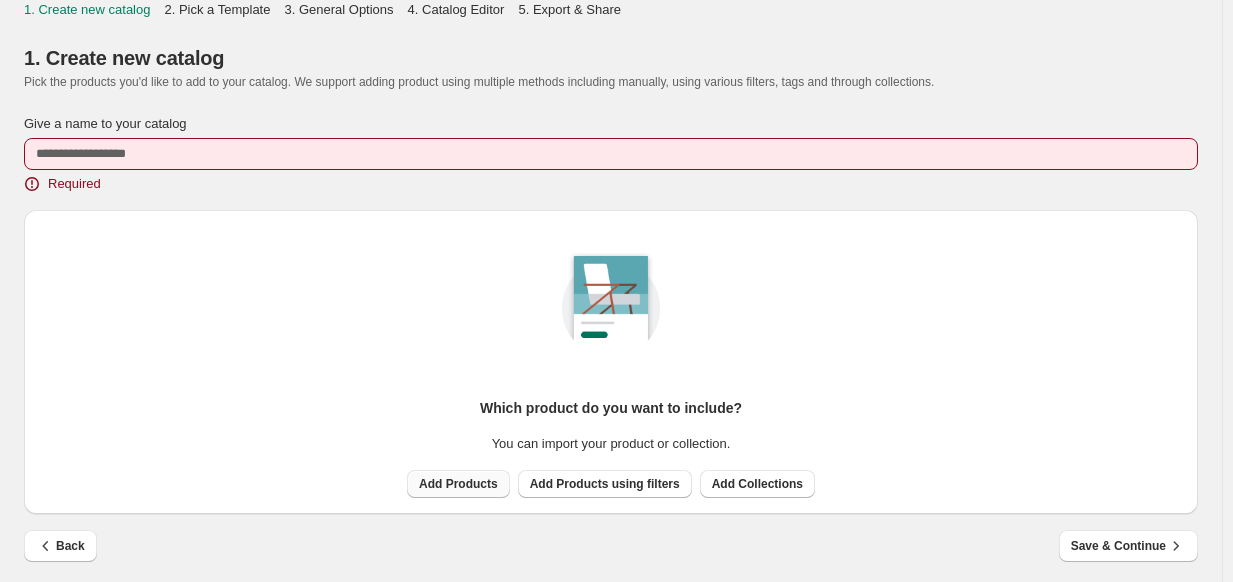 click on "Which product do you want to include? You can import your product or collection. Add Products Add Products using filters Add Collections" at bounding box center (611, 354) 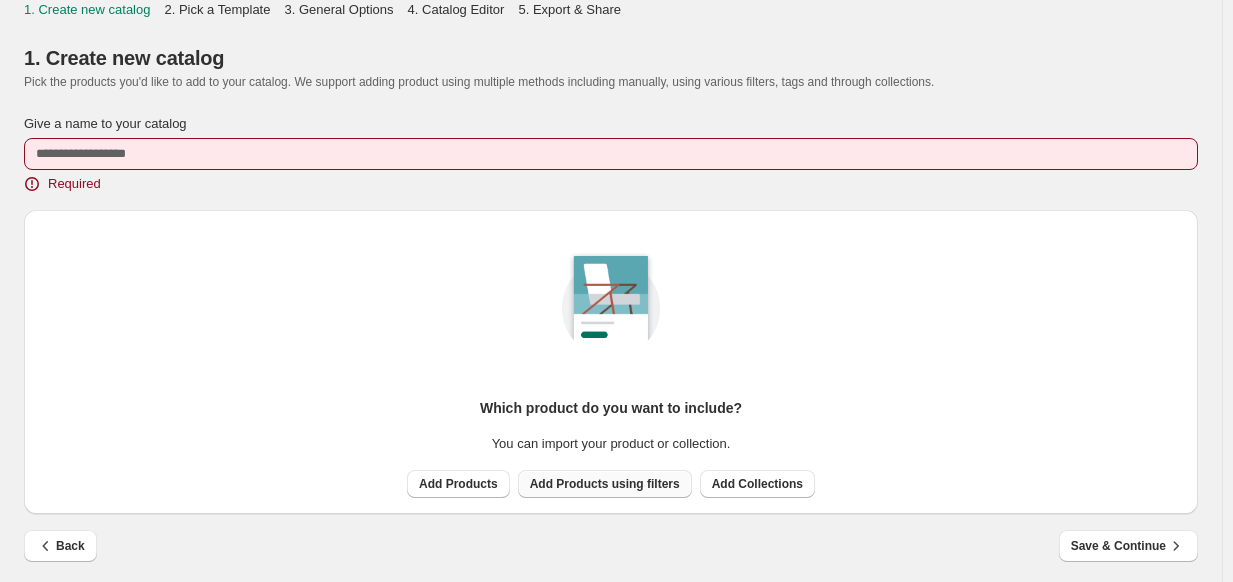 drag, startPoint x: 487, startPoint y: 483, endPoint x: 589, endPoint y: 494, distance: 102.59142 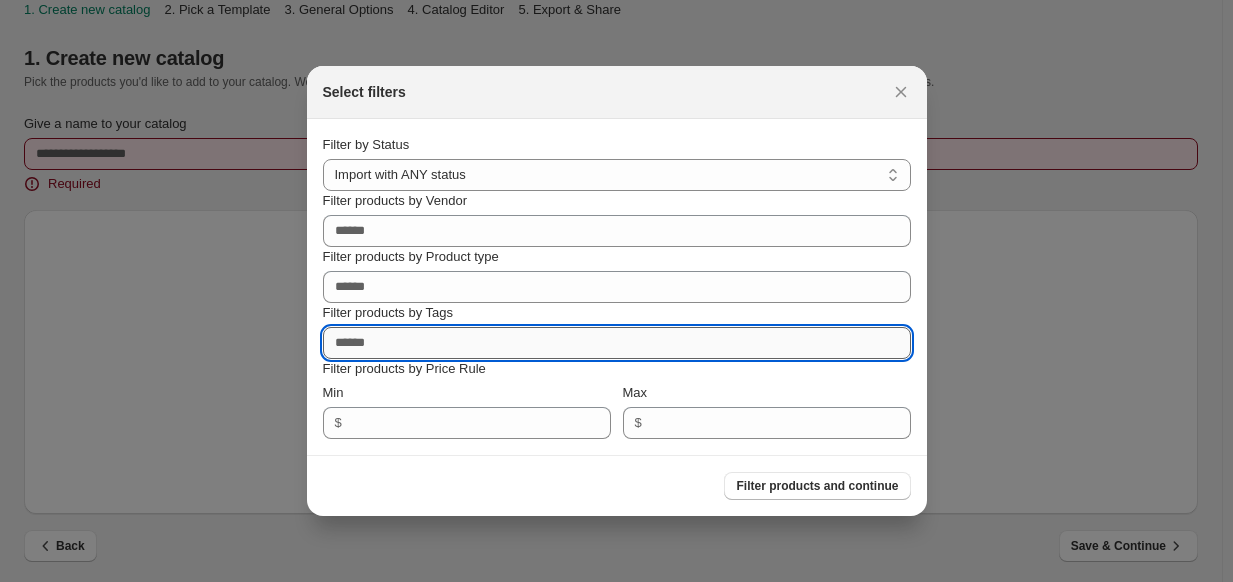 click on "Filter products by Tags" at bounding box center (617, 343) 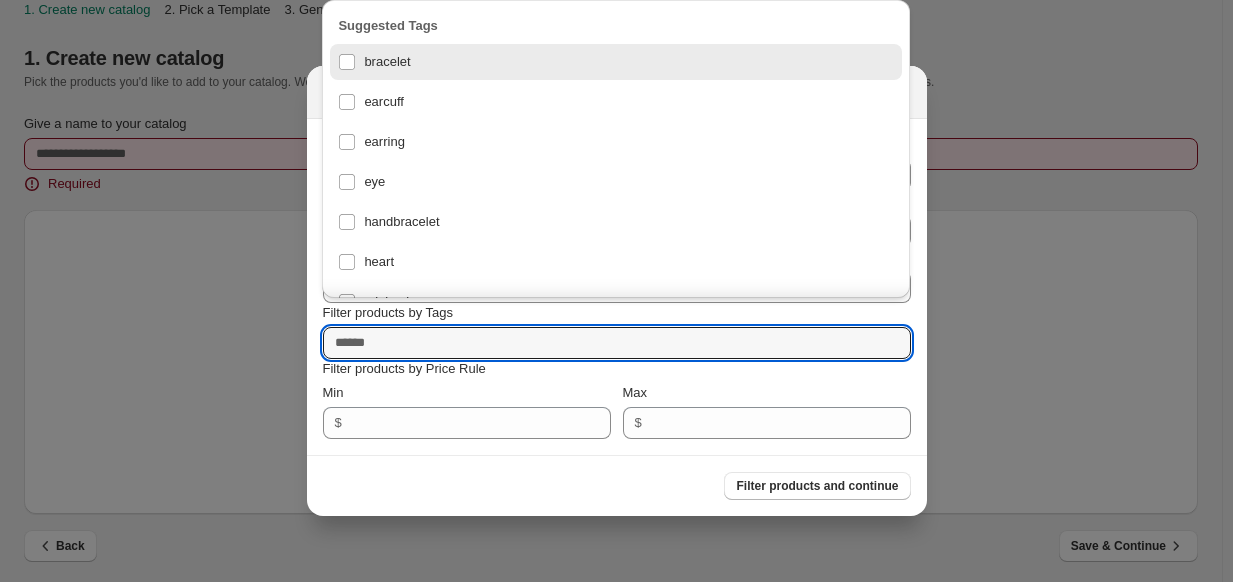 click on "Min" at bounding box center (467, 393) 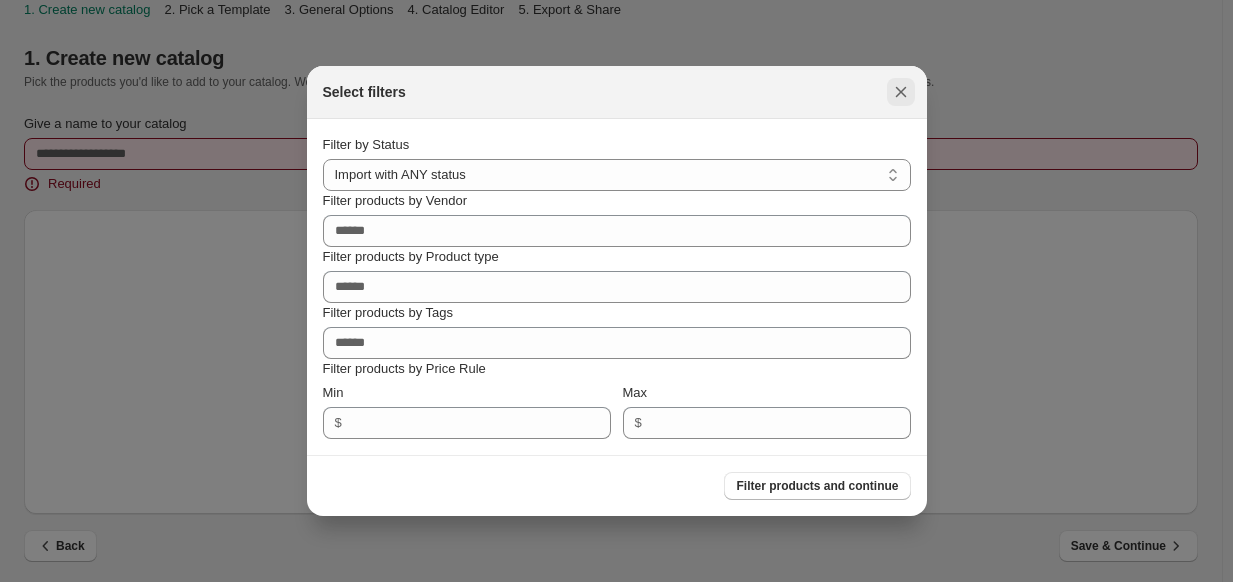 click 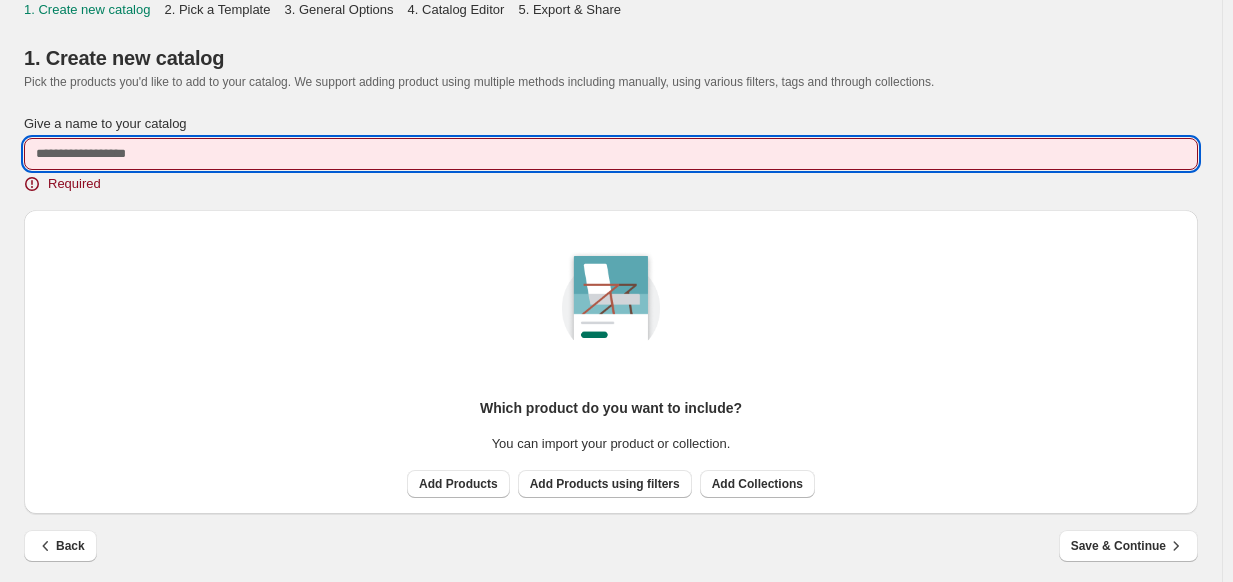 click on "Give a name to your catalog" at bounding box center (611, 154) 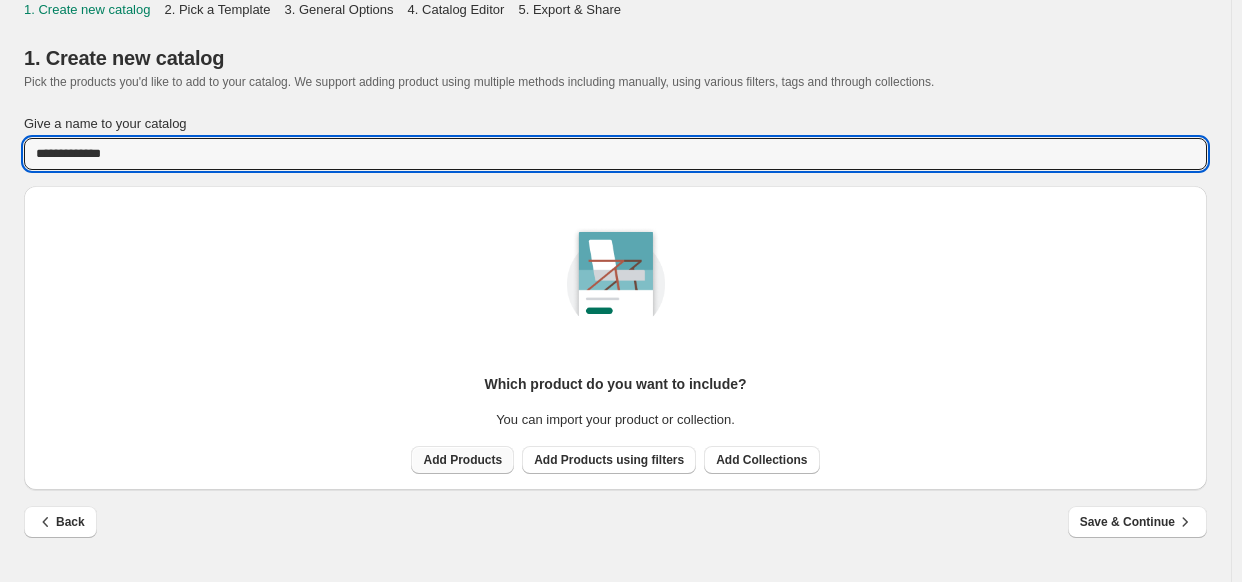 type on "**********" 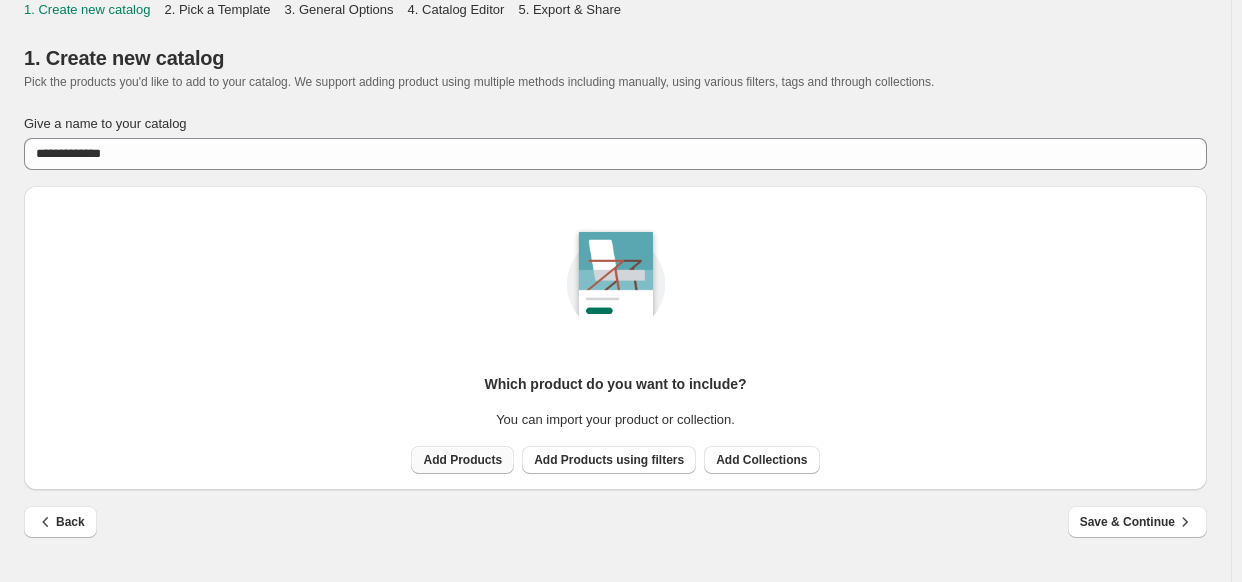 click on "Add Products" at bounding box center (462, 460) 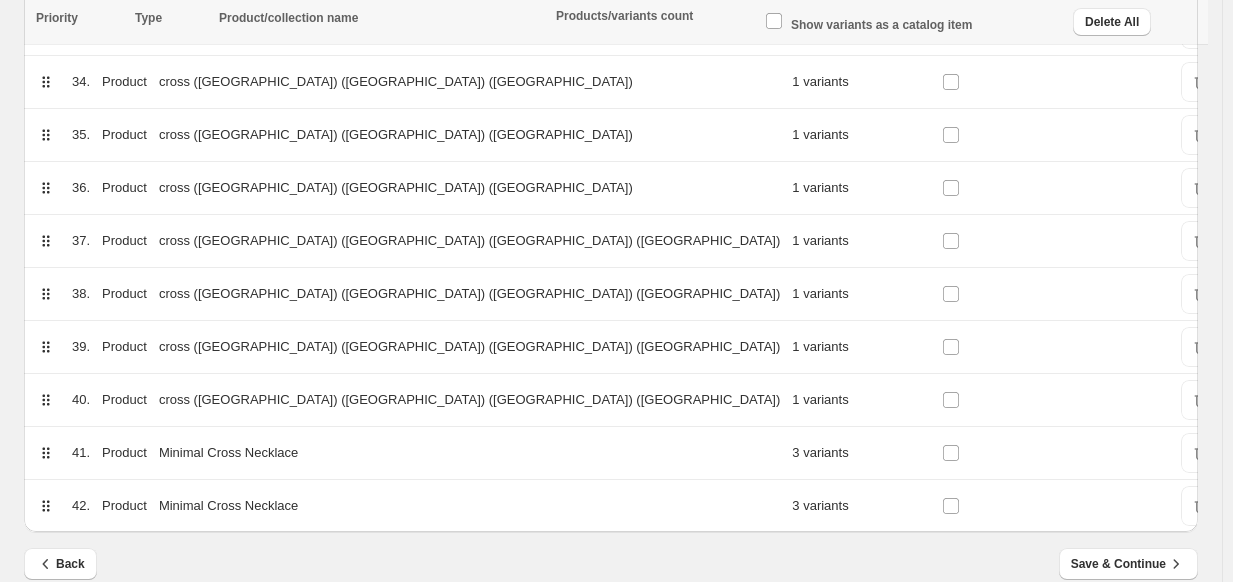 scroll, scrollTop: 2084, scrollLeft: 0, axis: vertical 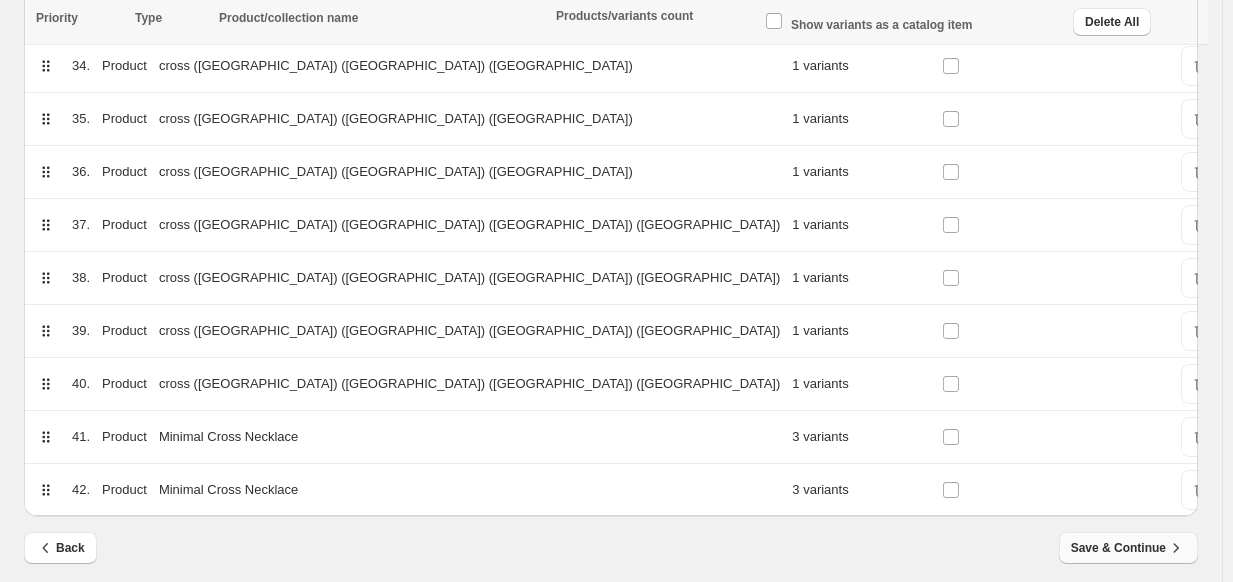click on "Save & Continue" at bounding box center (1128, 548) 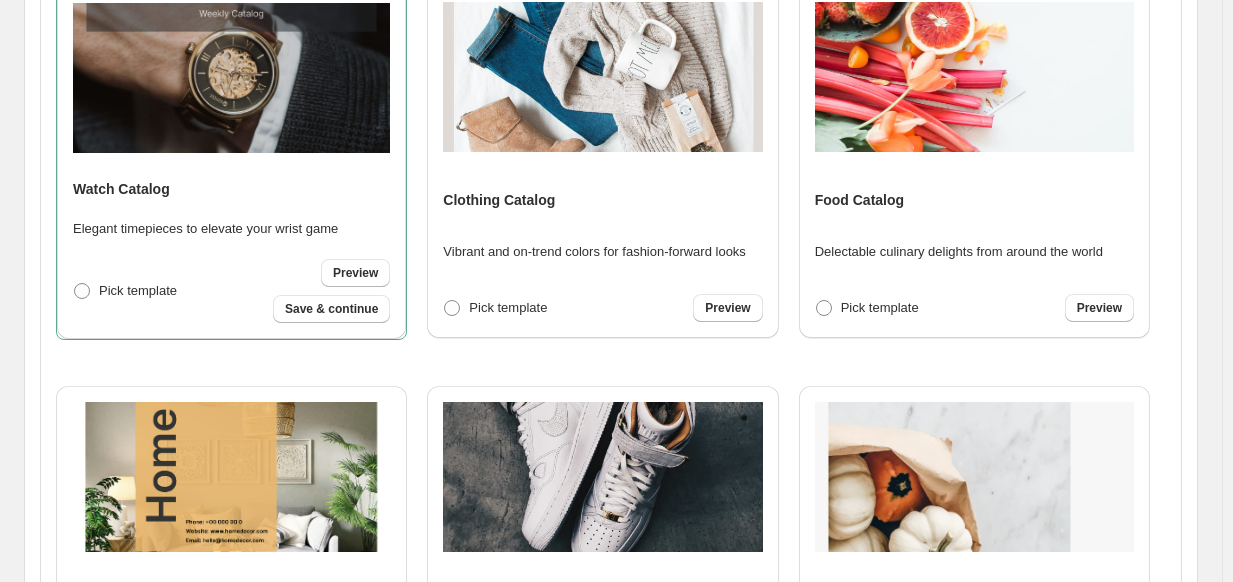 scroll, scrollTop: 795, scrollLeft: 0, axis: vertical 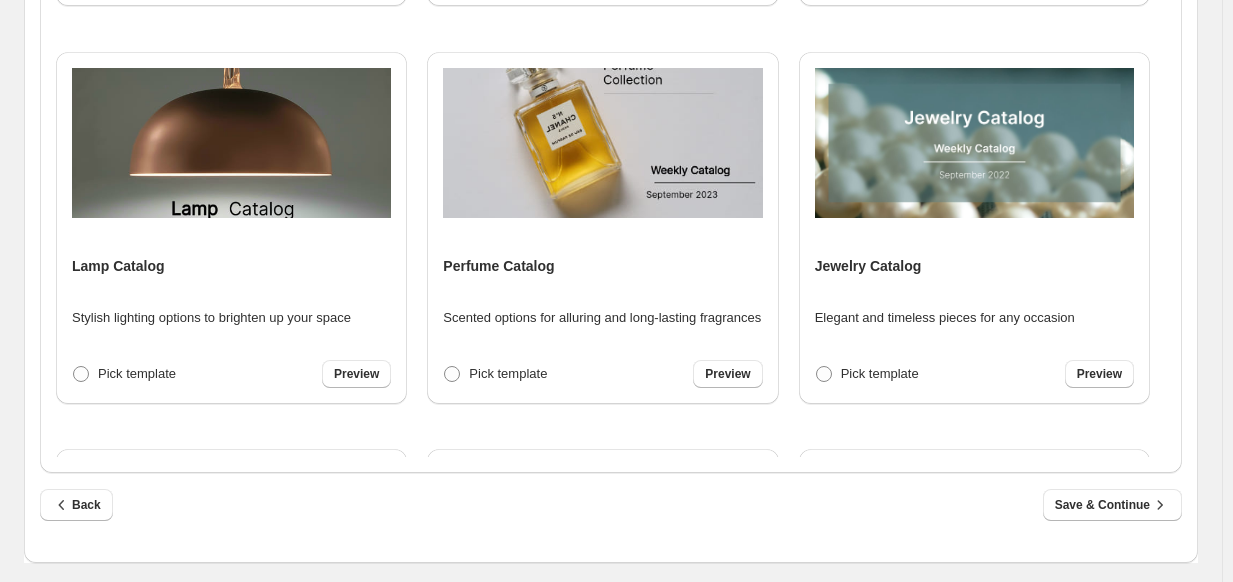 click on "Save & Continue" at bounding box center (1112, 505) 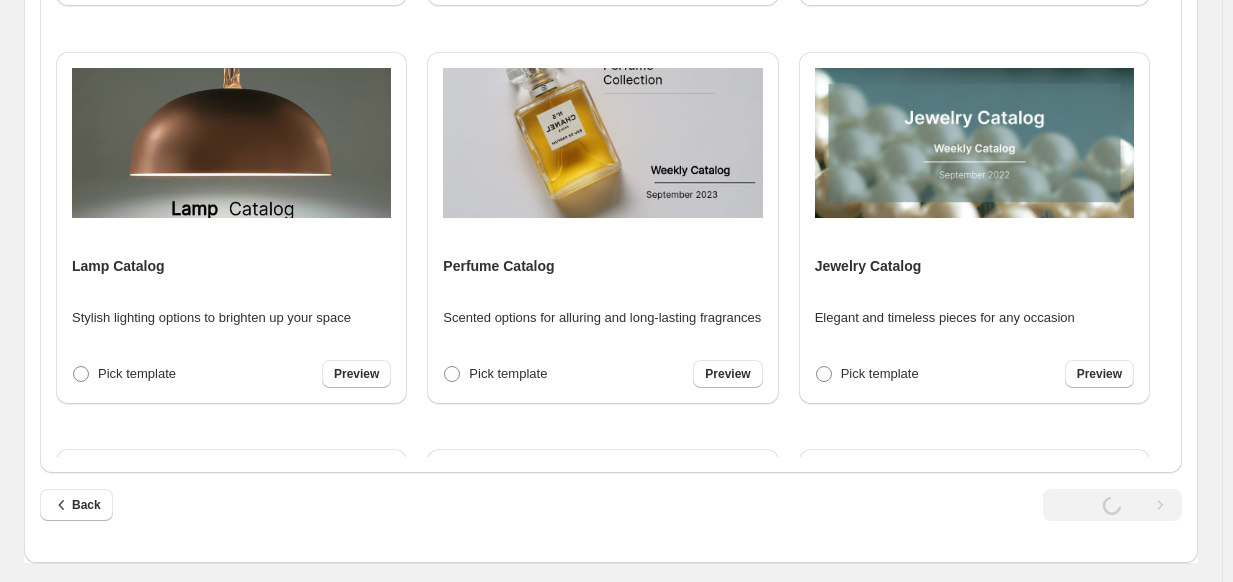 select on "**********" 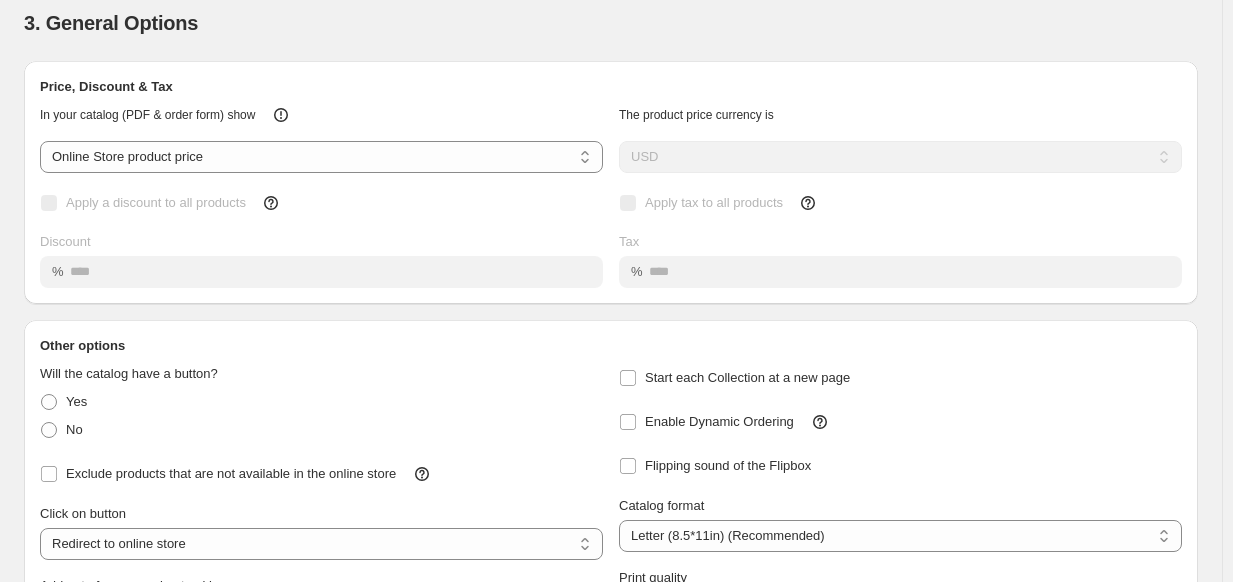 scroll, scrollTop: 0, scrollLeft: 0, axis: both 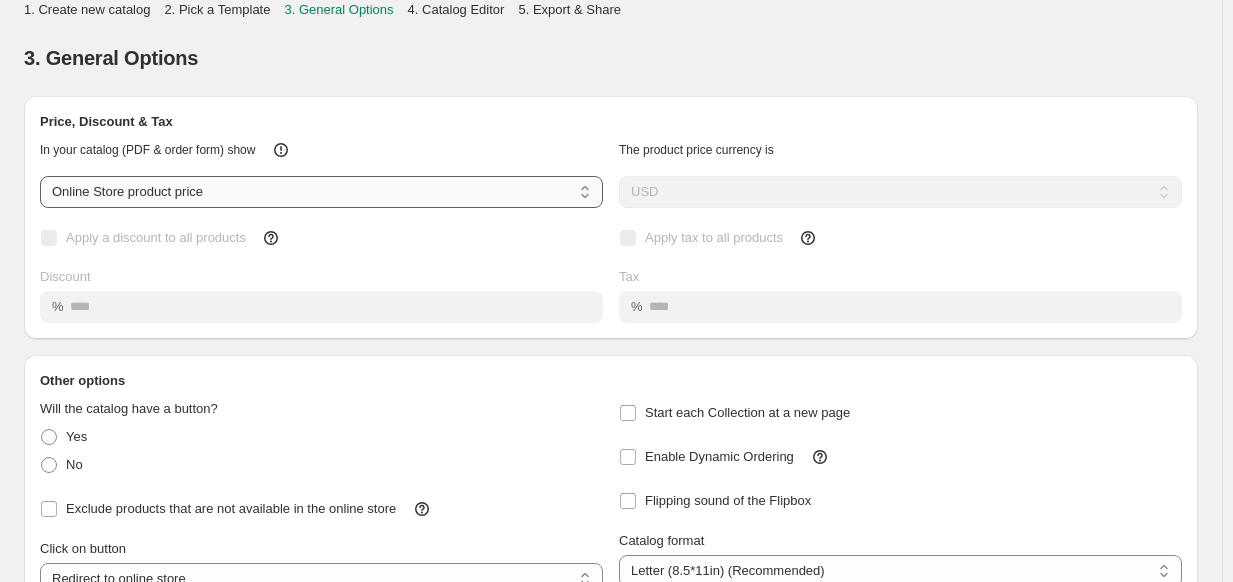 click on "**********" at bounding box center [321, 192] 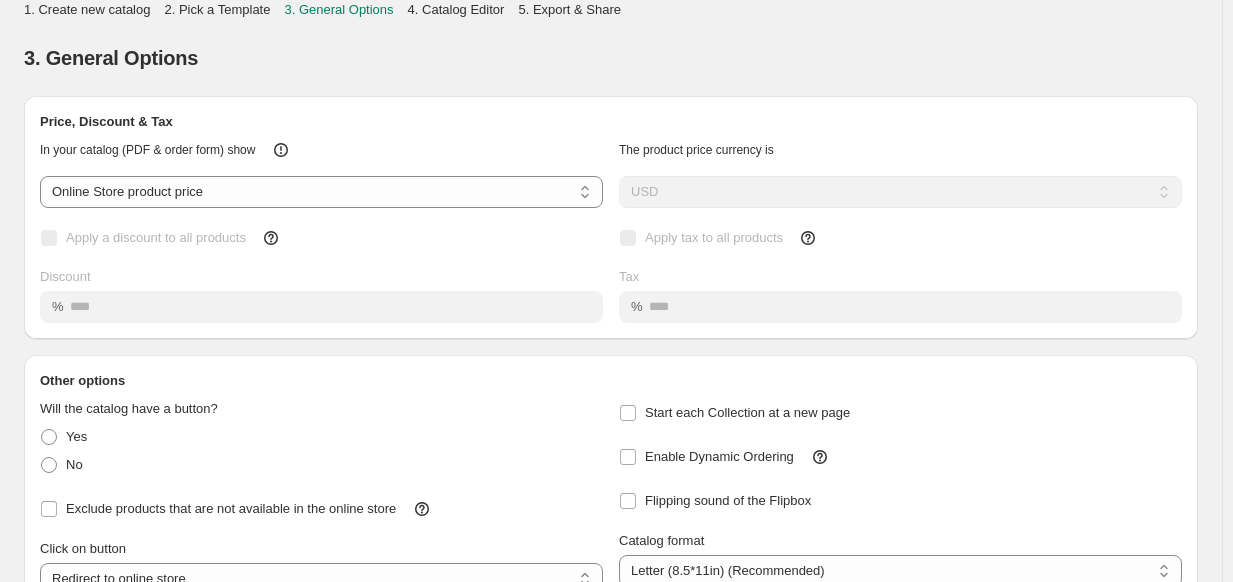 click on "Apply a discount to all products" at bounding box center (321, 238) 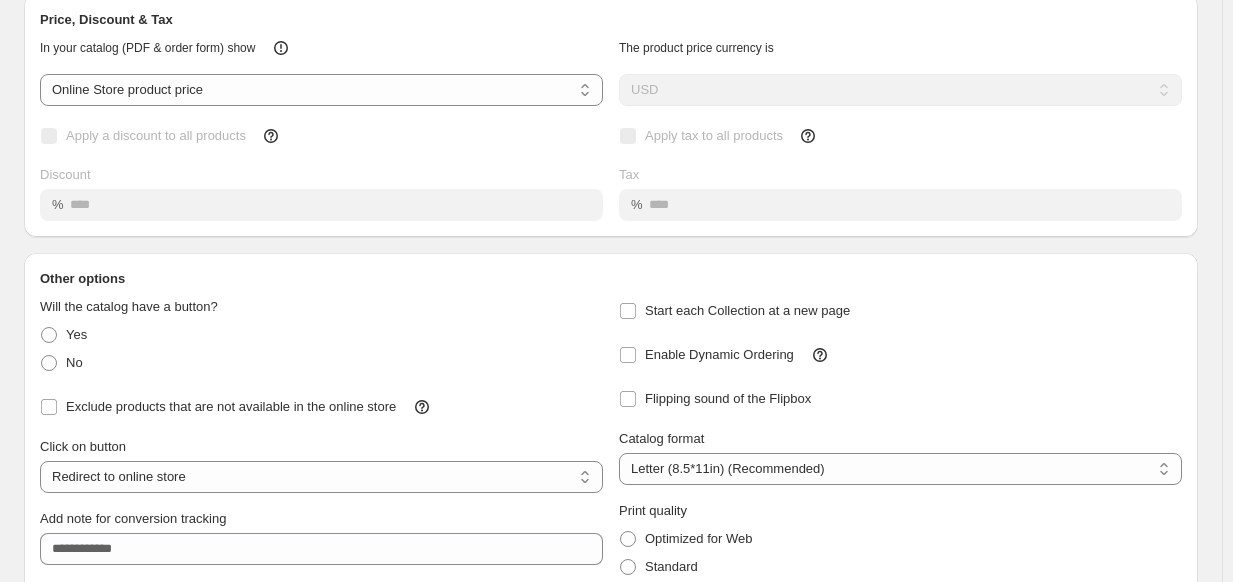 scroll, scrollTop: 219, scrollLeft: 0, axis: vertical 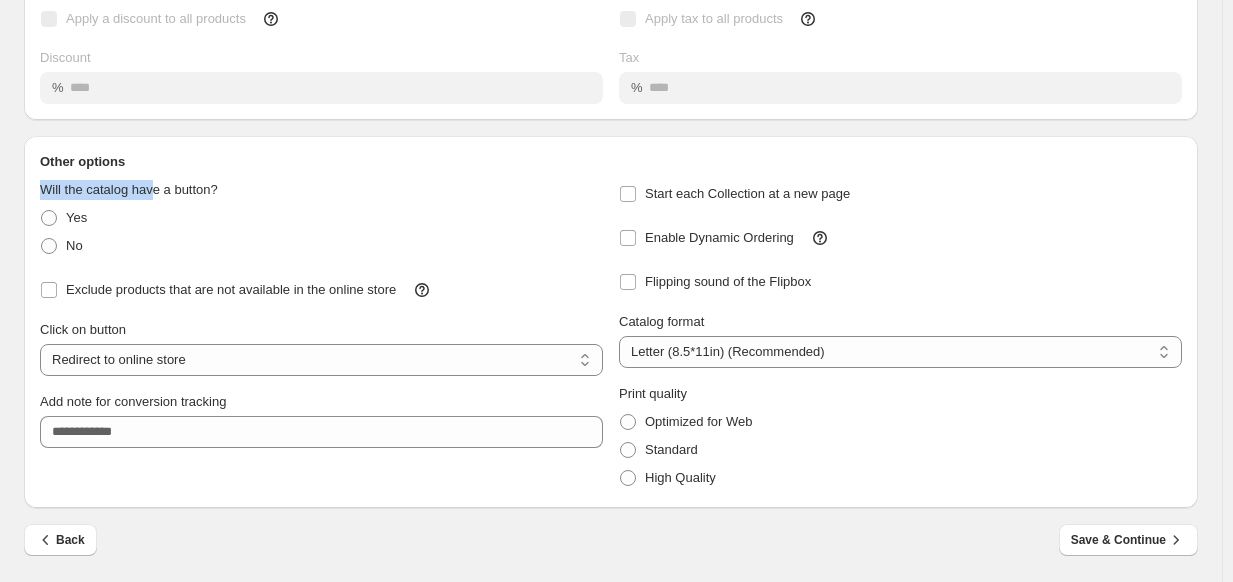 drag, startPoint x: 125, startPoint y: 195, endPoint x: 156, endPoint y: 195, distance: 31 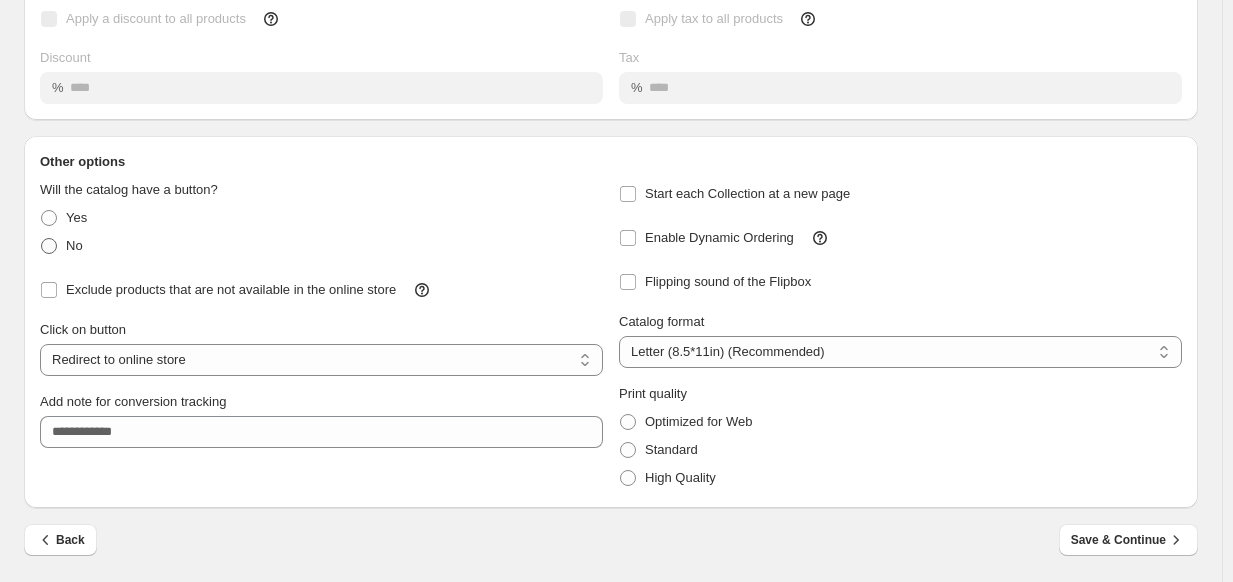 click on "No" at bounding box center [61, 246] 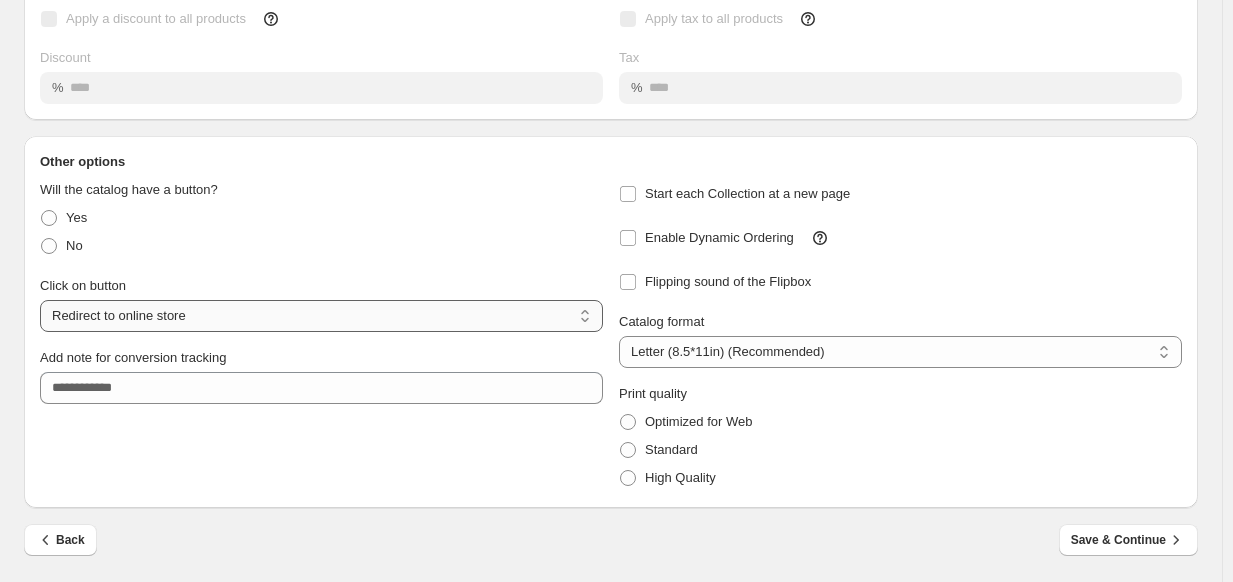 click on "**********" at bounding box center (321, 316) 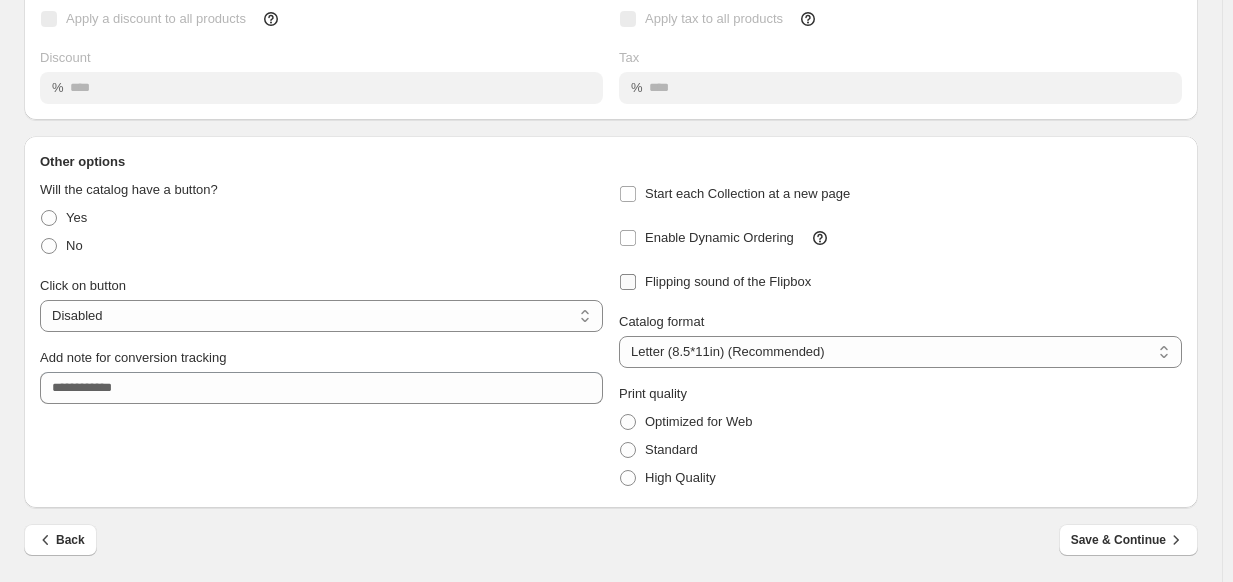 click on "Flipping sound of the Flipbox" at bounding box center (728, 281) 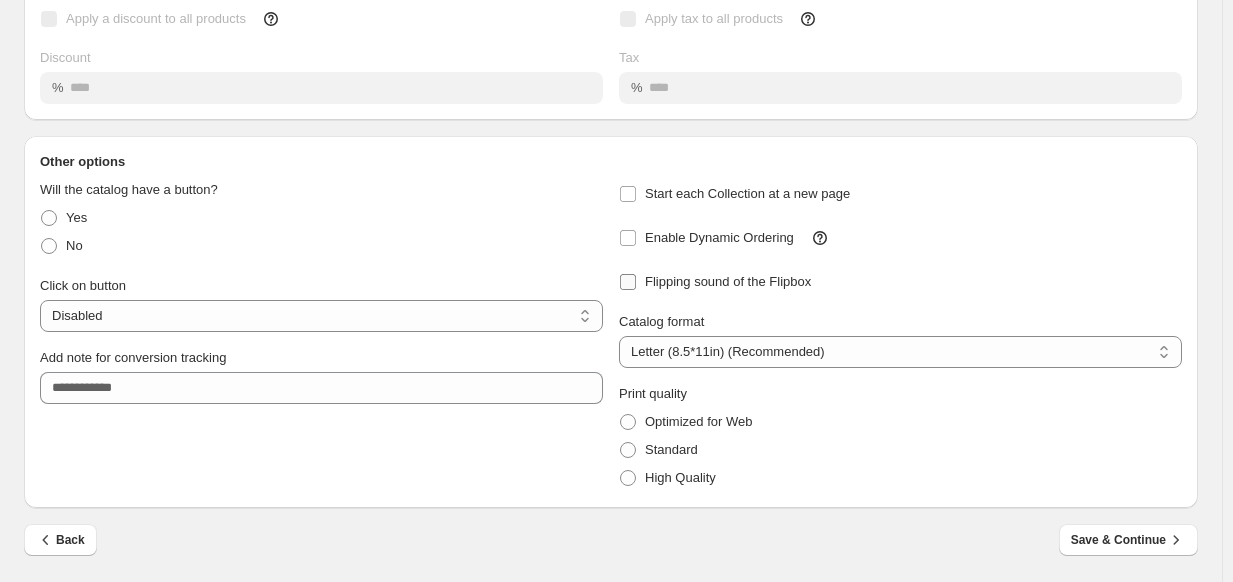 click on "Flipping sound of the Flipbox" at bounding box center [728, 281] 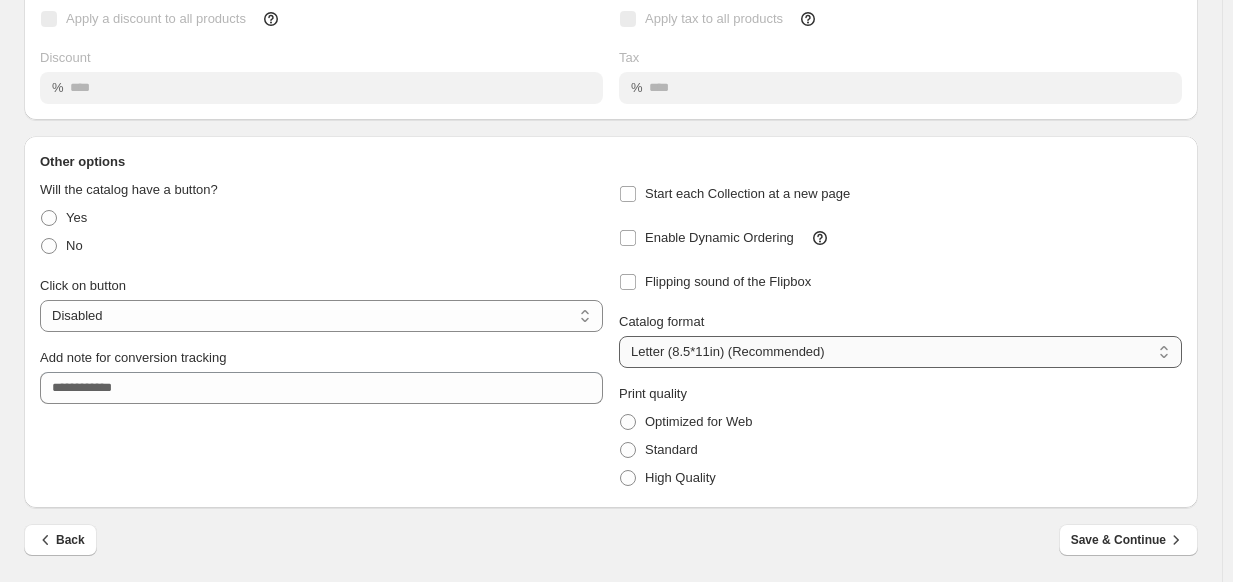 click on "**********" at bounding box center (900, 352) 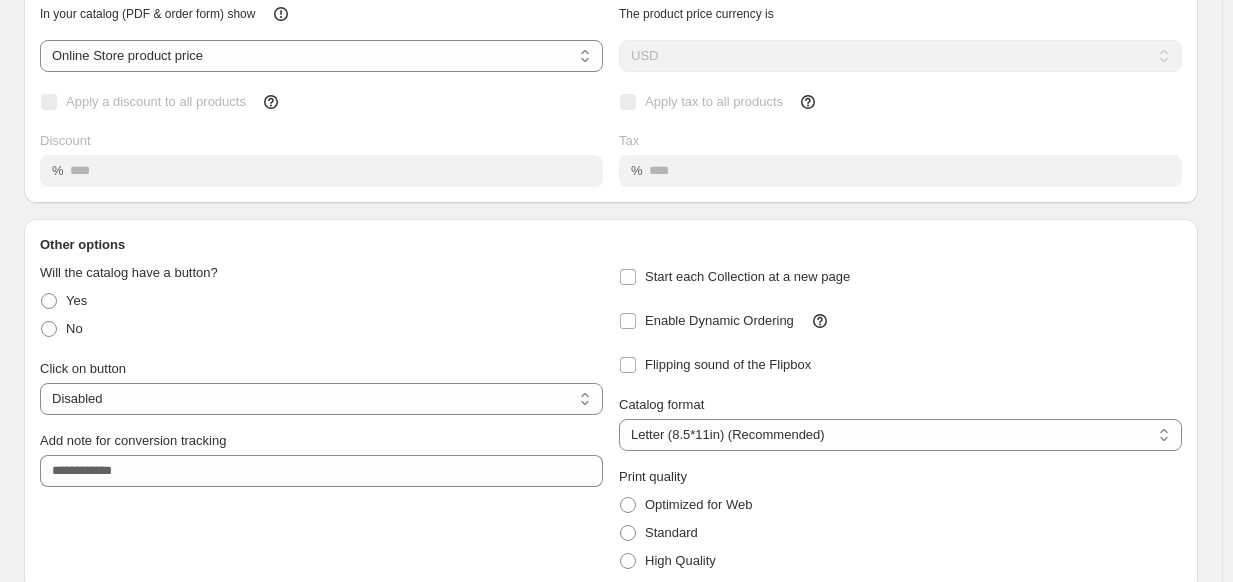 scroll, scrollTop: 219, scrollLeft: 0, axis: vertical 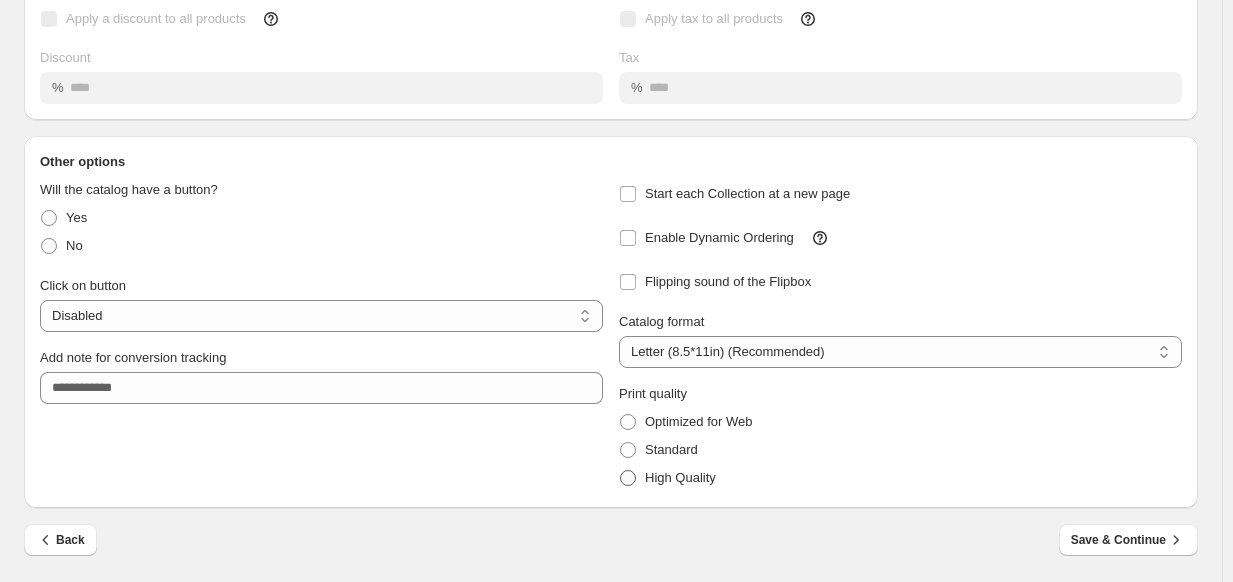 click on "High Quality" at bounding box center (680, 477) 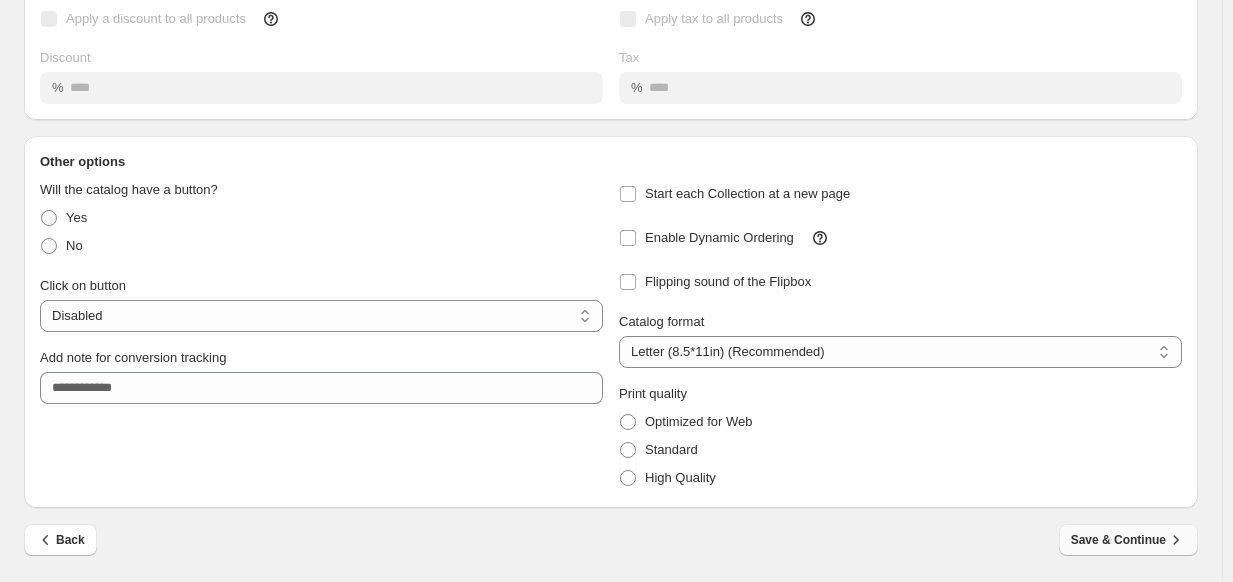 click on "Save & Continue" at bounding box center (1128, 540) 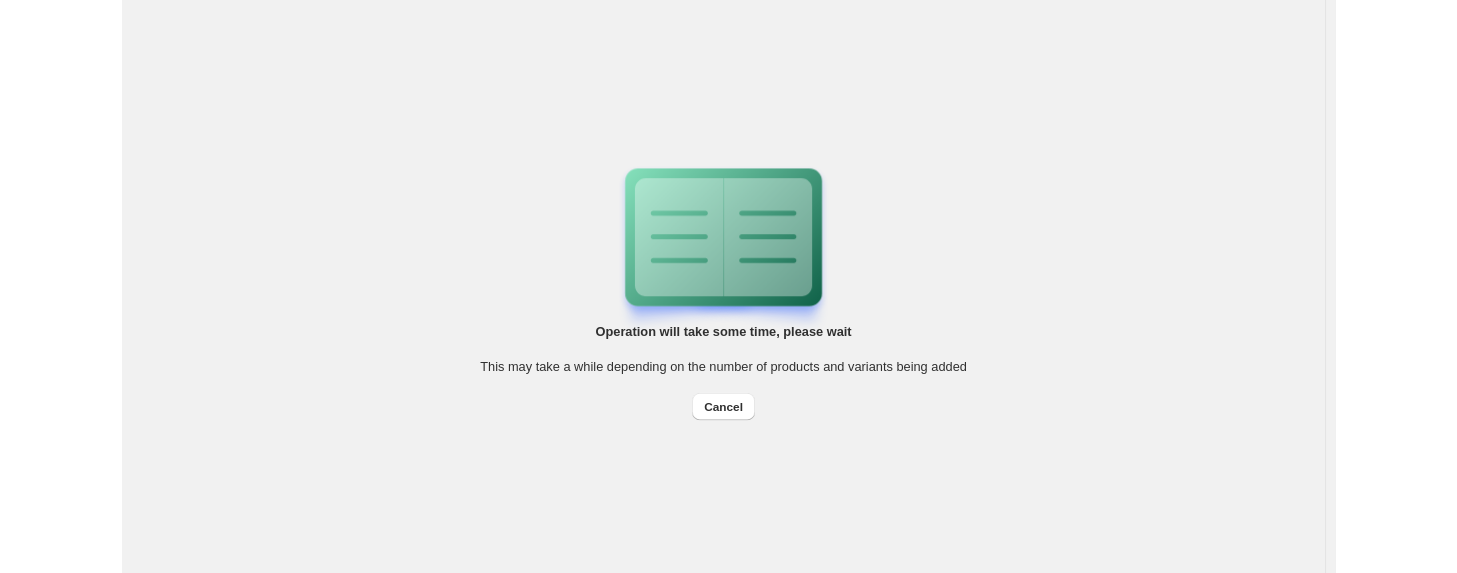 scroll, scrollTop: 0, scrollLeft: 0, axis: both 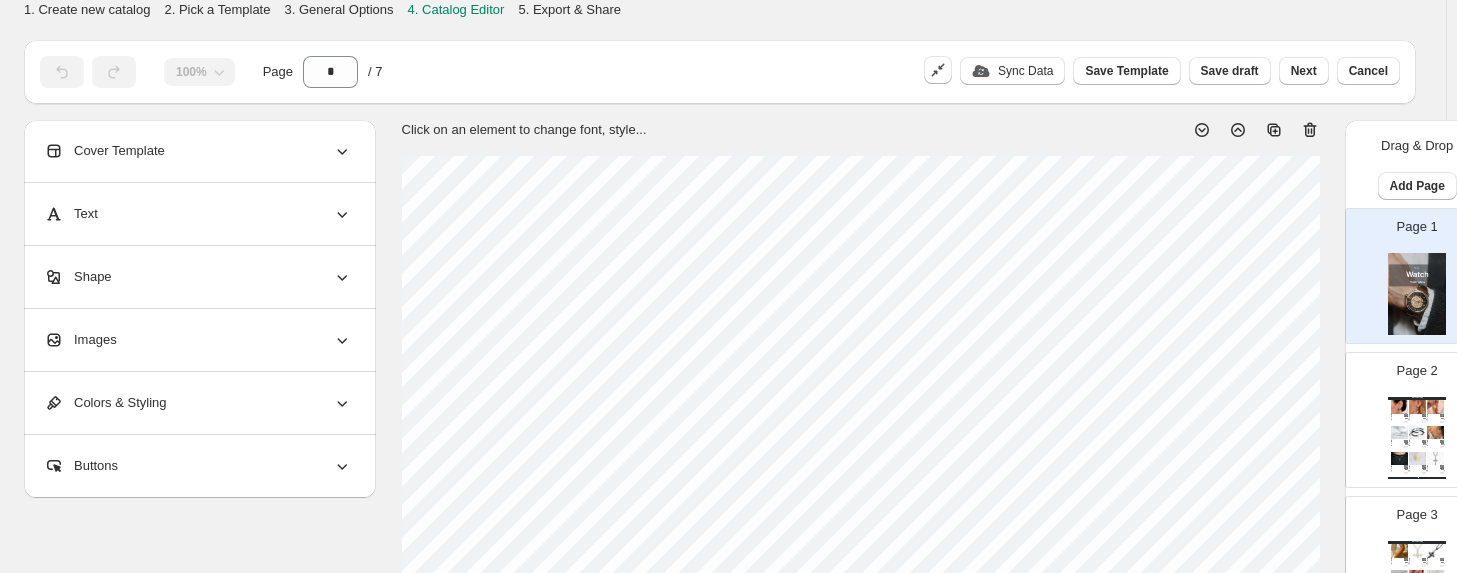 click 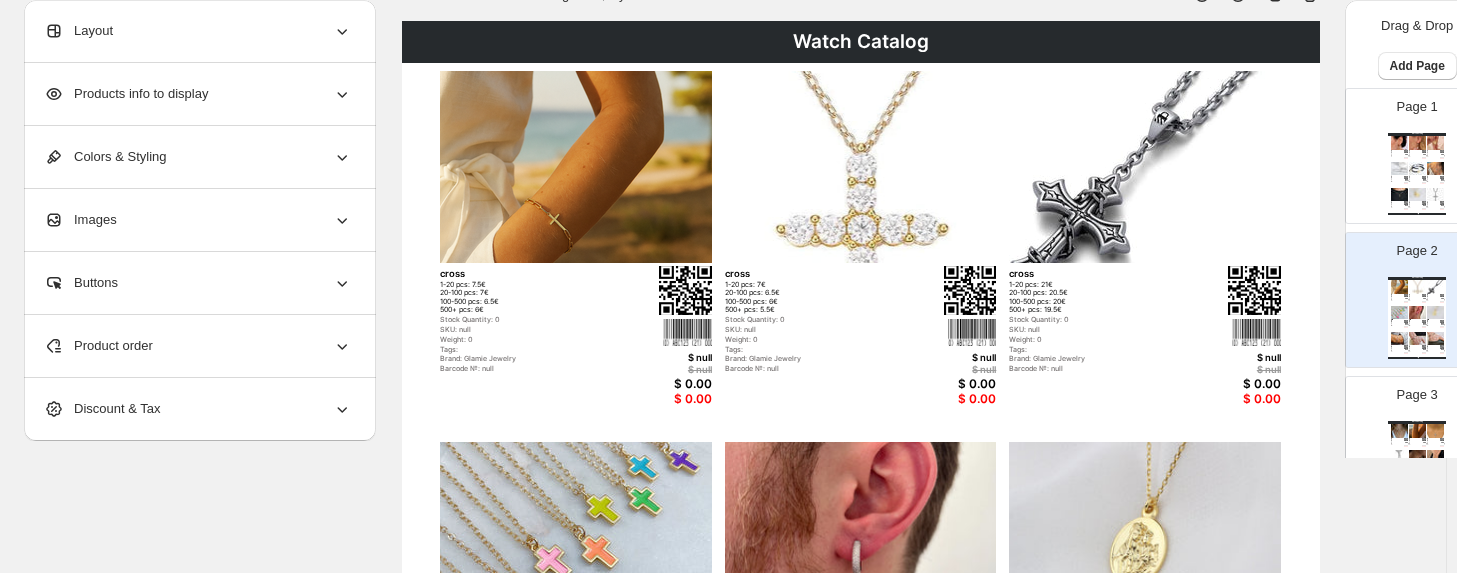 scroll, scrollTop: 100, scrollLeft: 0, axis: vertical 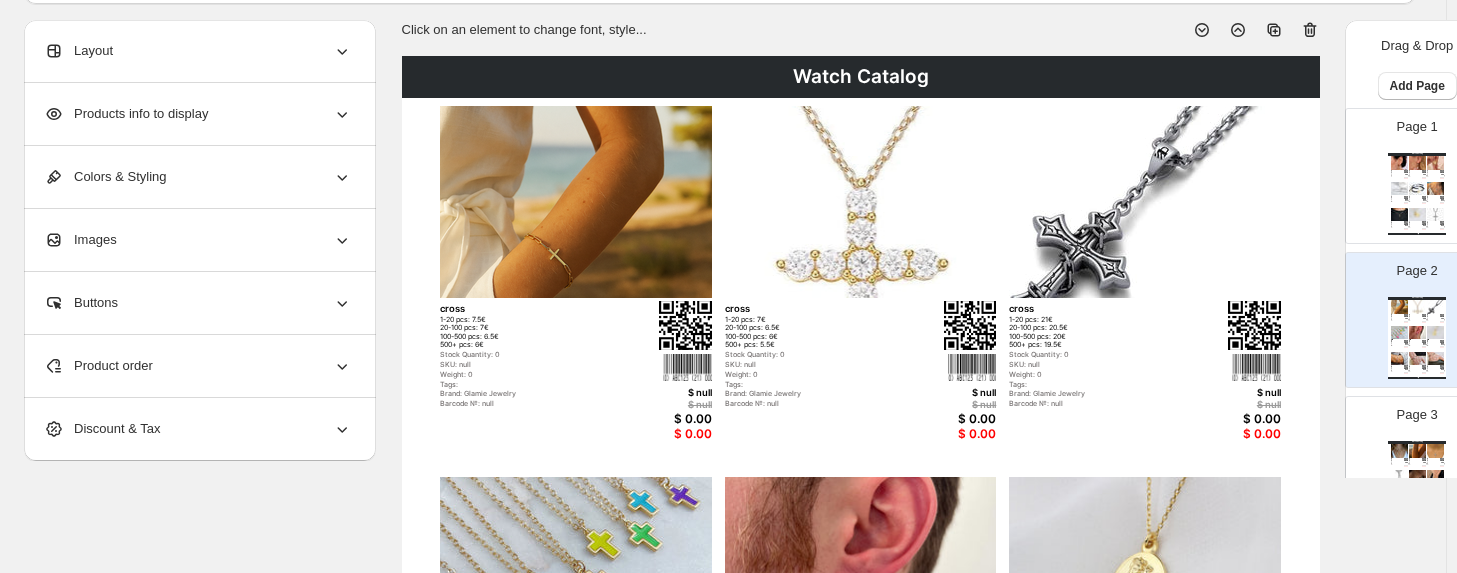 click on "Images" at bounding box center [198, 240] 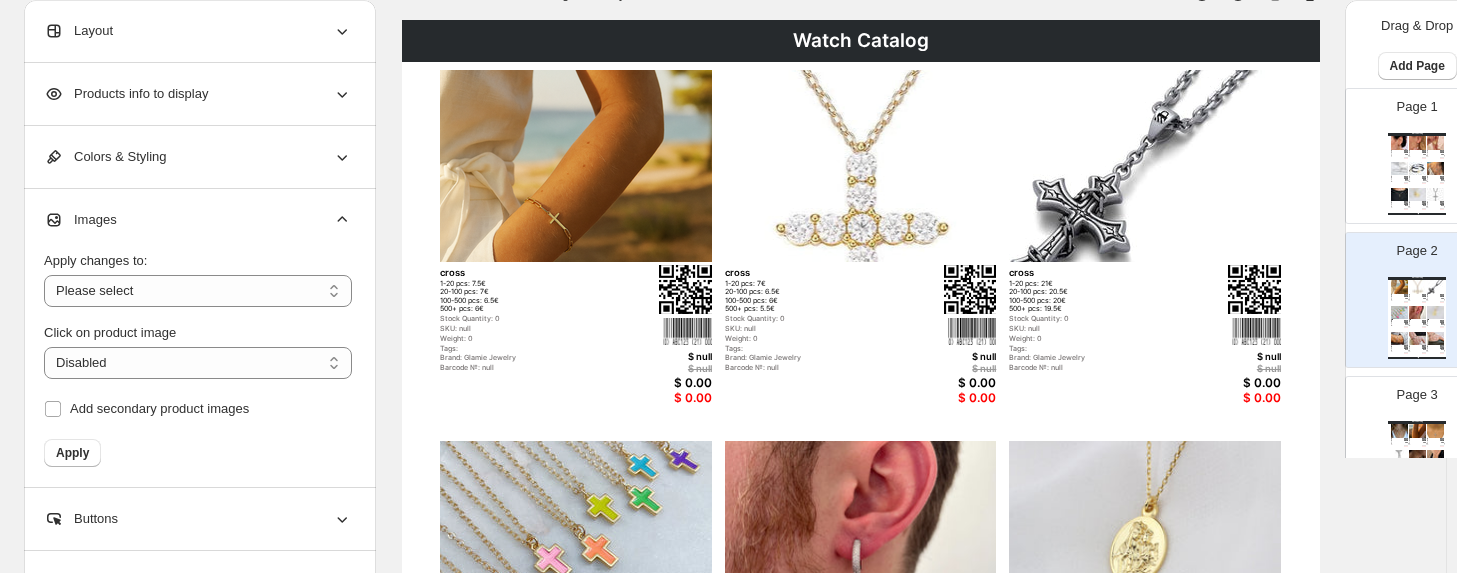 scroll, scrollTop: 300, scrollLeft: 0, axis: vertical 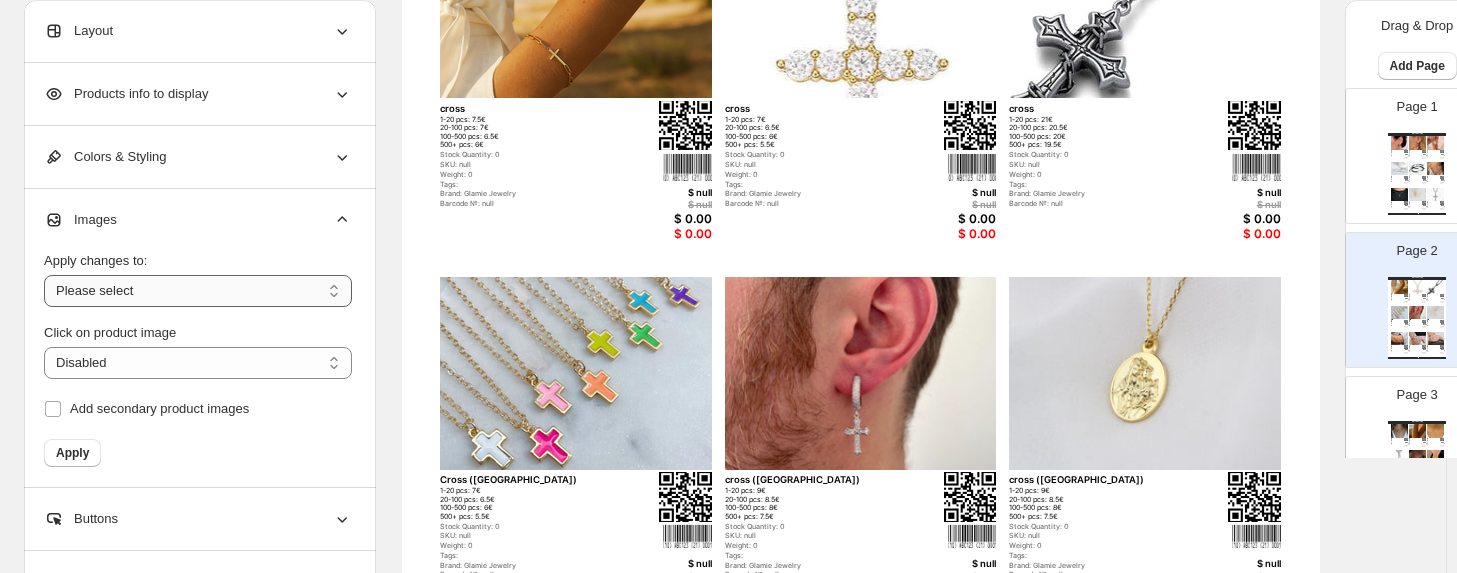 click on "**********" at bounding box center (198, 291) 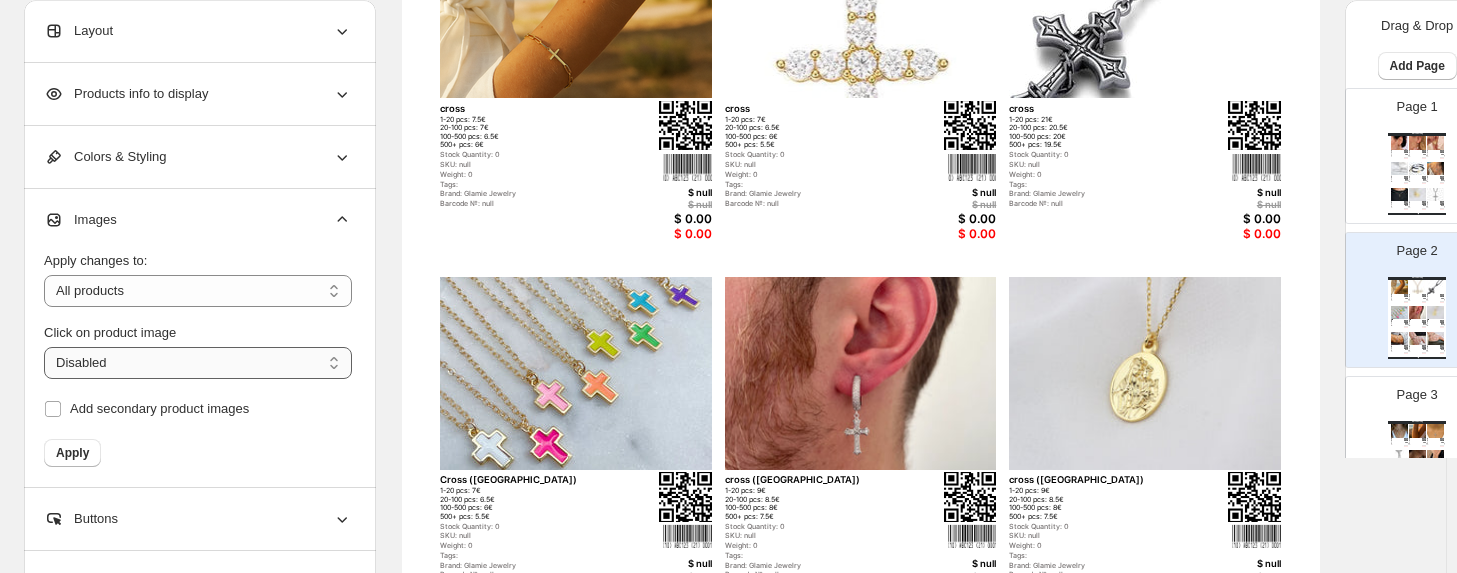 click on "**********" at bounding box center [198, 363] 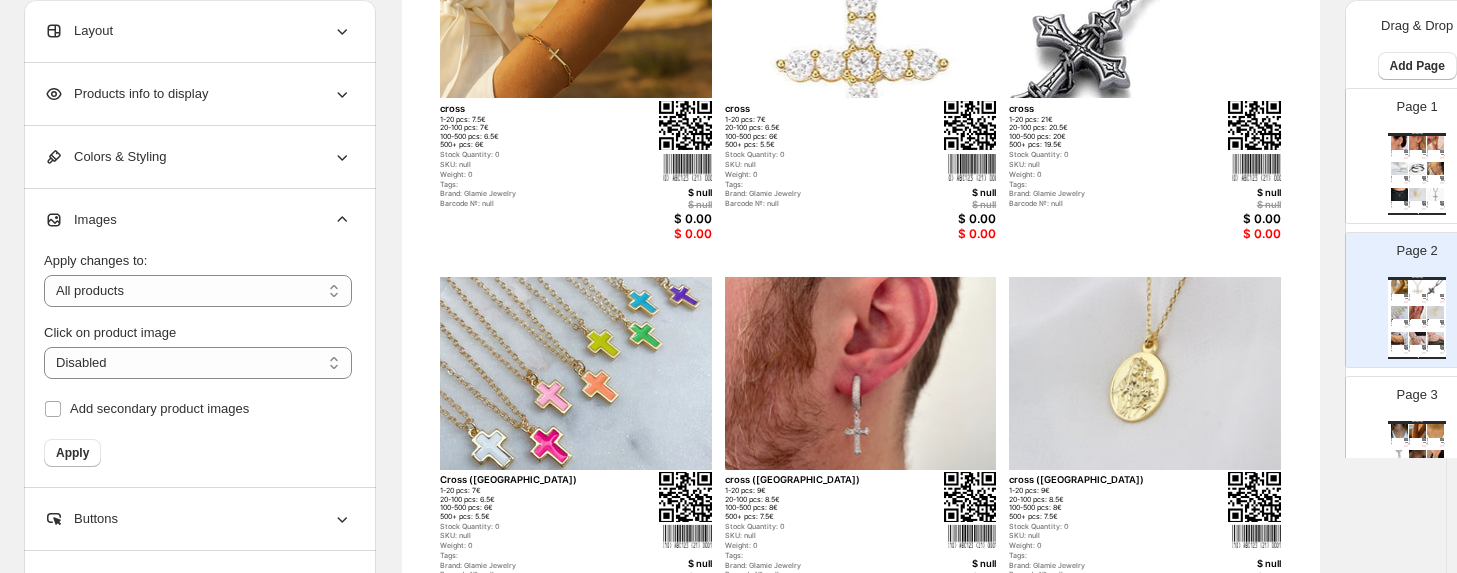 click on "**********" at bounding box center (198, 351) 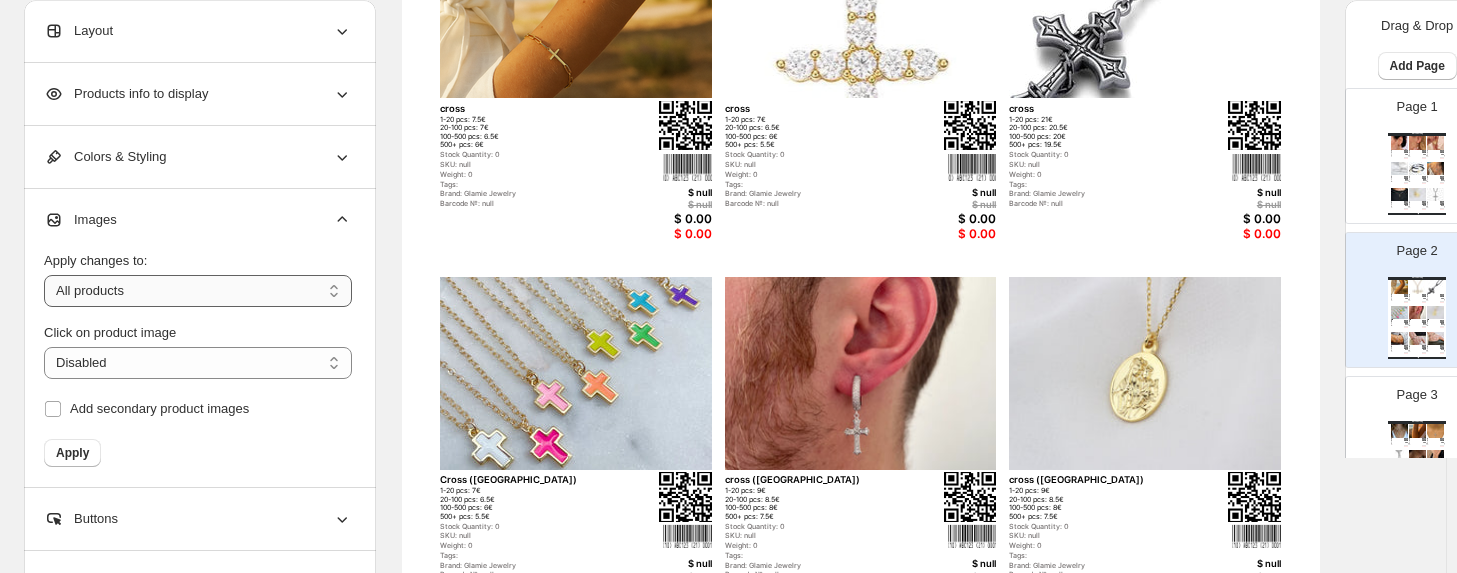 click on "**********" at bounding box center (198, 291) 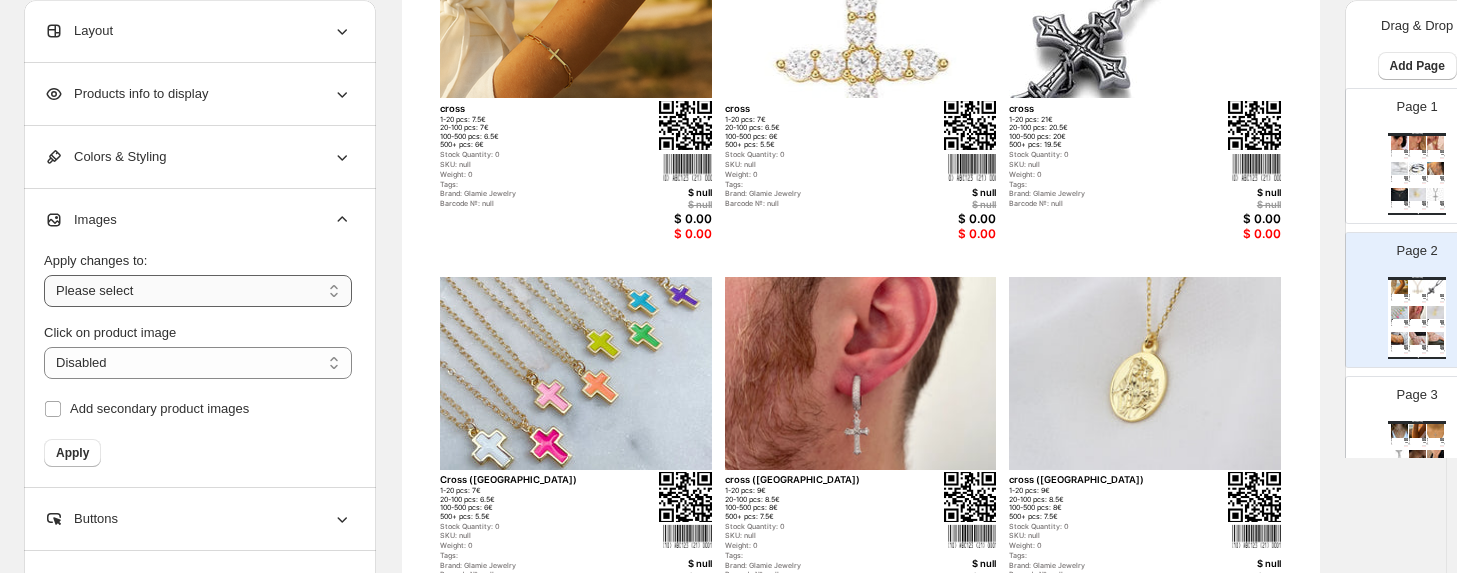 drag, startPoint x: 150, startPoint y: 288, endPoint x: 146, endPoint y: 300, distance: 12.649111 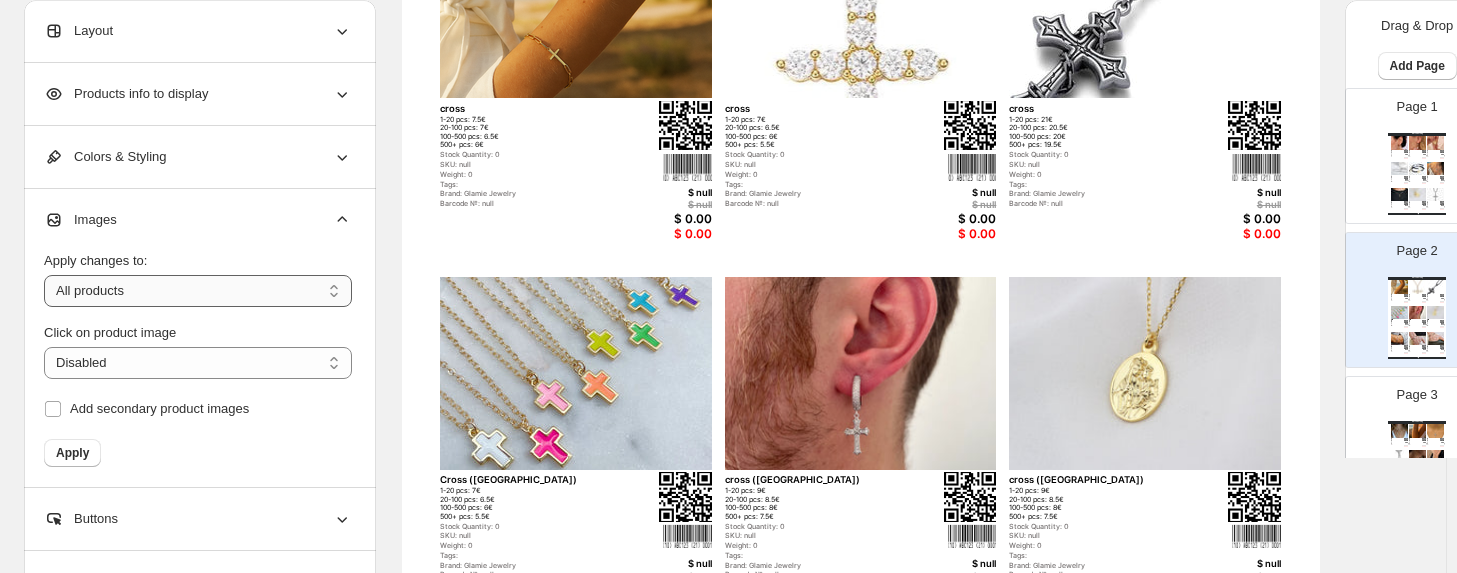click on "**********" at bounding box center [198, 291] 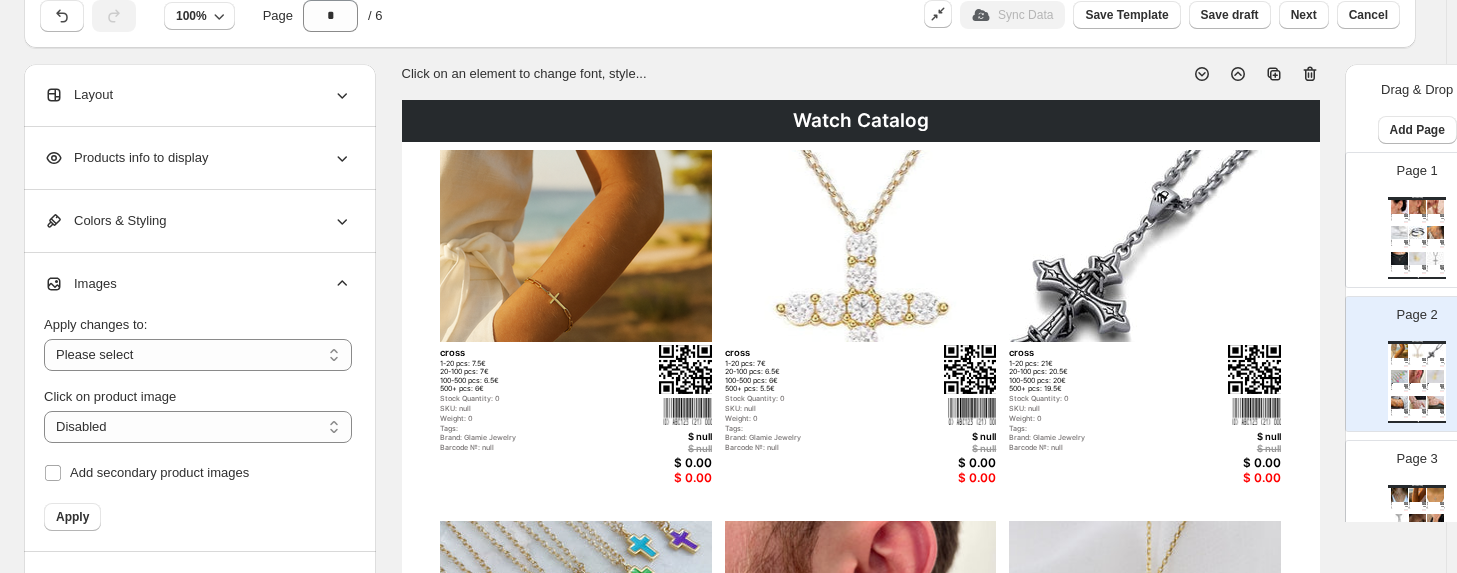scroll, scrollTop: 52, scrollLeft: 0, axis: vertical 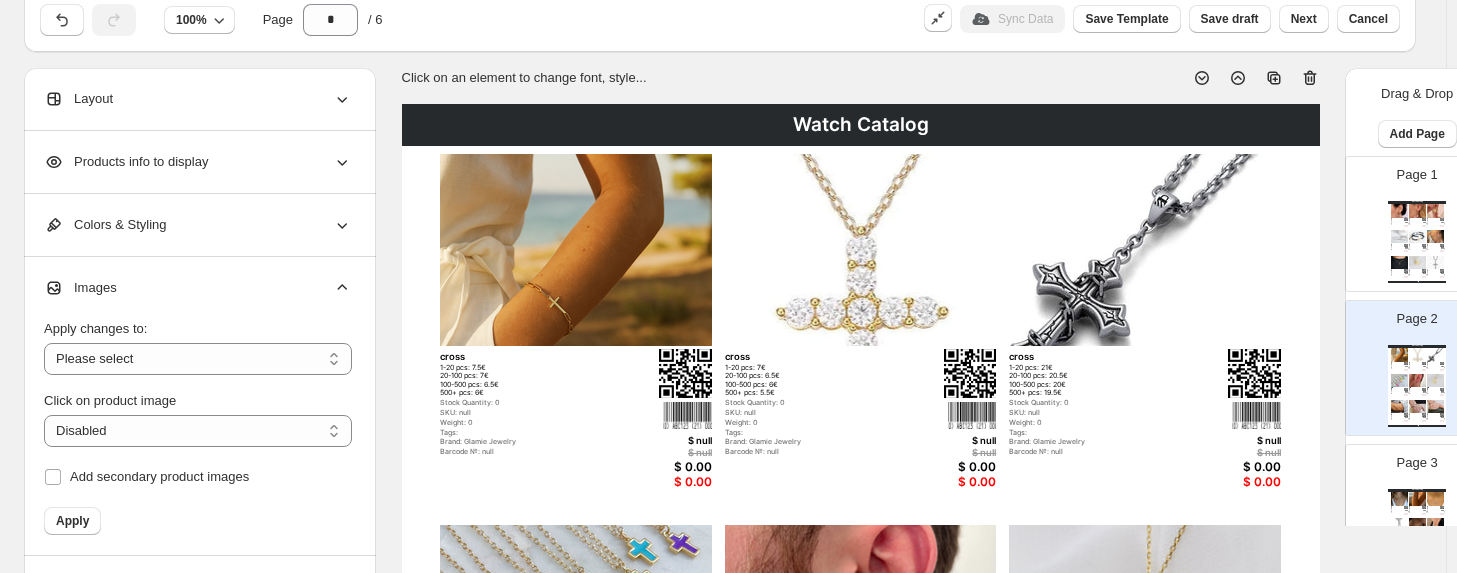 click at bounding box center (861, 250) 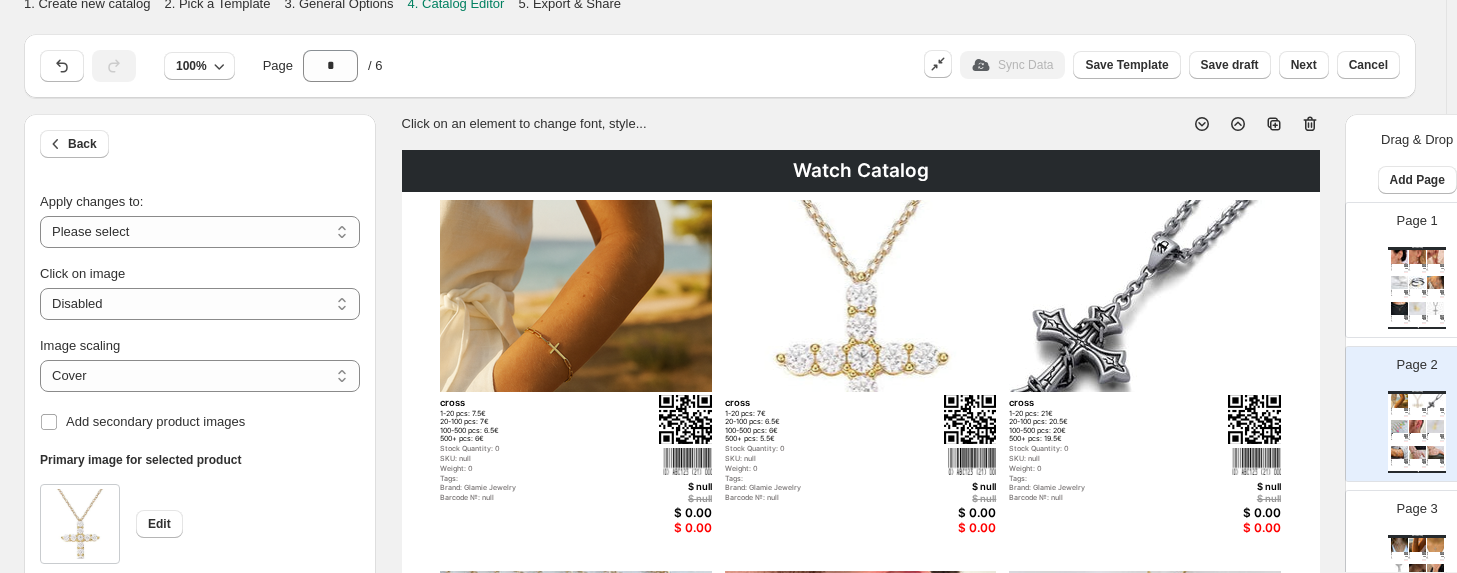 scroll, scrollTop: 0, scrollLeft: 0, axis: both 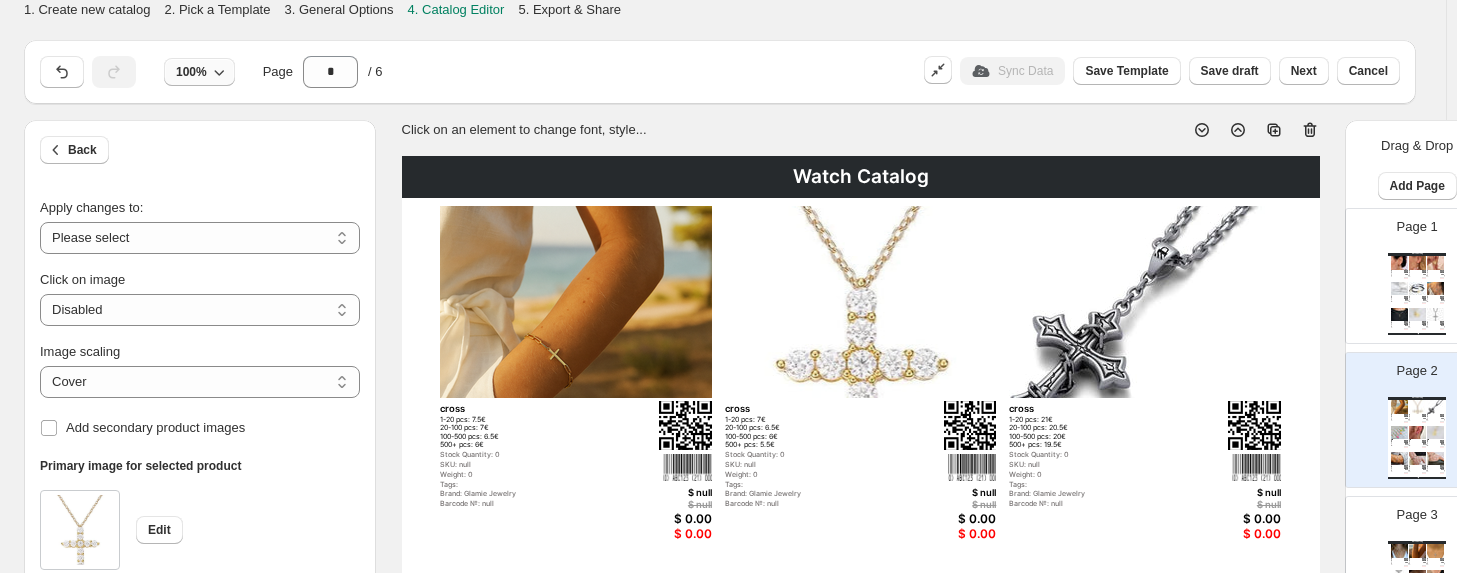 click 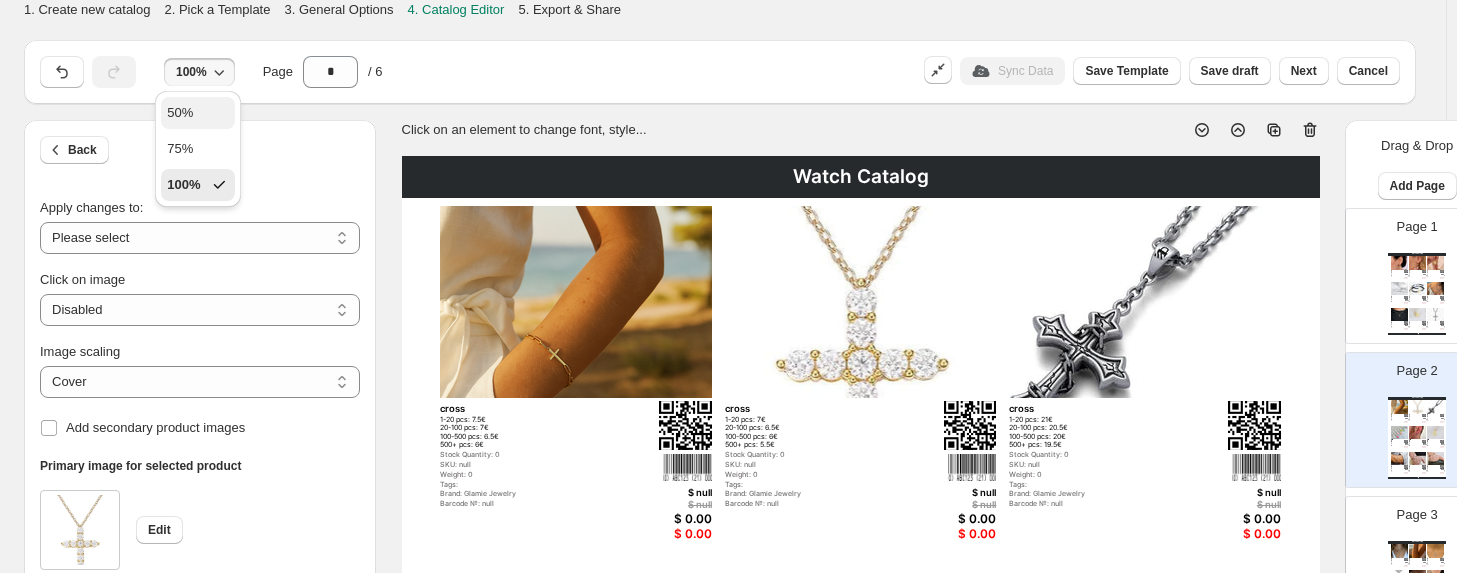 click on "50%" at bounding box center (197, 113) 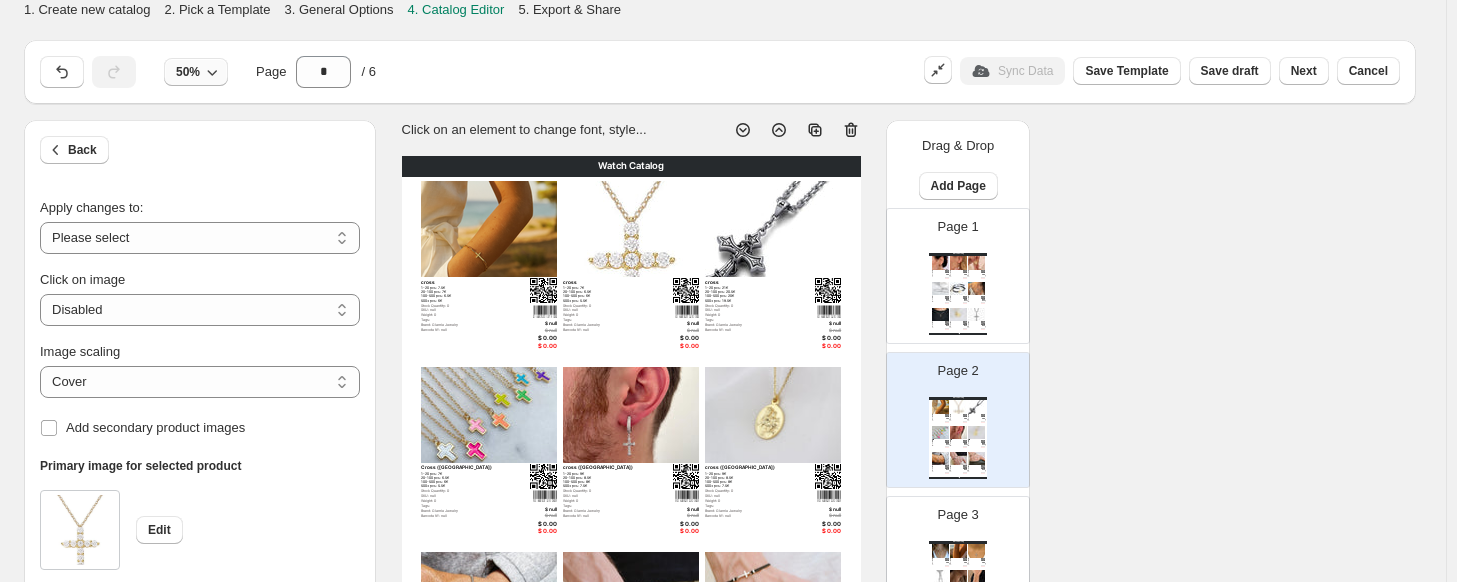 click 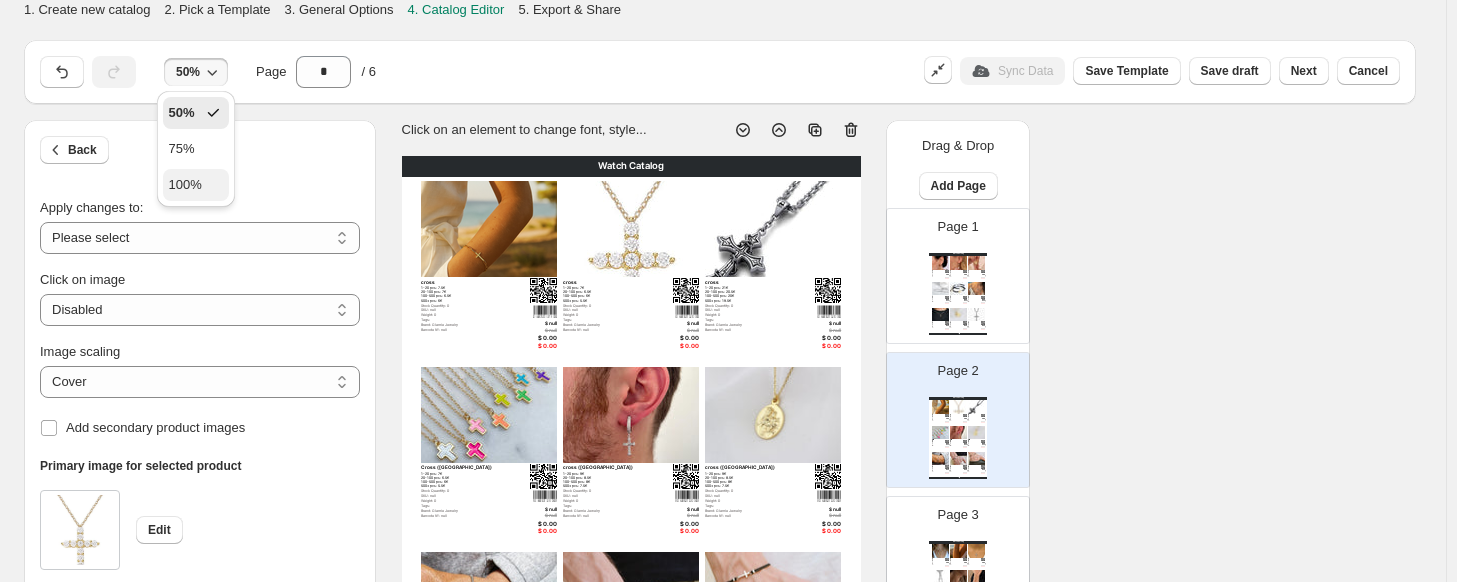 click on "100%" at bounding box center (185, 185) 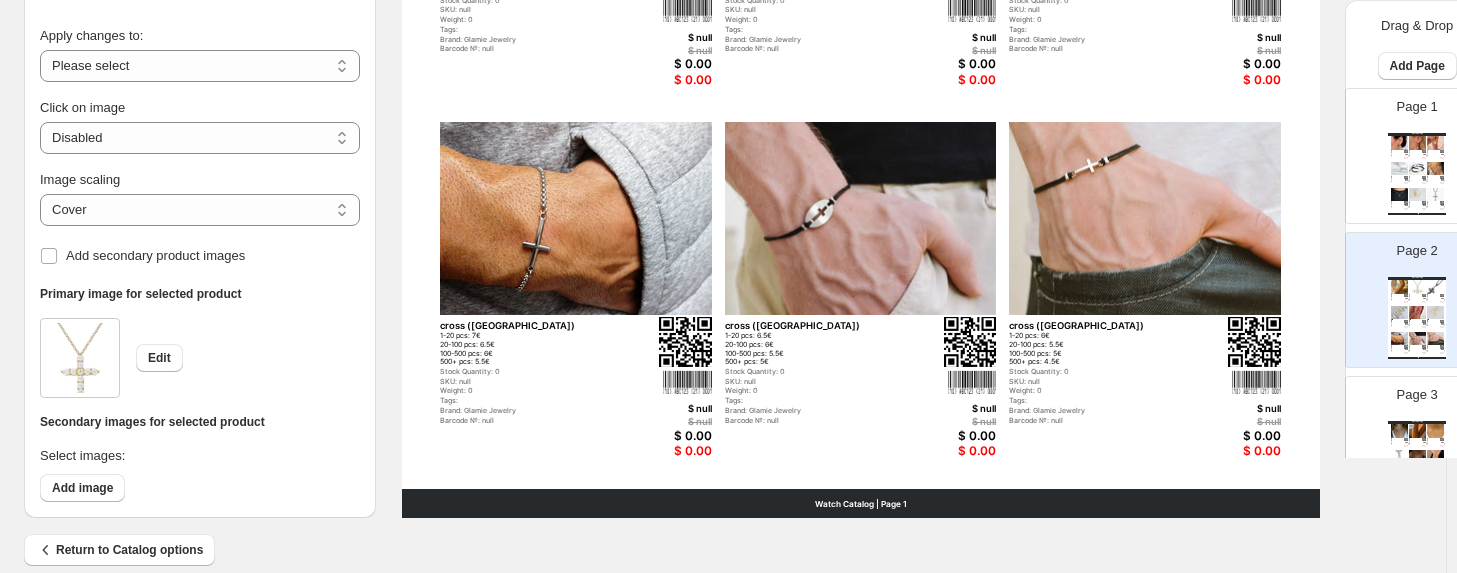 scroll, scrollTop: 852, scrollLeft: 0, axis: vertical 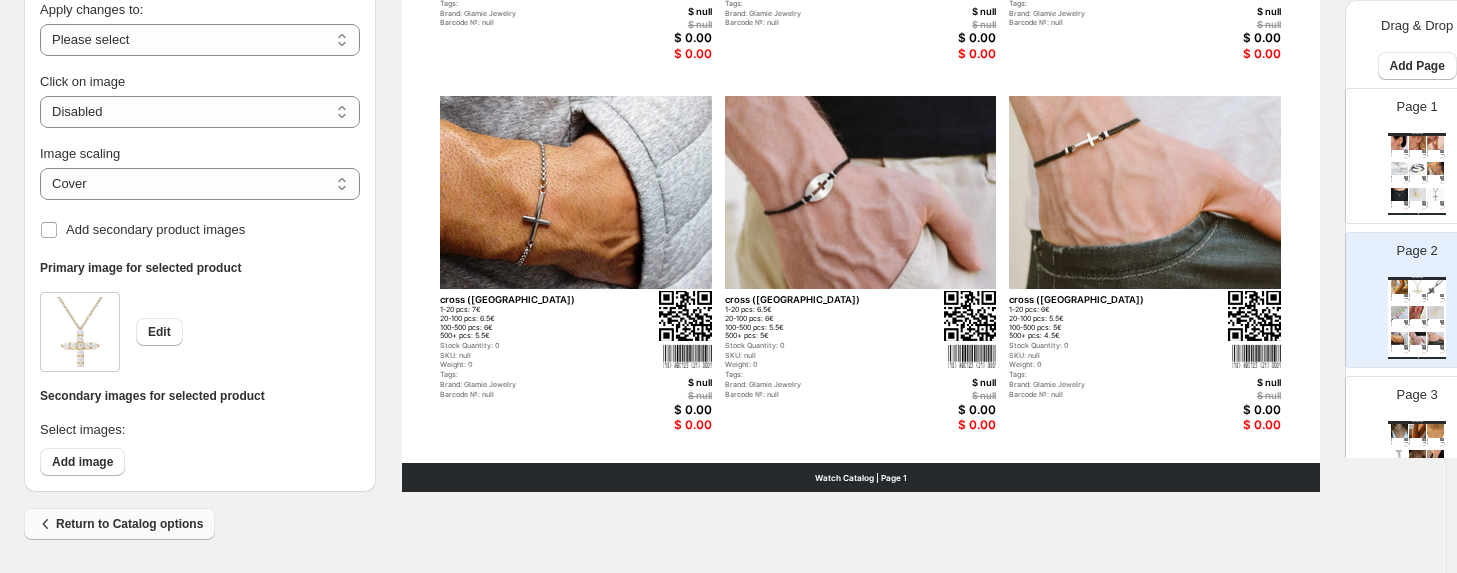click on "Return to Catalog options" at bounding box center [119, 524] 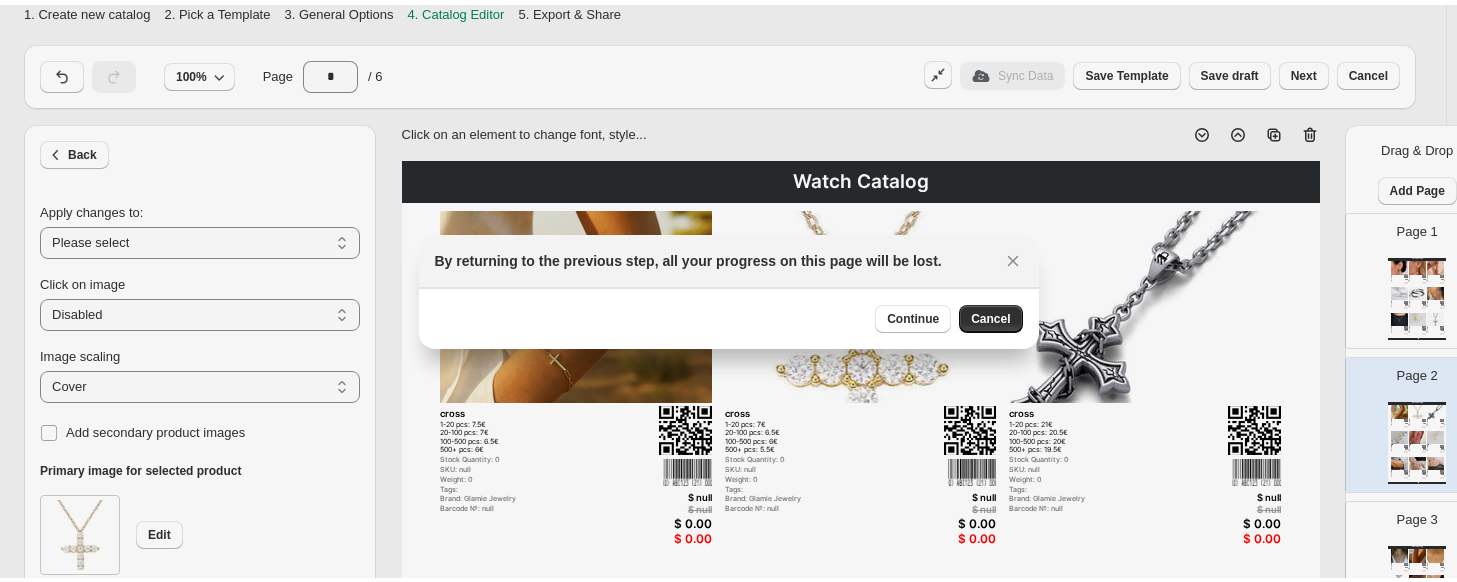 scroll, scrollTop: 0, scrollLeft: 0, axis: both 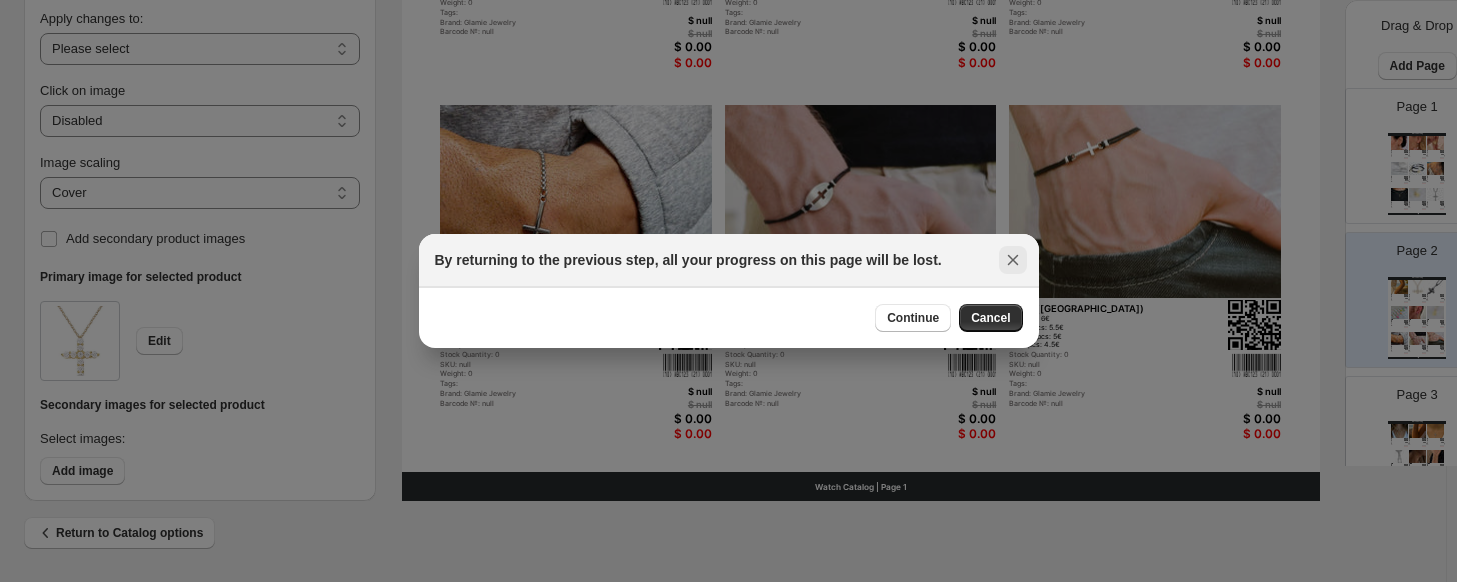 click 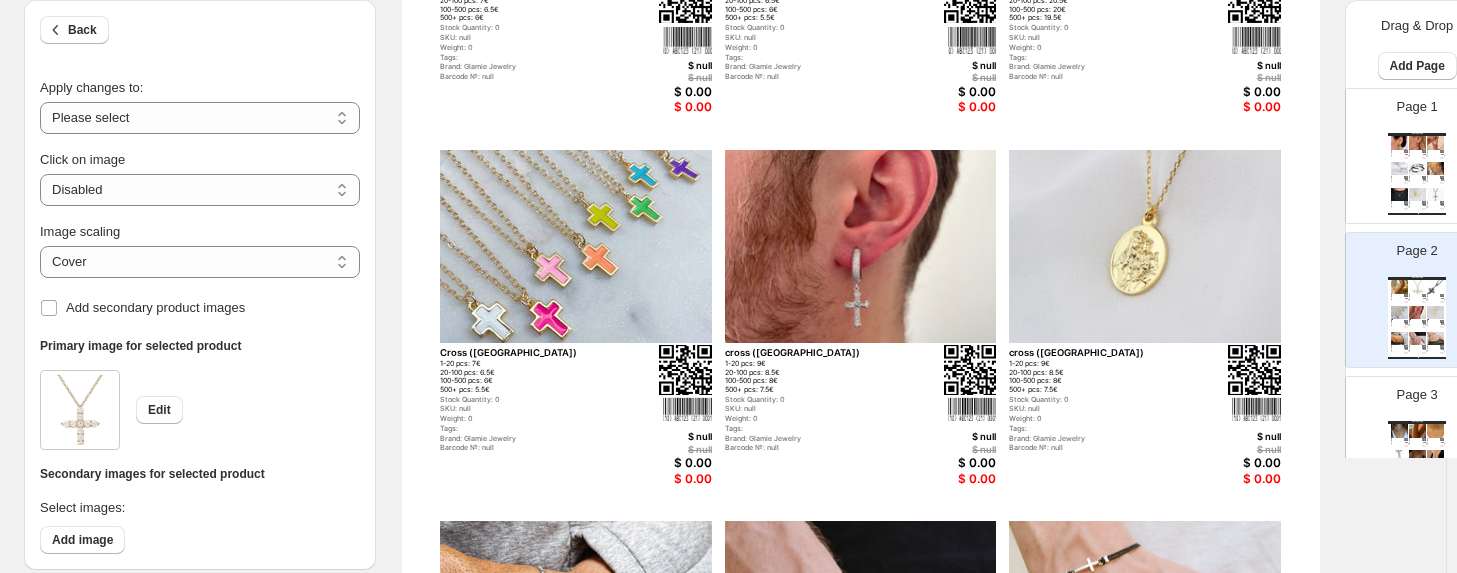 scroll, scrollTop: 252, scrollLeft: 0, axis: vertical 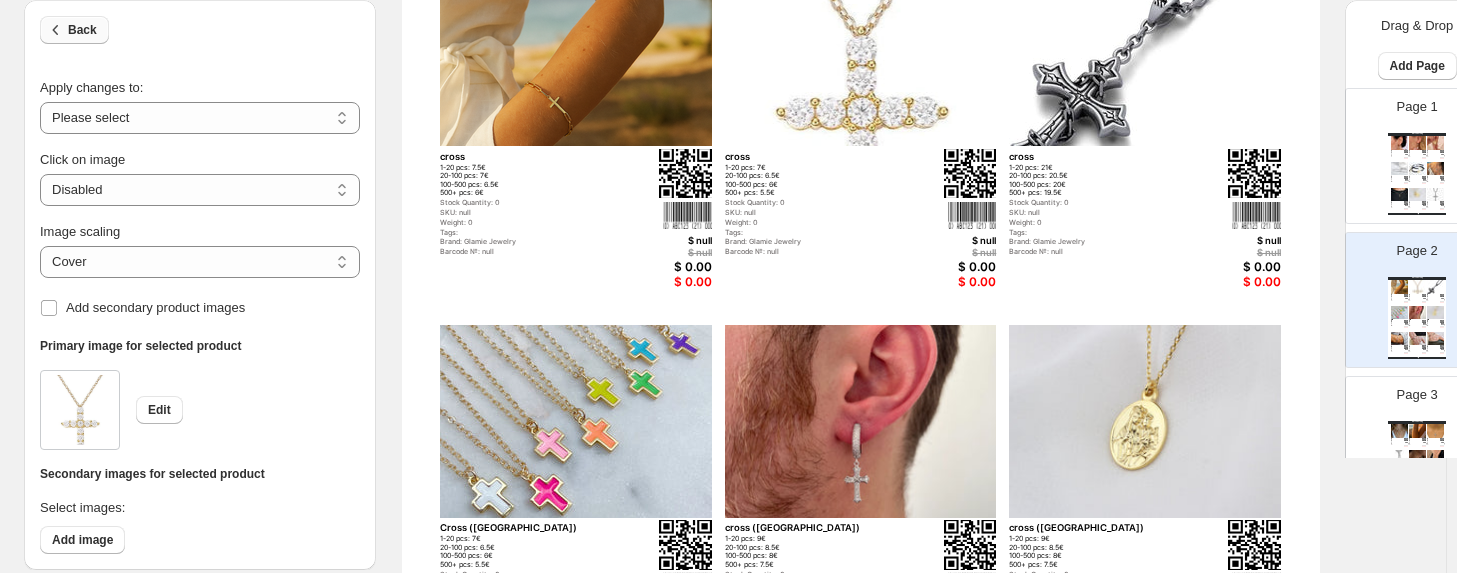 click 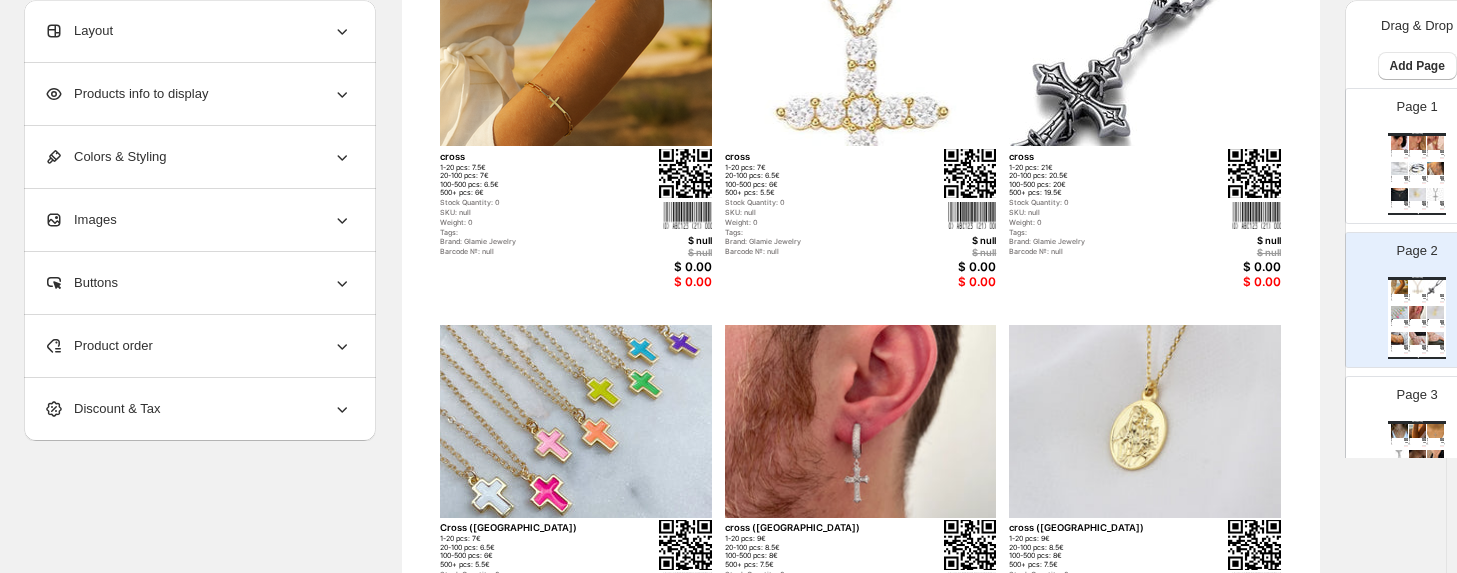 click on "Layout" at bounding box center (198, 31) 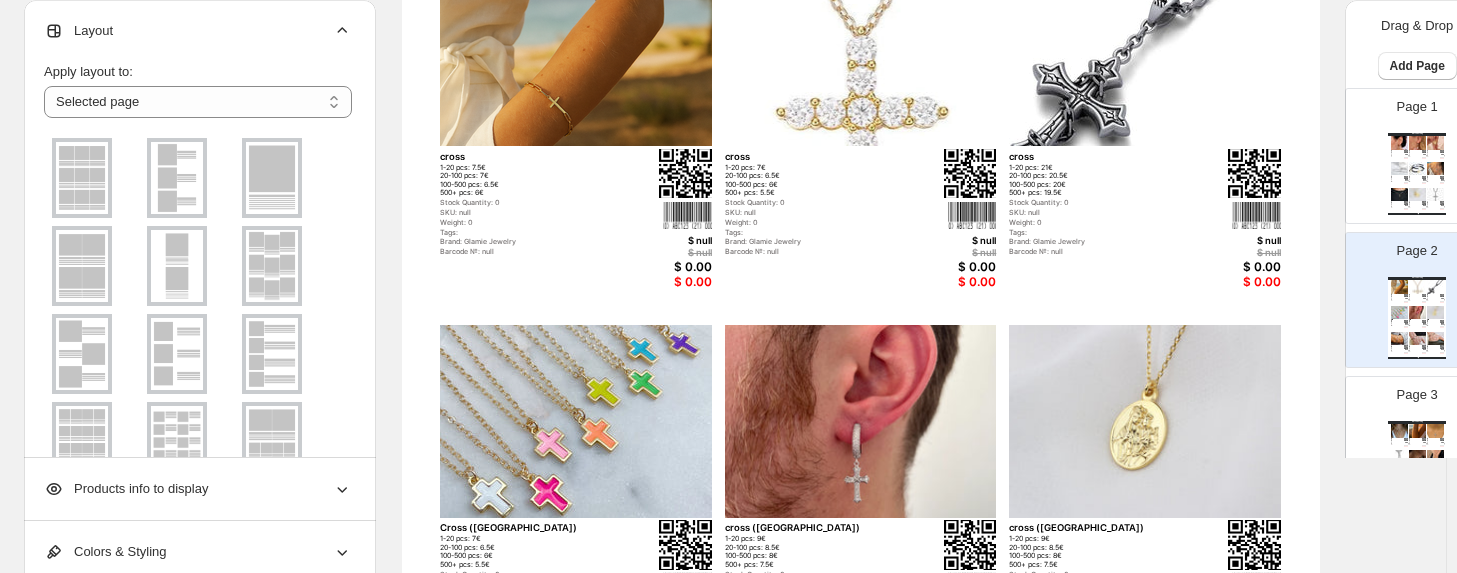 click at bounding box center [82, 354] 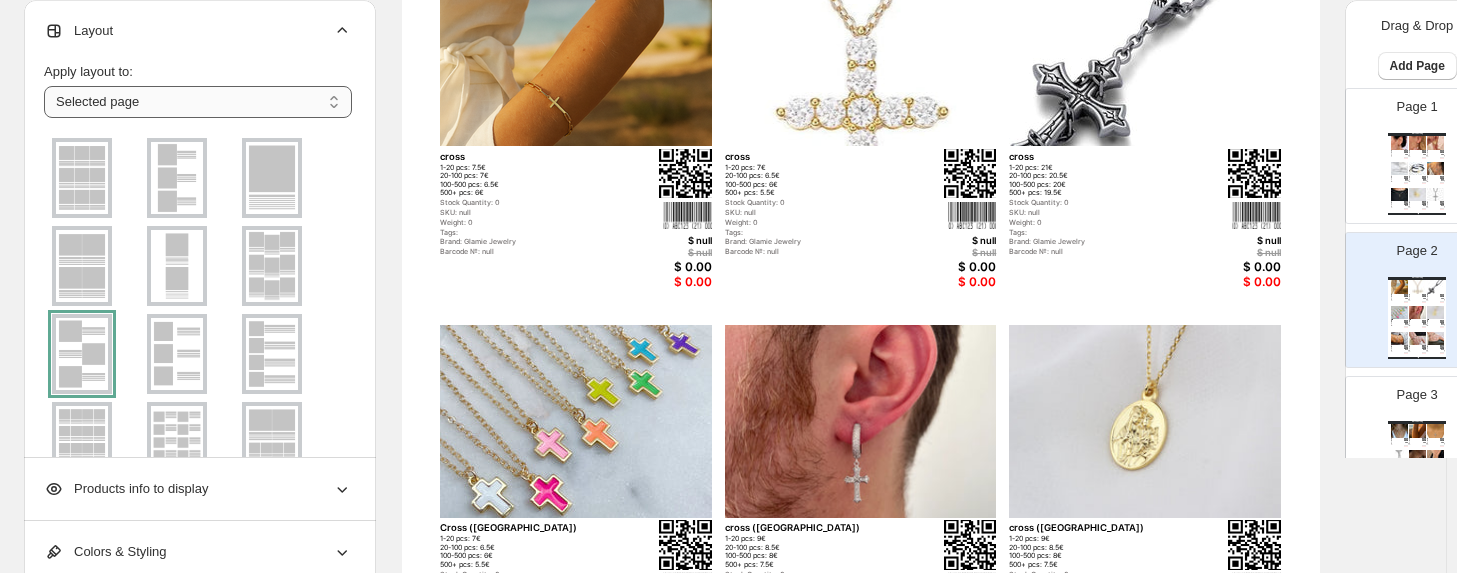 click on "**********" at bounding box center (198, 102) 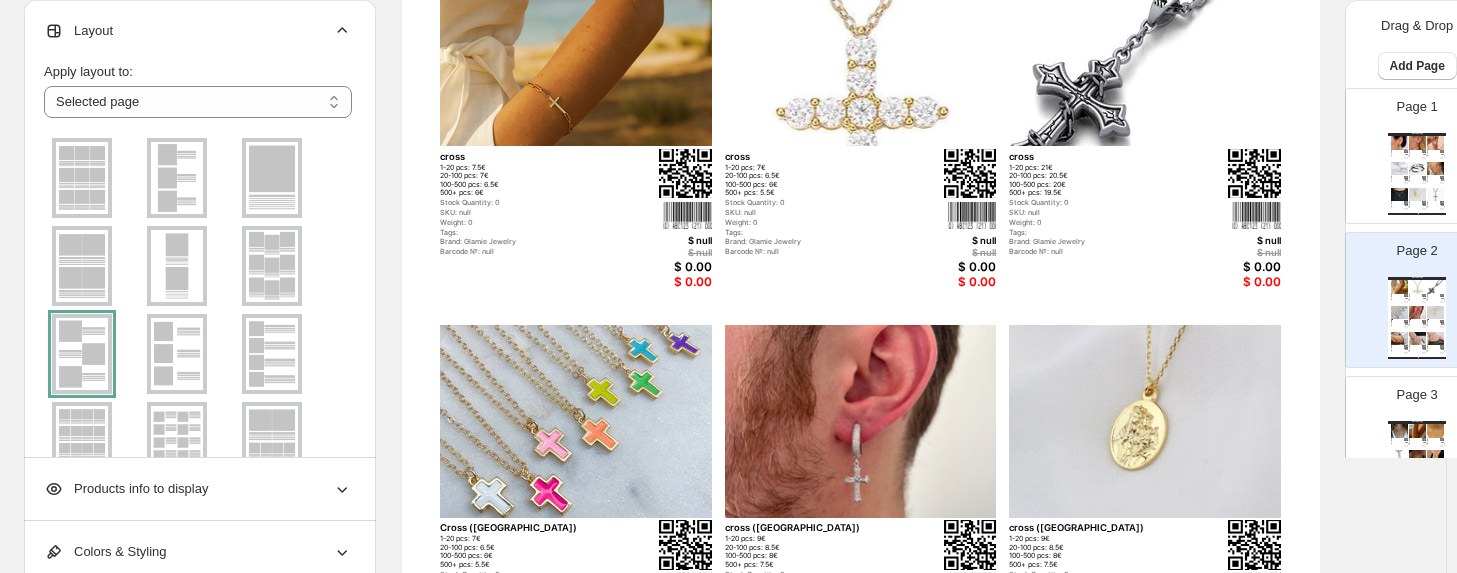 click on "Apply layout to:" at bounding box center (198, 72) 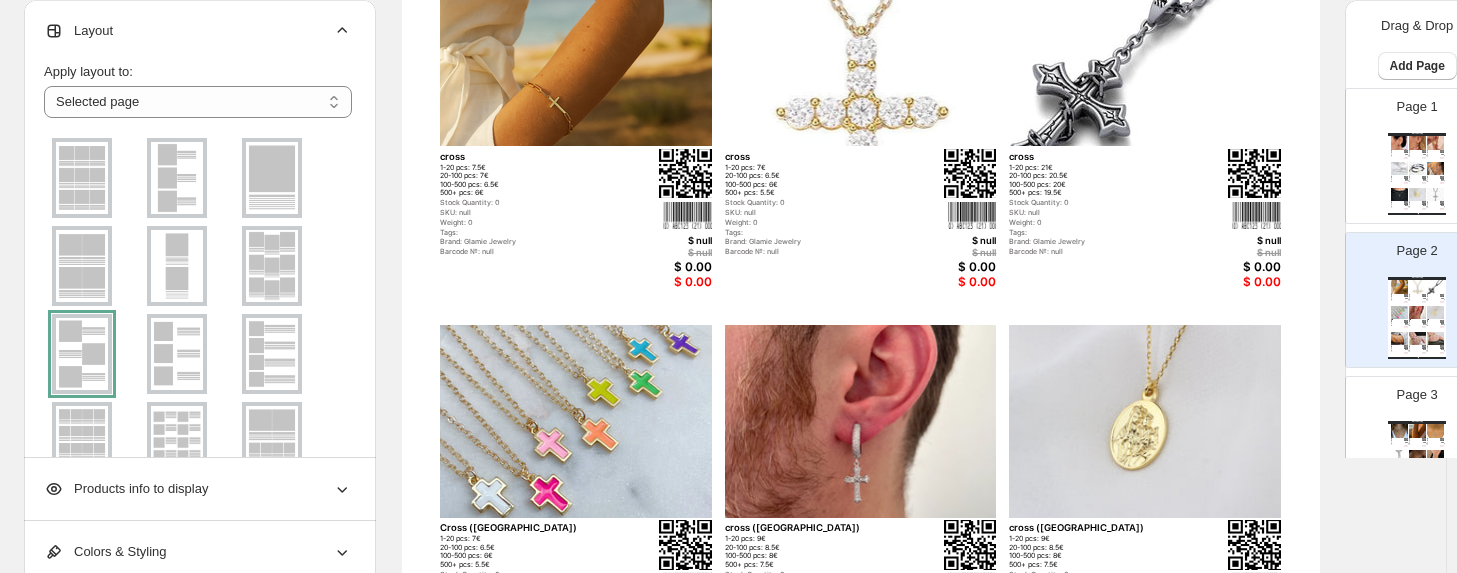 click on "Page 1 Watch Catalog Cross 1-20 pcs: 6.5€
20-100 pcs: 6€
100-500 pcs: 5.5€
500+ pcs: 5€ Stock Quantity:  0 SKU:  null Weight:  0 Tags:   Brand:  Glamie Jewelry Barcode №:   $ null $ null $ 0.00 $ 0.00 cross 1-20 pcs: 6.5€
20-100 pcs: 6€
100-500 pcs: 5.5€
500+ pcs: 5€ Stock Quantity:  0 SKU:  null Weight:  0 Tags:   Brand:  Glamie Jewelry Barcode №:  null $ null $ null $ 0.00 $ 0.00 cross 1-20 pcs: 7€
20-100 pcs: 6.5€
100-500 pcs: 6€
500+ pcs: 5.5€ Stock Quantity:  0 SKU:  null Weight:  0 Tags:   Brand:  Glamie Jewelry Barcode №:  null $ null $ null $ 0.00 $ 0.00 cross 1-20 pcs: 6.5€
20-100 pcs: 6€
100-500 pcs: 5.5€
500+ pcs: 5€ Stock Quantity:  0 SKU:  null Weight:  0 Tags:   Brand:  Glamie Jewelry Barcode №:  null $ null $ null $ 0.00 $ 0.00 cross 1-20 pcs: 6.5€
20-100 pcs: 6€
100-500 pcs: 5.5€
500+ pcs: 5€ Stock Quantity:  0 SKU:  null Weight:  0 Tags:   Brand:  Glamie Jewelry Barcode №:  null $ null $ null $ 0.00 $ 0.00 cross Stock Quantity:  0 SKU:  null" at bounding box center [1409, 148] 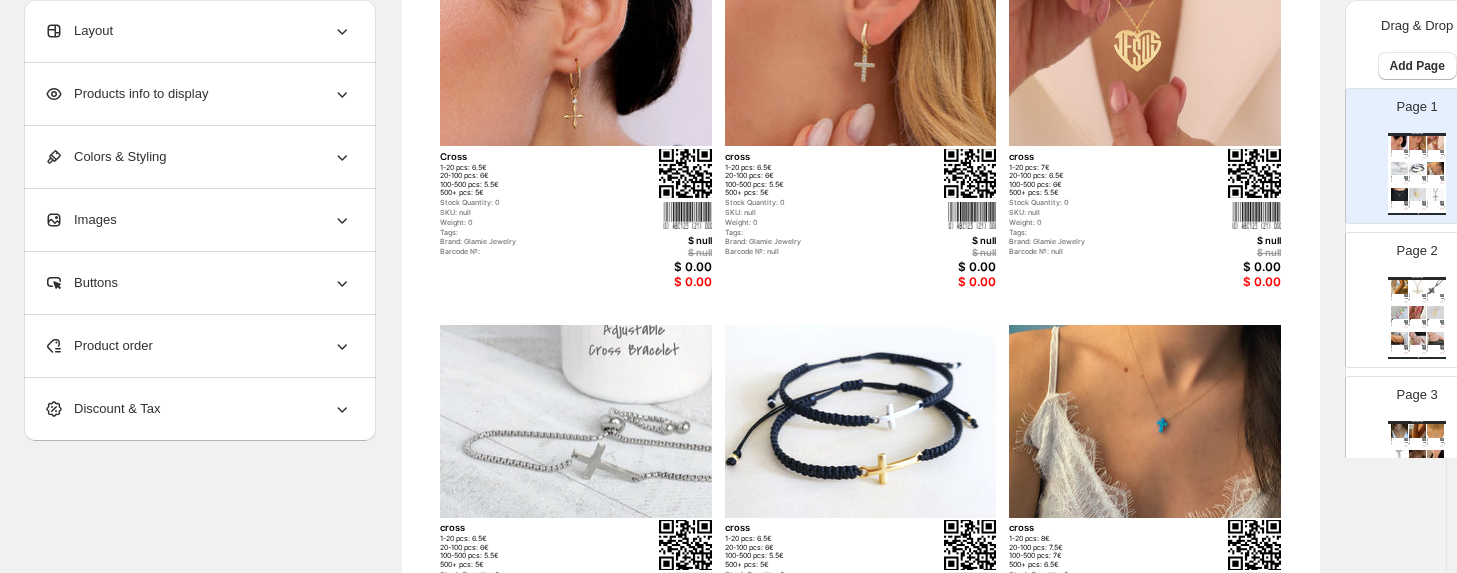 click at bounding box center [1399, 286] 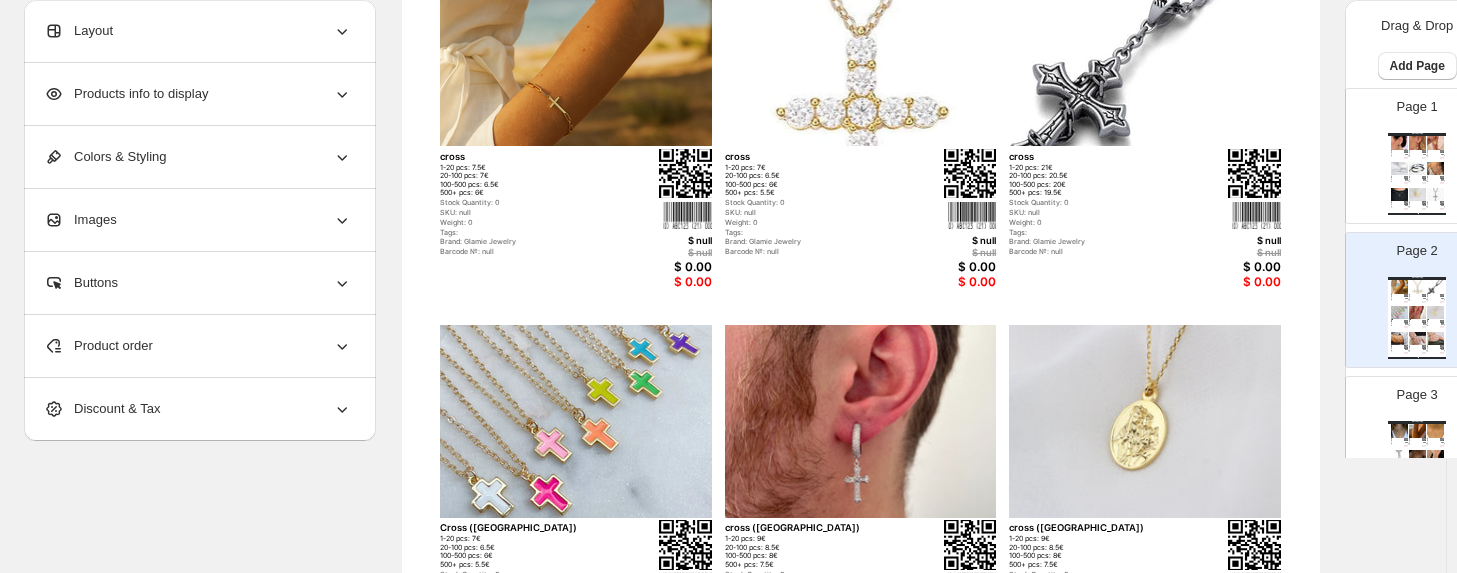 click at bounding box center [1417, 168] 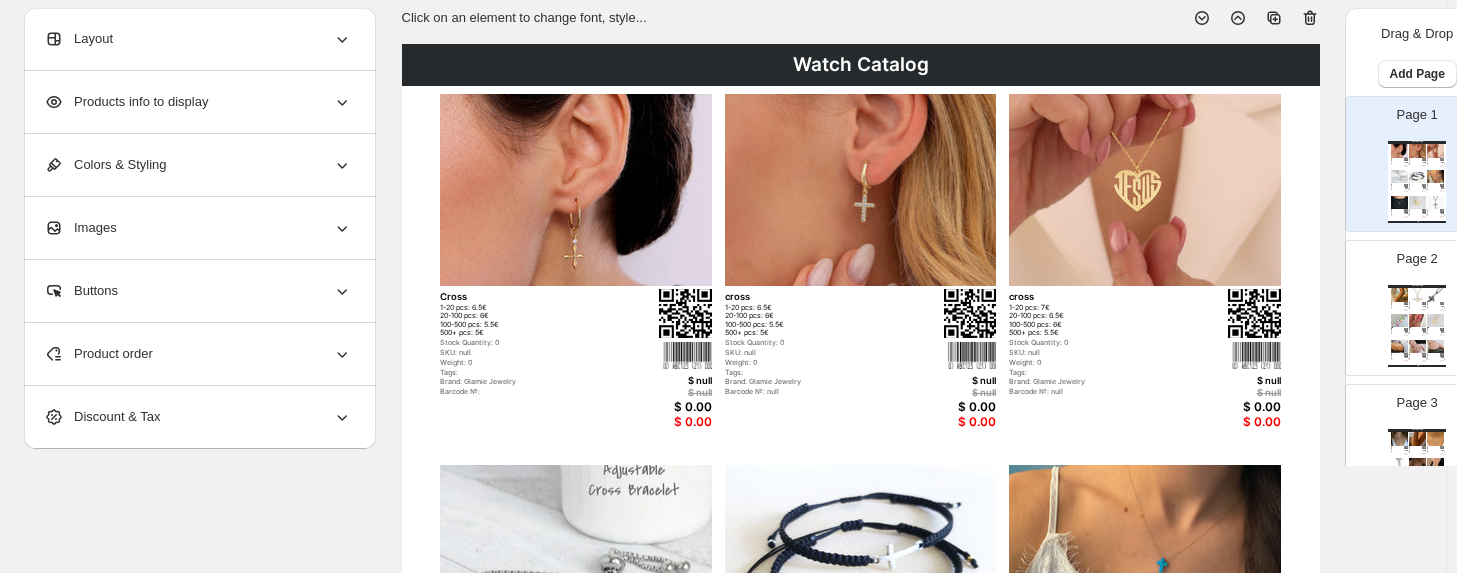 scroll, scrollTop: 0, scrollLeft: 0, axis: both 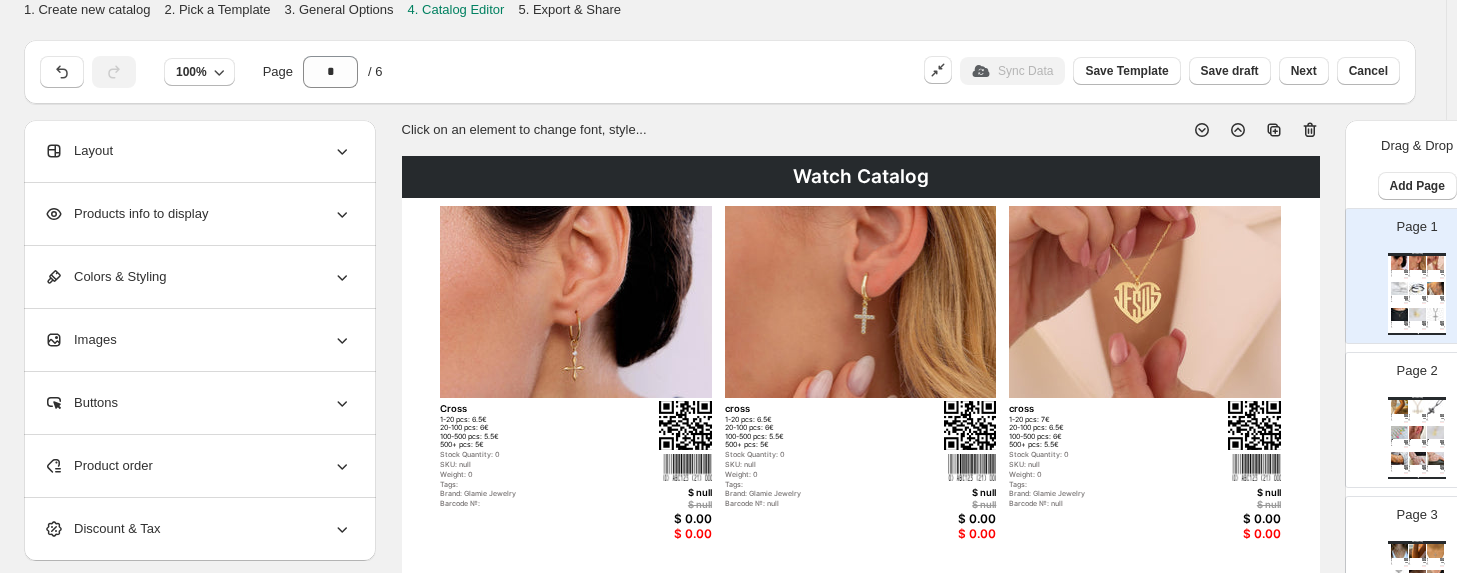 click on "2. Pick a Template" at bounding box center [217, 9] 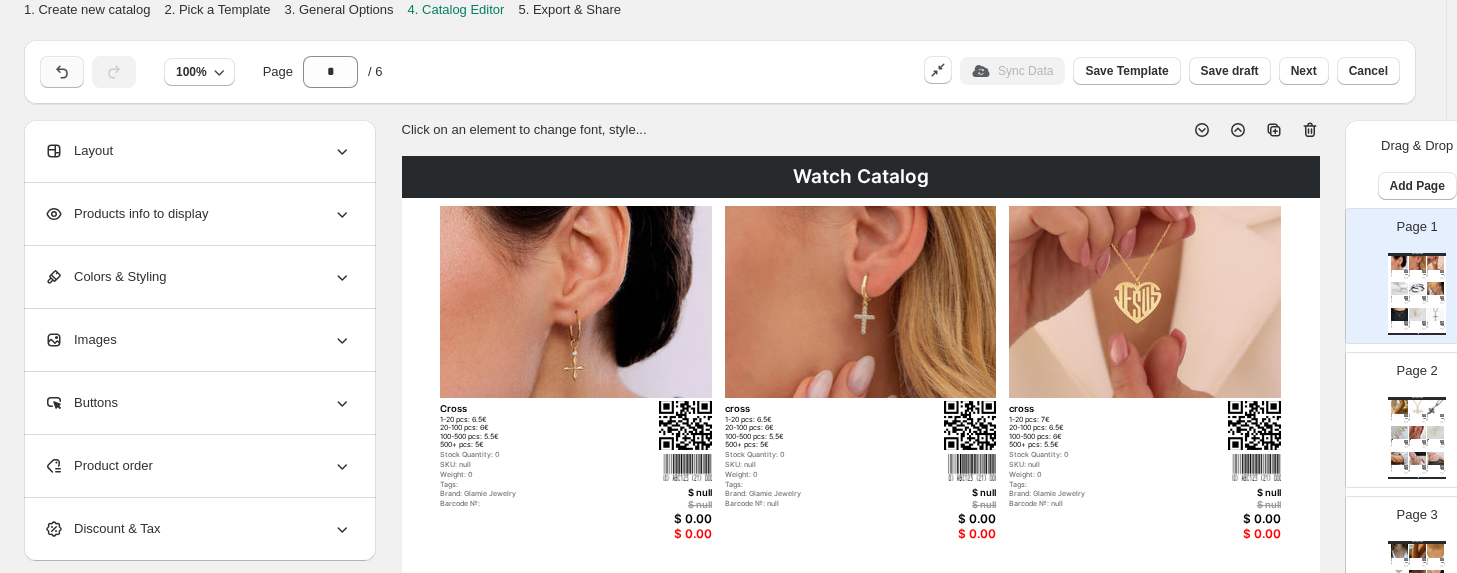 click 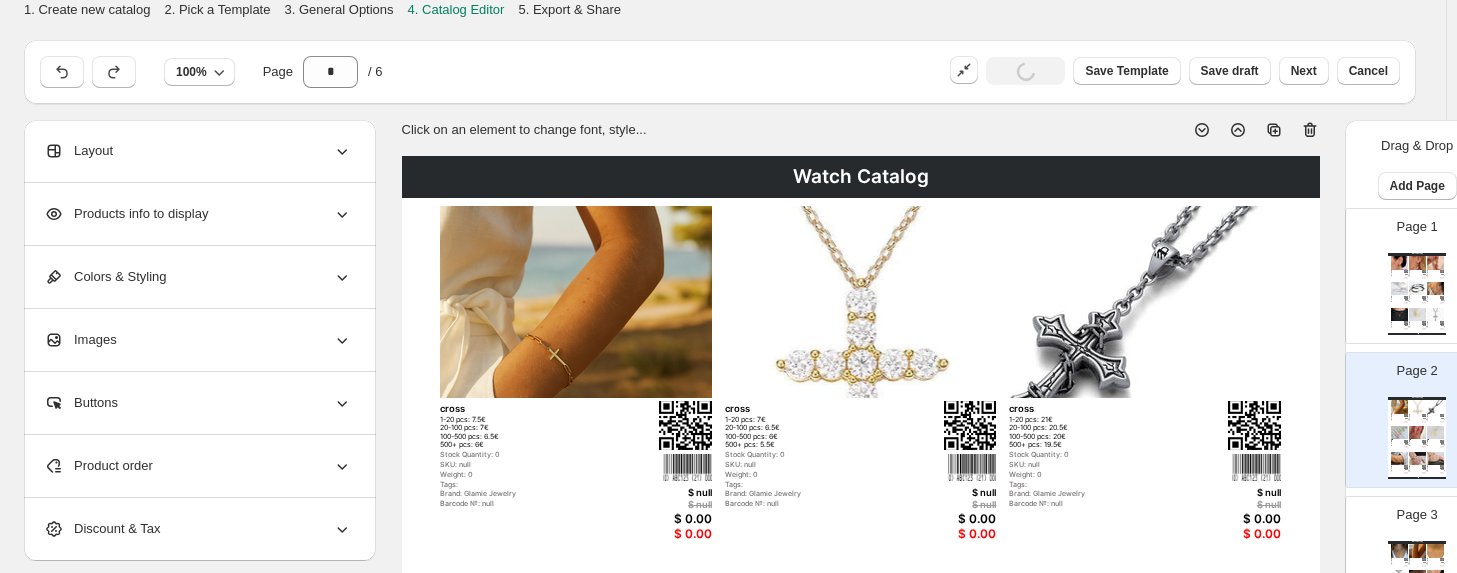 click on "Layout" at bounding box center (198, 151) 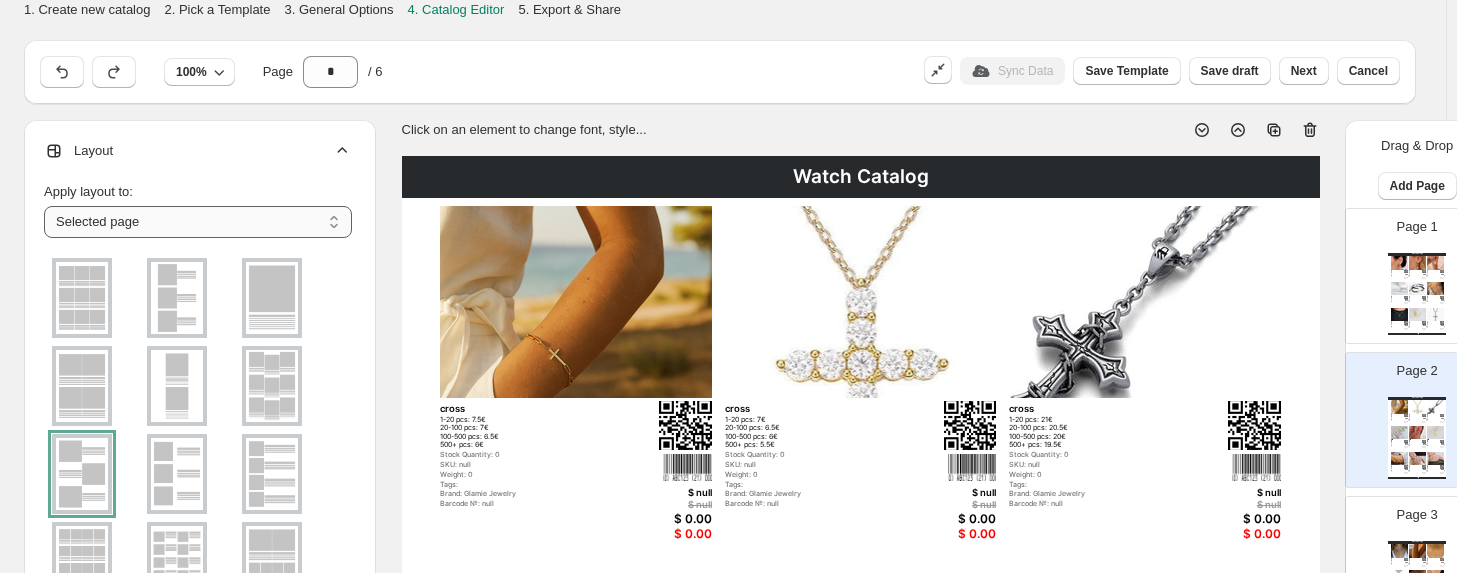click on "**********" at bounding box center (198, 222) 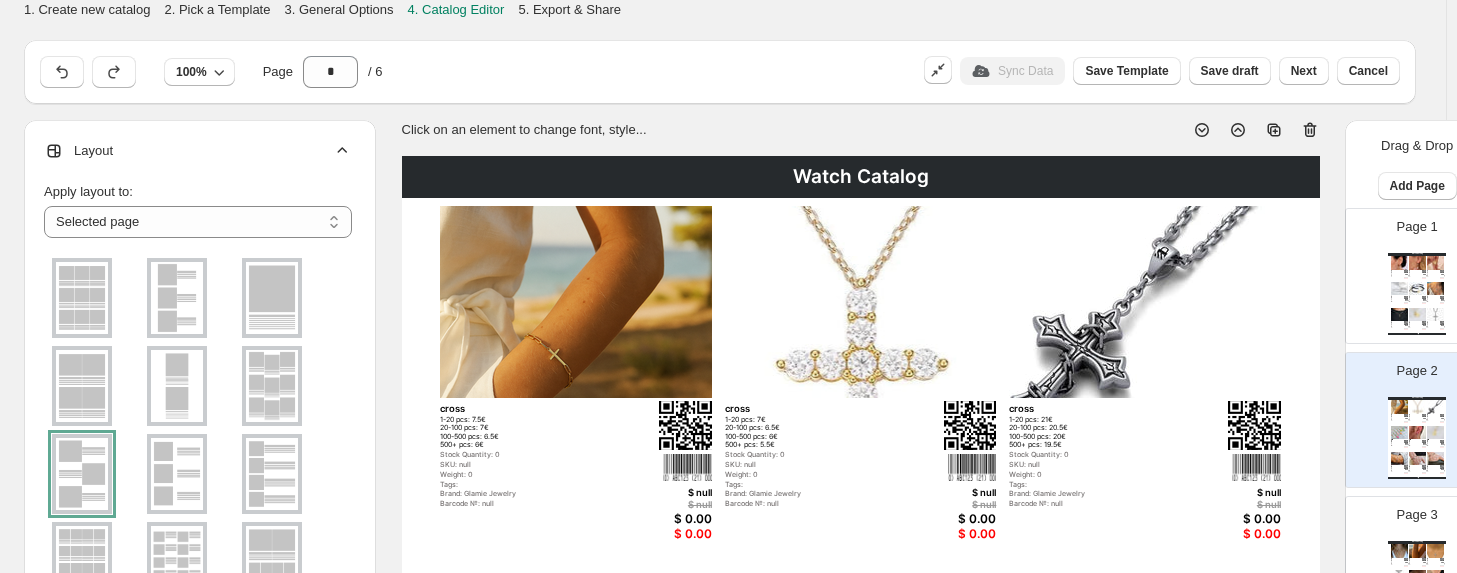 click at bounding box center [177, 298] 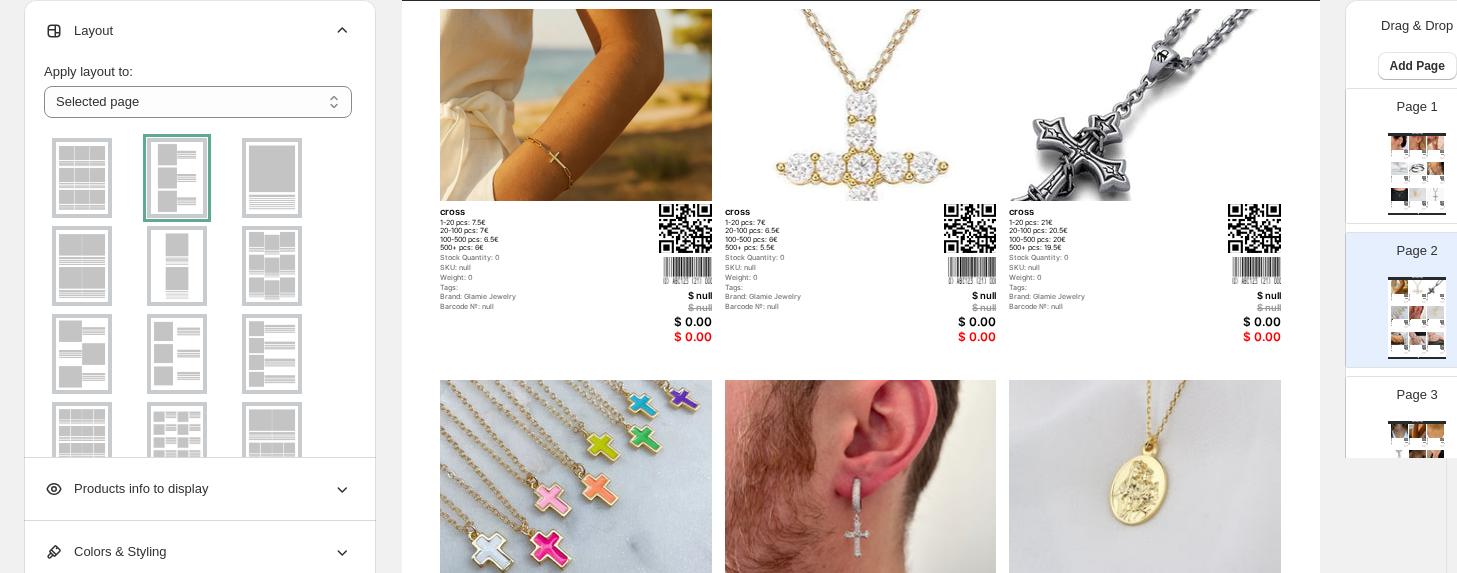 scroll, scrollTop: 200, scrollLeft: 0, axis: vertical 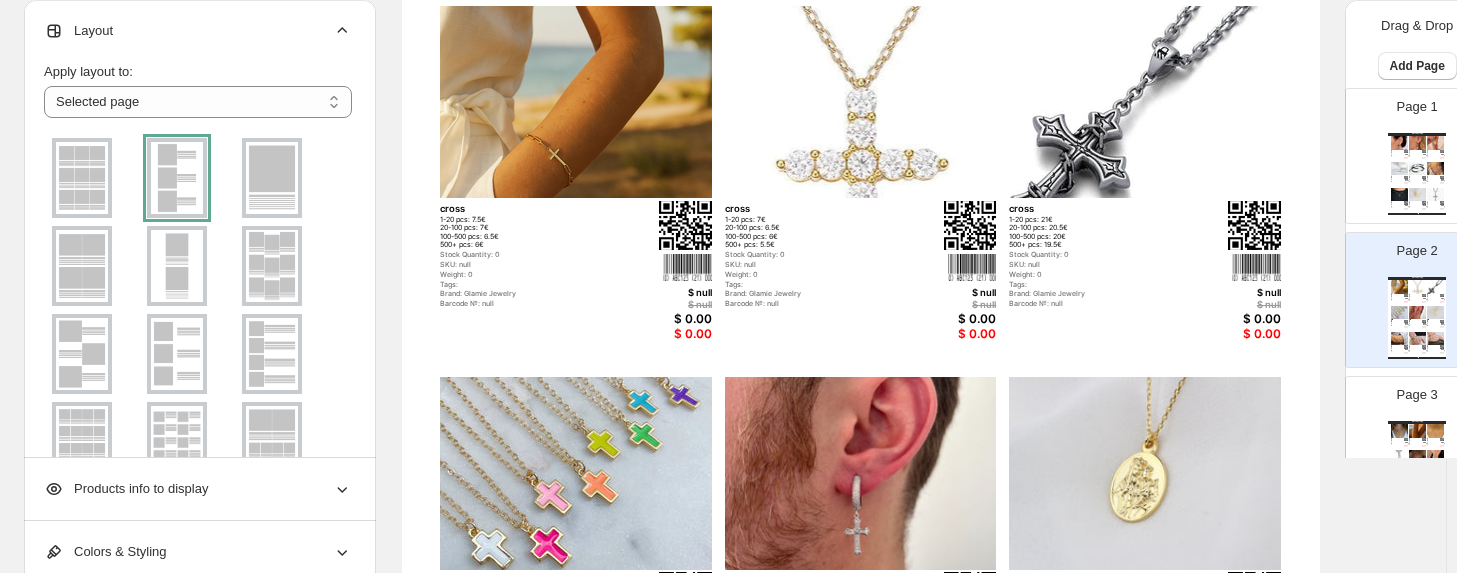 click at bounding box center [177, 178] 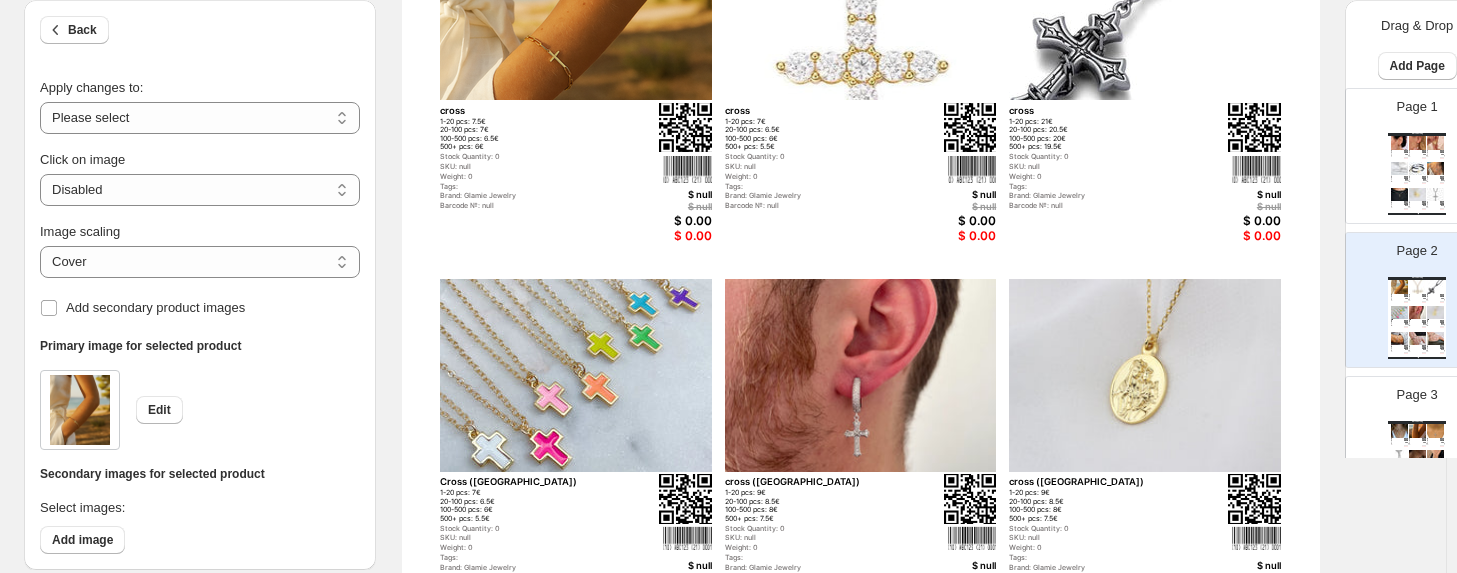 scroll, scrollTop: 100, scrollLeft: 0, axis: vertical 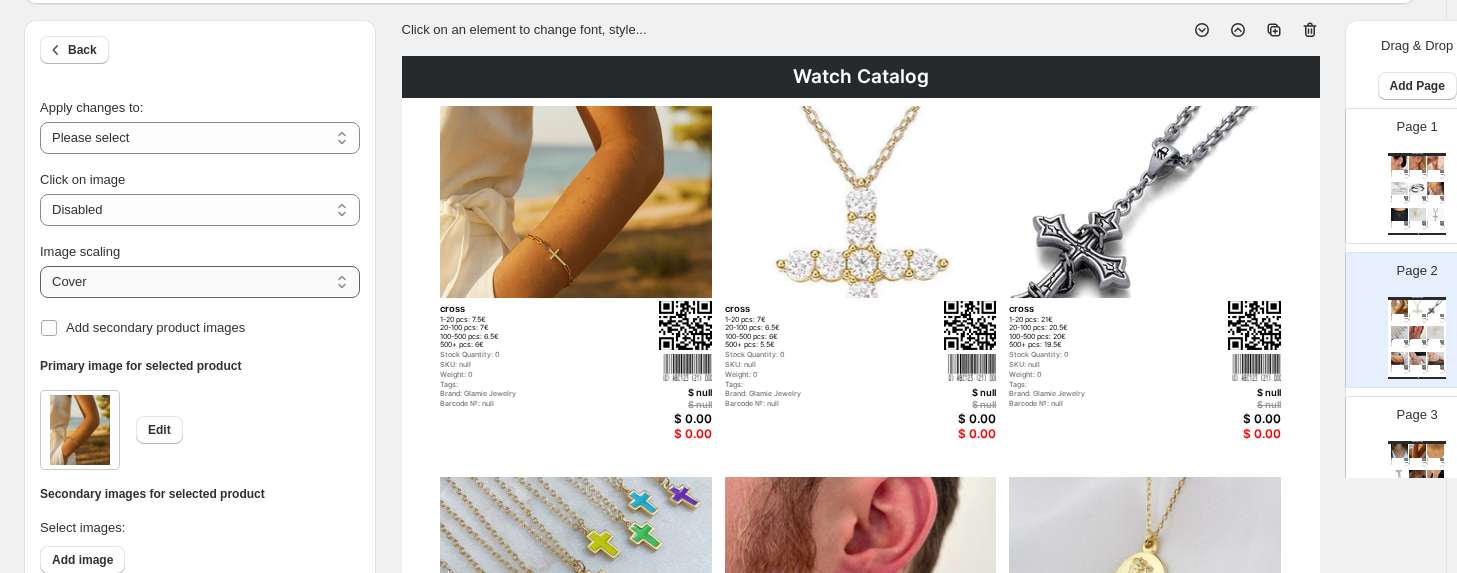 click on "***** *******" at bounding box center [200, 282] 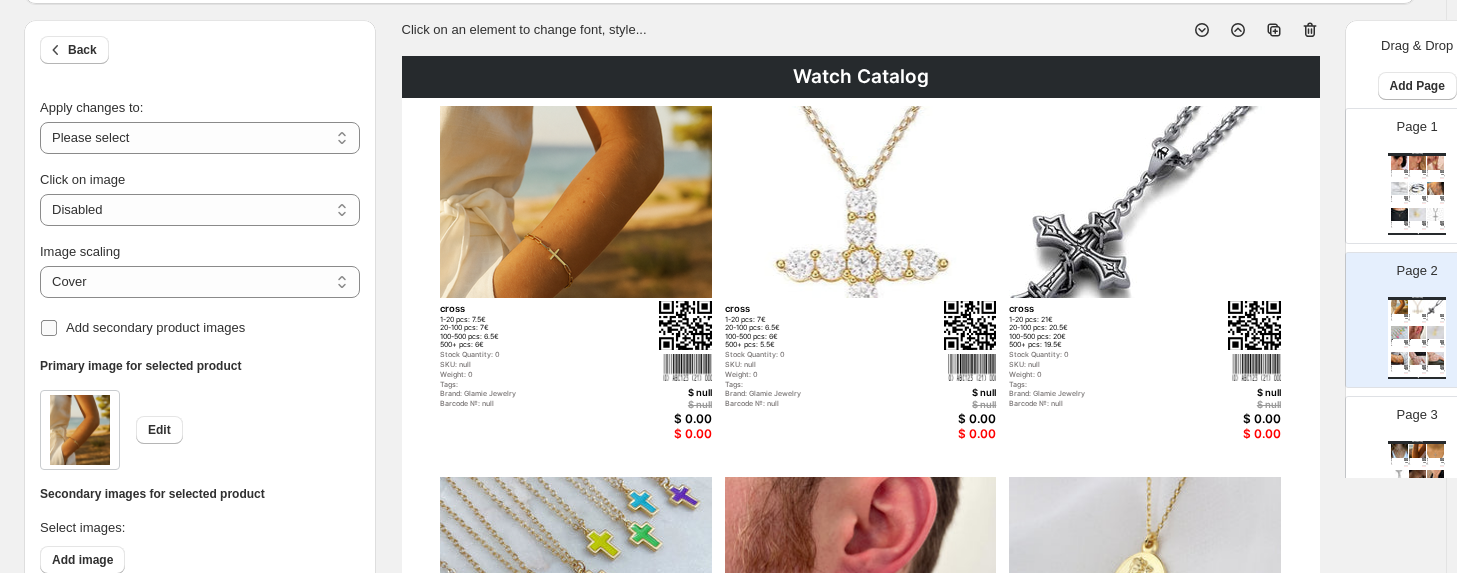 select on "*****" 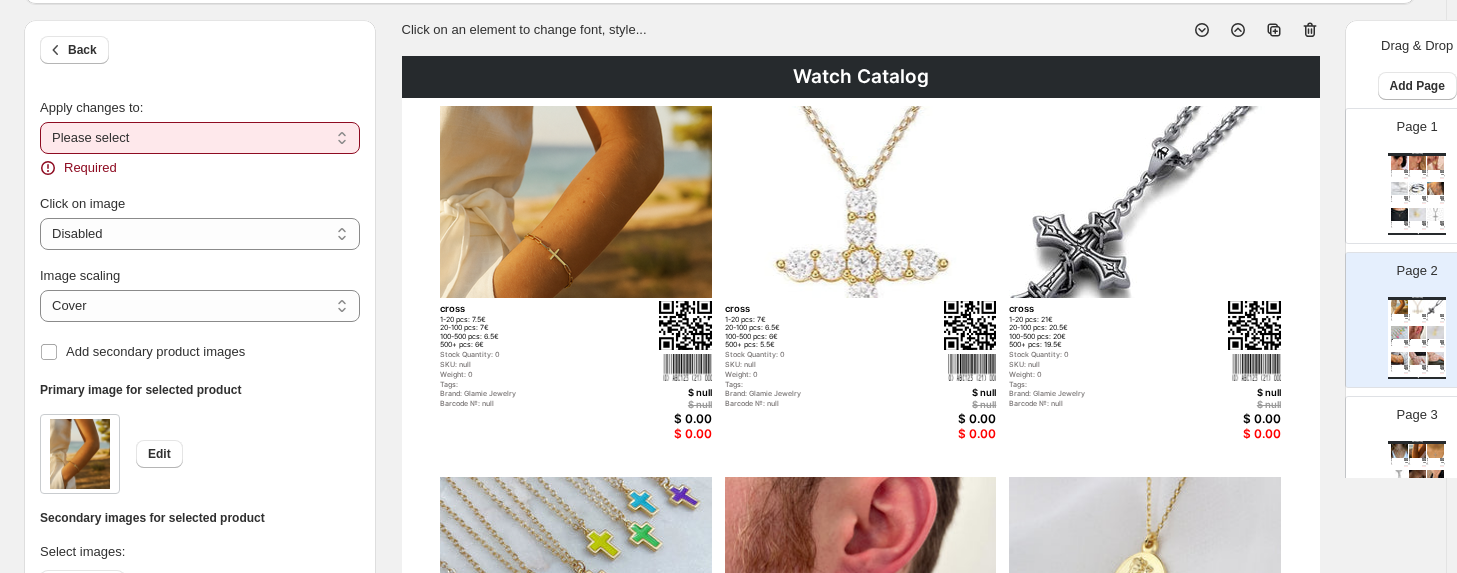 click on "**********" at bounding box center (200, 138) 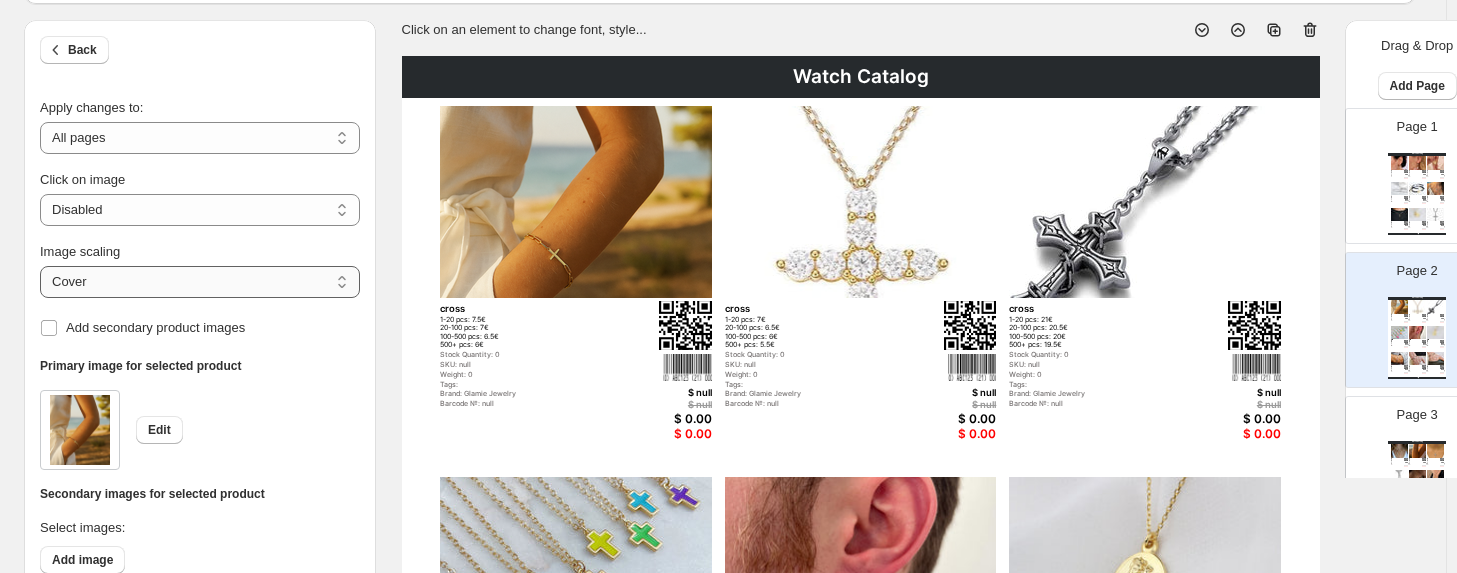 click on "***** *******" at bounding box center [200, 282] 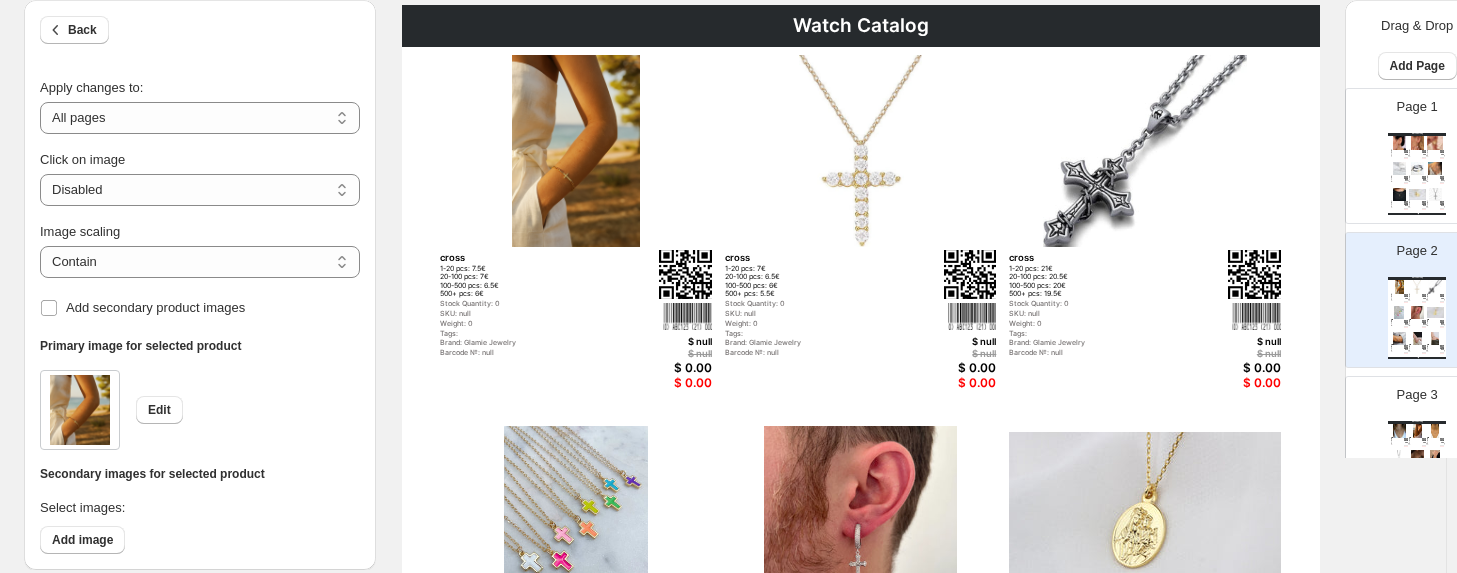 scroll, scrollTop: 100, scrollLeft: 0, axis: vertical 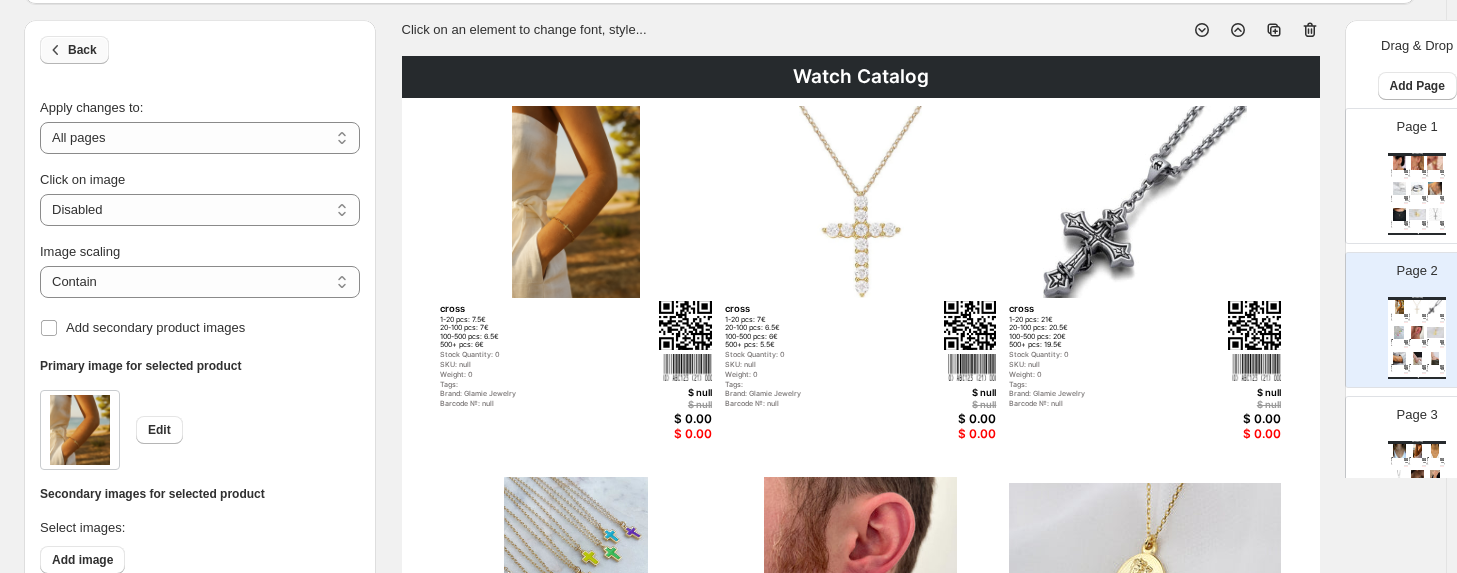 click on "Back" at bounding box center [82, 50] 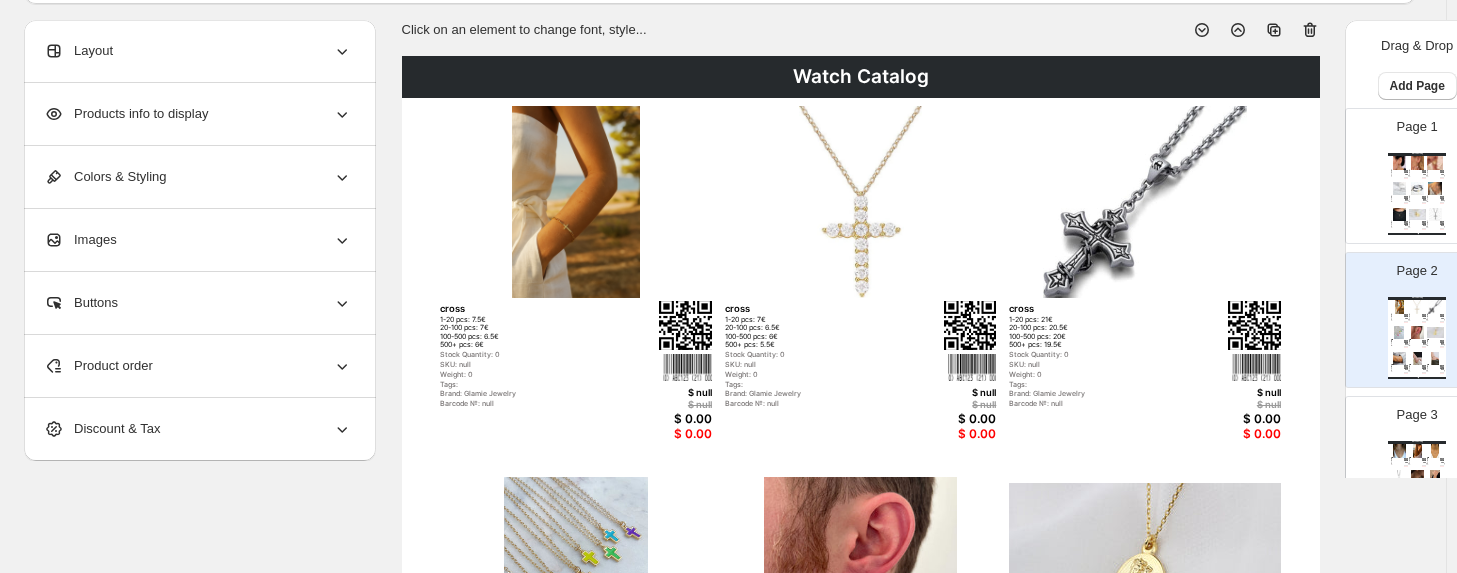 click on "Watch Catalog" at bounding box center [861, 77] 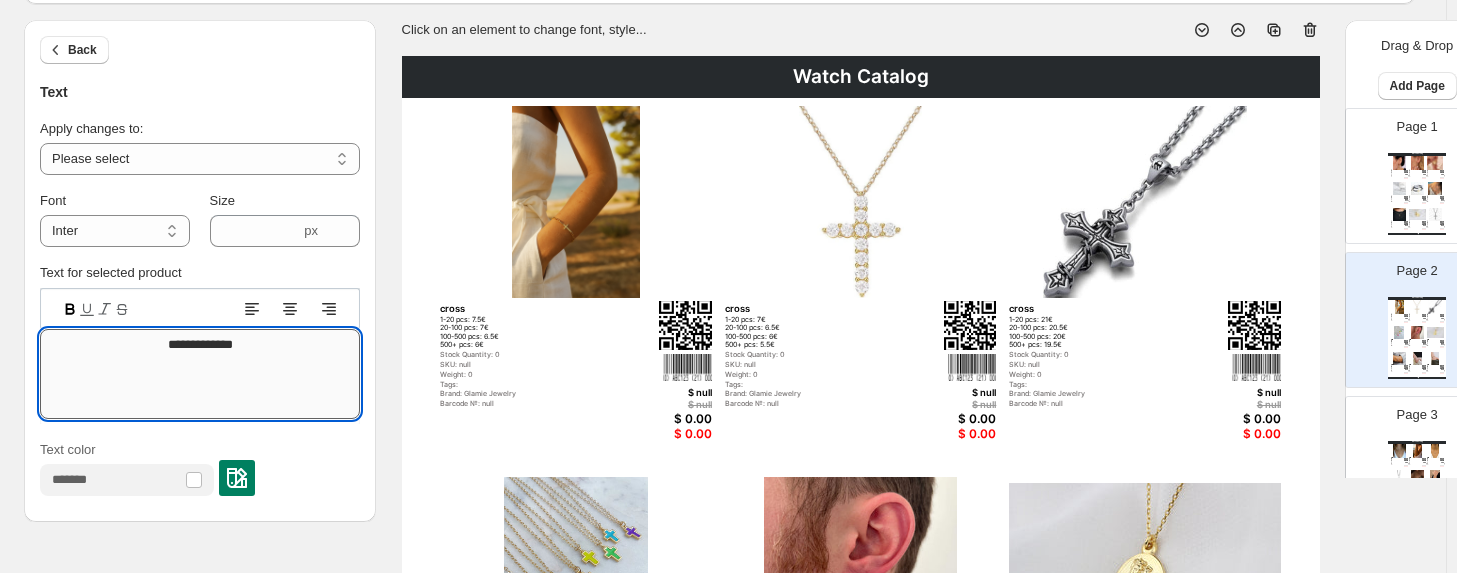drag, startPoint x: 264, startPoint y: 348, endPoint x: 102, endPoint y: 332, distance: 162.78821 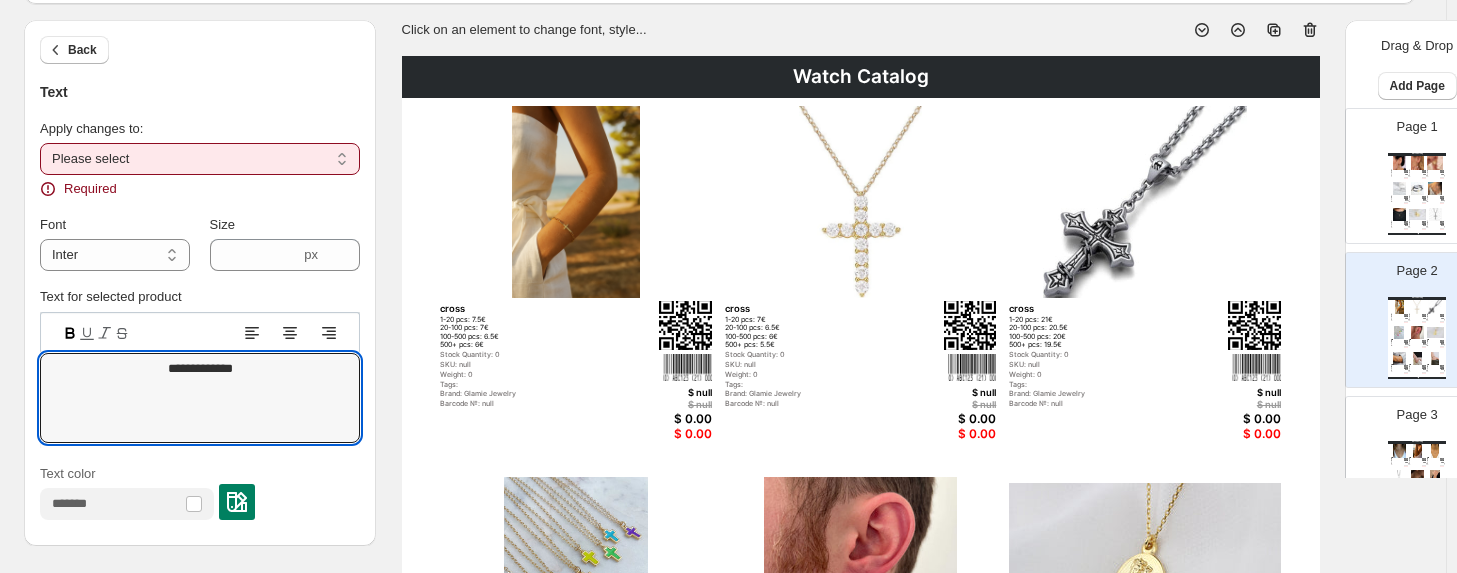 type on "**********" 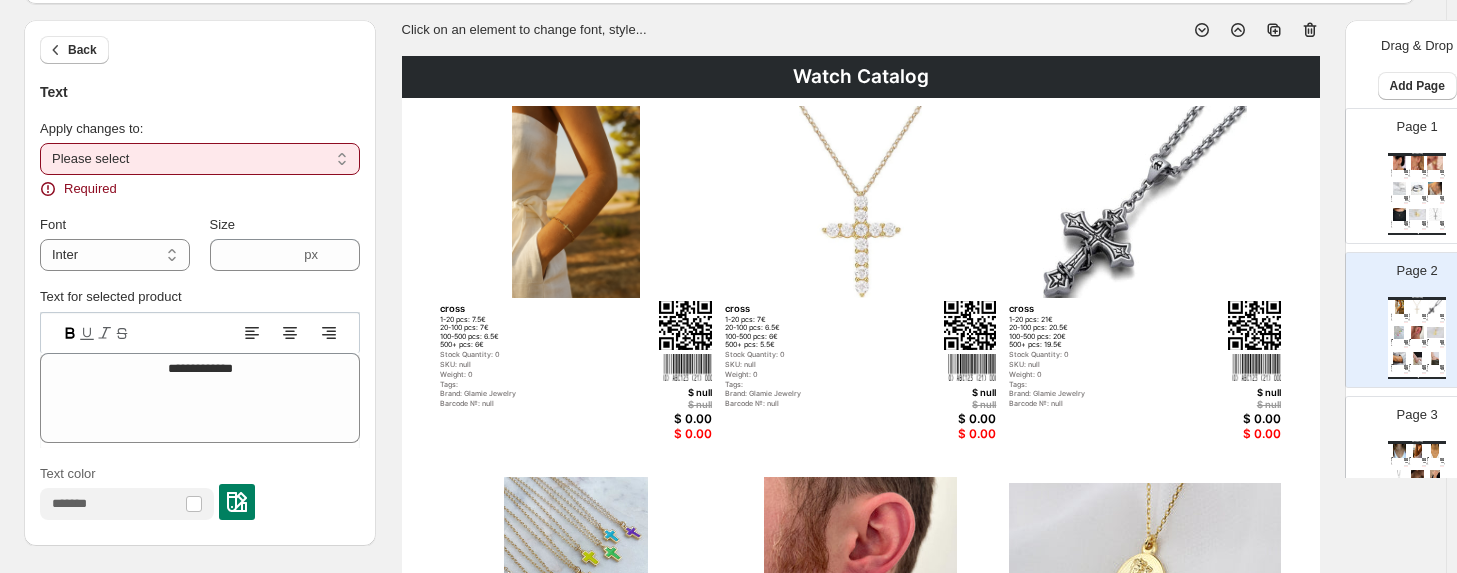 click on "**********" at bounding box center [200, 159] 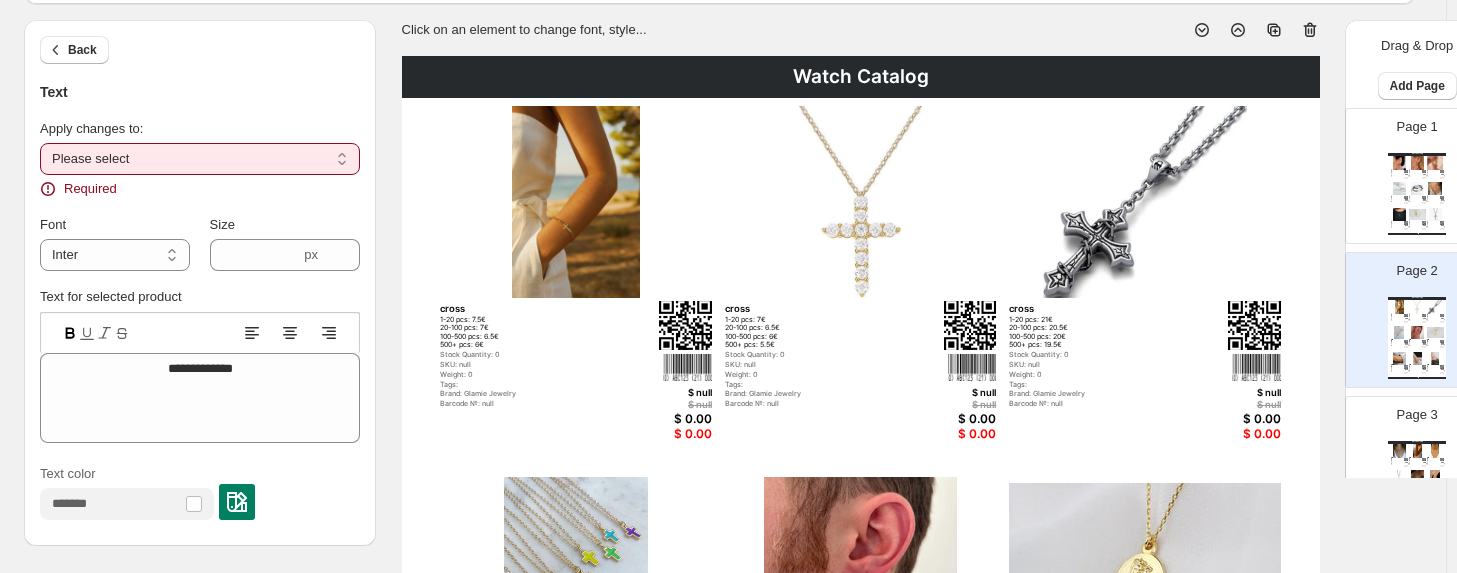 select on "**********" 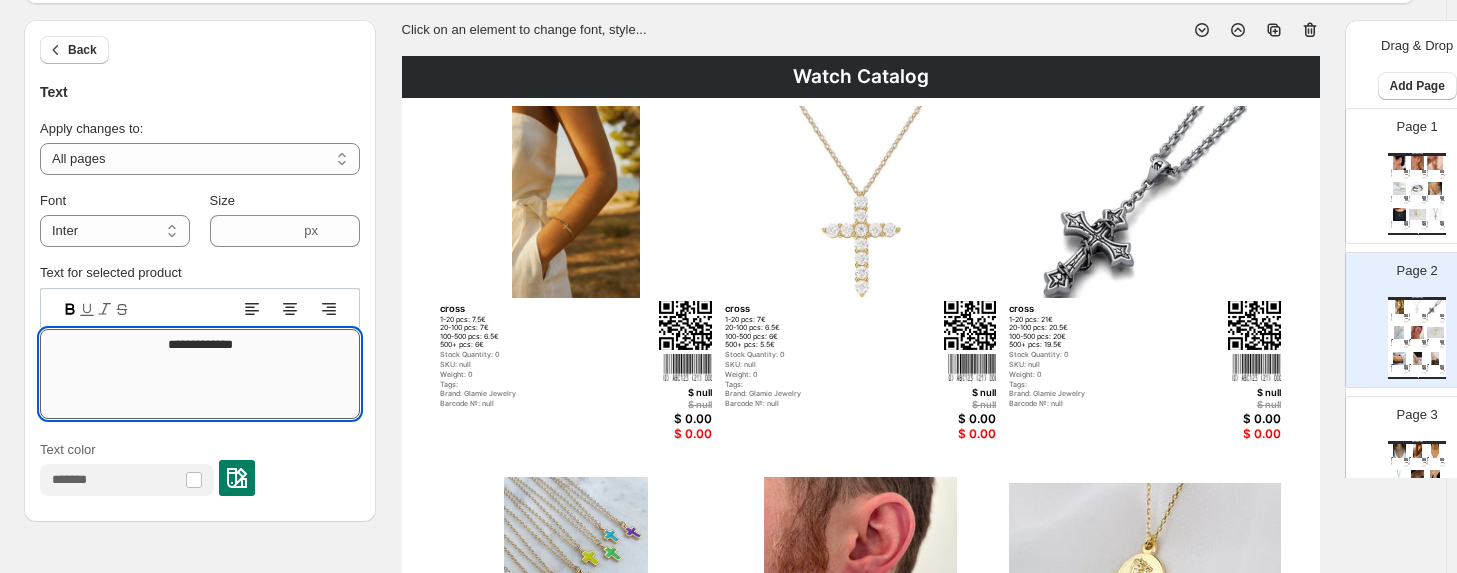 click on "**********" at bounding box center [200, 374] 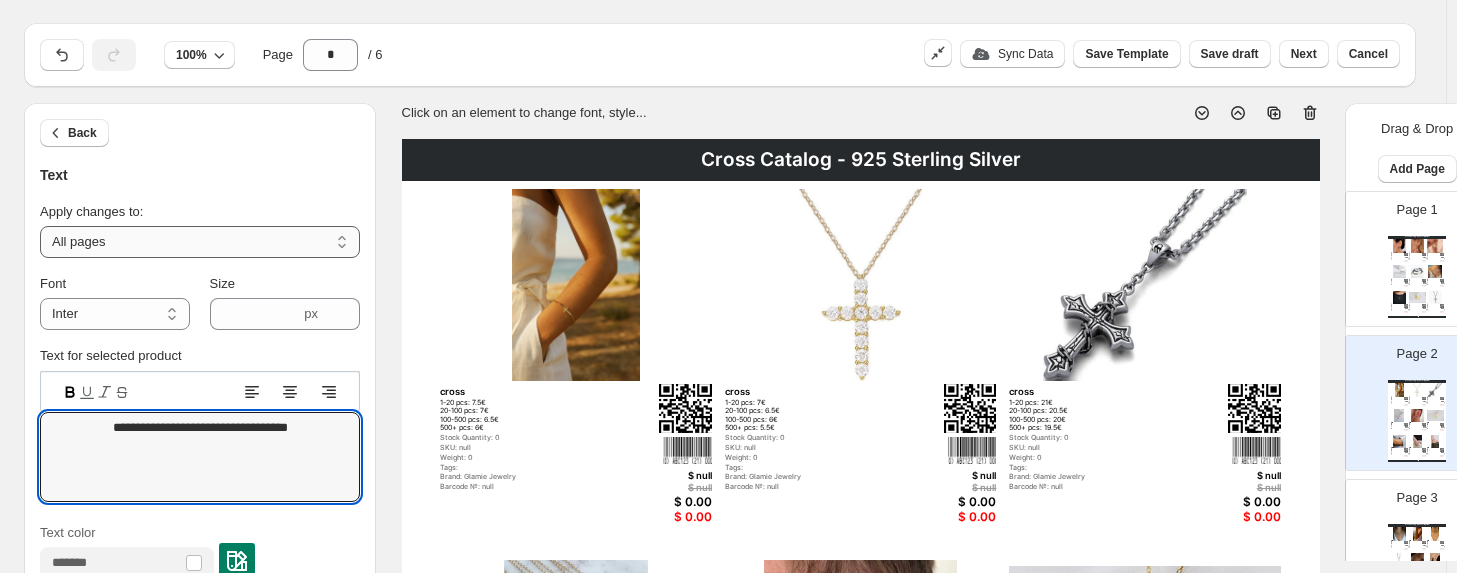 scroll, scrollTop: 0, scrollLeft: 0, axis: both 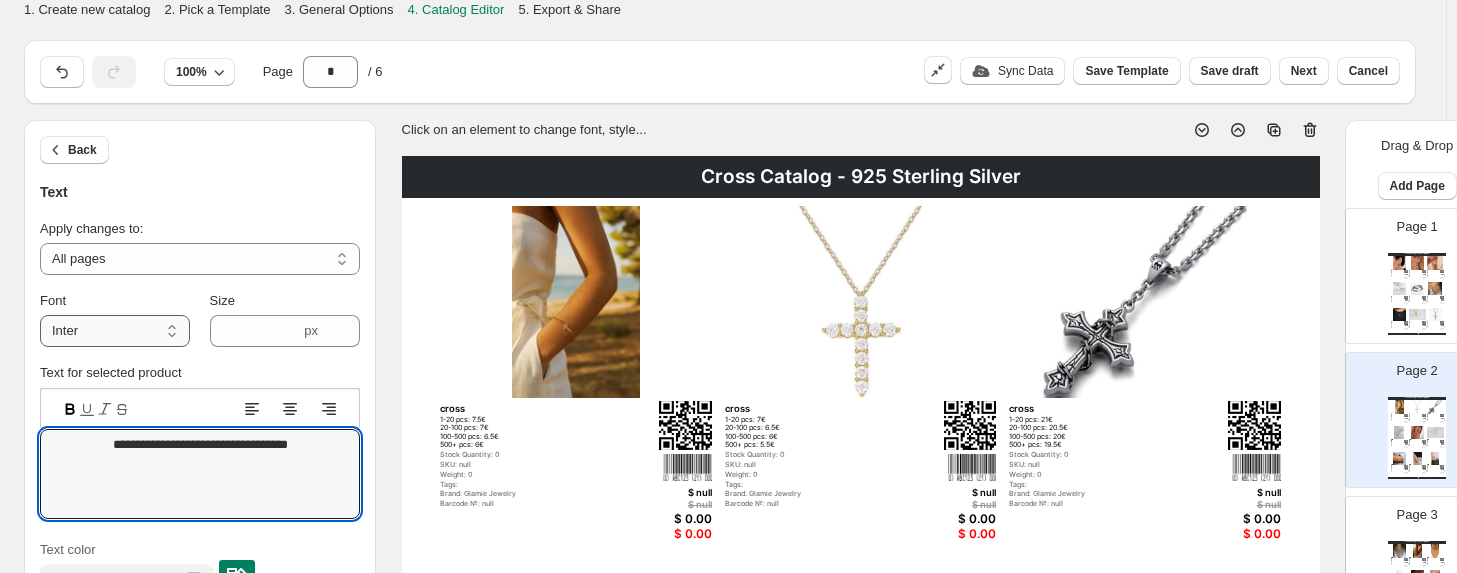 type on "**********" 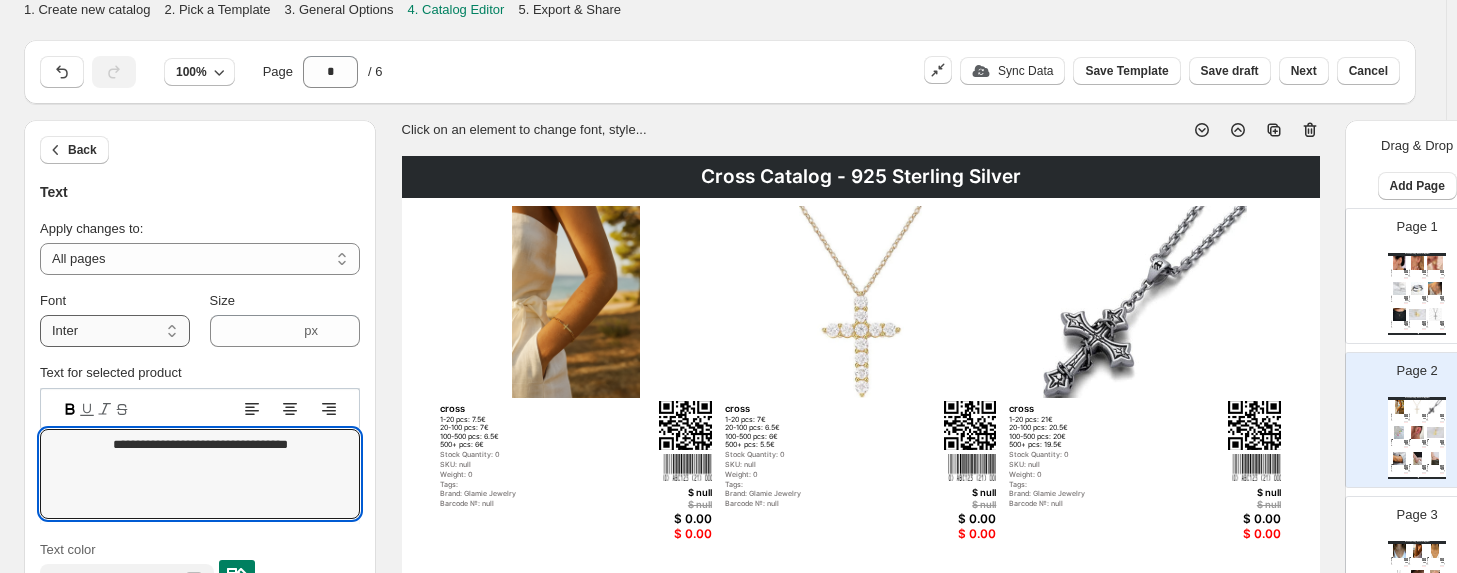 click on "**********" at bounding box center (115, 331) 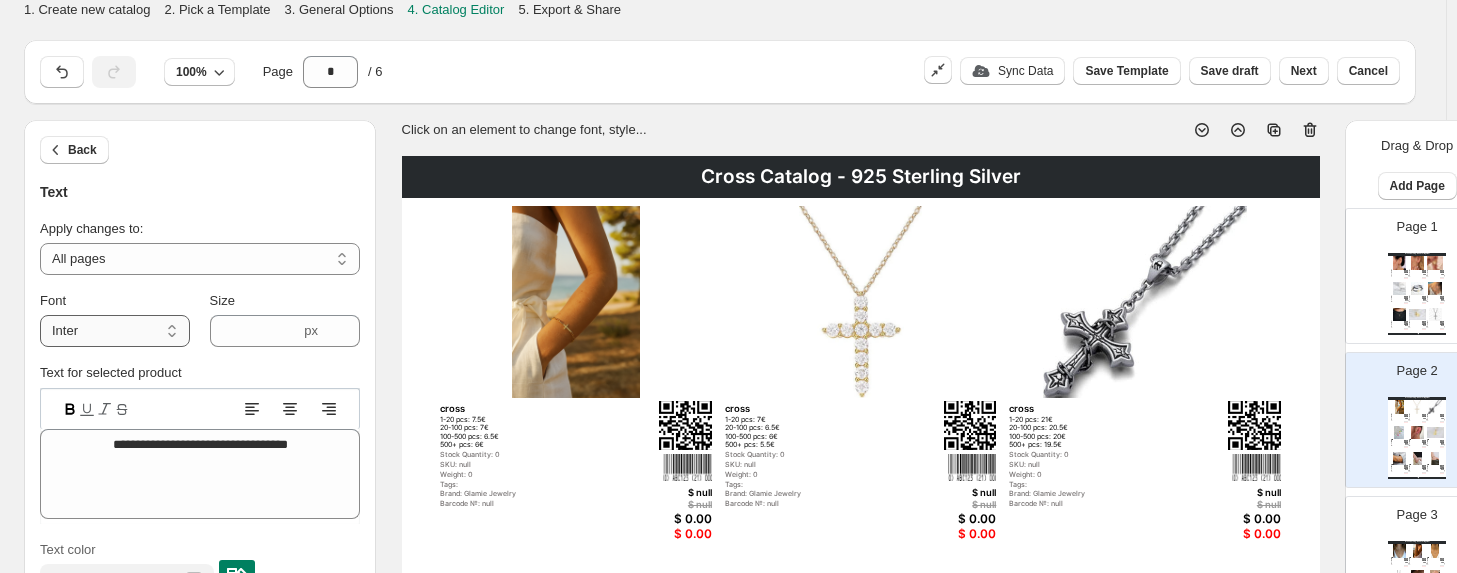 click on "**********" at bounding box center [115, 331] 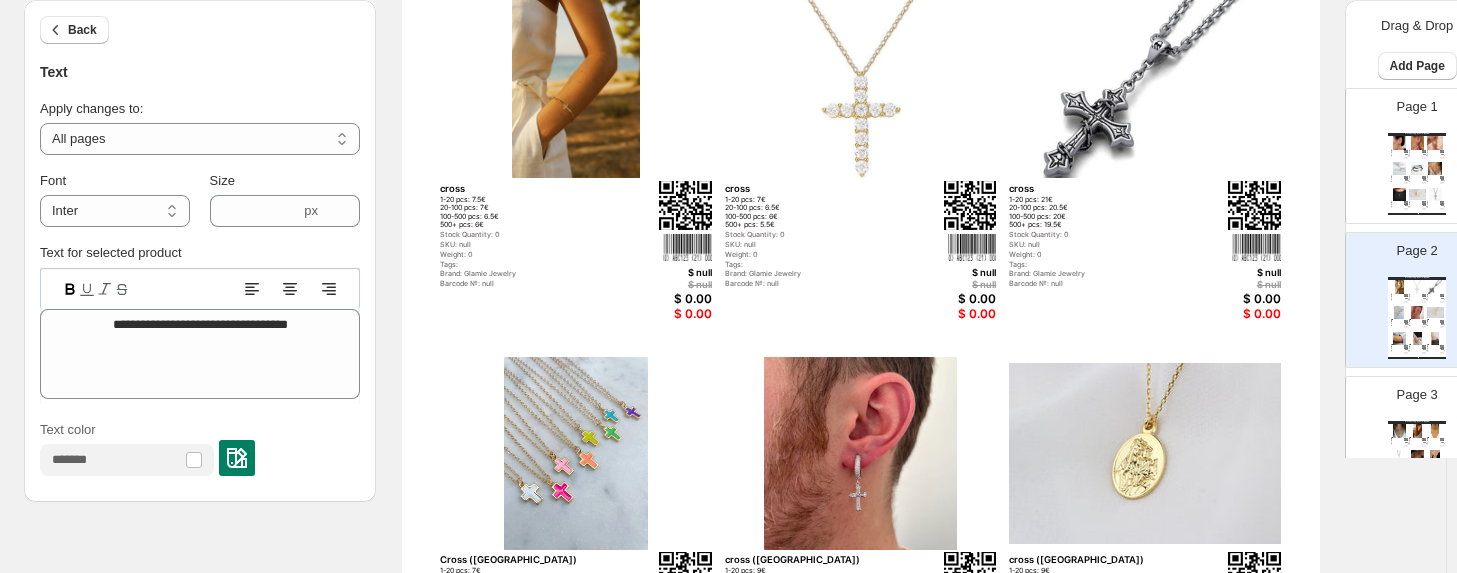 scroll, scrollTop: 100, scrollLeft: 0, axis: vertical 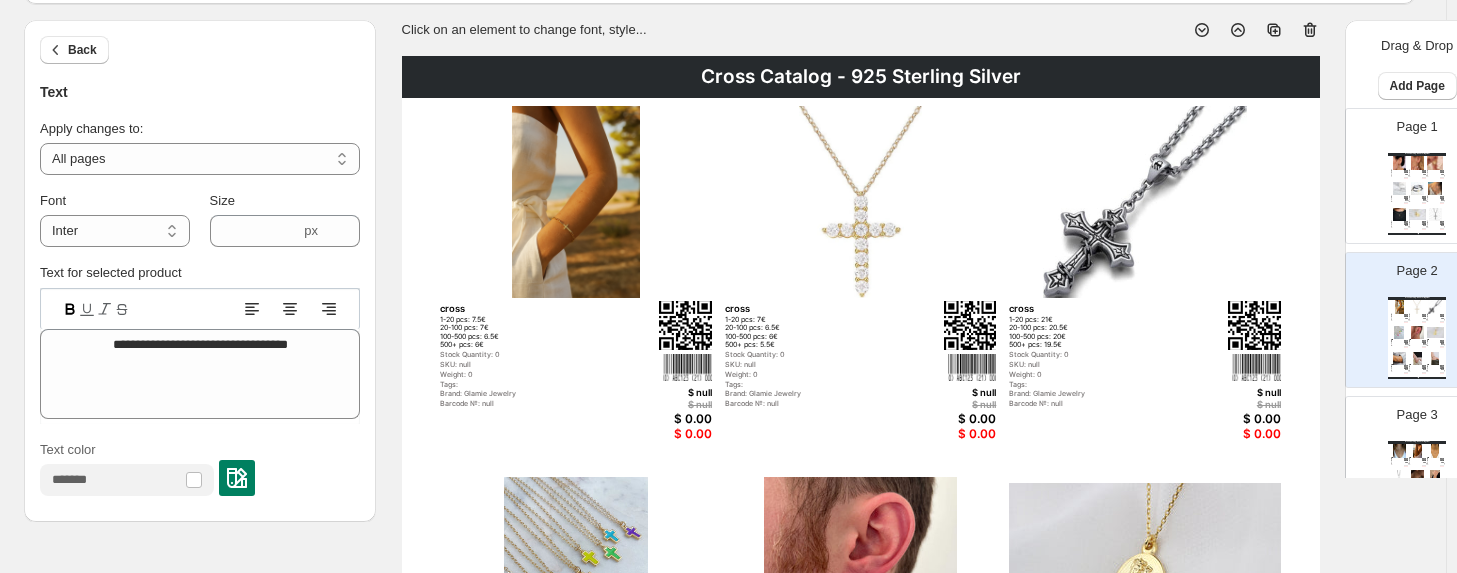 click on "Cross Catalog - 925 Sterling Silver Cross 1-20 pcs: 6.5€
20-100 pcs: 6€
100-500 pcs: 5.5€
500+ pcs: 5€ Stock Quantity:  0 SKU:  null Weight:  0 Tags:   Brand:  Glamie Jewelry Barcode №:   $ null $ null $ 0.00 $ 0.00 cross 1-20 pcs: 6.5€
20-100 pcs: 6€
100-500 pcs: 5.5€
500+ pcs: 5€ Stock Quantity:  0 SKU:  null Weight:  0 Tags:   Brand:  Glamie Jewelry Barcode №:  null $ null $ null $ 0.00 $ 0.00 cross 1-20 pcs: 7€
20-100 pcs: 6.5€
100-500 pcs: 6€
500+ pcs: 5.5€ Stock Quantity:  0 SKU:  null Weight:  0 Tags:   Brand:  Glamie Jewelry Barcode №:  null $ null $ null $ 0.00 $ 0.00 cross 1-20 pcs: 6.5€
20-100 pcs: 6€
100-500 pcs: 5.5€
500+ pcs: 5€ Stock Quantity:  0 SKU:  null Weight:  0 Tags:   Brand:  Glamie Jewelry Barcode №:  null $ null $ null $ 0.00 $ 0.00 cross 1-20 pcs: 6.5€
20-100 pcs: 6€
100-500 pcs: 5.5€
500+ pcs: 5€ Stock Quantity:  0 SKU:  null Weight:  0 Tags:   Brand:  Glamie Jewelry Barcode №:  null $ null $ null $ 0.00 $ 0.00 cross SKU:  null cross" at bounding box center [1417, 194] 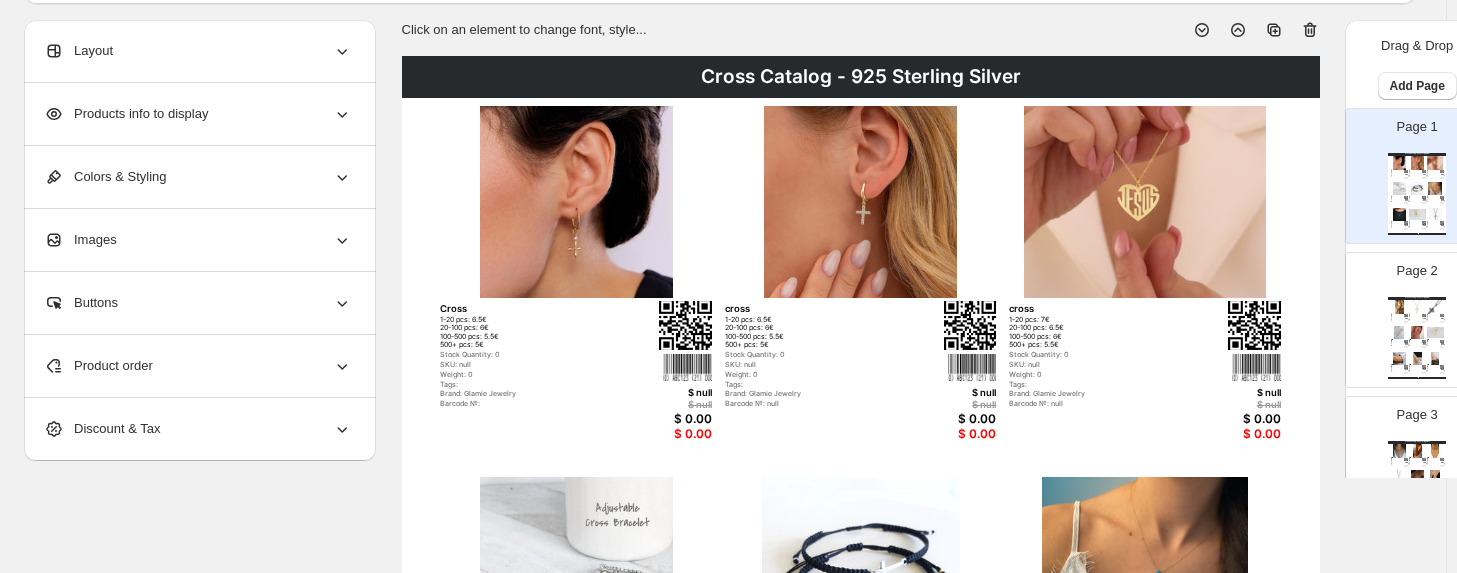 click on "Page 3" at bounding box center (1417, 415) 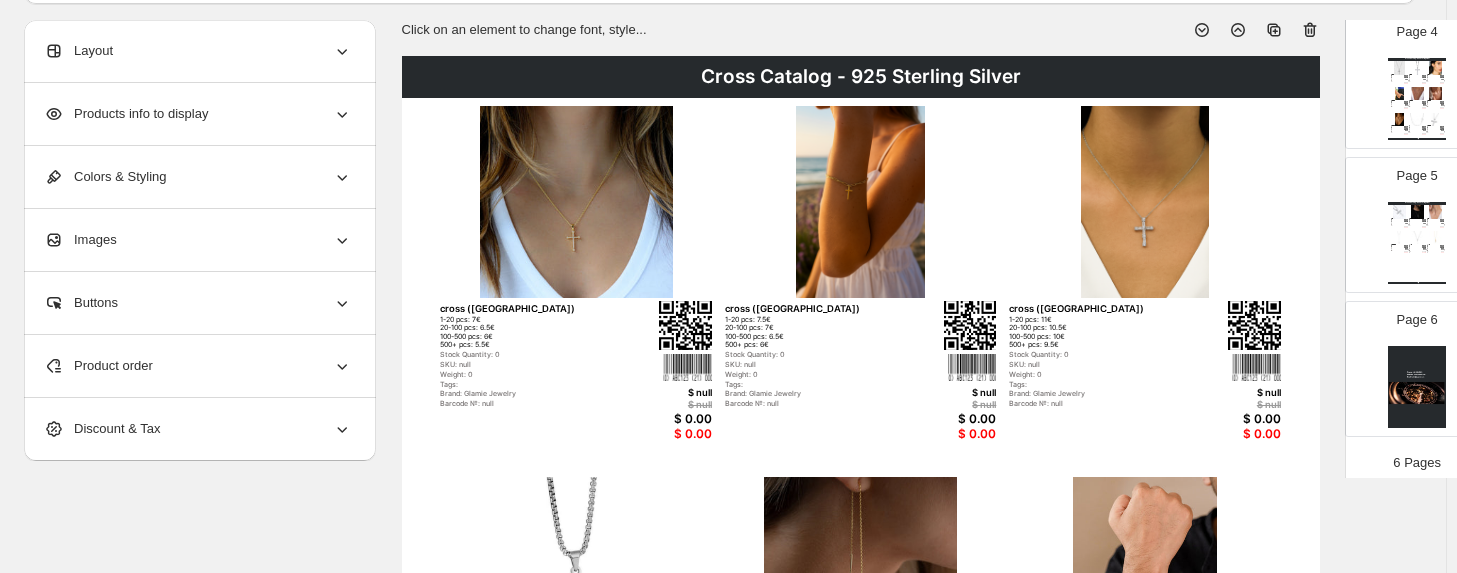 scroll, scrollTop: 528, scrollLeft: 0, axis: vertical 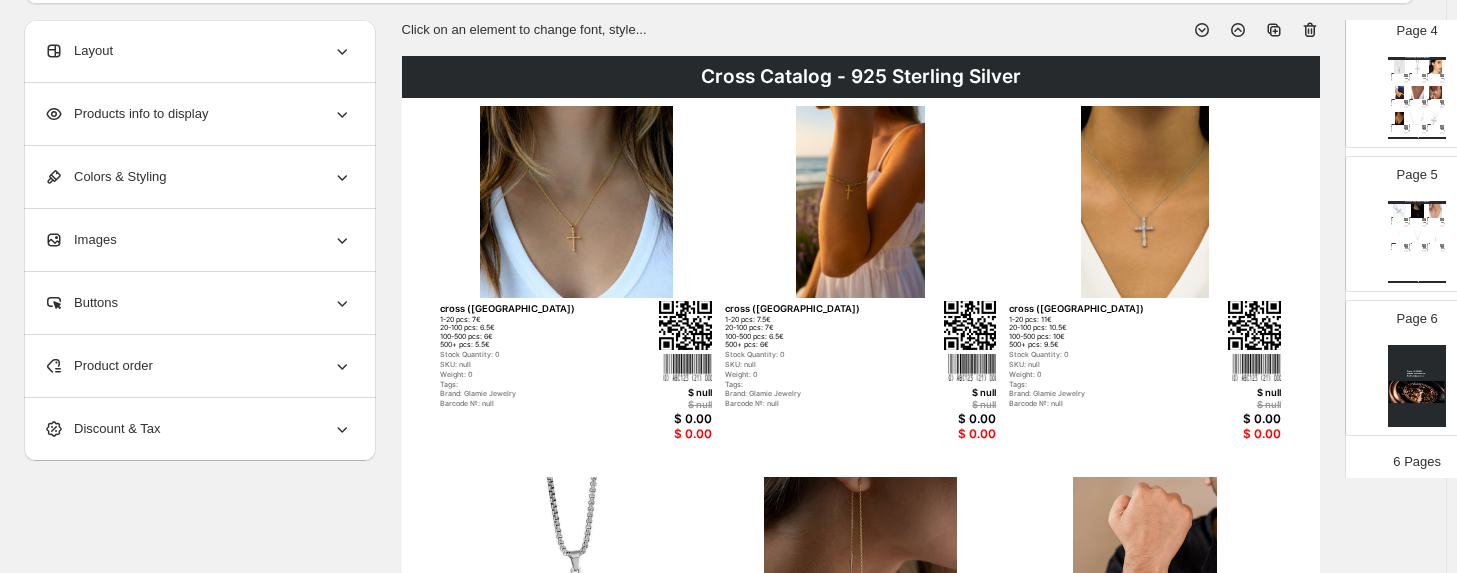 click at bounding box center (1417, 386) 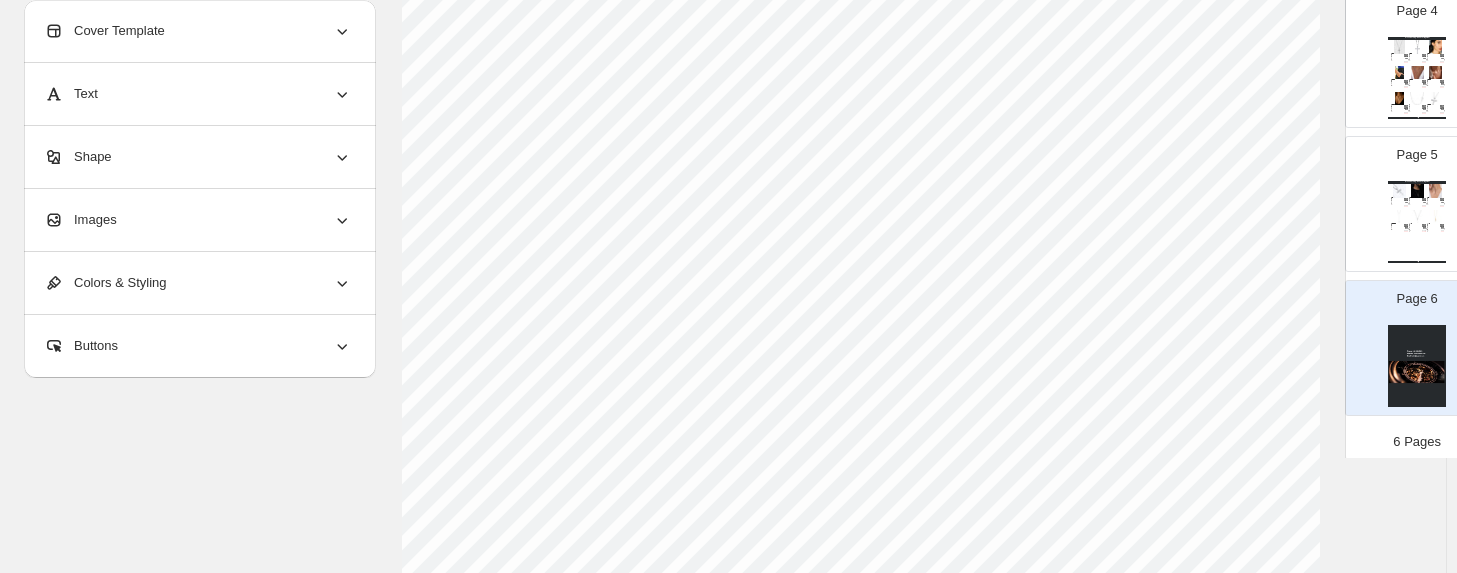 scroll, scrollTop: 0, scrollLeft: 0, axis: both 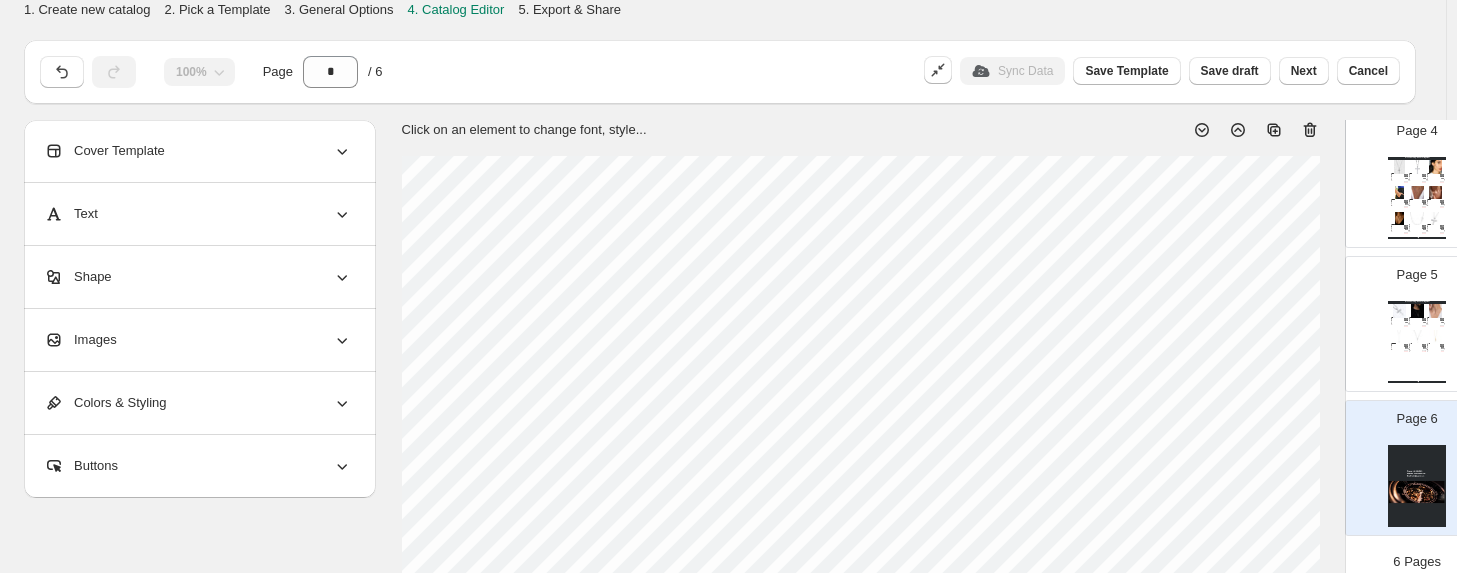 click 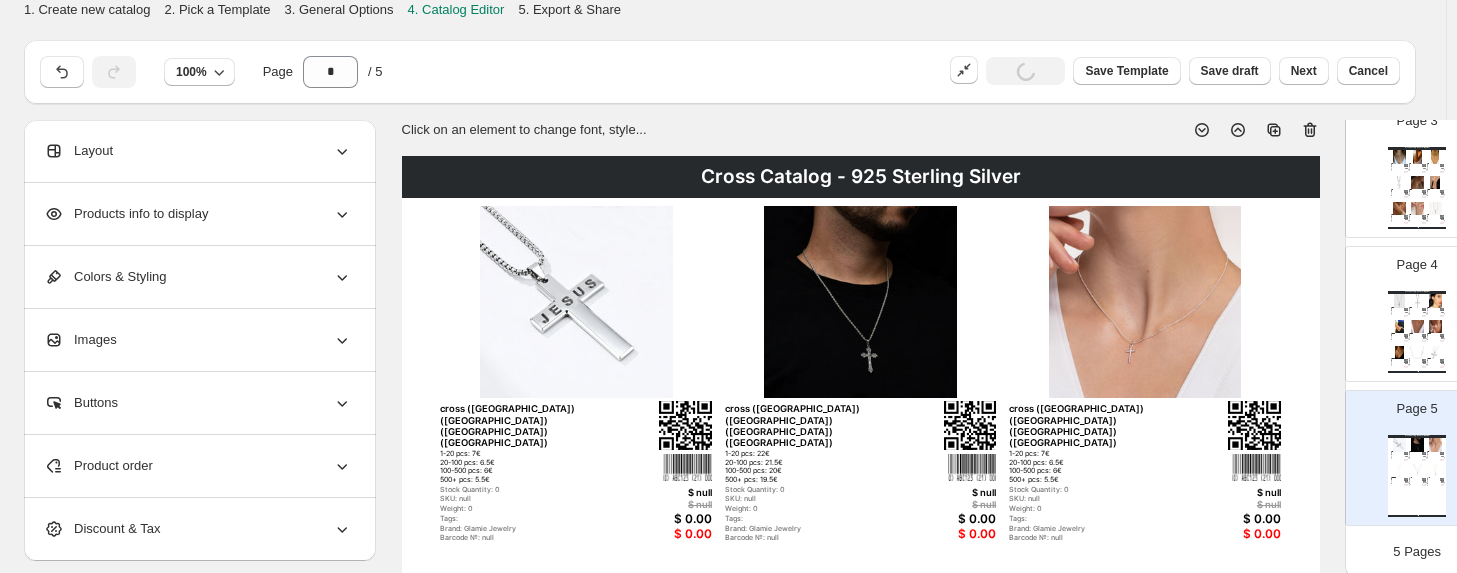 scroll, scrollTop: 384, scrollLeft: 0, axis: vertical 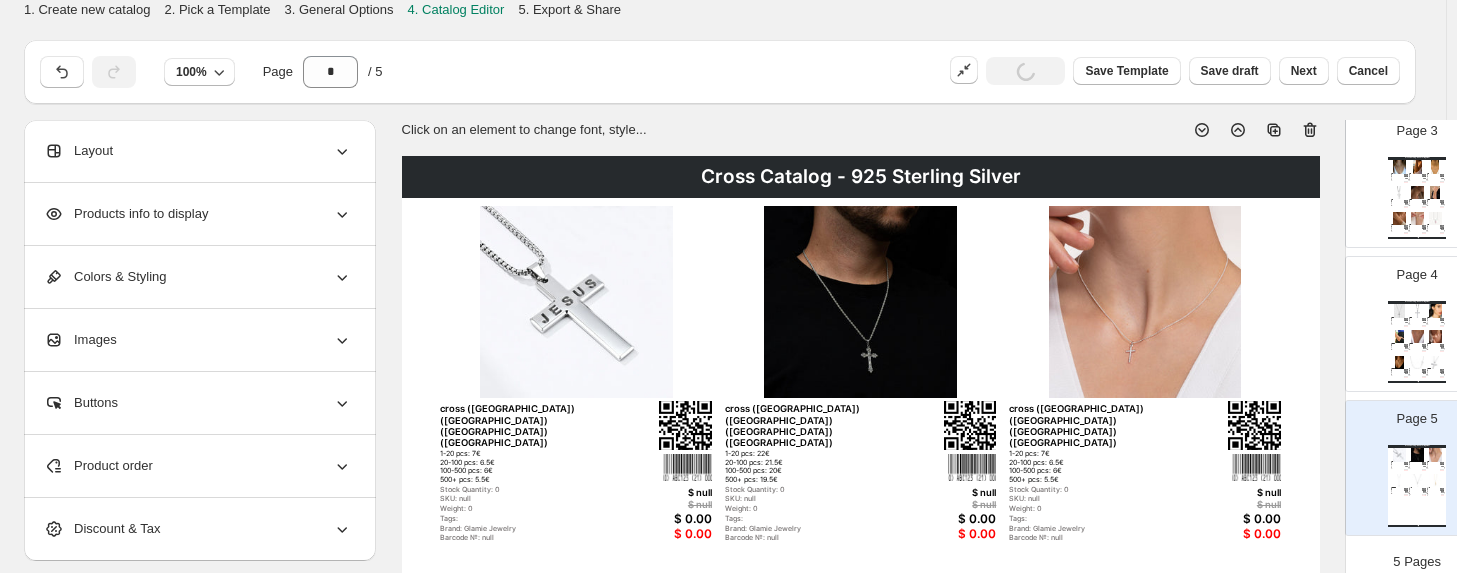 click on "Page 5 Cross Catalog - 925 Sterling Silver cross (Kopya) (Kopya) (Kopya) (Kopya) 1-20 pcs: 7€
20-100 pcs: 6.5€
100-500 pcs: 6€
500+ pcs: 5.5€ Stock Quantity:  0 SKU:  null Weight:  0 Tags:   Brand:  Glamie Jewelry Barcode №:  null $ null $ null $ 0.00 $ 0.00 cross (Kopya) (Kopya) (Kopya) (Kopya) 1-20 pcs: 22€
20-100 pcs: 21.5€
100-500 pcs: 20€
500+ pcs: 19.5€
Stock Quantity:  0 SKU:  null Weight:  0 Tags:   Brand:  Glamie Jewelry Barcode №:  null $ null $ null $ 0.00 $ 0.00 cross (Kopya) (Kopya) (Kopya) (Kopya) 1-20 pcs: 7€
20-100 pcs: 6.5€
100-500 pcs: 6€
500+ pcs: 5.5€
Stock Quantity:  0 SKU:  null Weight:  0 Tags:   Brand:  Glamie Jewelry Barcode №:  null $ null $ null $ 0.00 $ 0.00 cross (Kopya) (Kopya) (Kopya) (Kopya) 1-20 pcs: 9€
20-100 pcs: 8.5€
100-500 pcs: 8€
500+ pcs: 7.5€
Stock Quantity:  0 SKU:  null Weight:  0 Tags:   Brand:  Glamie Jewelry Barcode №:  null $ null $ null $ 0.00 $ 0.00 Minimal Cross Necklace - Gold Gold, Rodium, Rose SKU:  GJN0241CZ" at bounding box center (1409, 460) 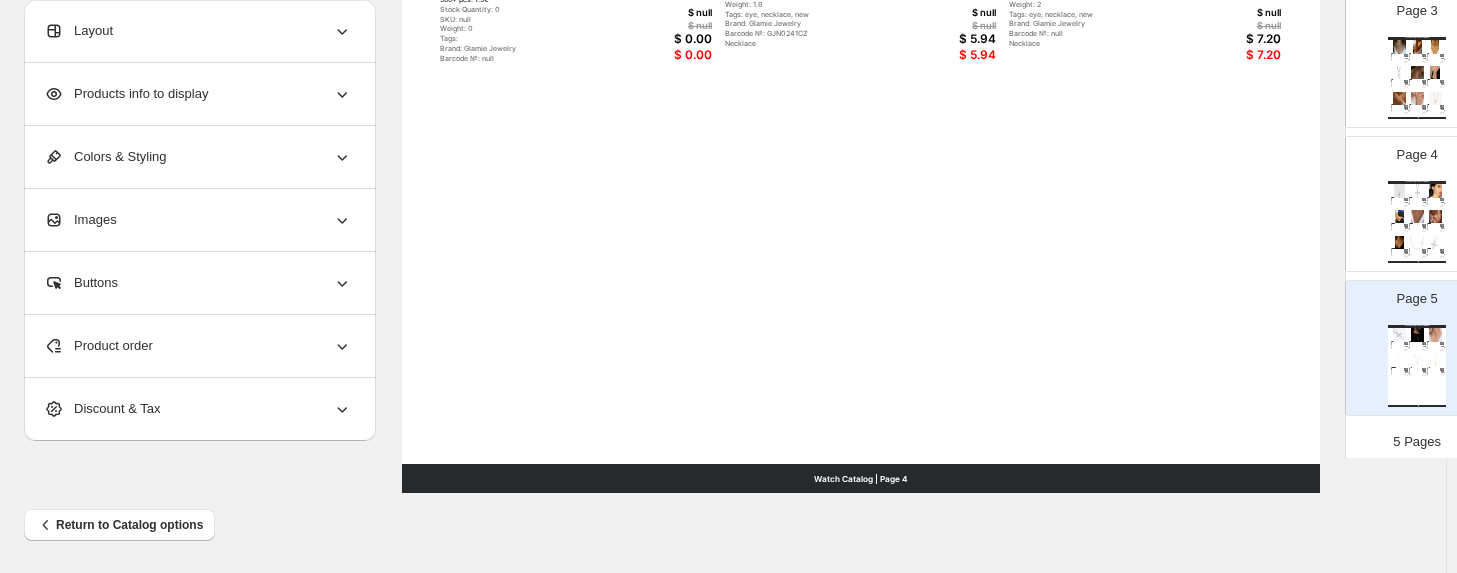 scroll, scrollTop: 852, scrollLeft: 0, axis: vertical 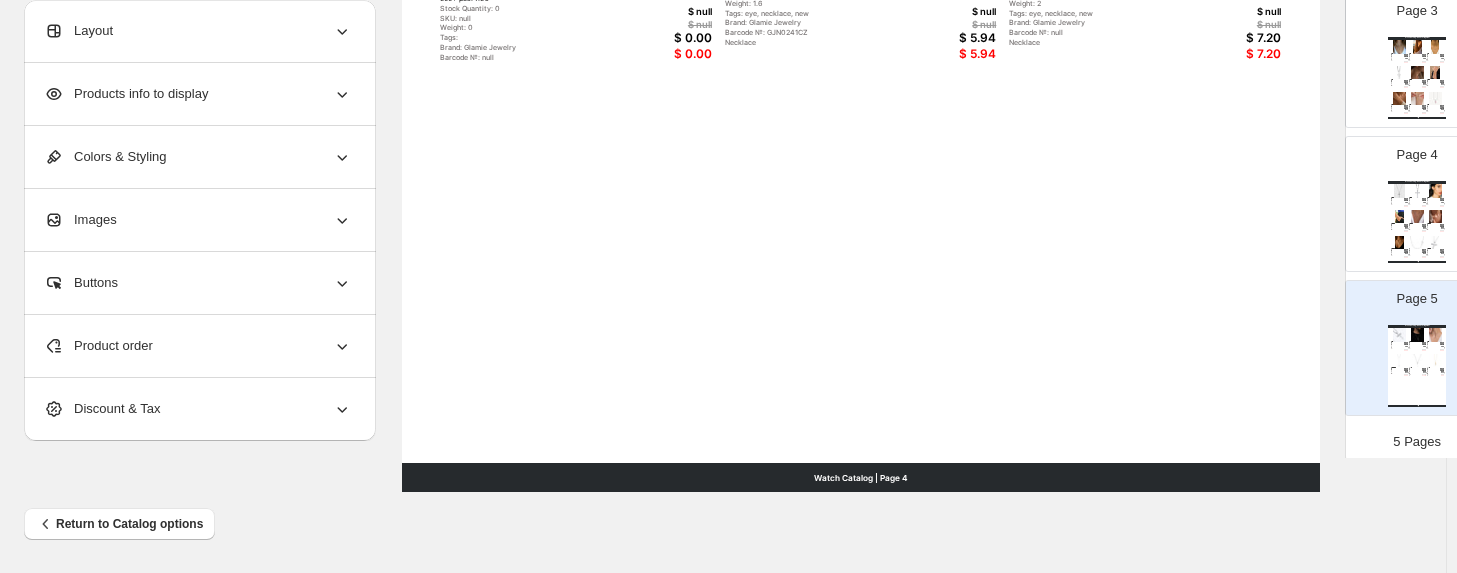 click on "Watch Catalog | Page 4" at bounding box center (861, 477) 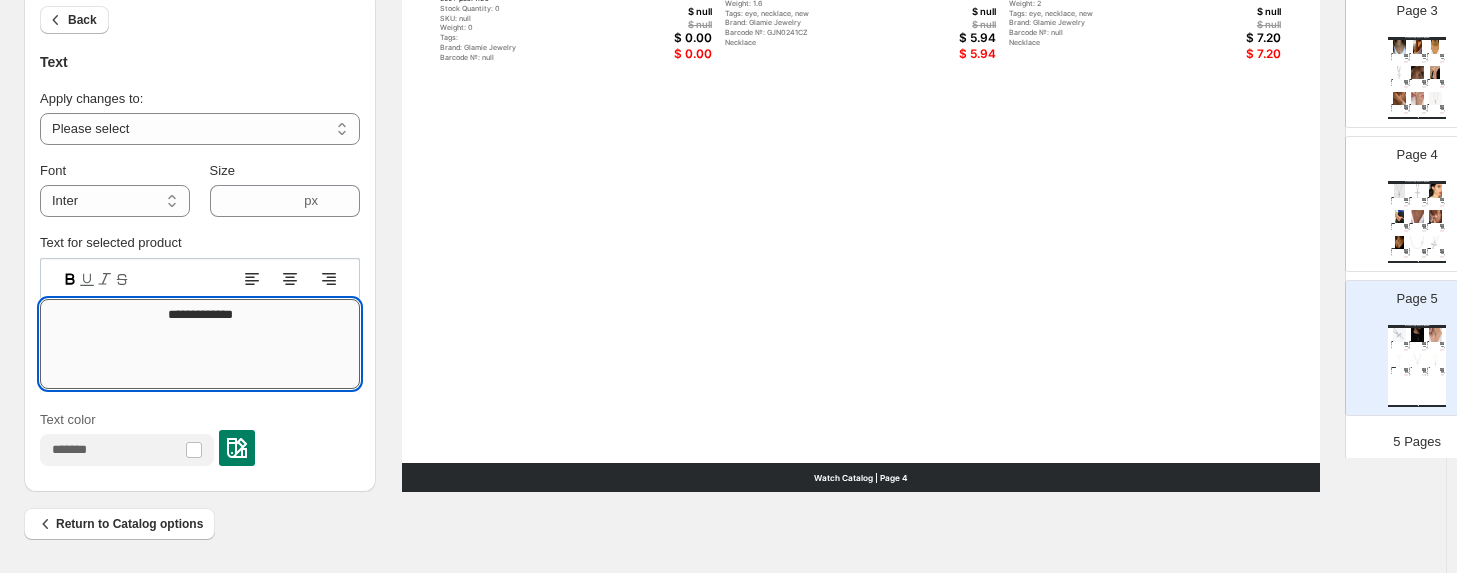 drag, startPoint x: 250, startPoint y: 324, endPoint x: 126, endPoint y: 325, distance: 124.004036 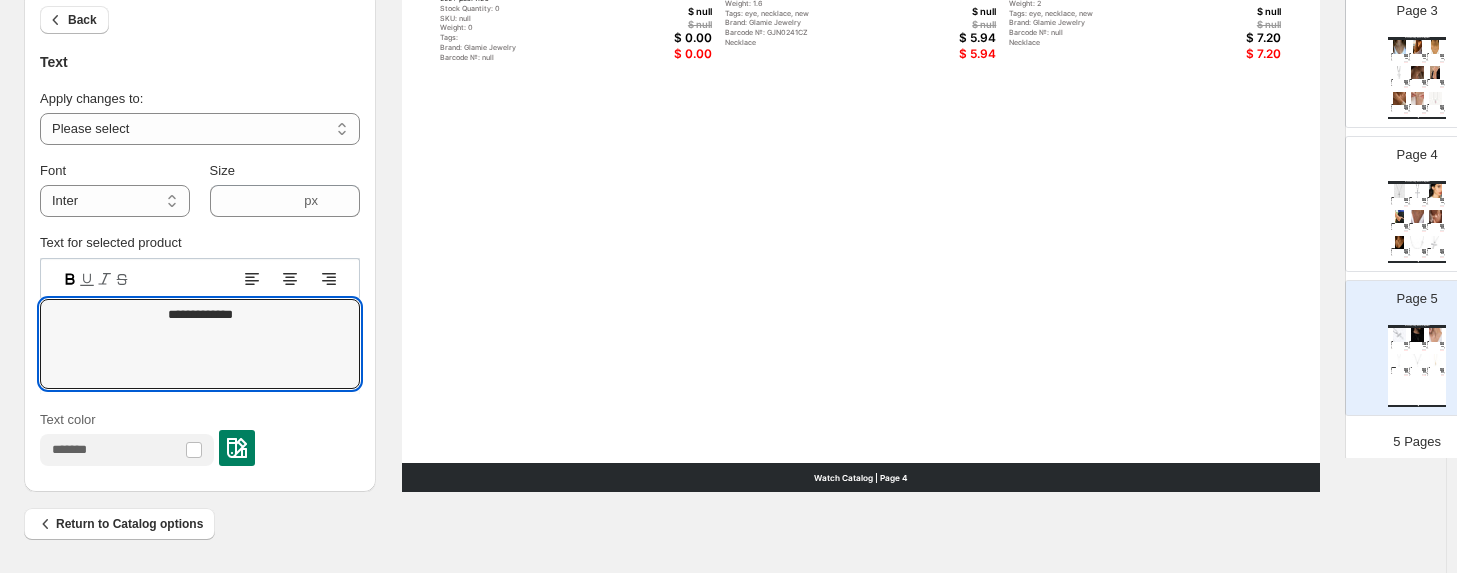 click on "**********" at bounding box center [200, 117] 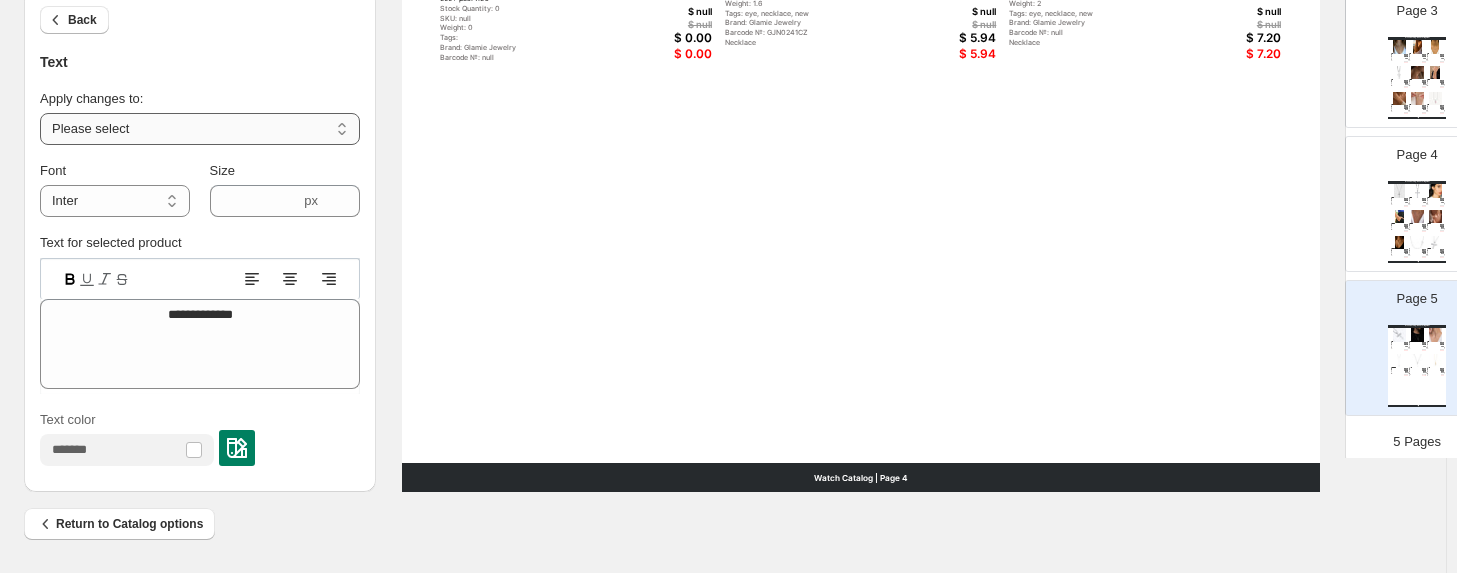 click on "**********" at bounding box center [200, 129] 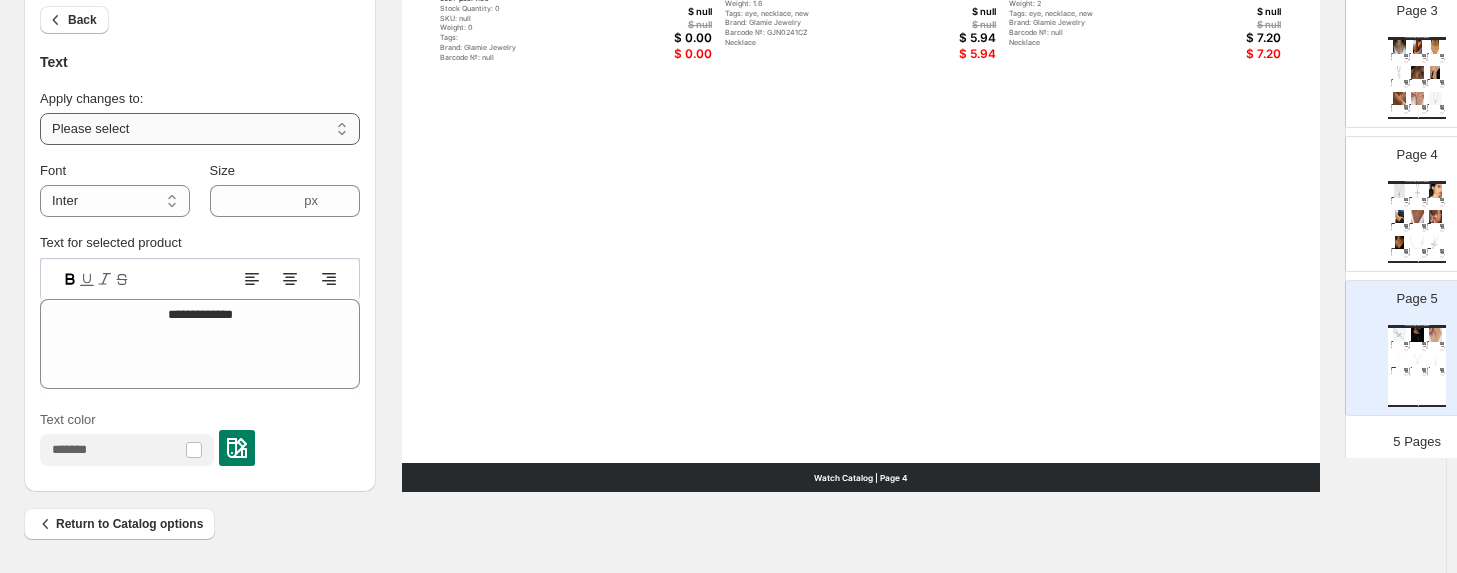 select on "**********" 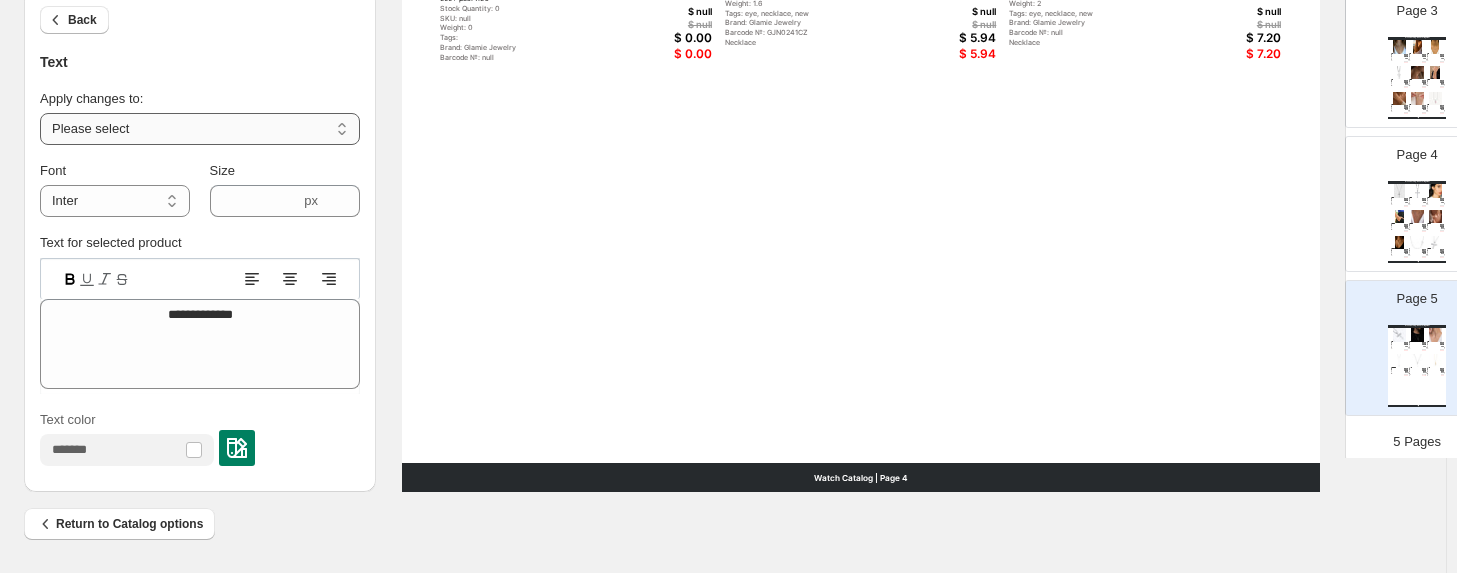 click on "**********" at bounding box center [200, 129] 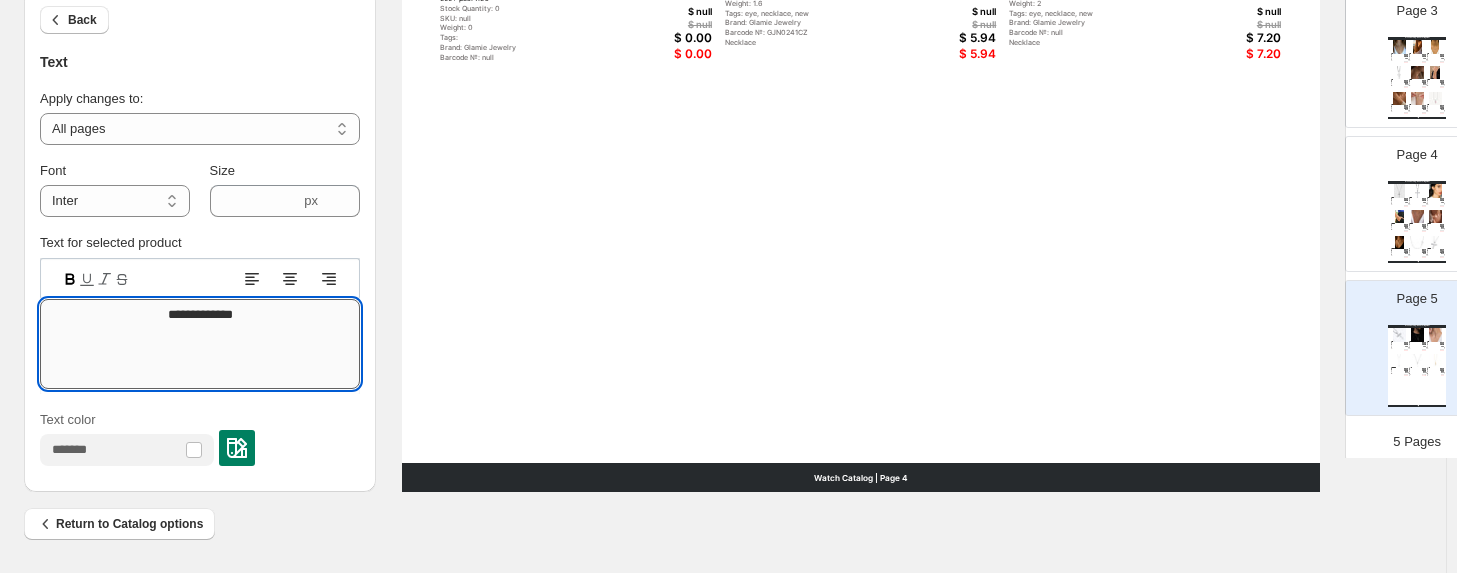 drag, startPoint x: 233, startPoint y: 325, endPoint x: 127, endPoint y: 316, distance: 106.381386 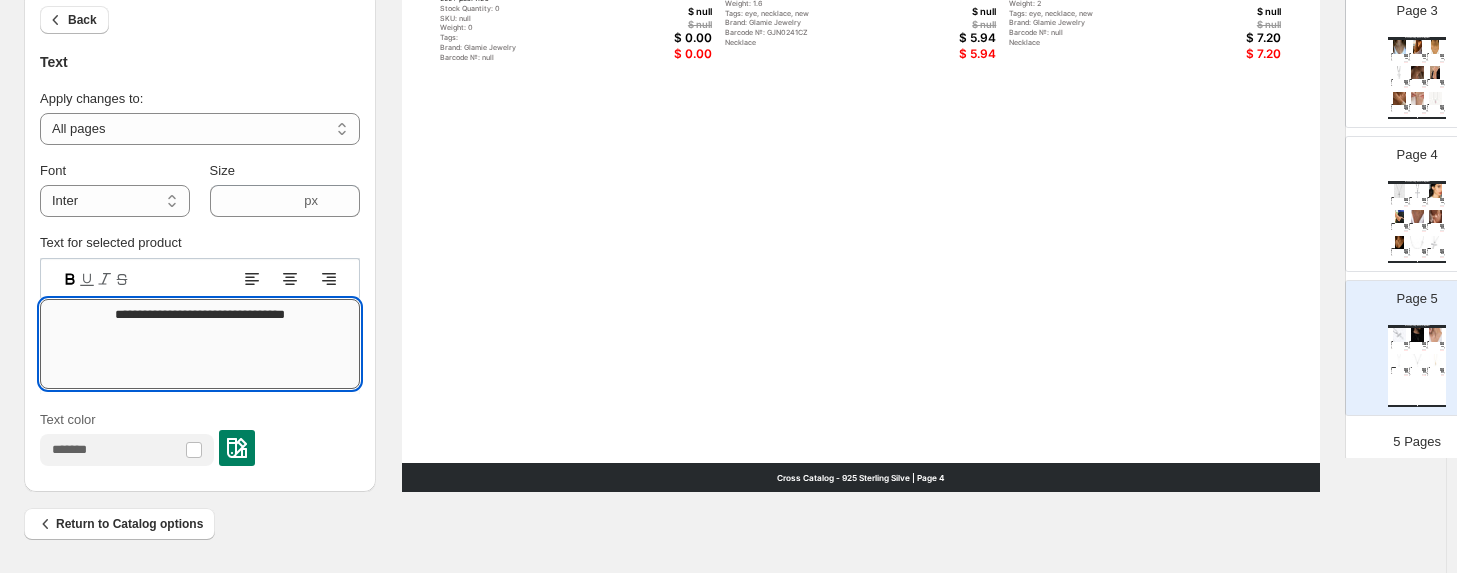 type on "**********" 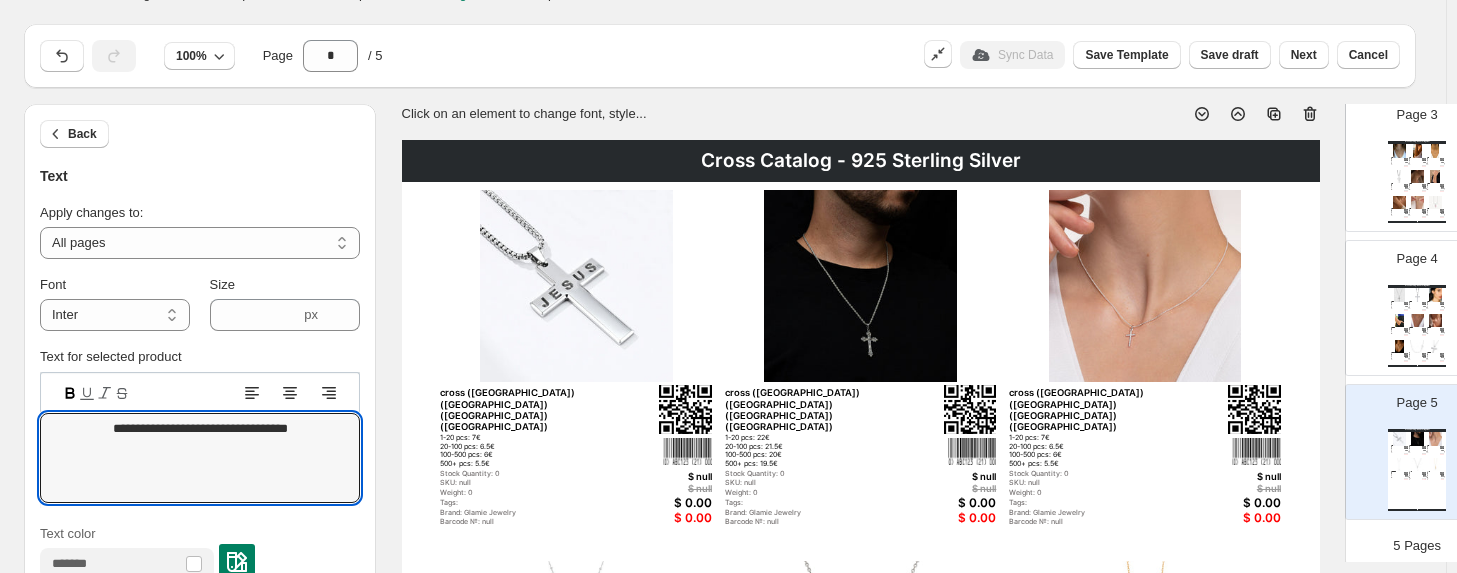 scroll, scrollTop: 0, scrollLeft: 0, axis: both 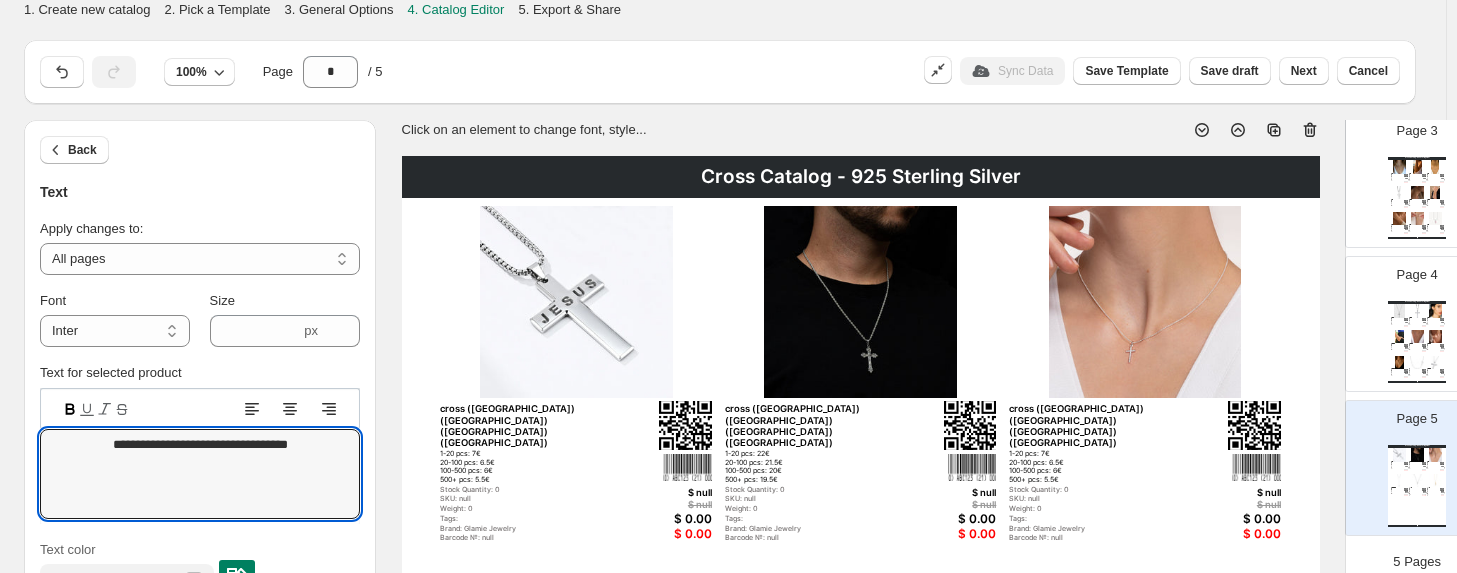 click at bounding box center [1435, 192] 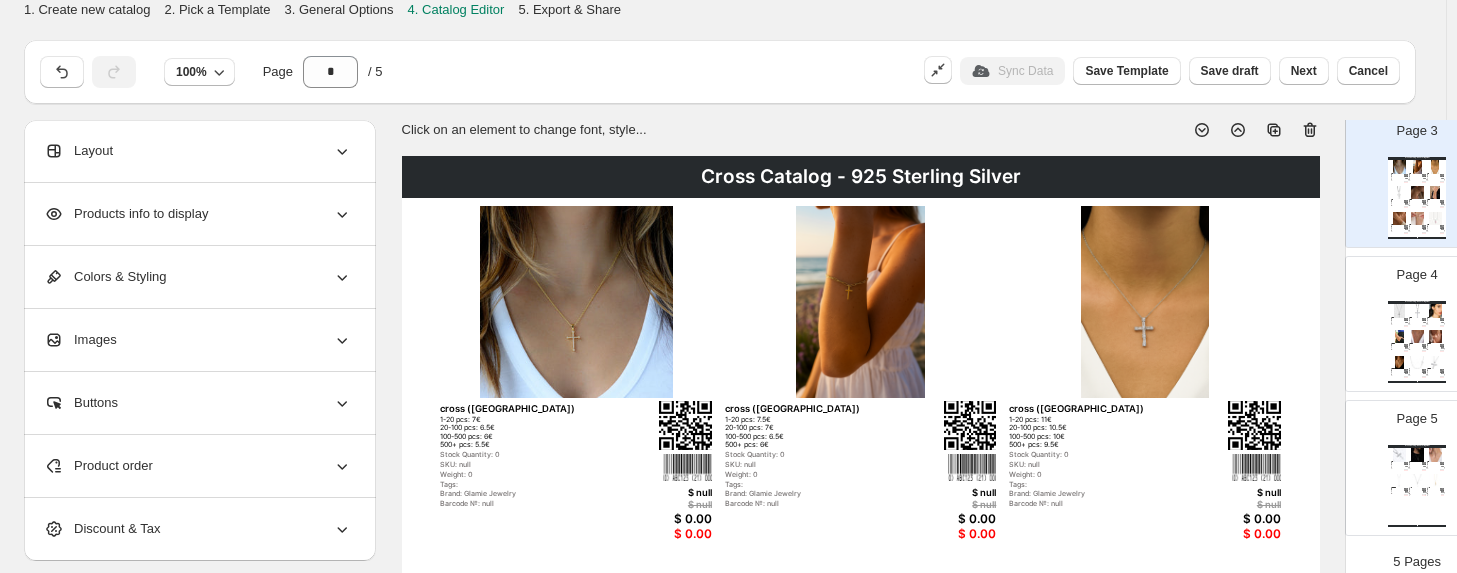 click on "Products info to display" at bounding box center (126, 214) 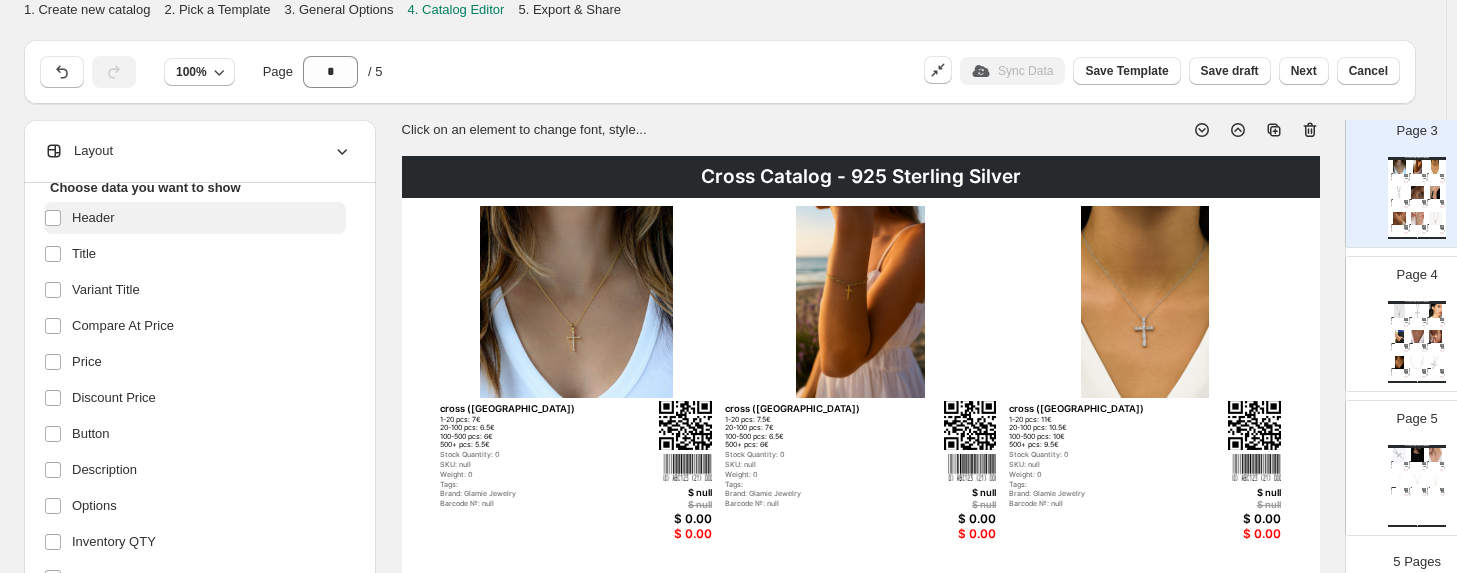 scroll, scrollTop: 100, scrollLeft: 0, axis: vertical 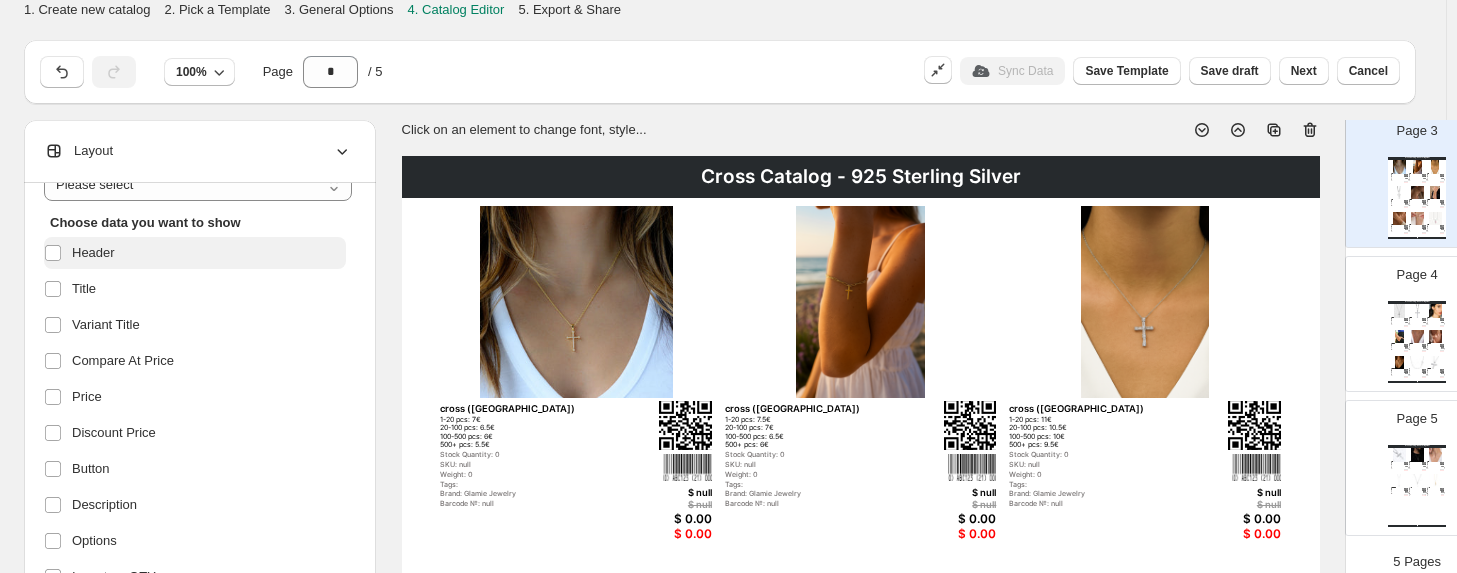 click on "Header" at bounding box center (93, 253) 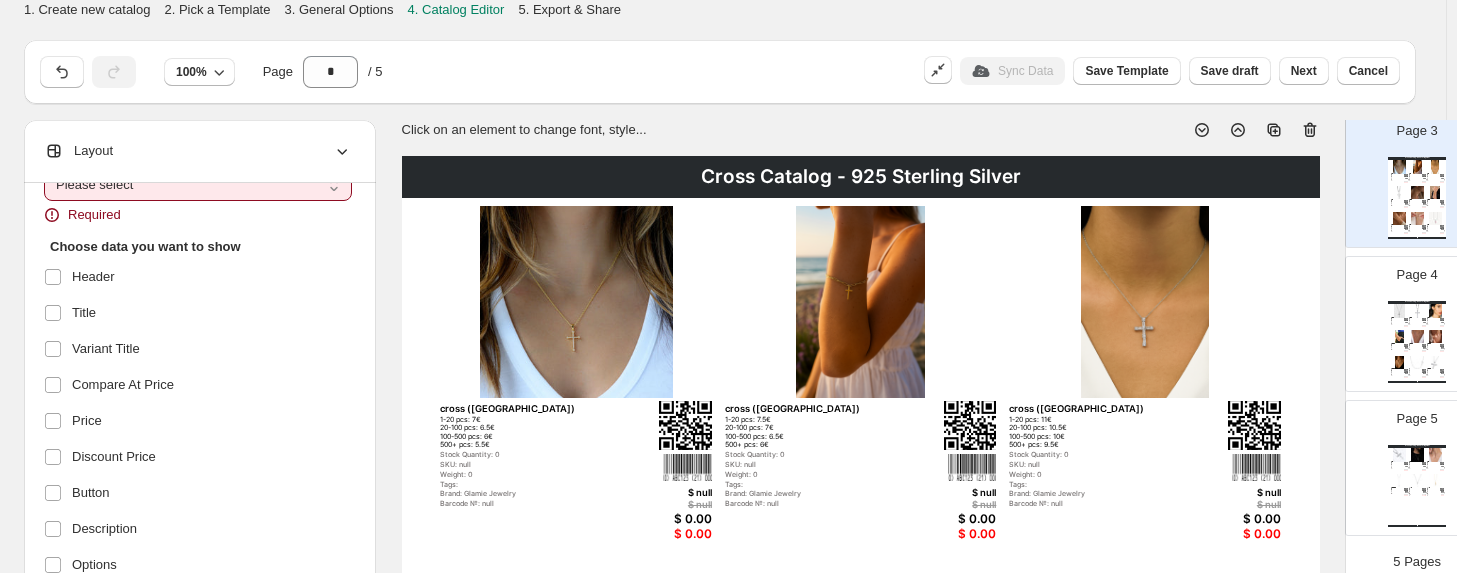click on "**********" at bounding box center (198, 185) 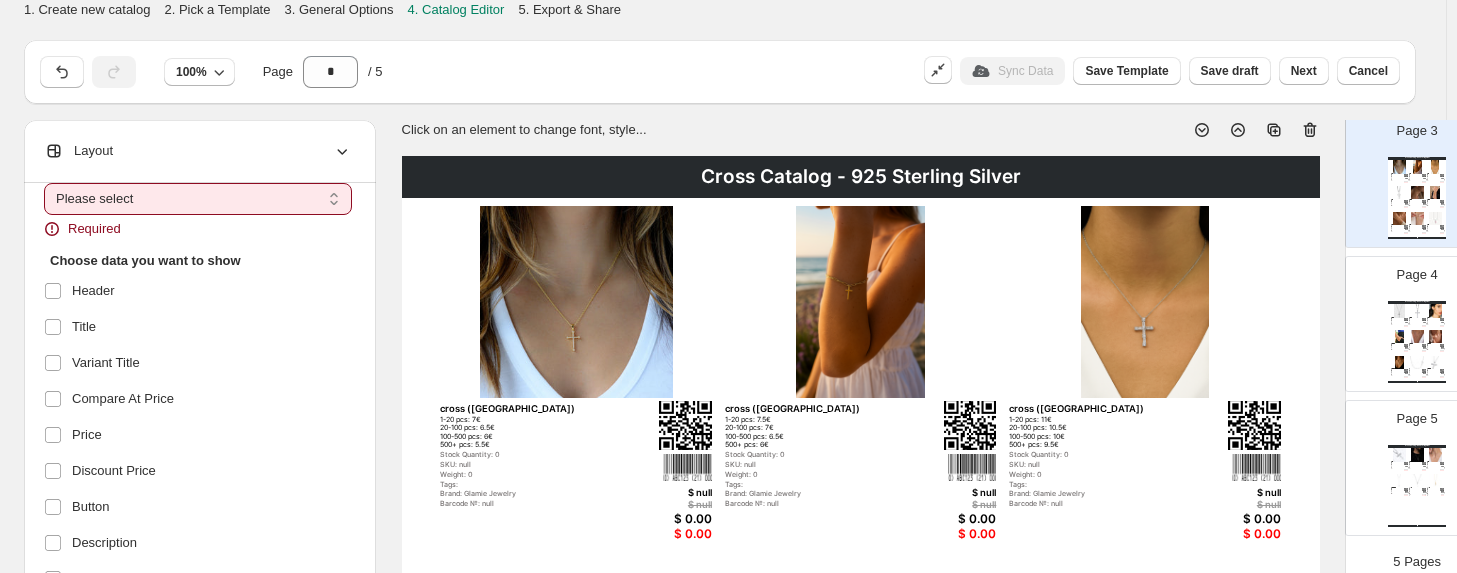 select on "*********" 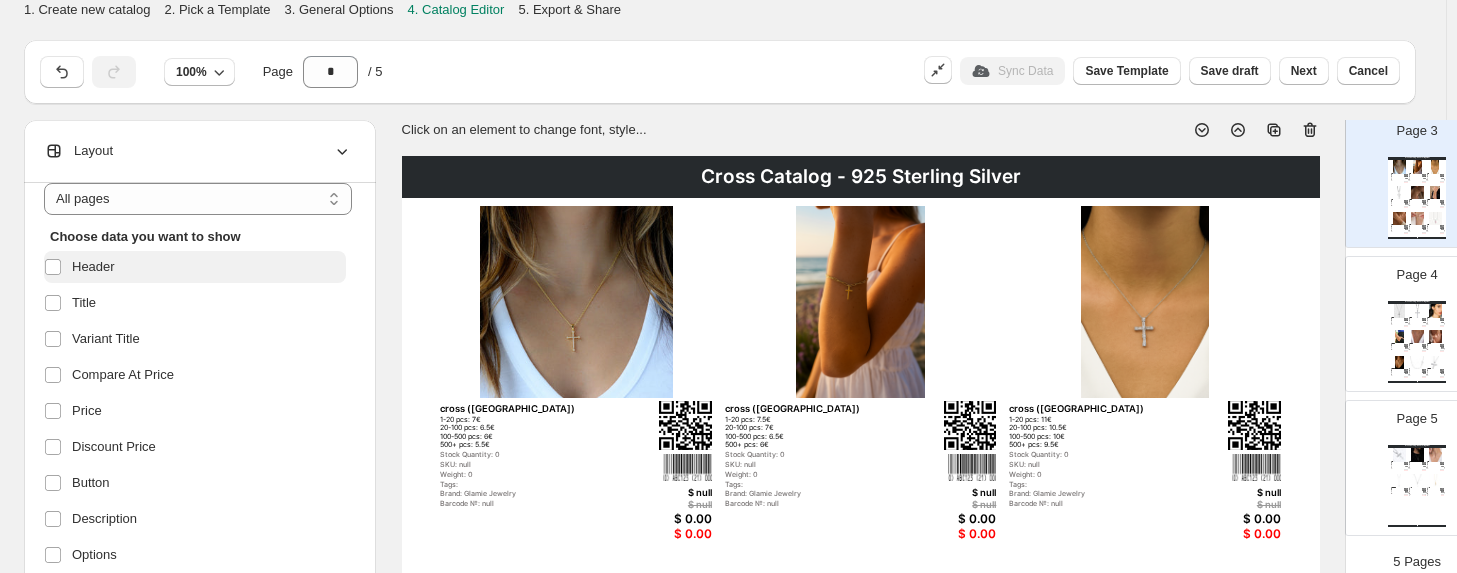 click on "Header" at bounding box center (93, 267) 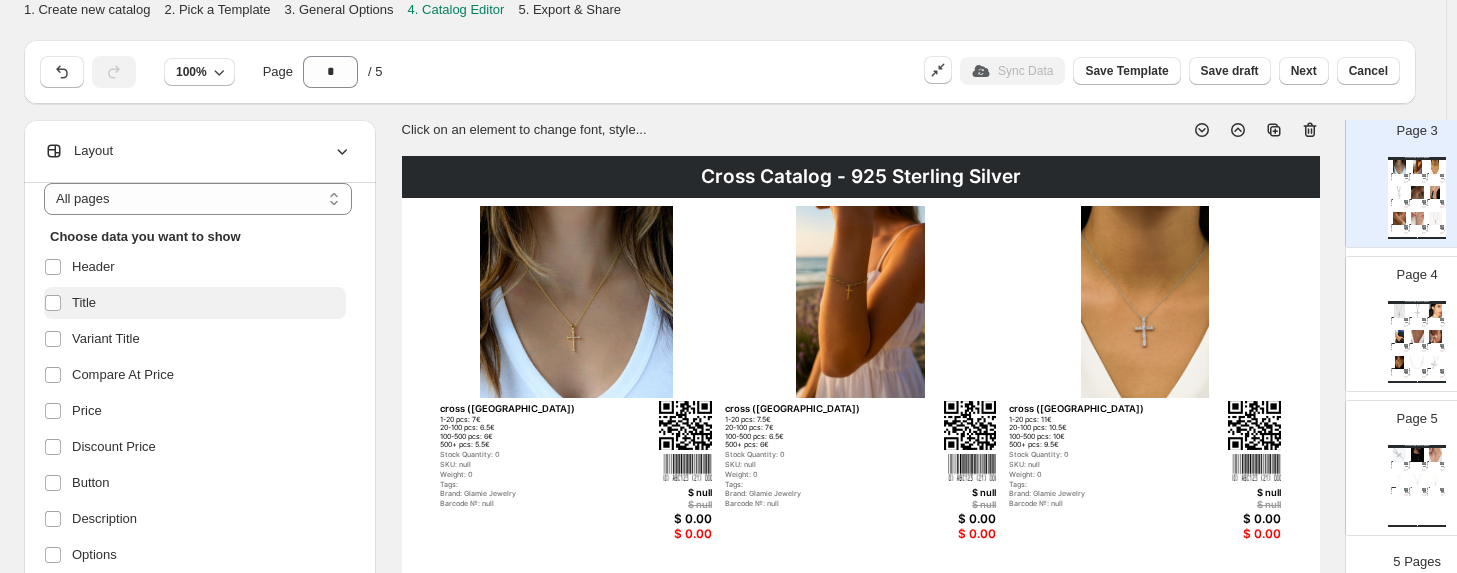 click on "Title" at bounding box center (84, 303) 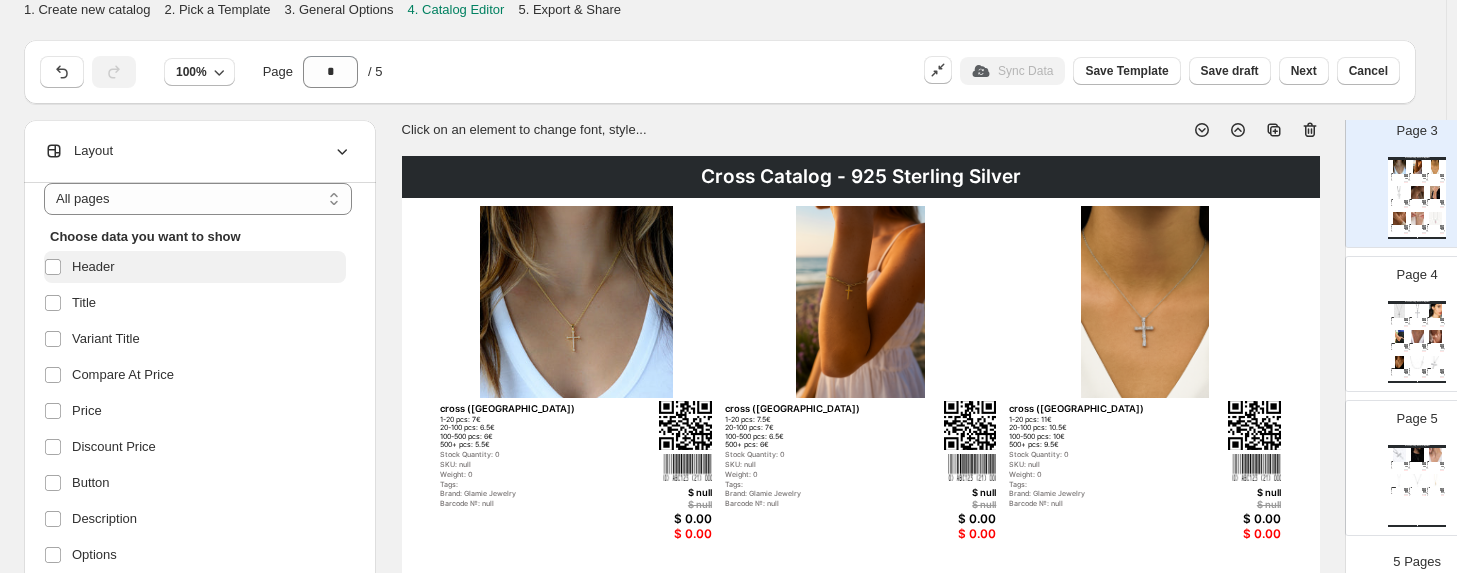 click on "Header" at bounding box center [93, 267] 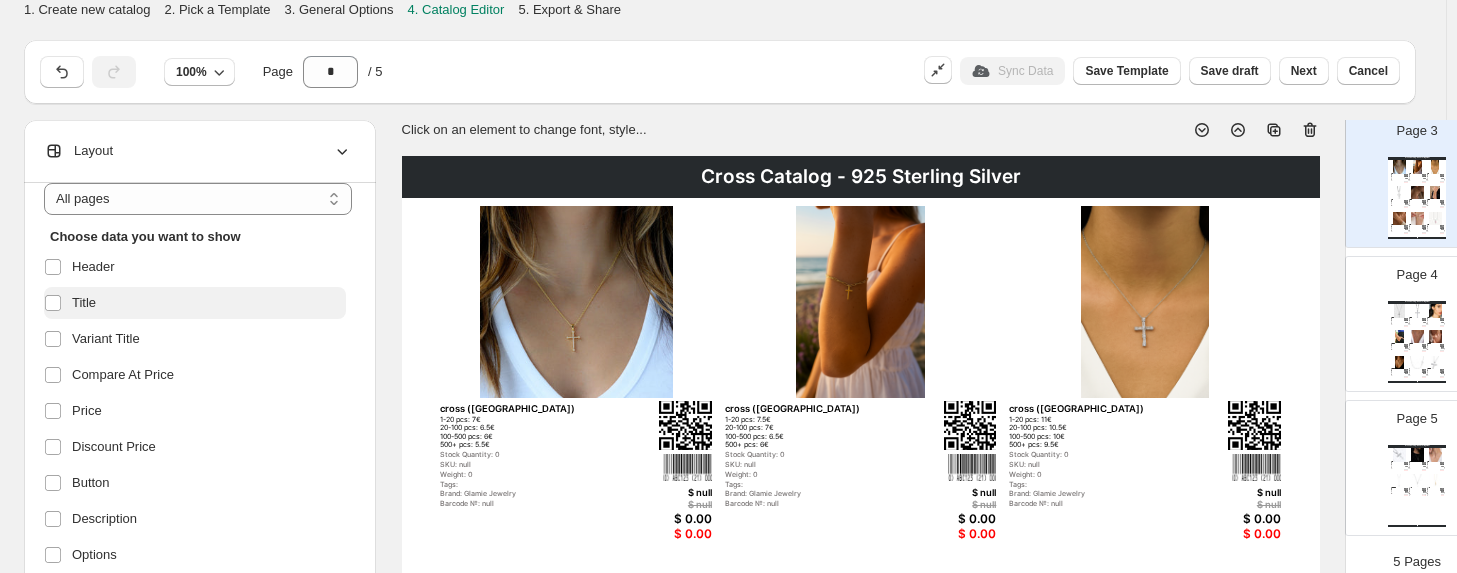 scroll, scrollTop: 186, scrollLeft: 0, axis: vertical 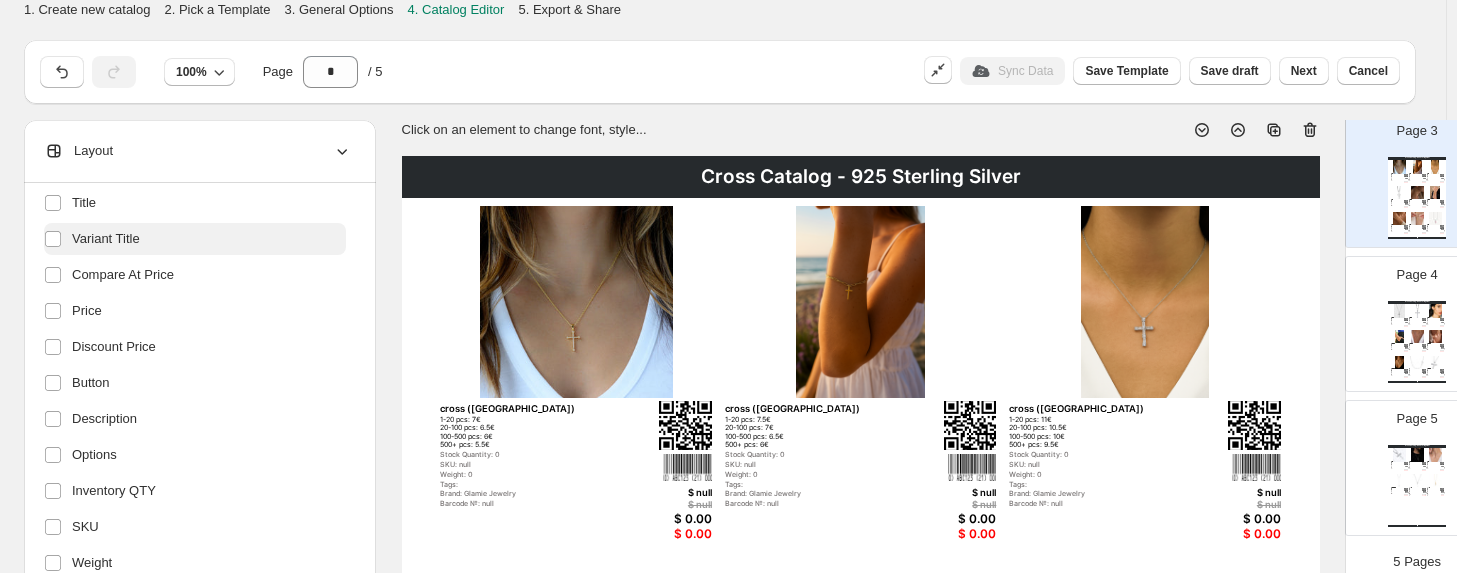 click on "Variant Title" at bounding box center [106, 239] 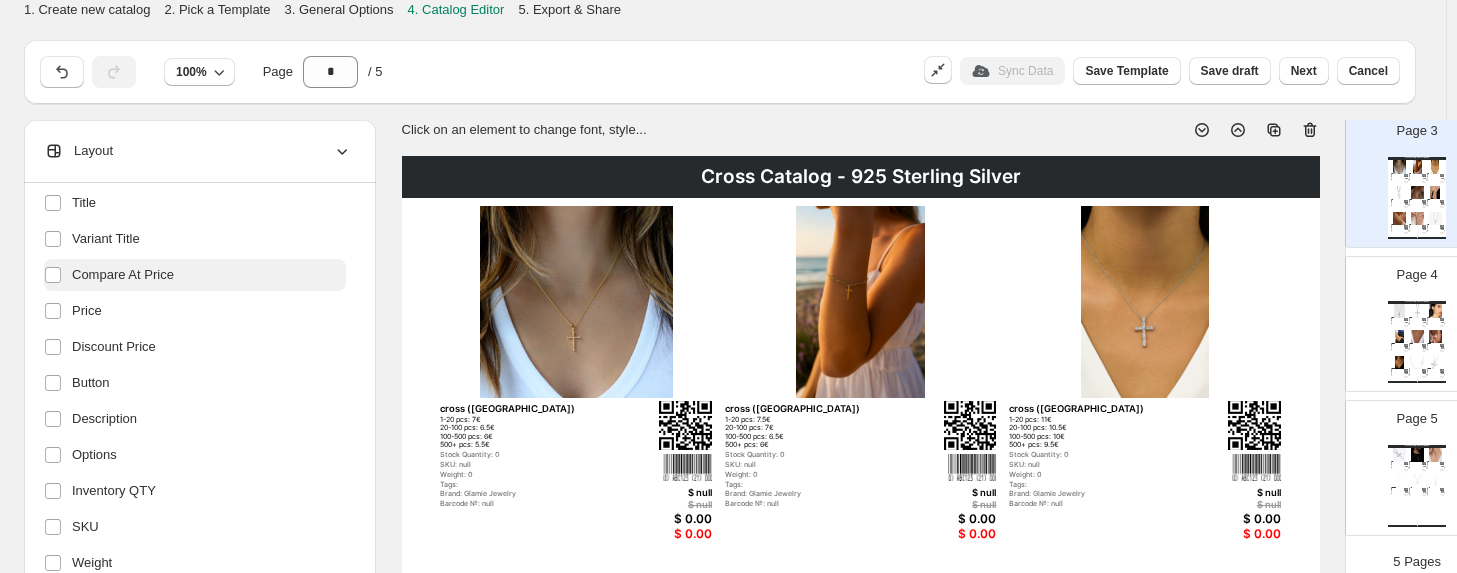 click on "Compare At Price" at bounding box center (123, 275) 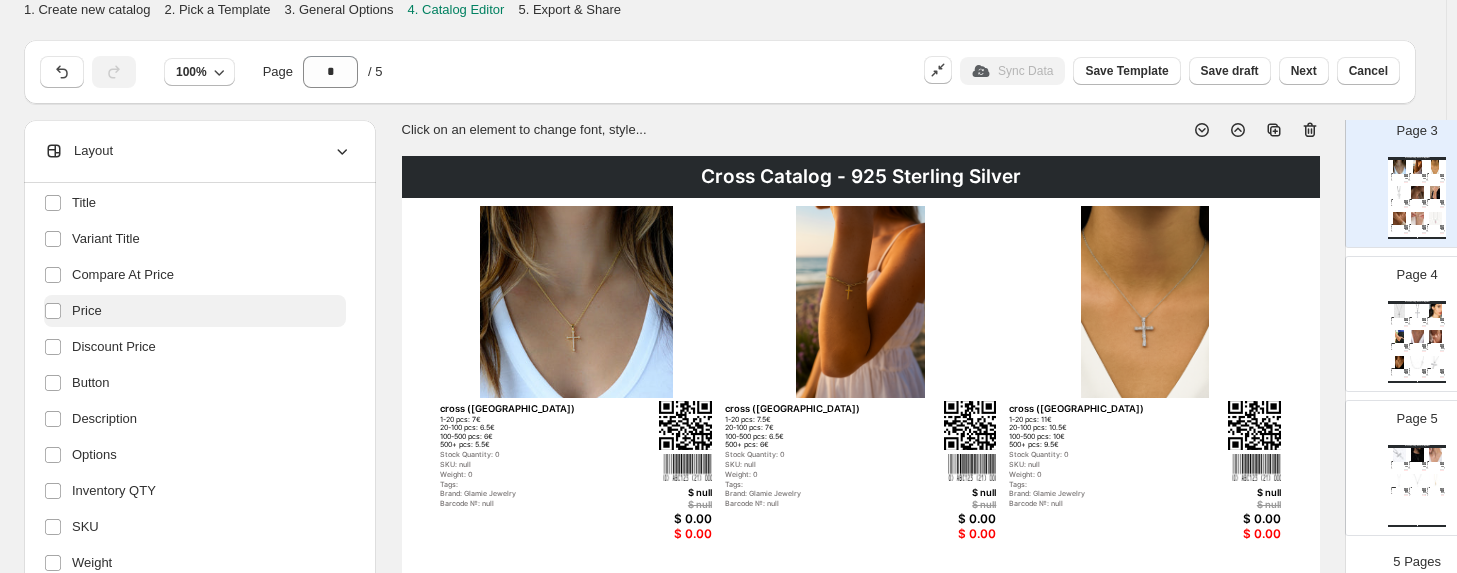 click on "Price" at bounding box center [87, 311] 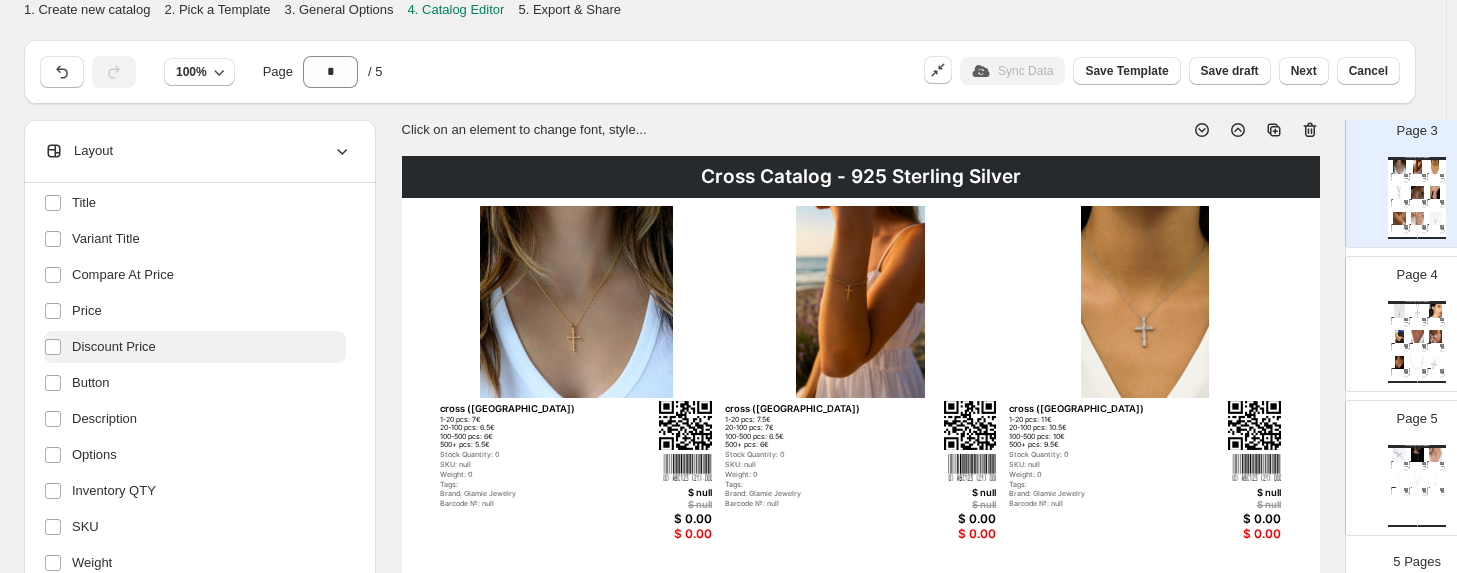click on "Discount Price" at bounding box center (195, 347) 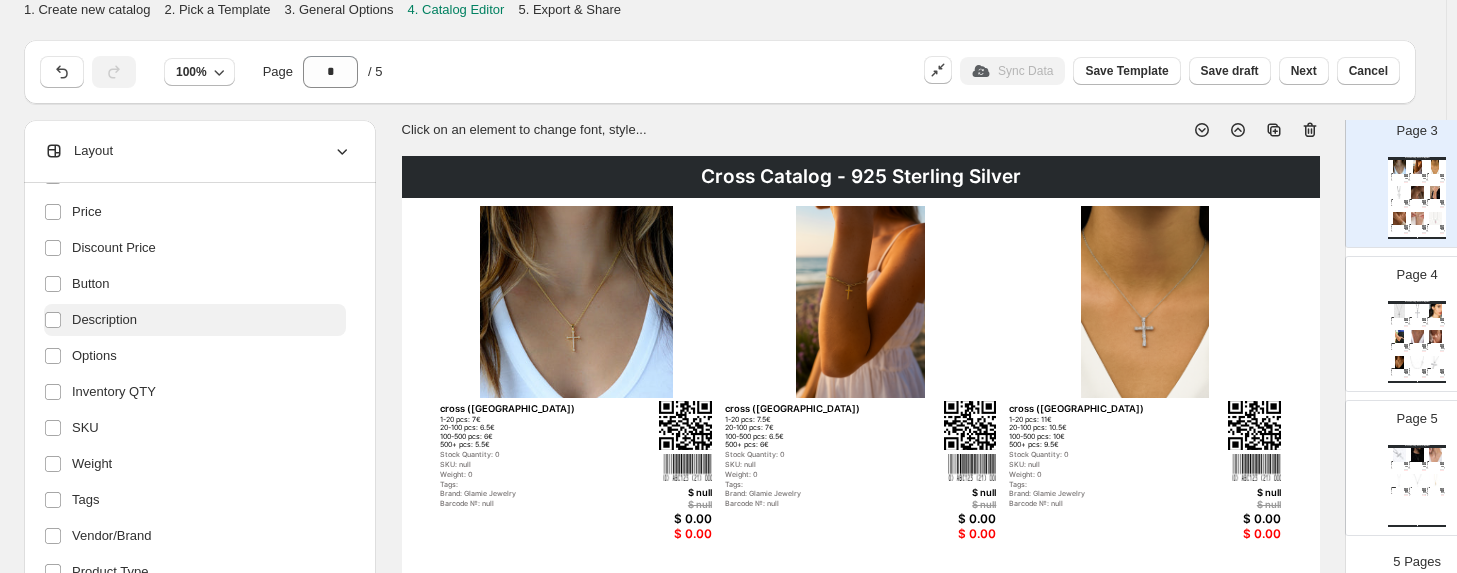 scroll, scrollTop: 286, scrollLeft: 0, axis: vertical 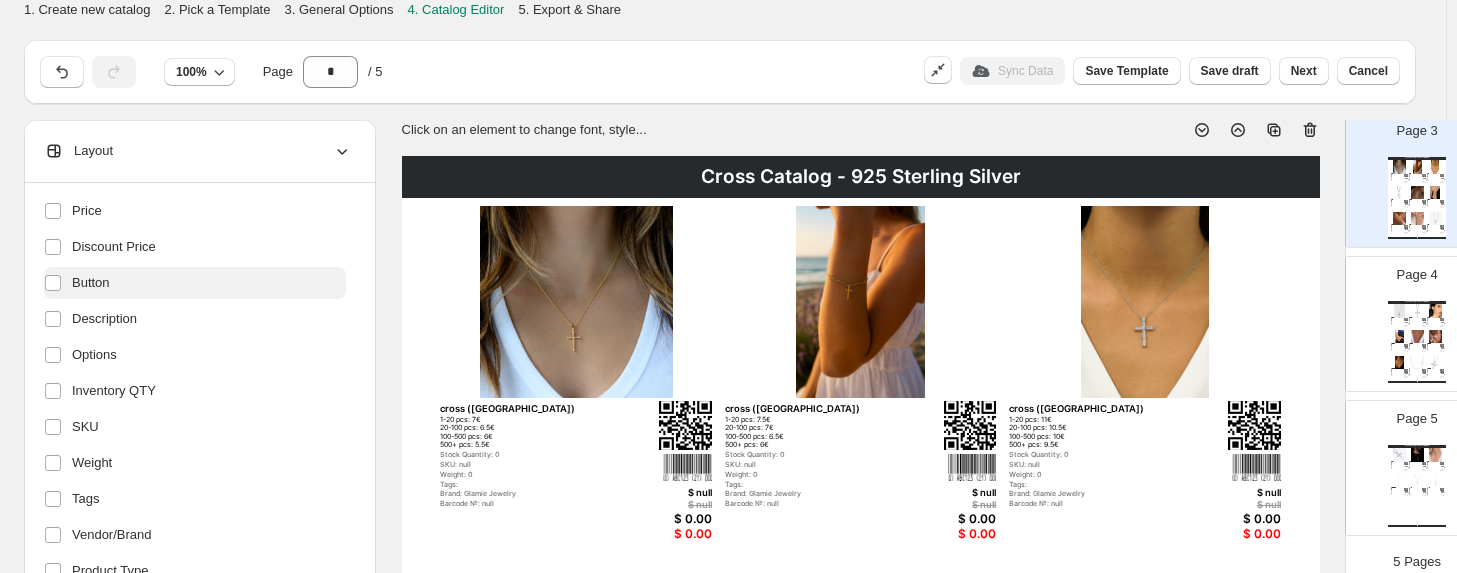 click on "Button" at bounding box center [91, 283] 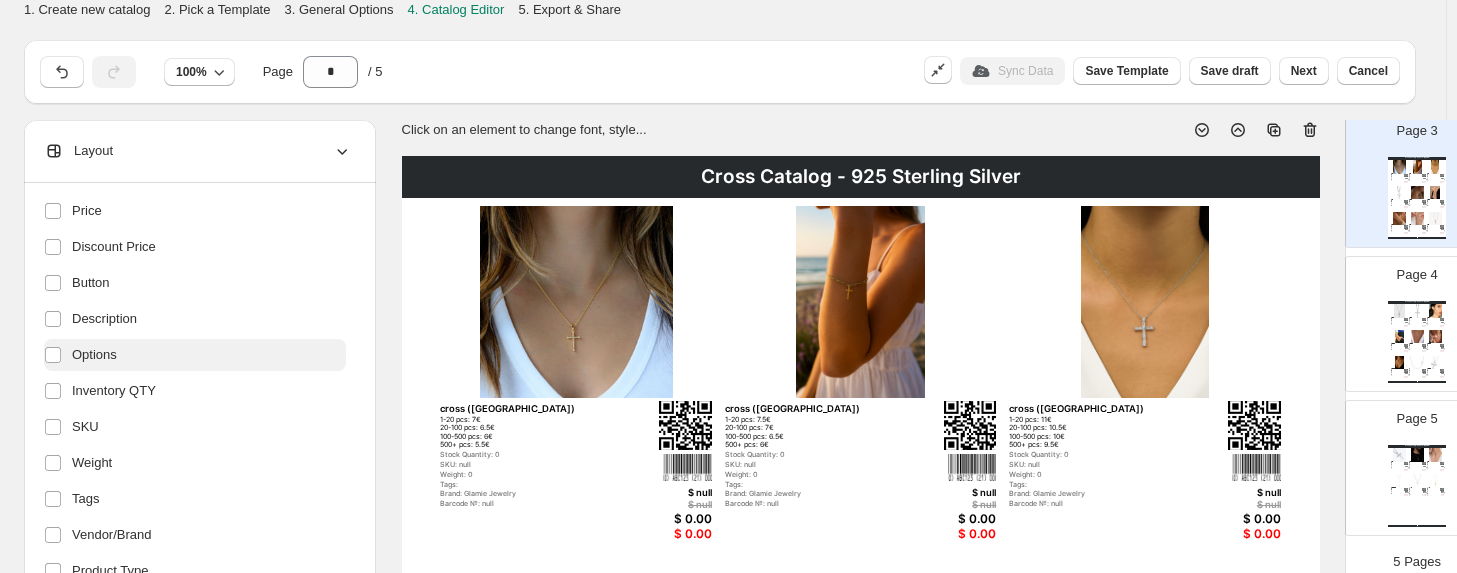 click on "Options" at bounding box center (94, 355) 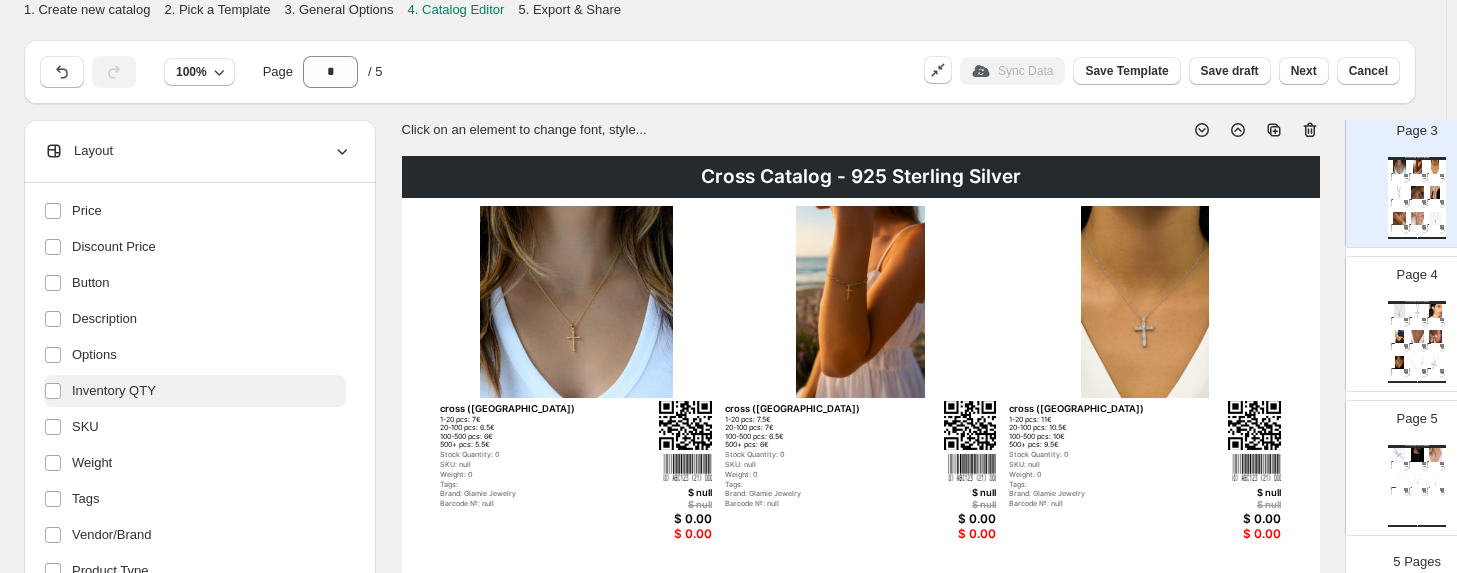 click on "Inventory QTY" at bounding box center (114, 391) 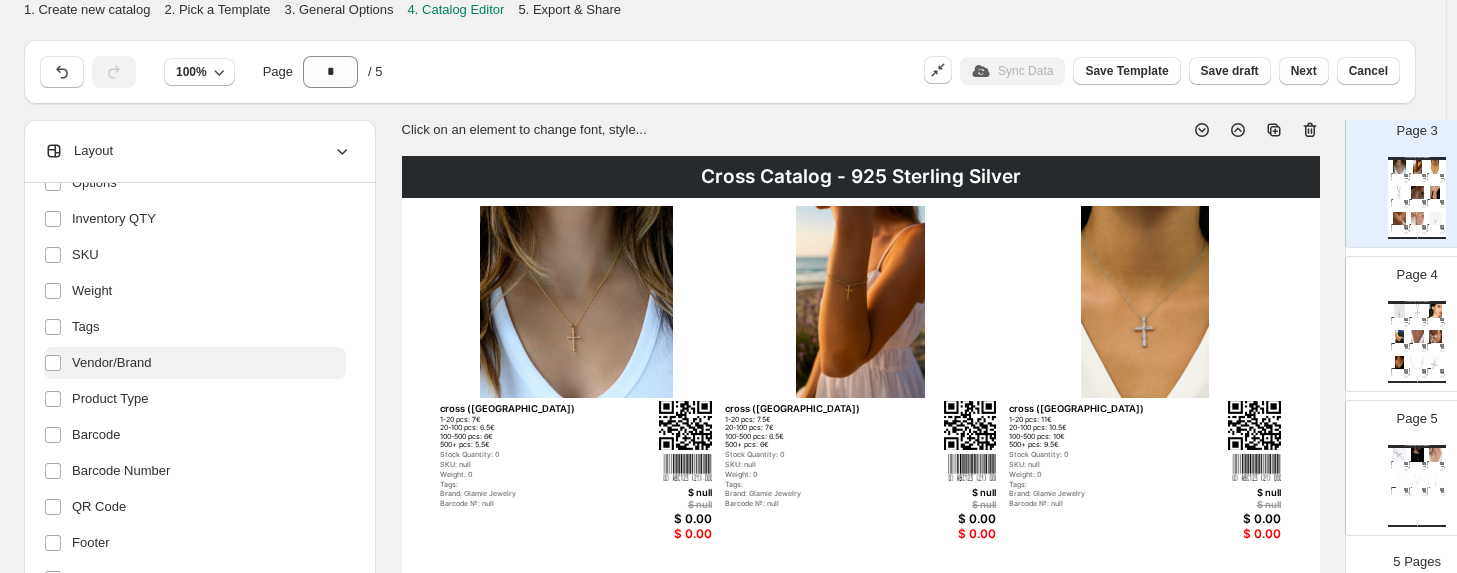 scroll, scrollTop: 459, scrollLeft: 0, axis: vertical 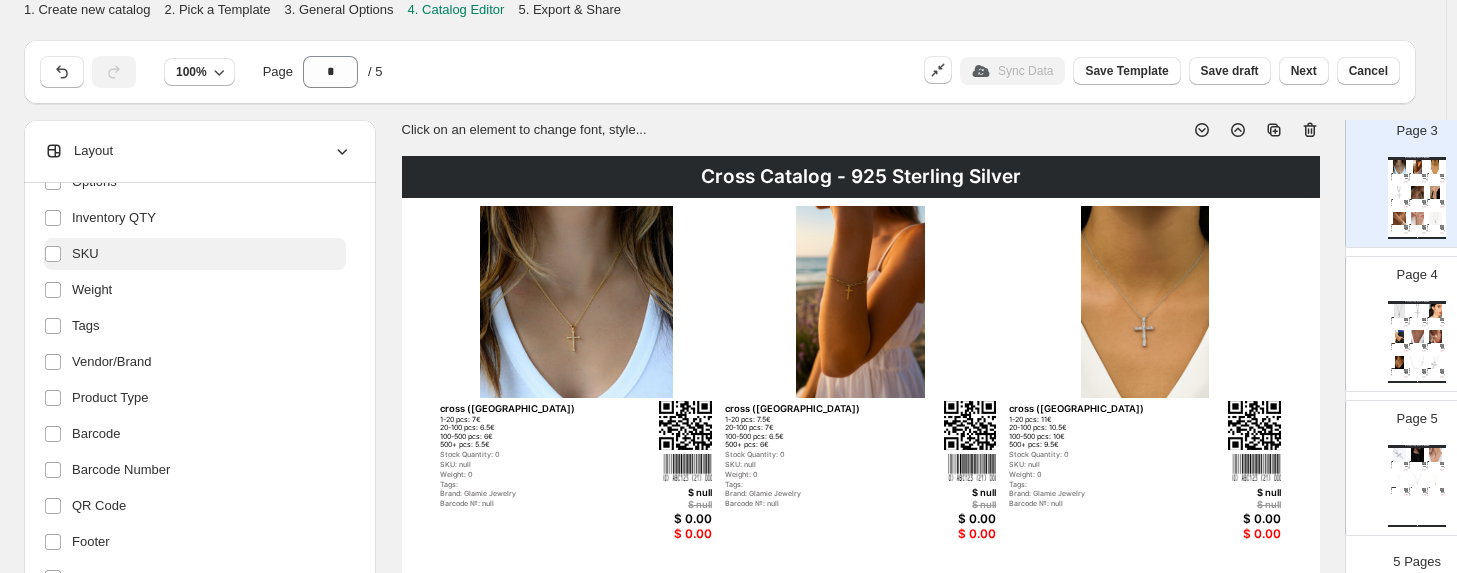 click on "SKU" at bounding box center (195, 254) 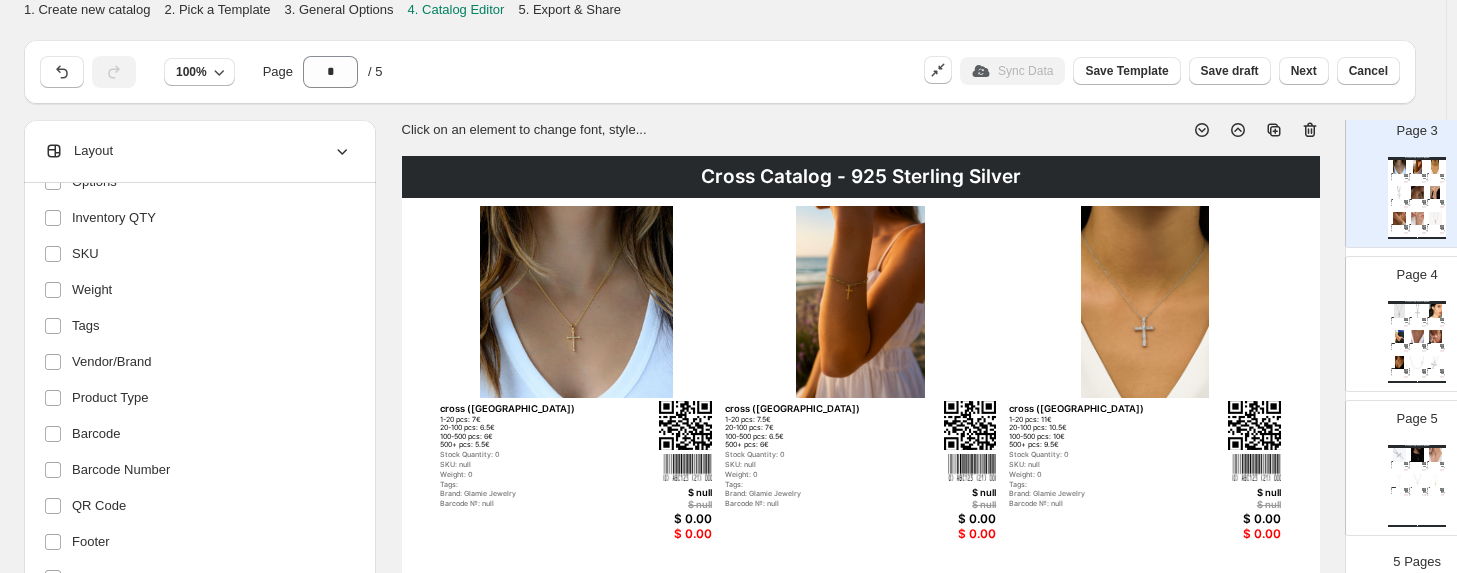 click on "Header Title Variant Title Compare At Price Price Discount Price Button Description Options Inventory QTY SKU Weight Tags Vendor/Brand Product Type Barcode Barcode Number QR Code Footer Cost per item" at bounding box center [195, 236] 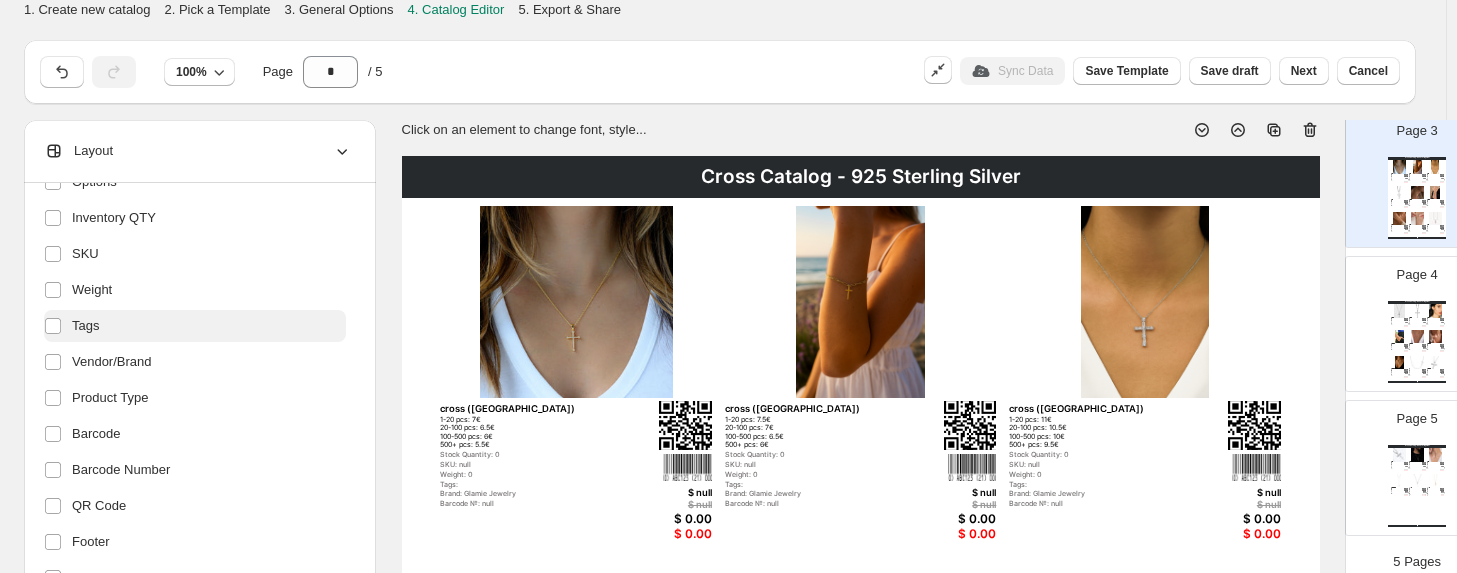 click on "Tags" at bounding box center [85, 326] 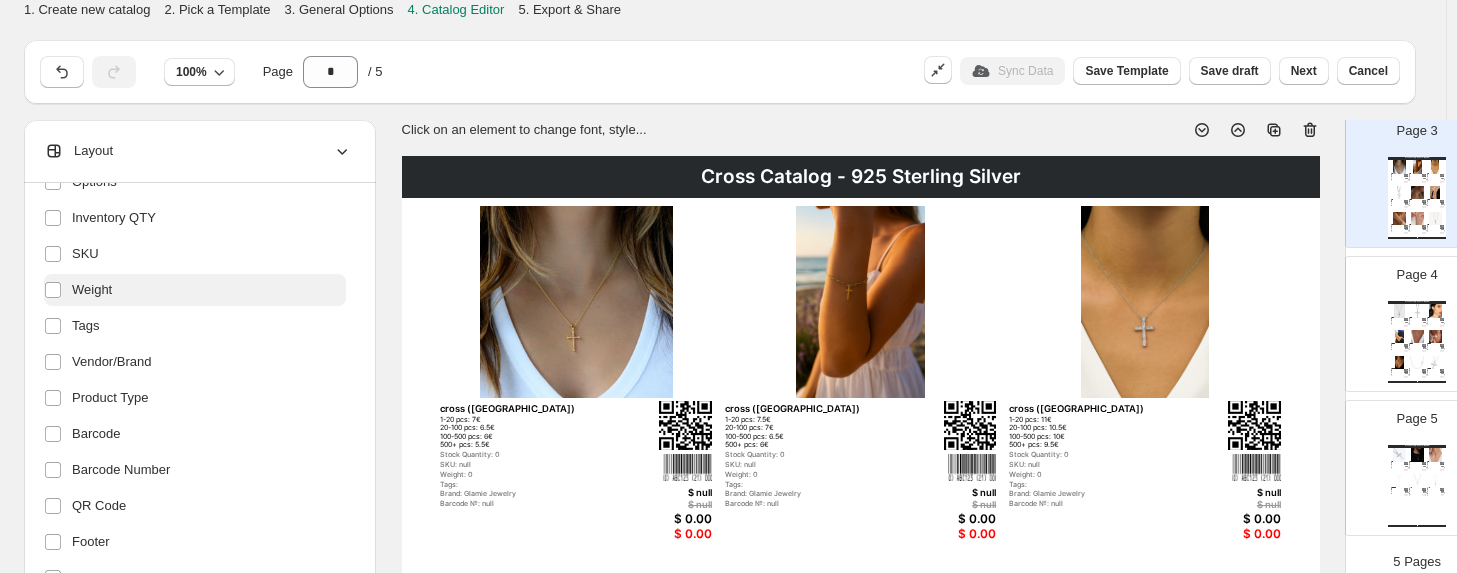 click on "Weight" at bounding box center [92, 290] 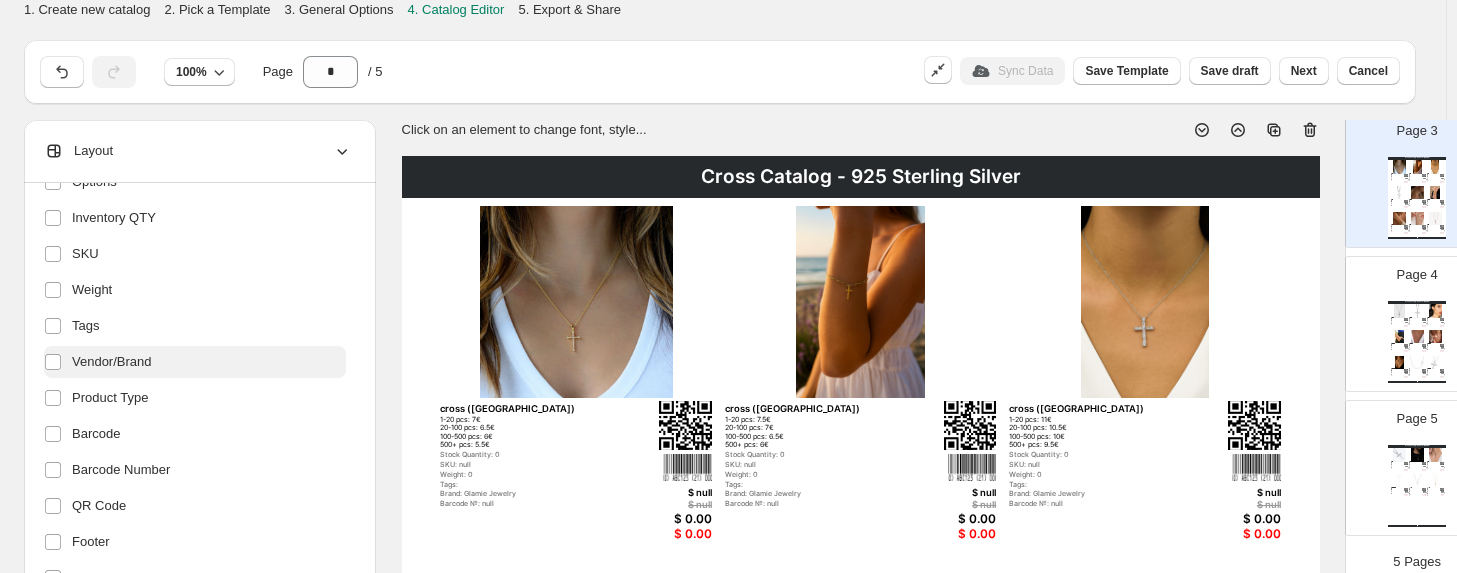 click on "Vendor/Brand" at bounding box center [195, 362] 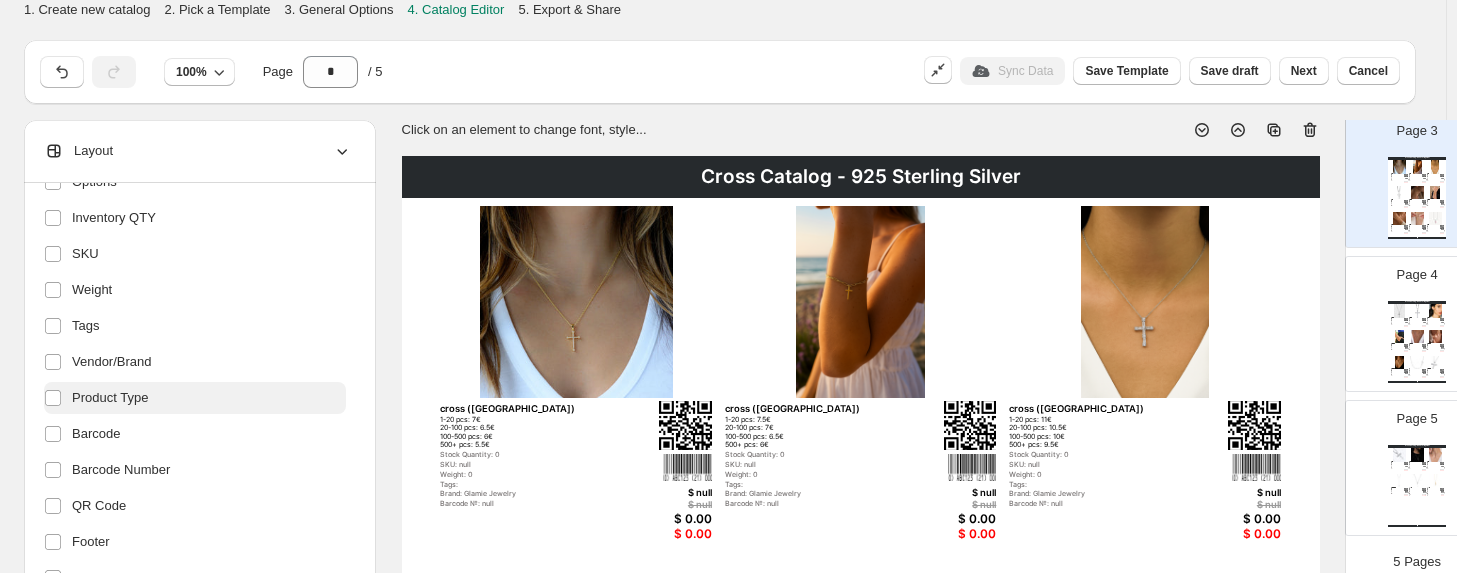 click on "Product Type" at bounding box center (110, 398) 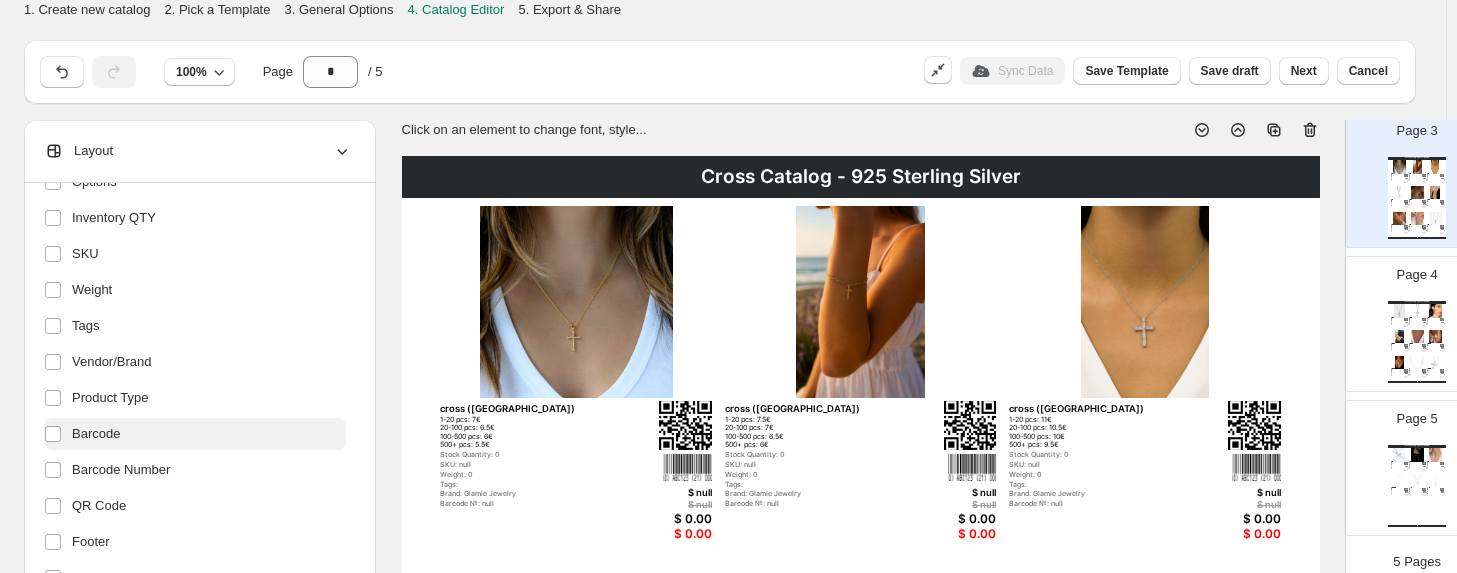 click on "Barcode" at bounding box center (96, 434) 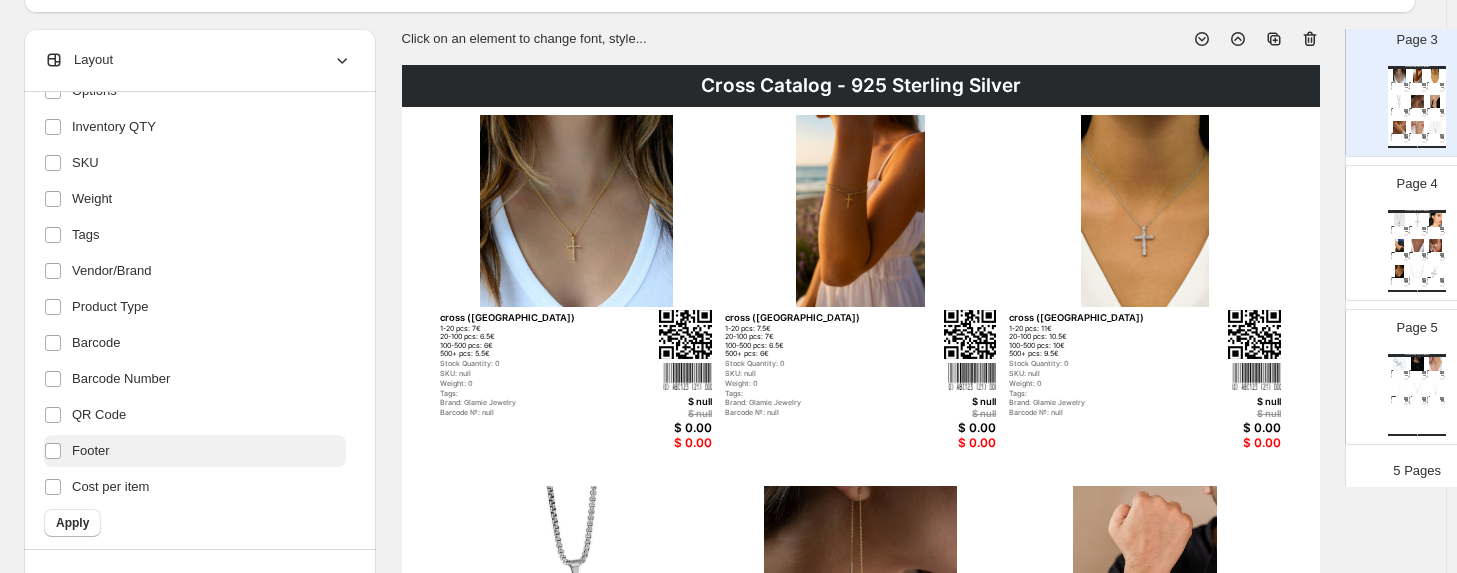 scroll, scrollTop: 200, scrollLeft: 0, axis: vertical 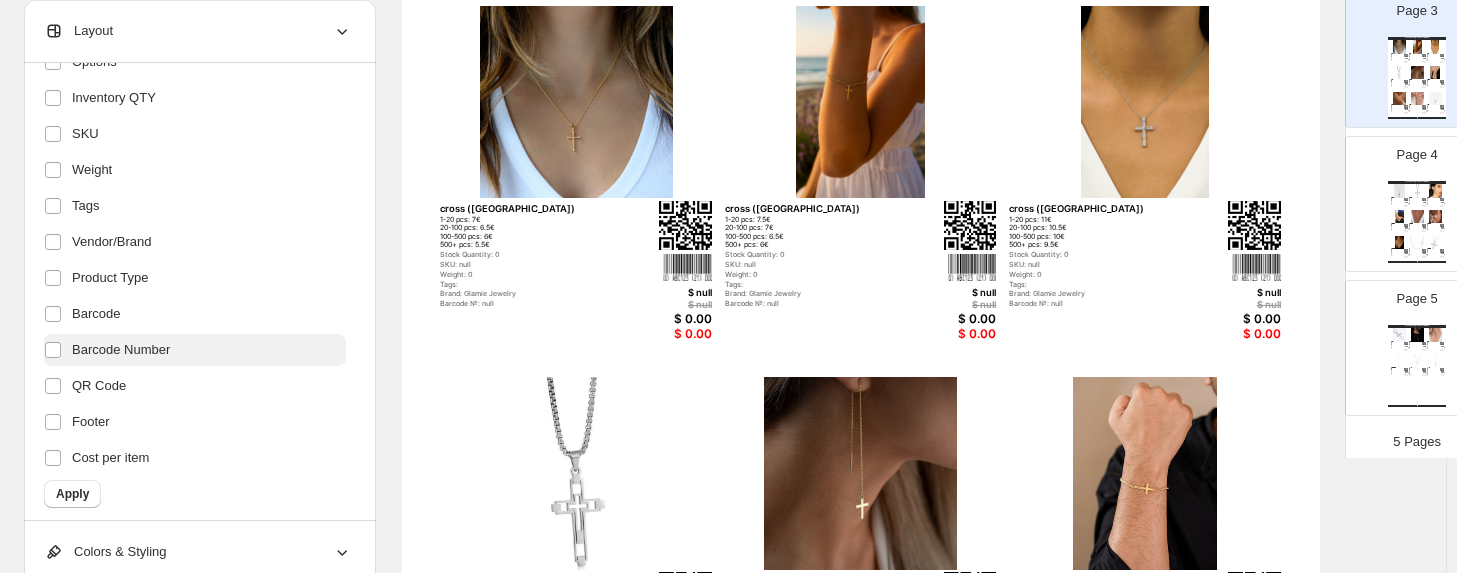 click on "Barcode Number" at bounding box center (121, 350) 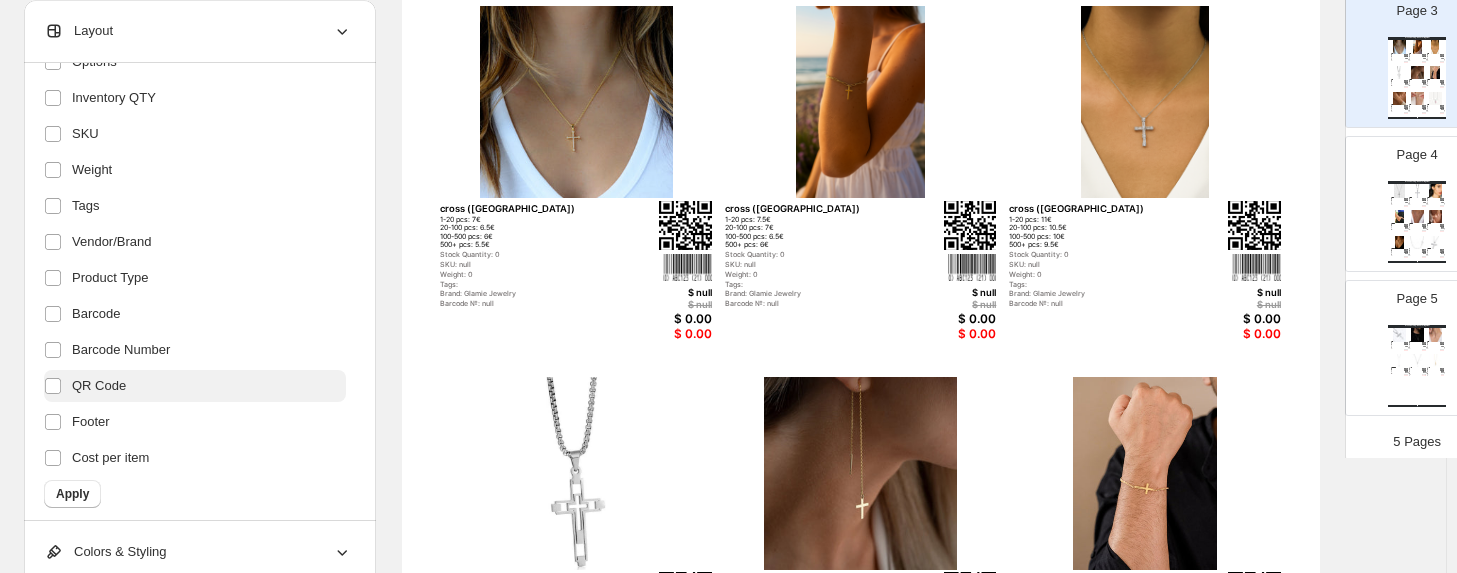 click on "QR Code" at bounding box center (195, 386) 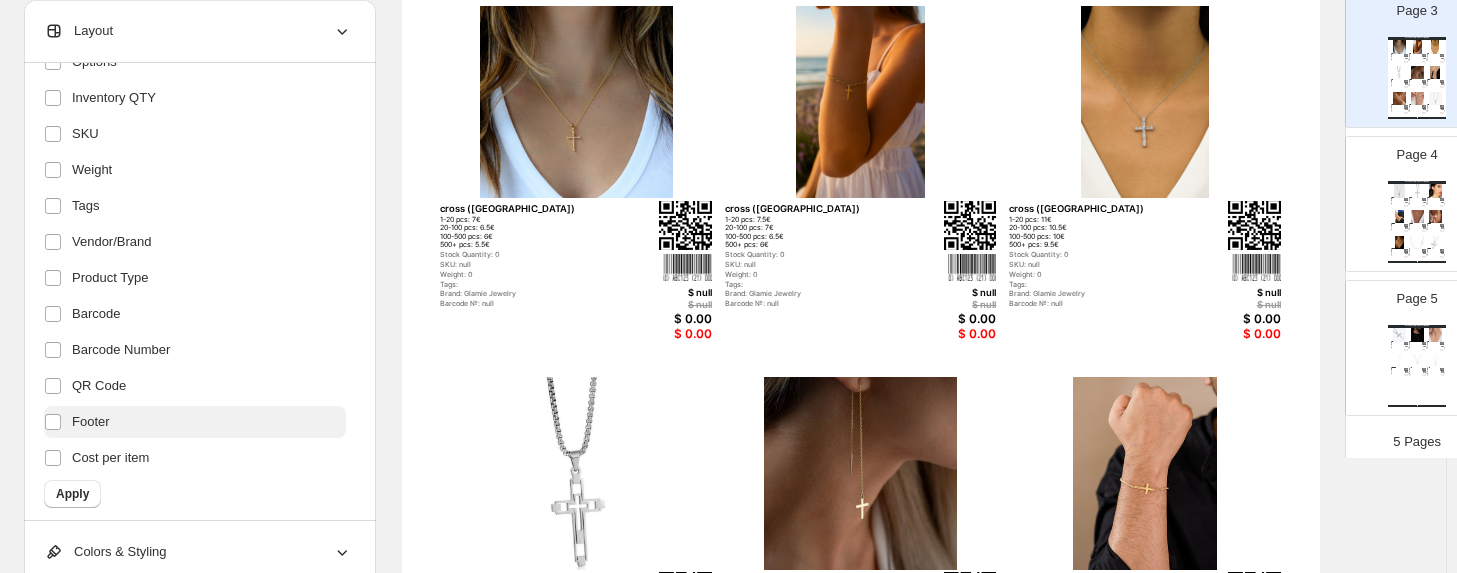 click on "Footer" at bounding box center (195, 422) 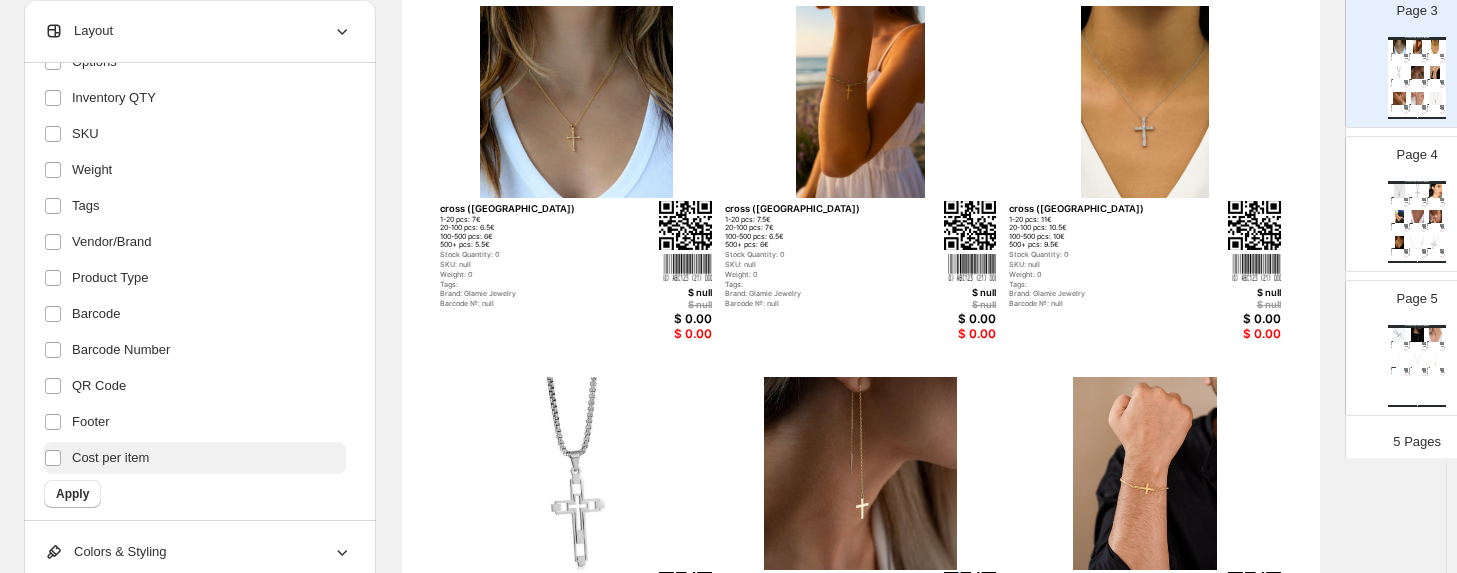click on "Cost per item" at bounding box center [110, 458] 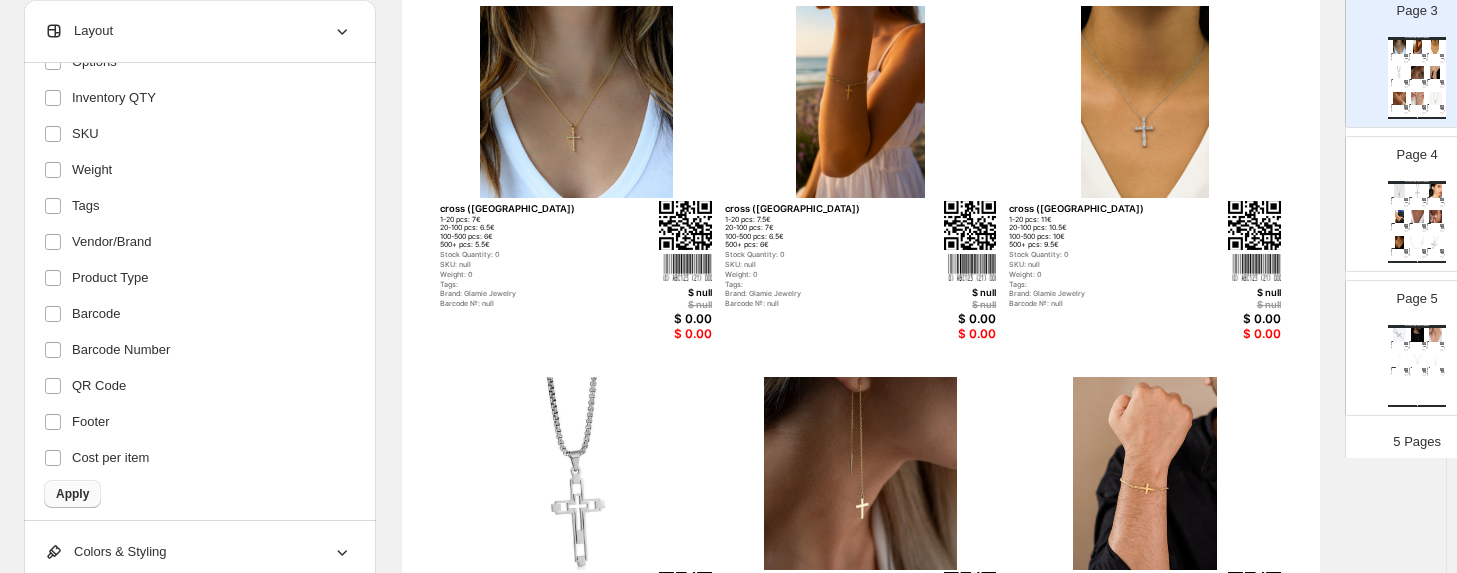 click on "Apply" at bounding box center [72, 494] 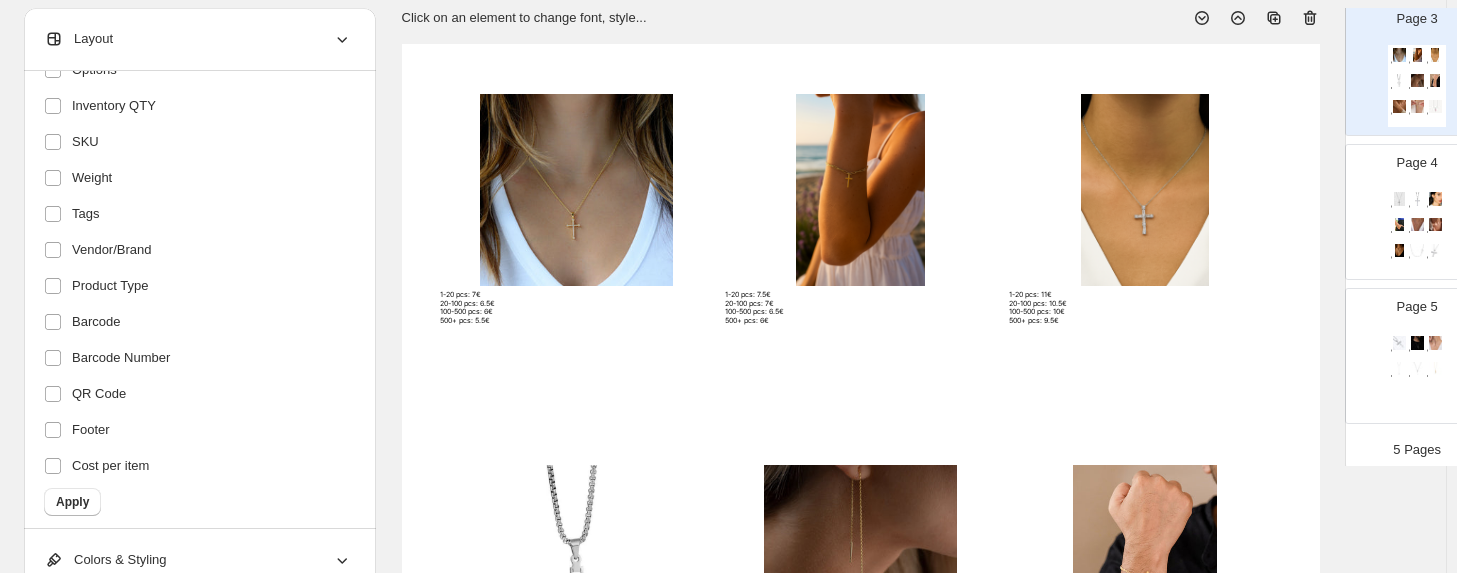 scroll, scrollTop: 100, scrollLeft: 0, axis: vertical 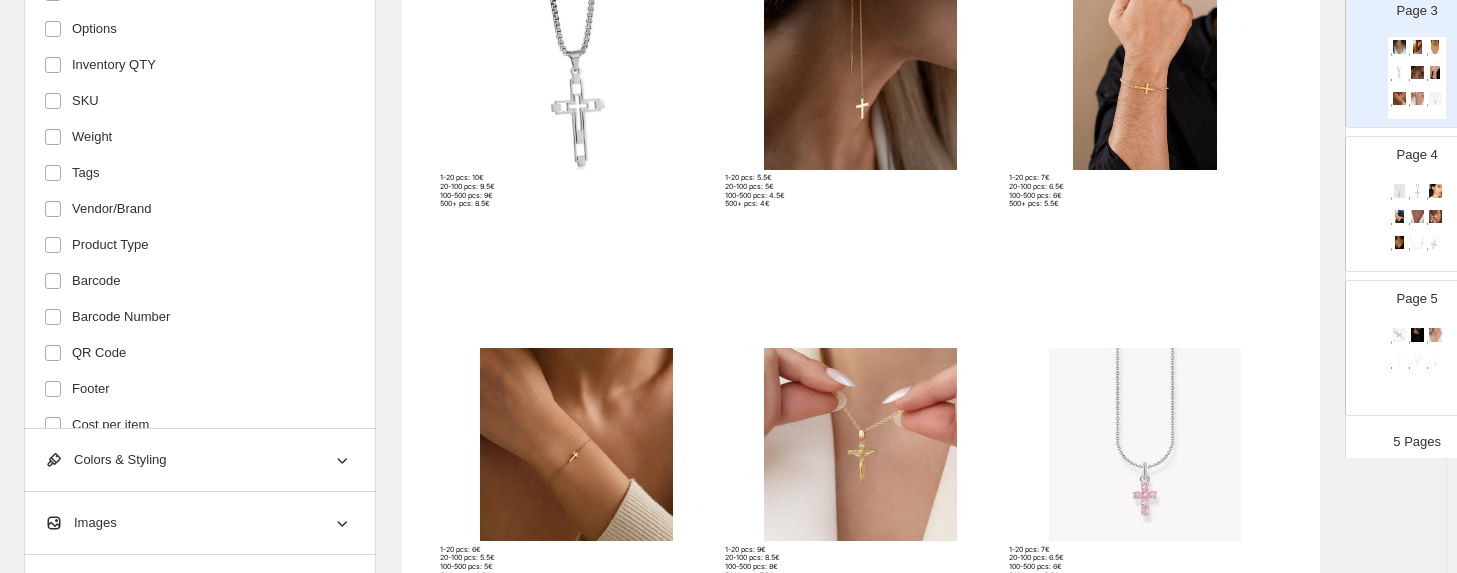 click on "Colors & Styling" at bounding box center (198, 460) 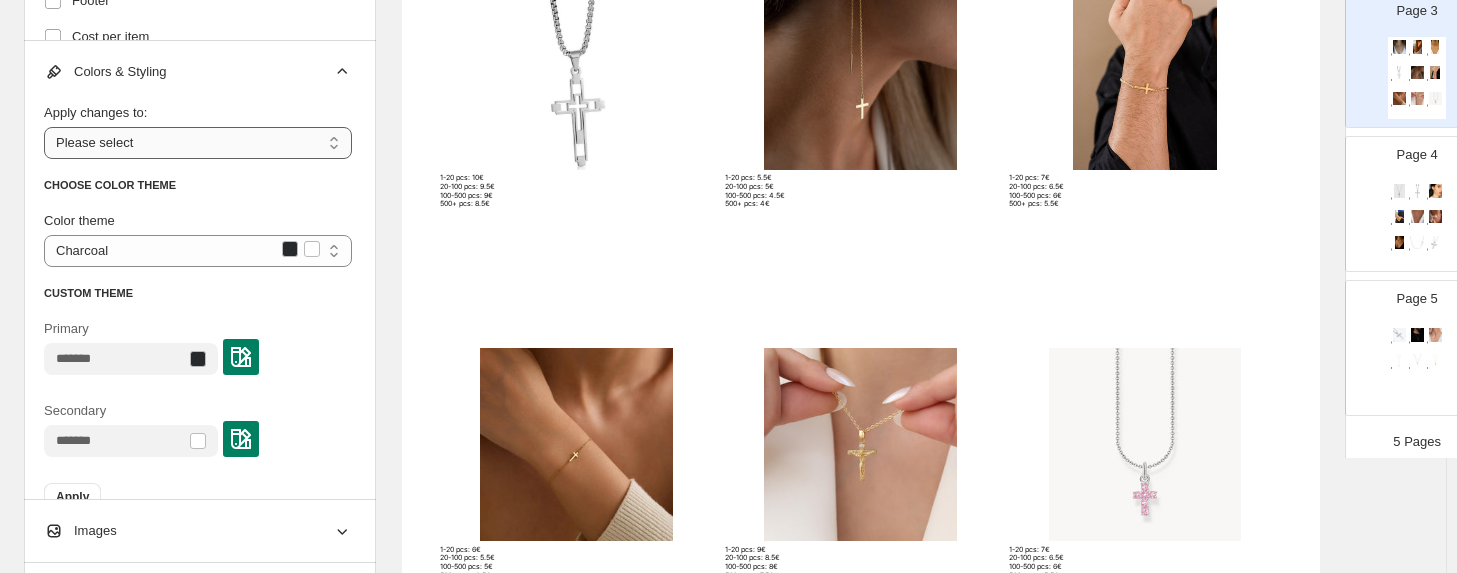 click on "**********" at bounding box center (198, 143) 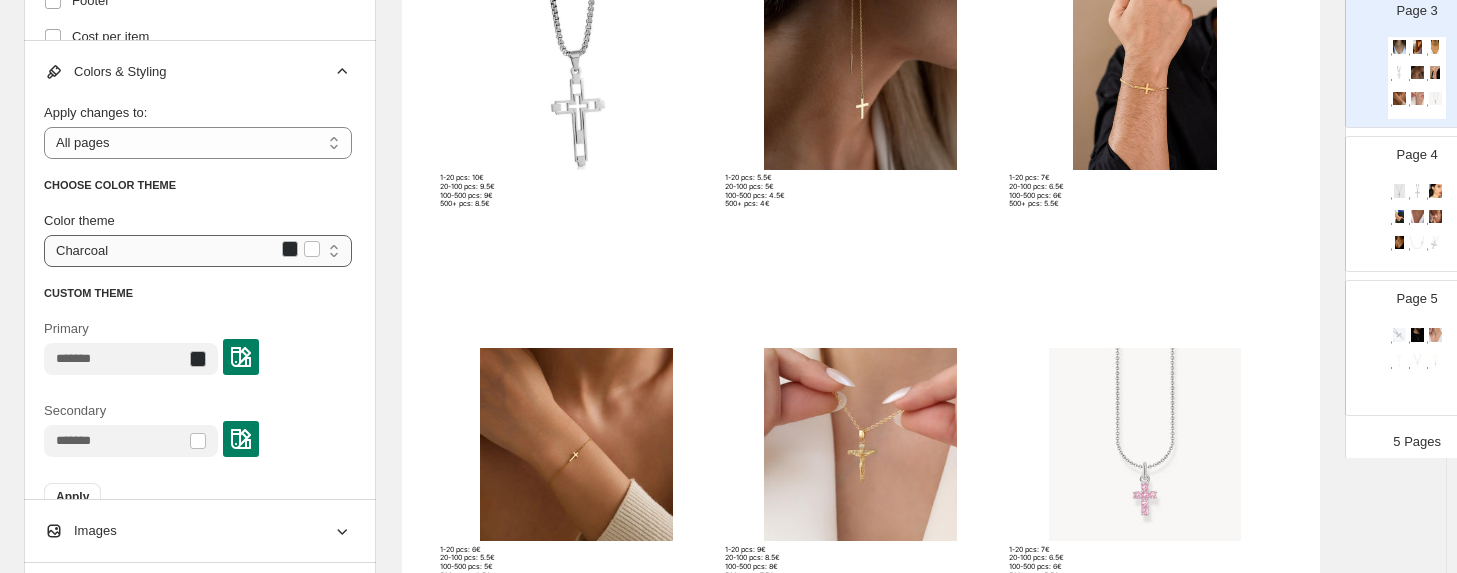 click on "******** ***** *** ****** *********" at bounding box center (198, 251) 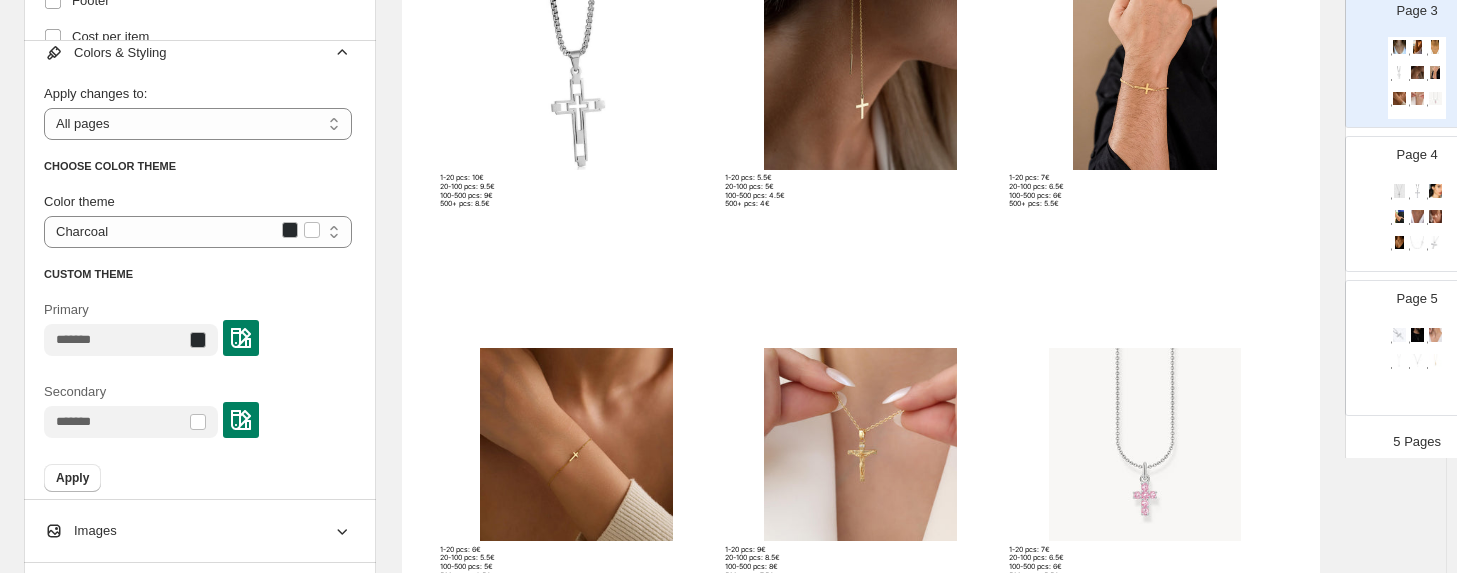 scroll, scrollTop: 24, scrollLeft: 0, axis: vertical 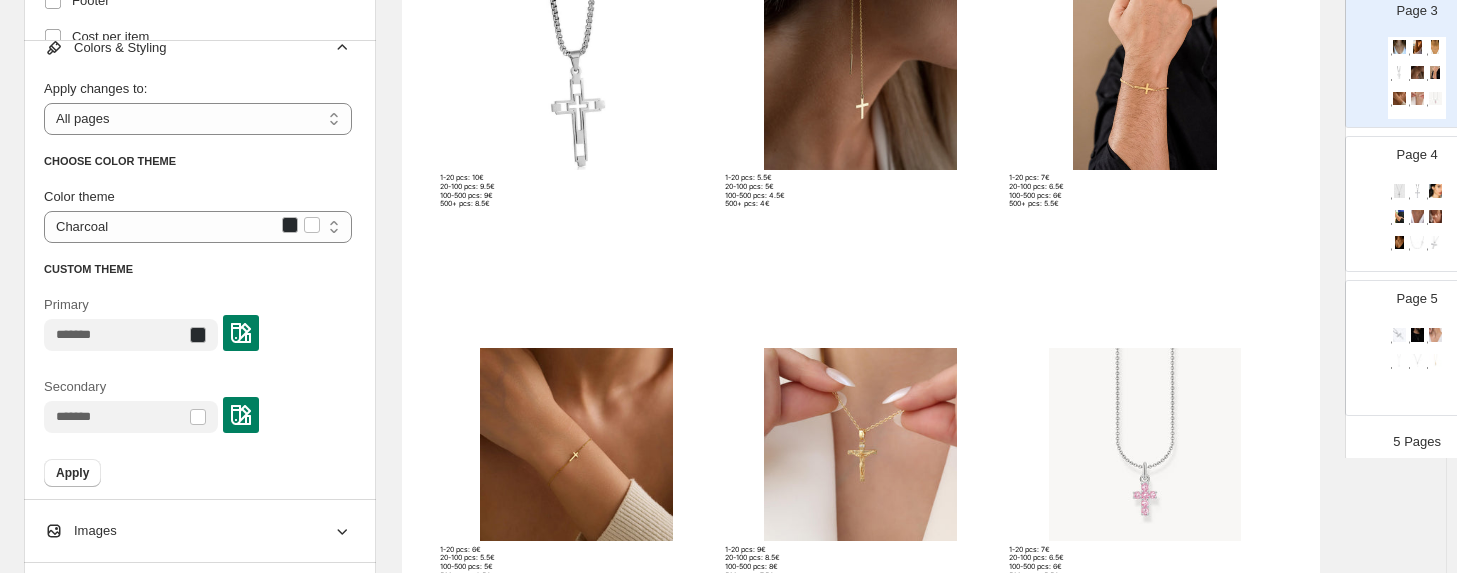 click on "1-20 pcs: 10€
20-100 pcs: 9.5€
100-500 pcs: 9€
500+ pcs: 8.5€" at bounding box center (533, 191) 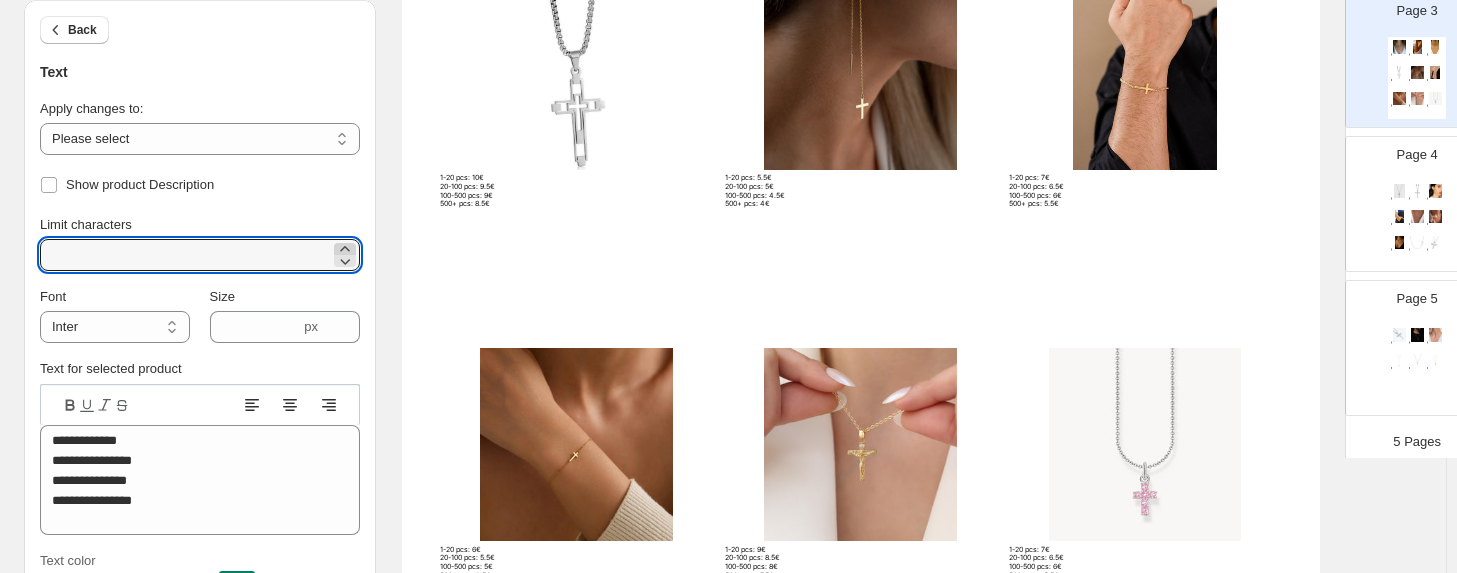 click 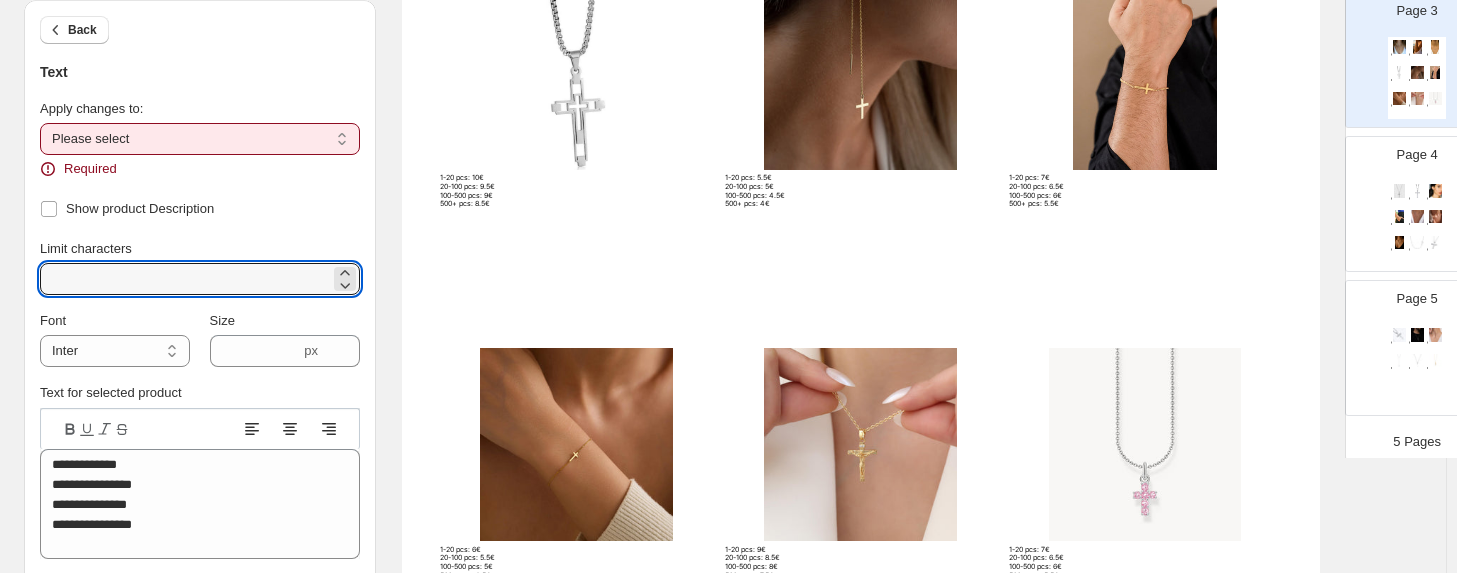click on "**********" at bounding box center [200, 139] 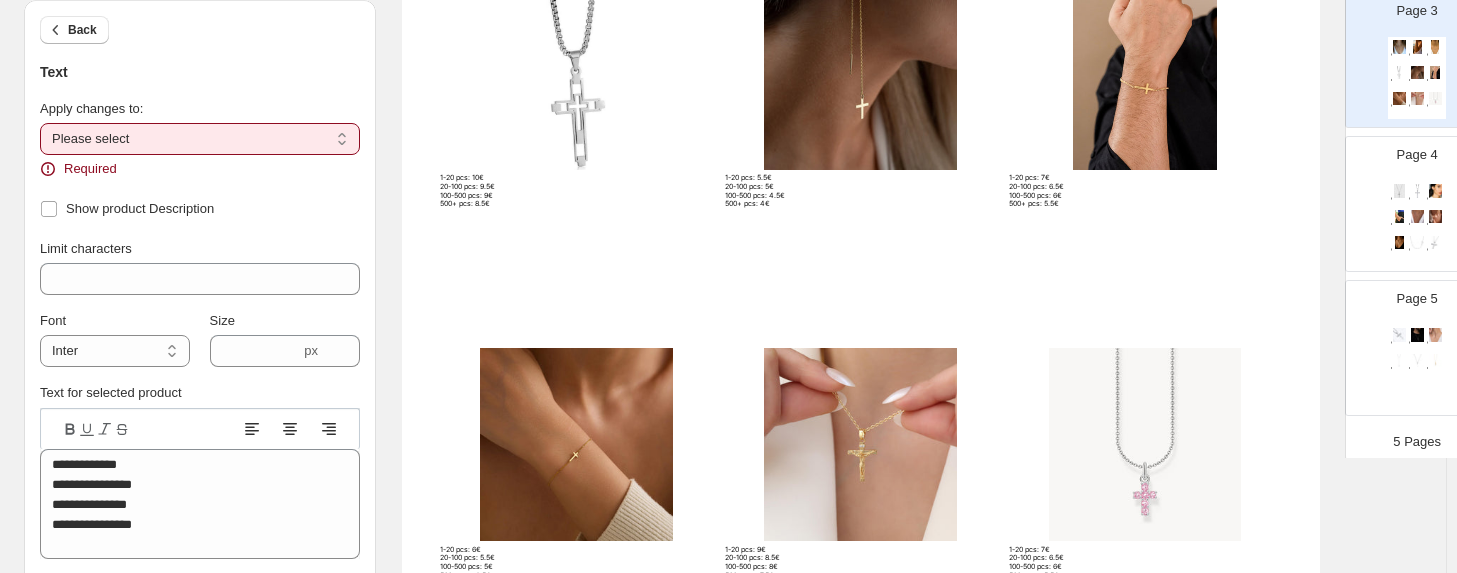 select on "**********" 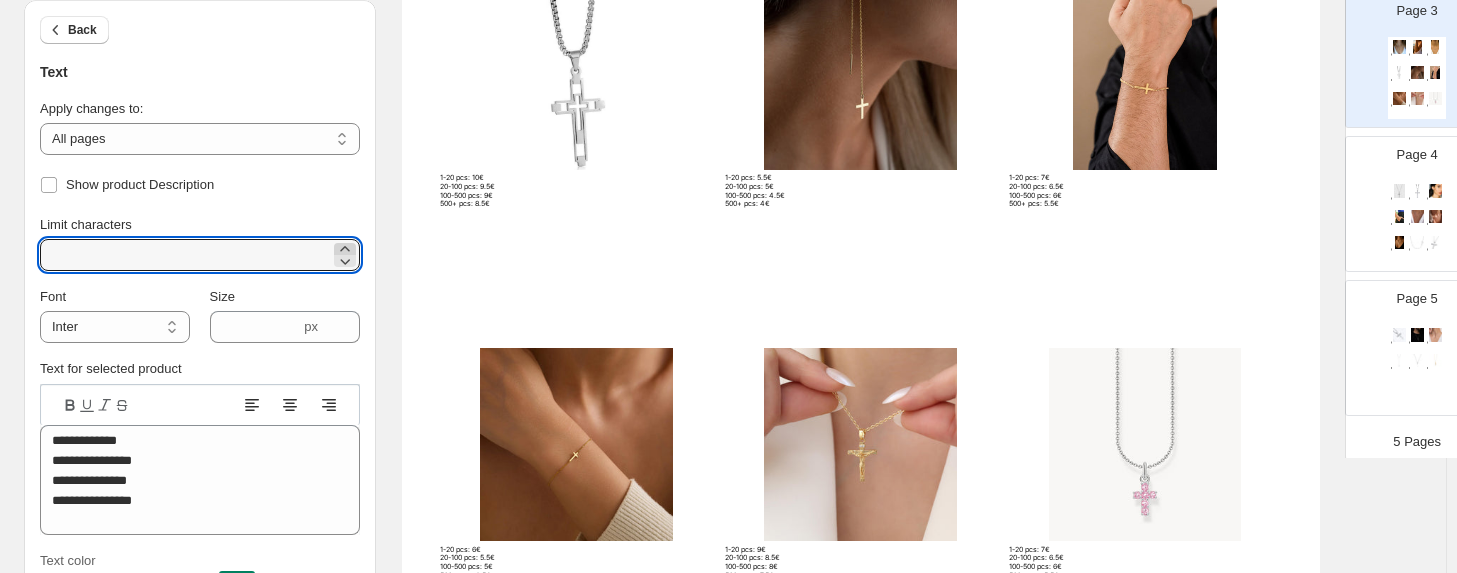 click 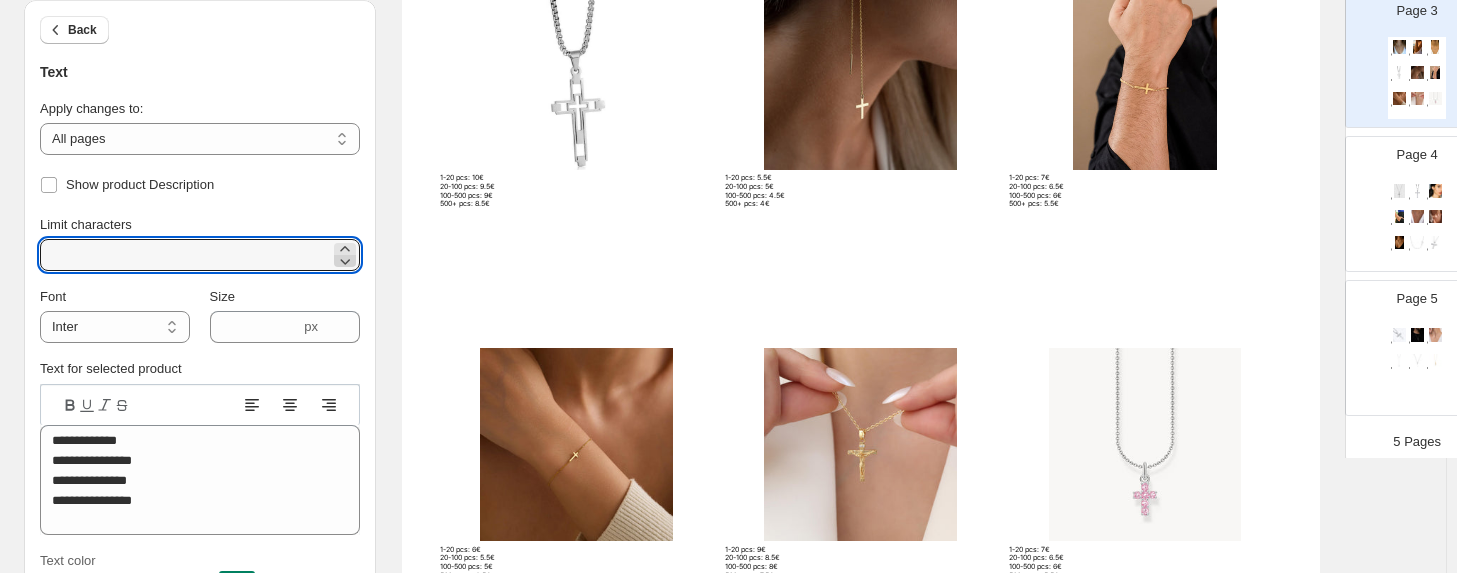 click 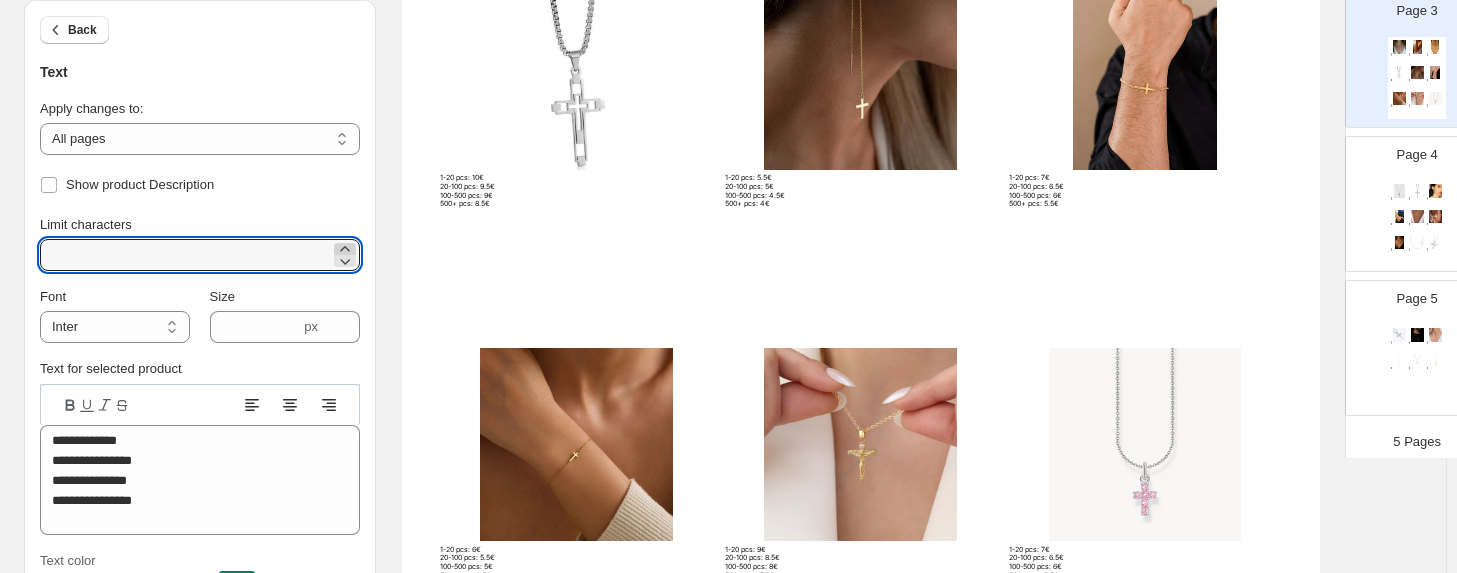 click 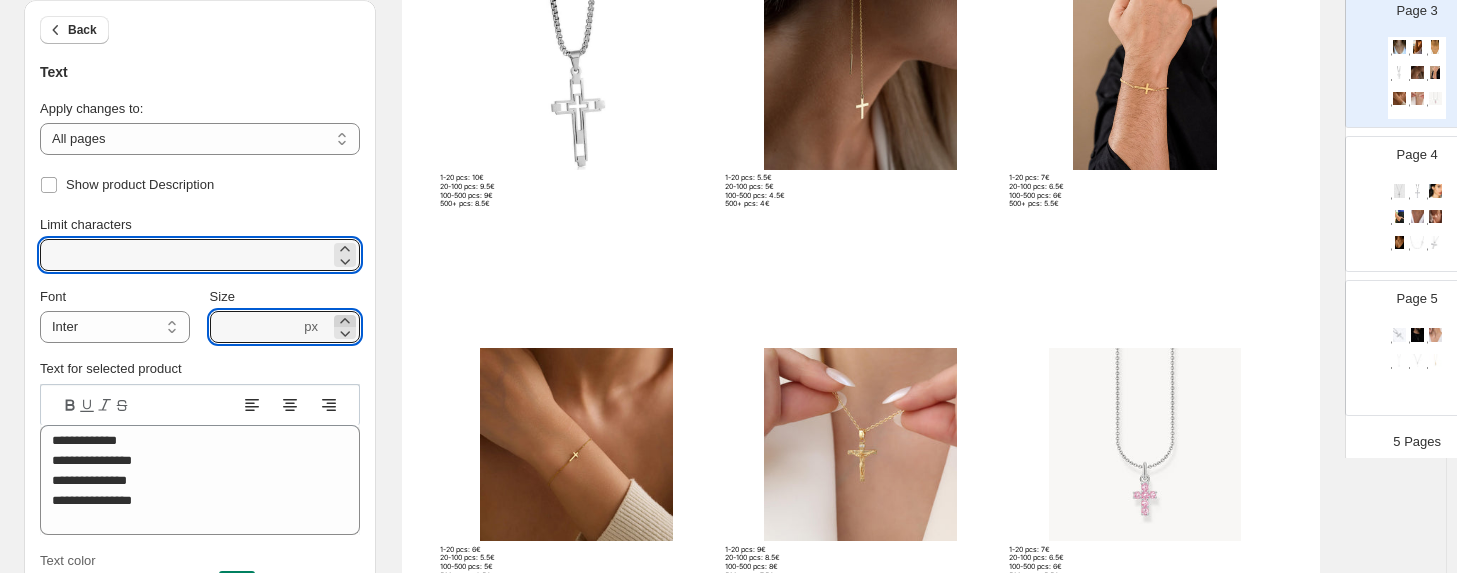 click 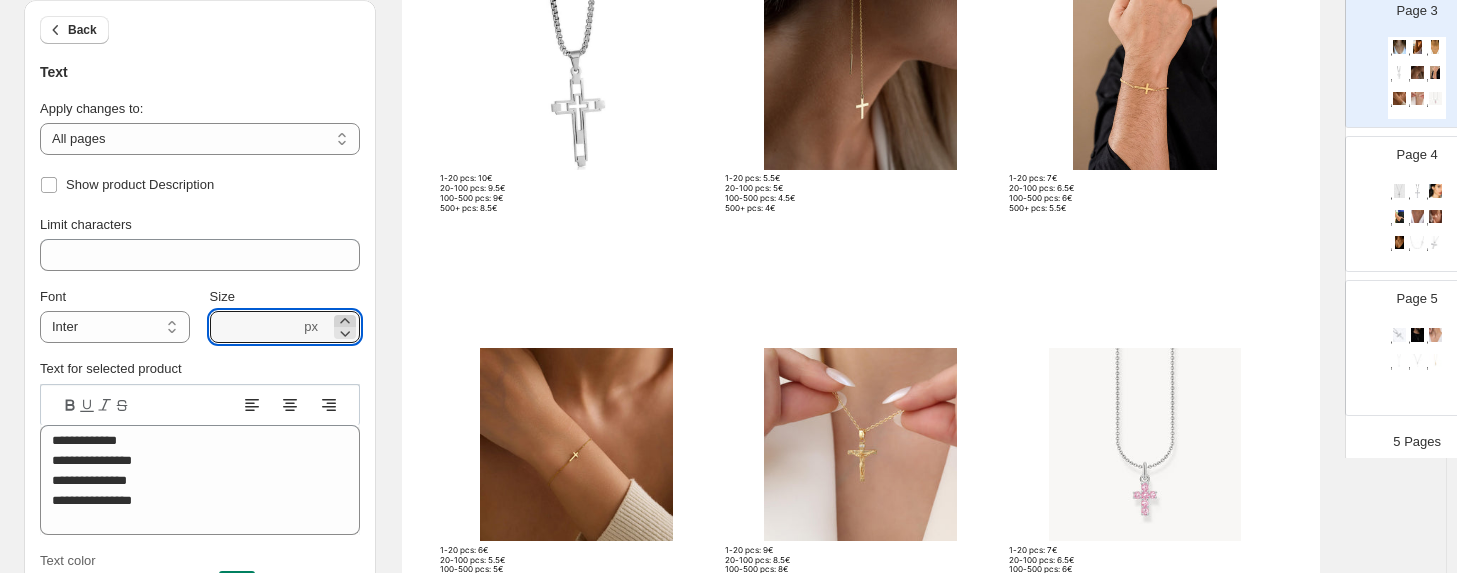 click 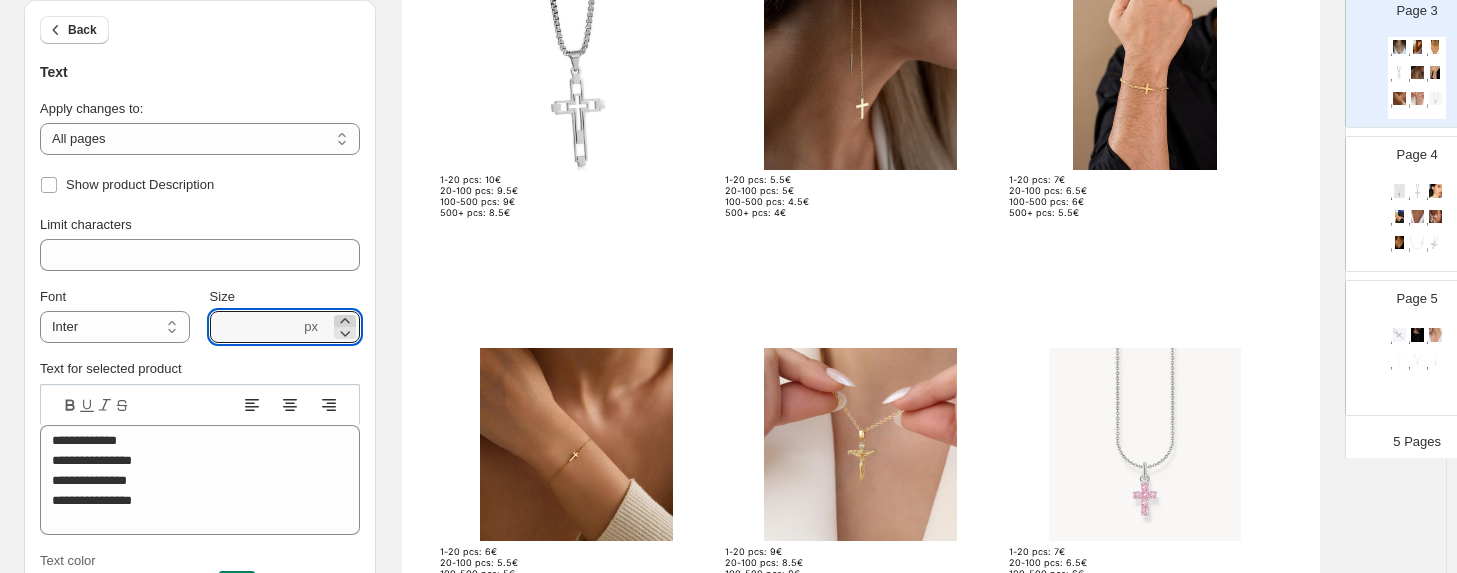 click 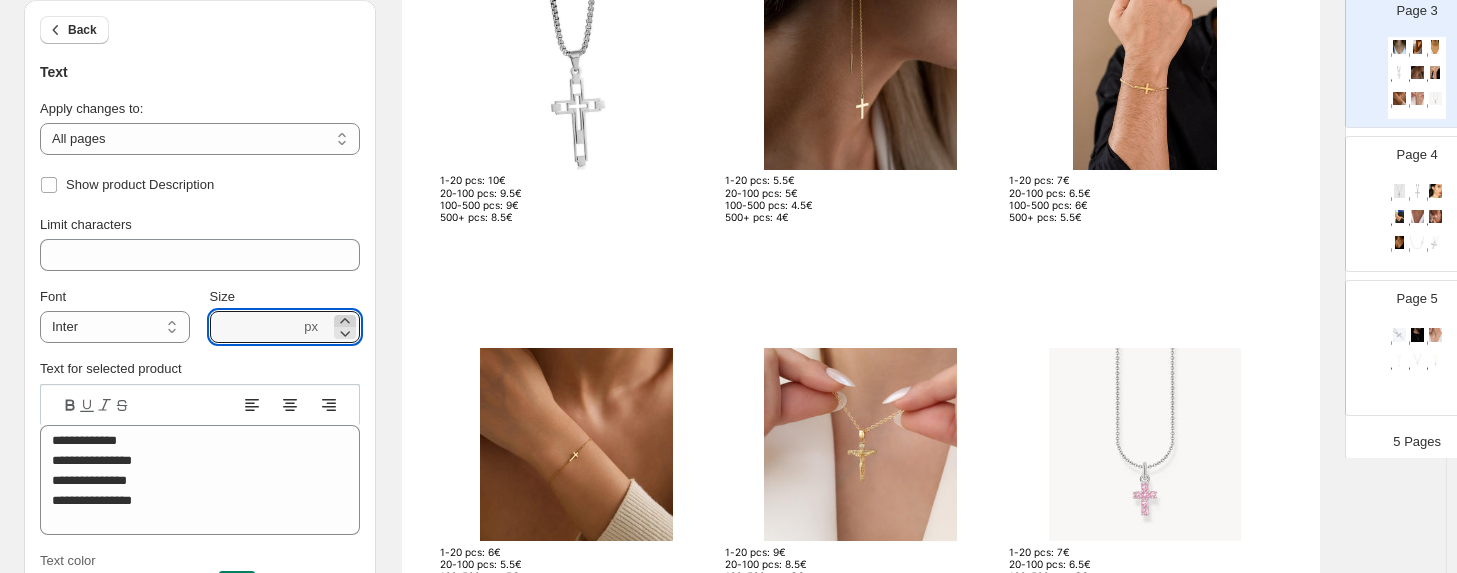 click 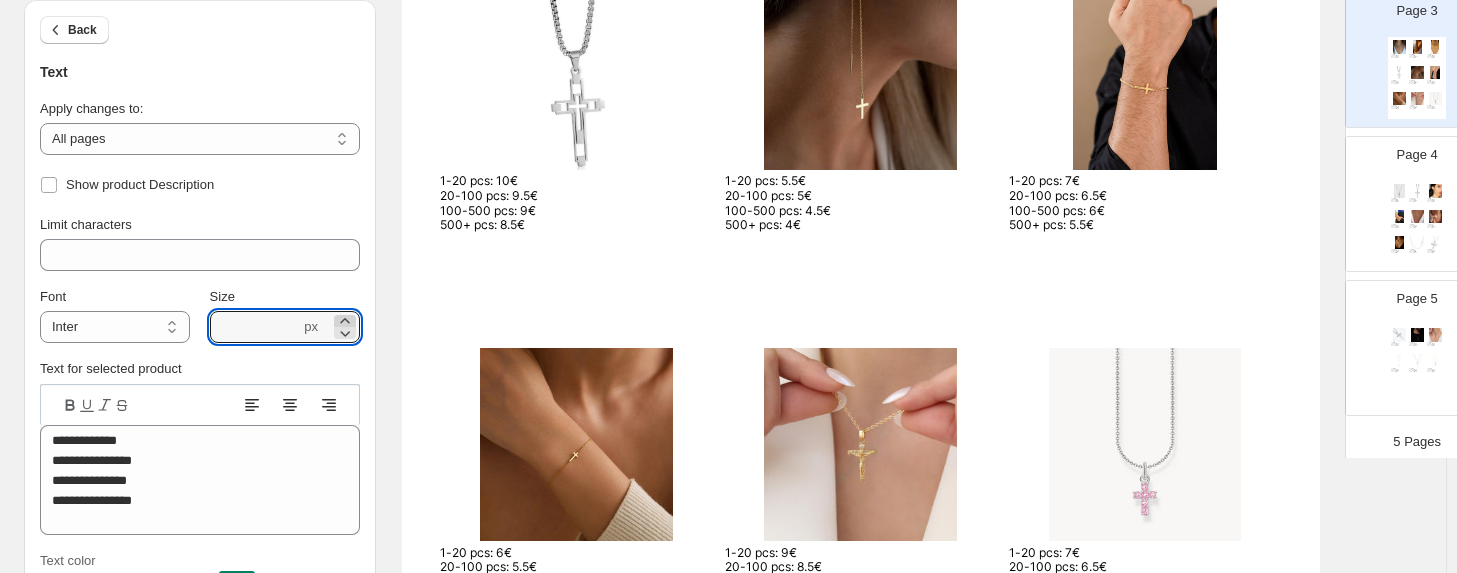 click 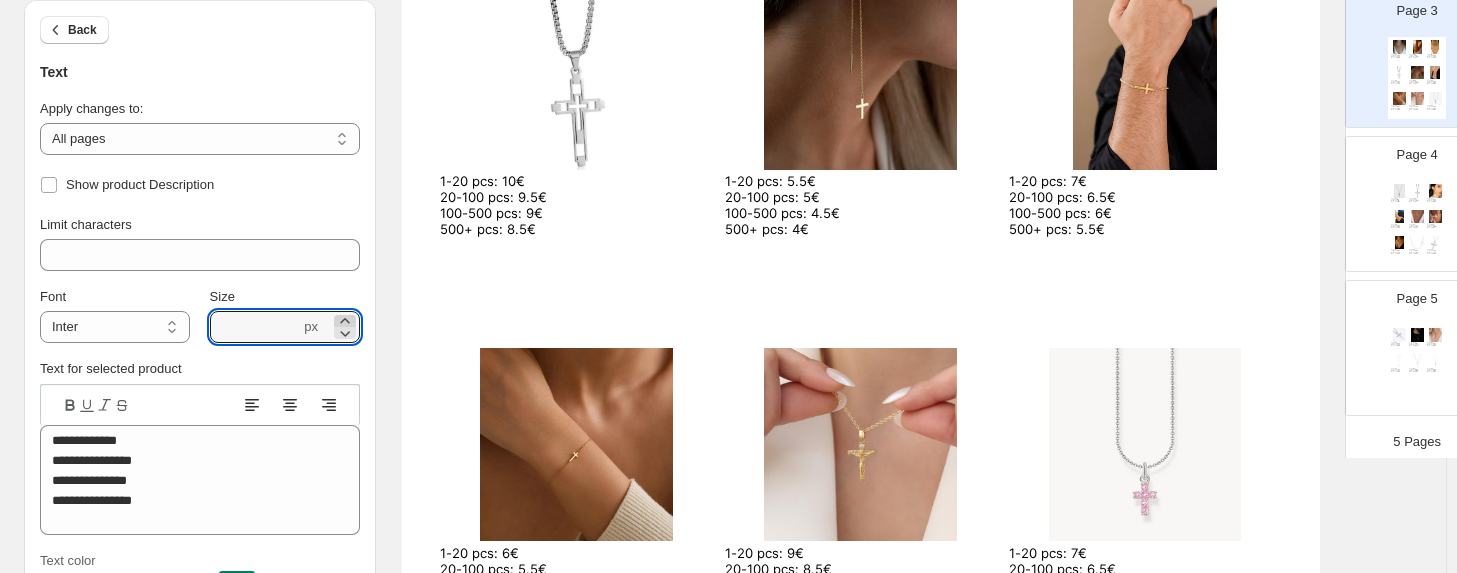click 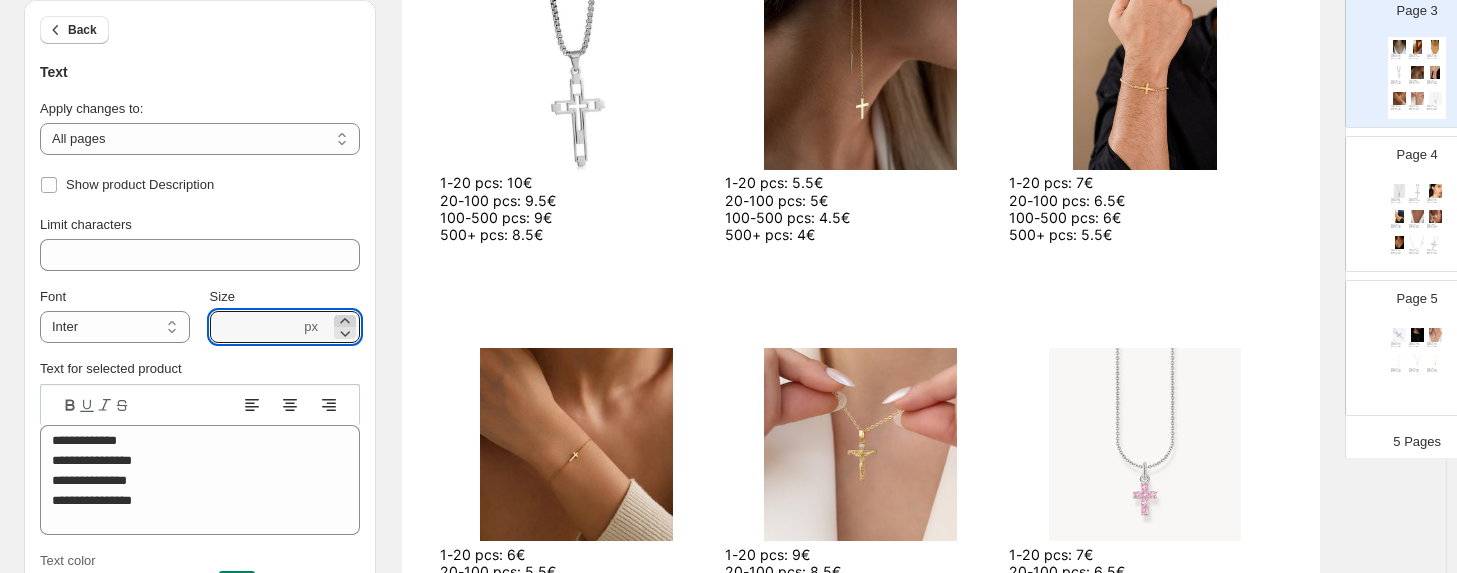 click 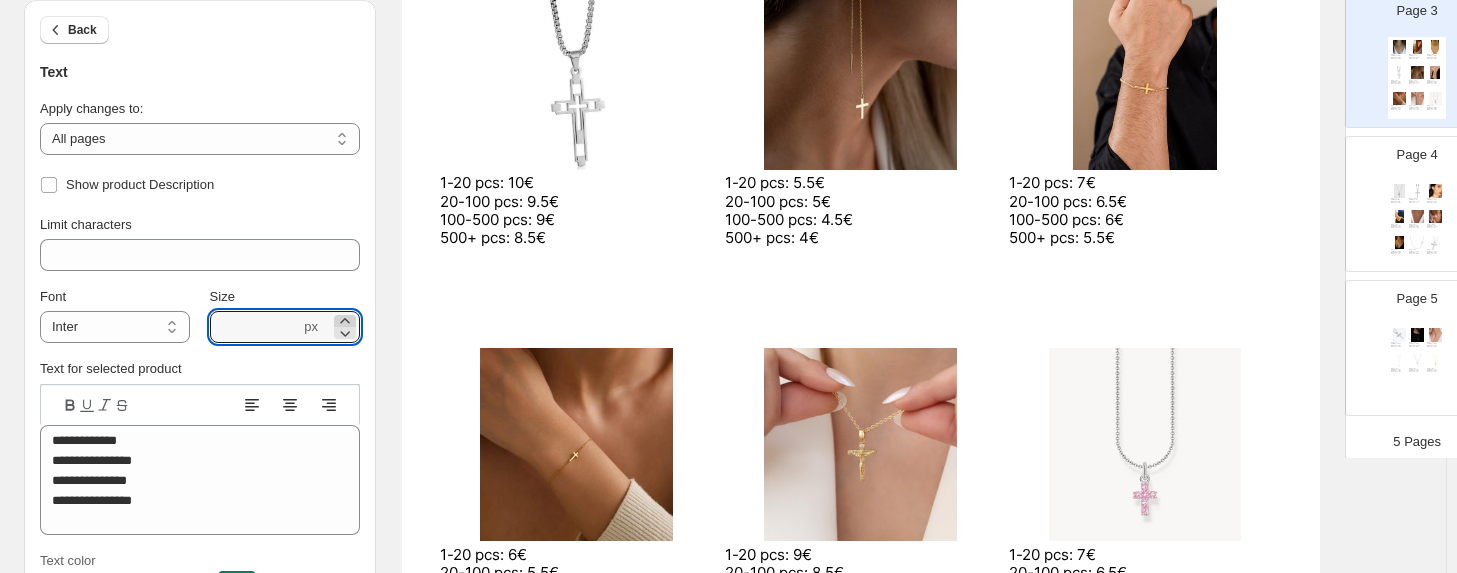 click 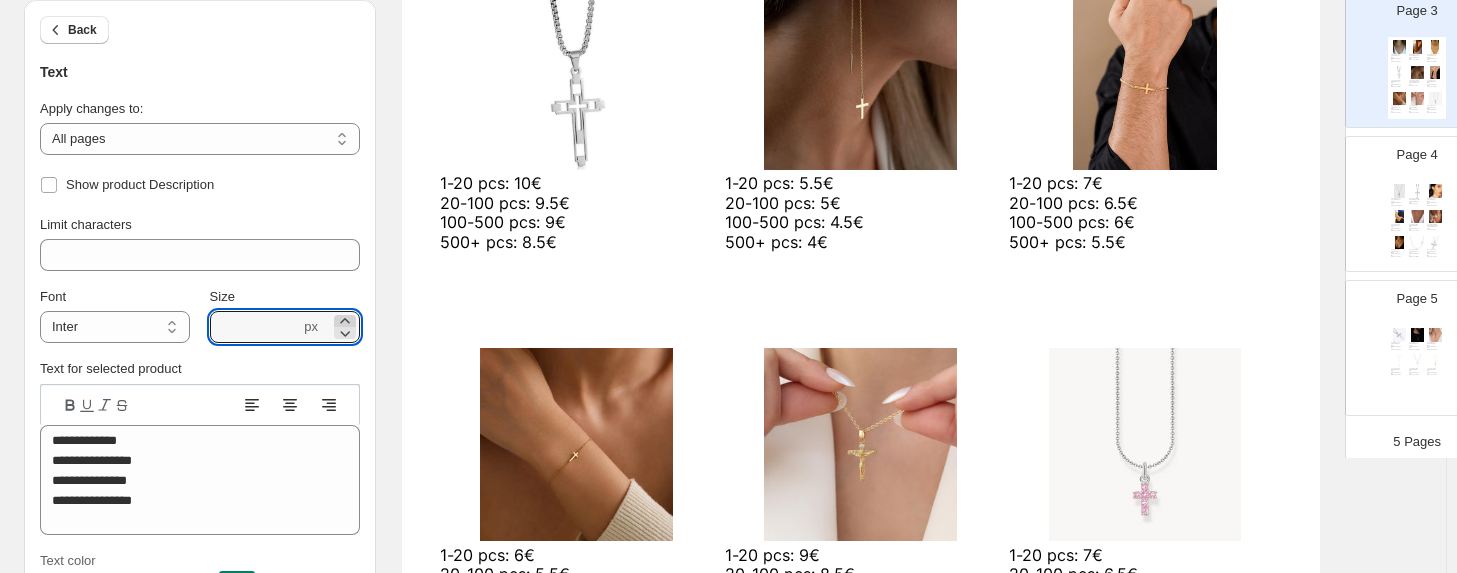 click 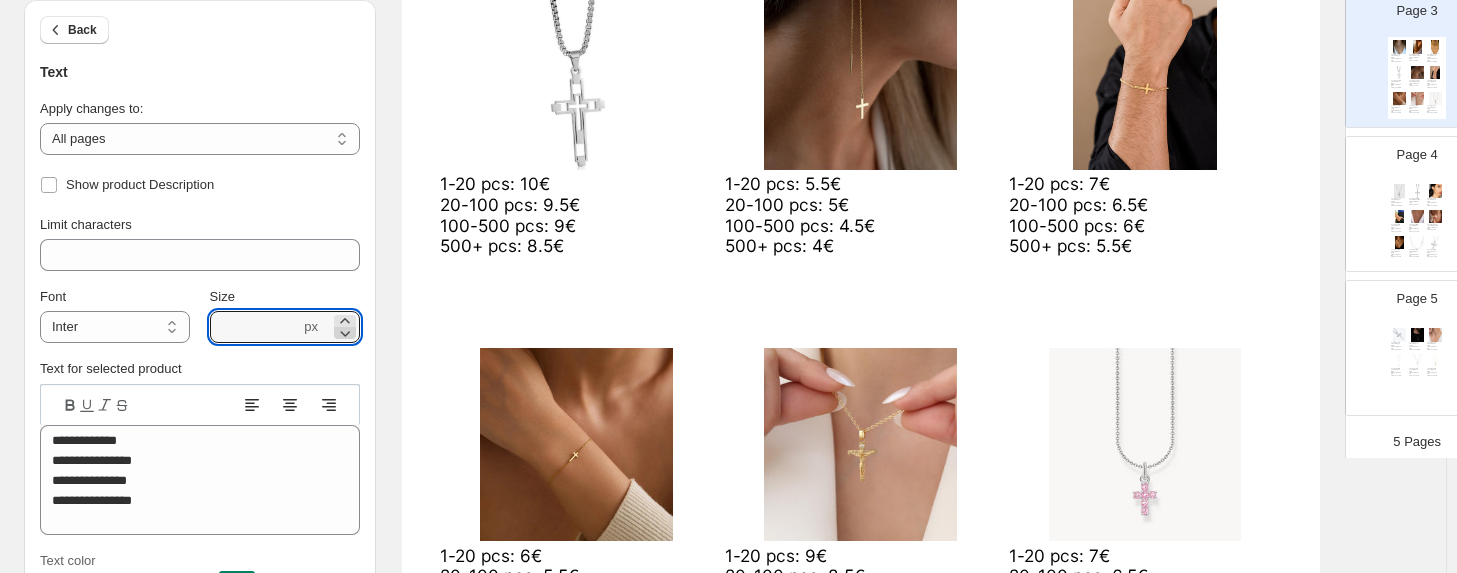 click 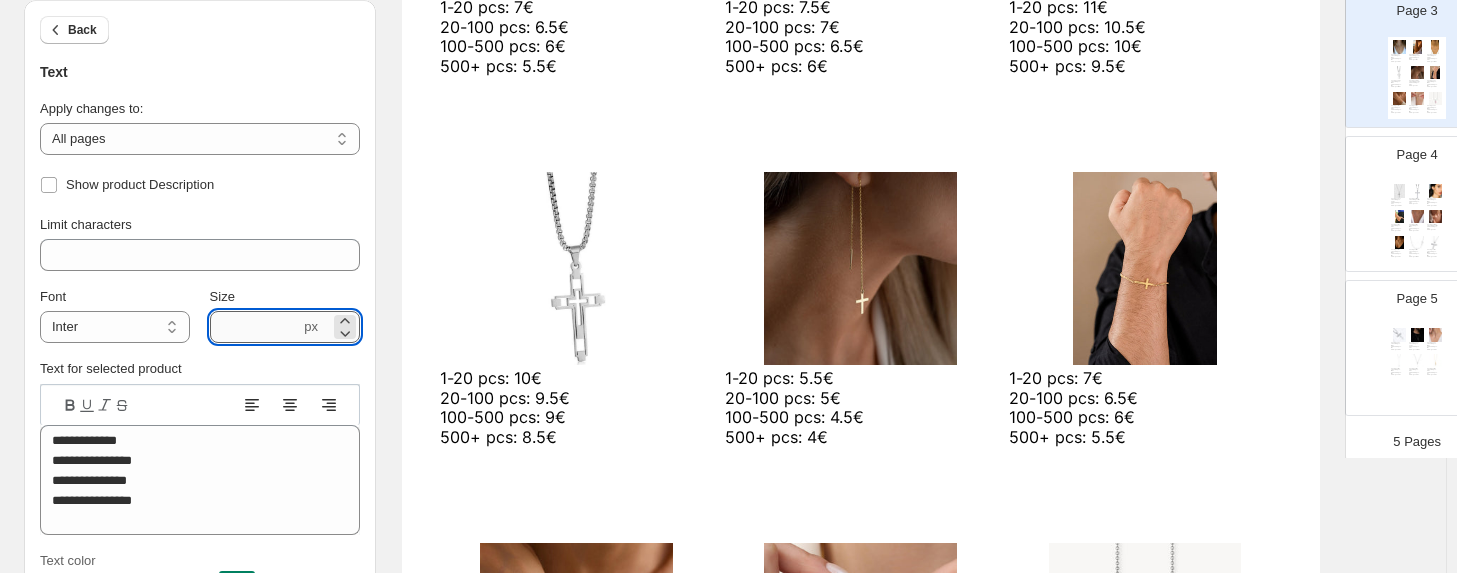 scroll, scrollTop: 100, scrollLeft: 0, axis: vertical 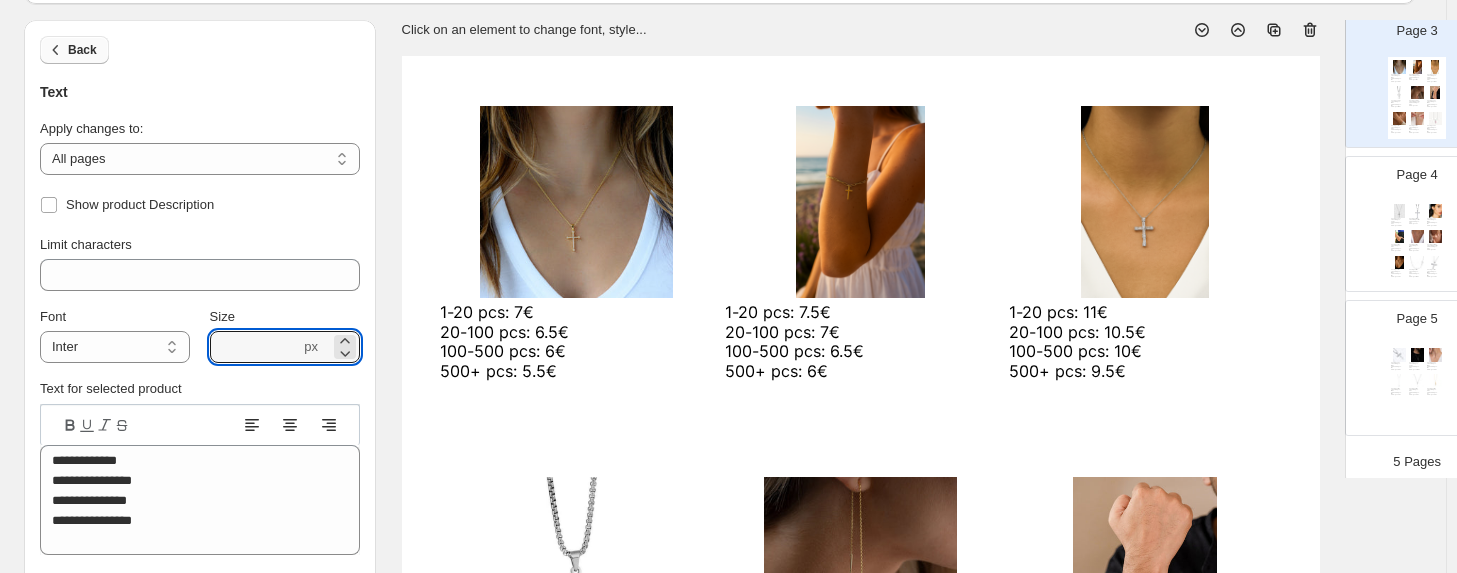 click on "Back" at bounding box center [82, 50] 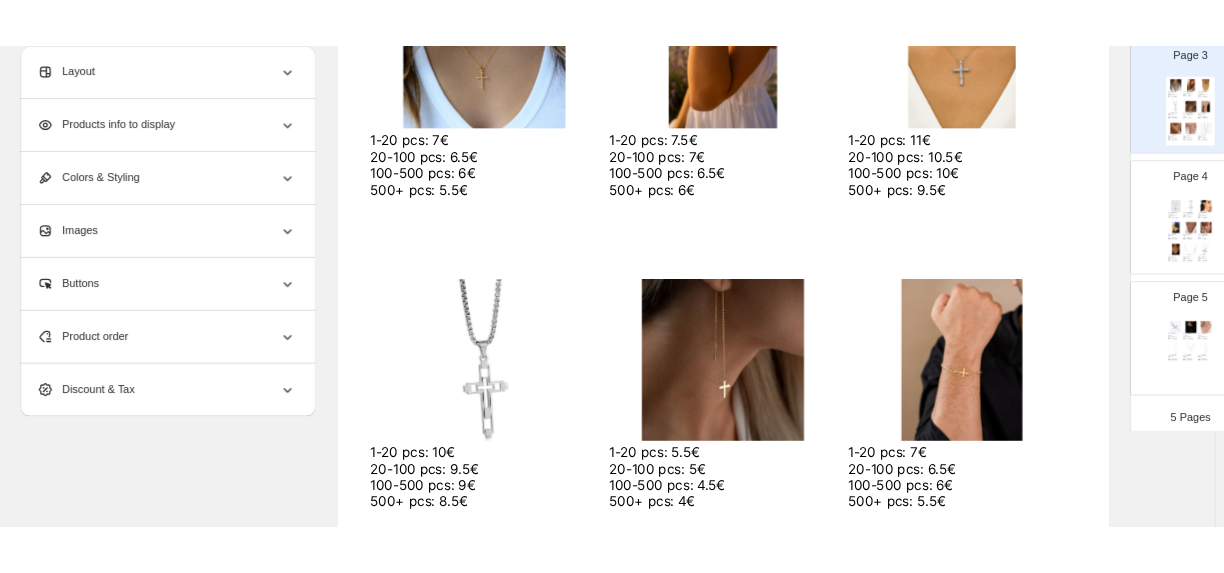 scroll, scrollTop: 100, scrollLeft: 0, axis: vertical 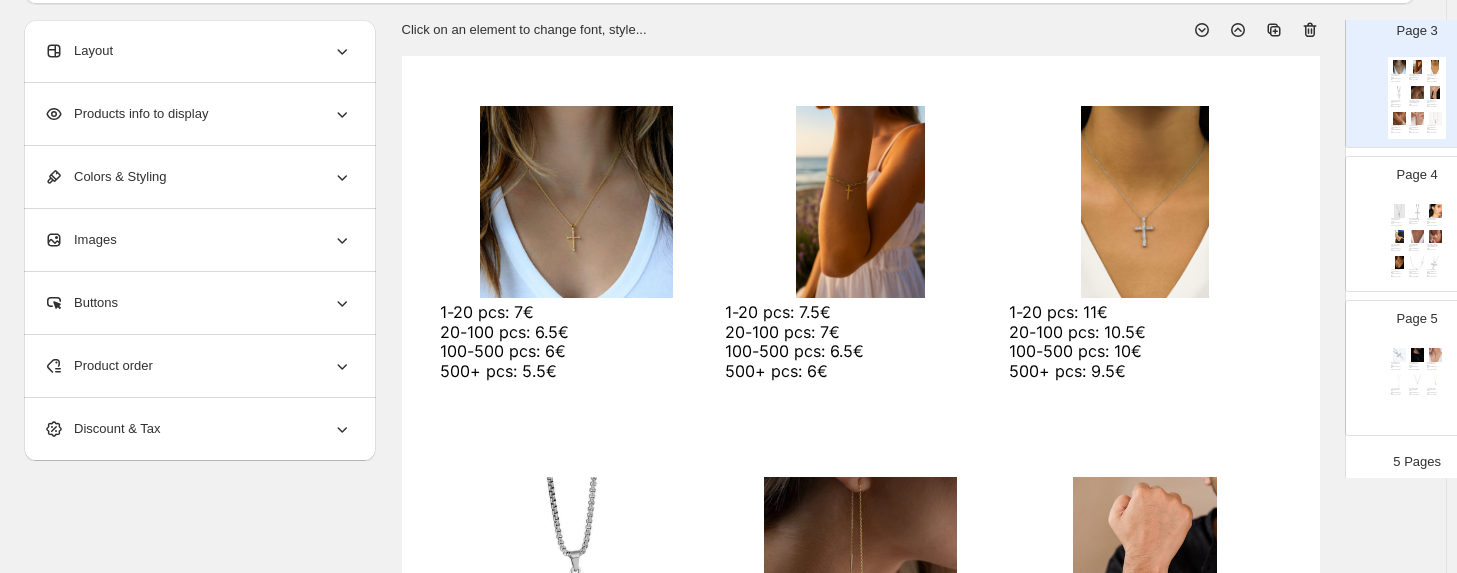 click on "Products info to display" at bounding box center [198, 114] 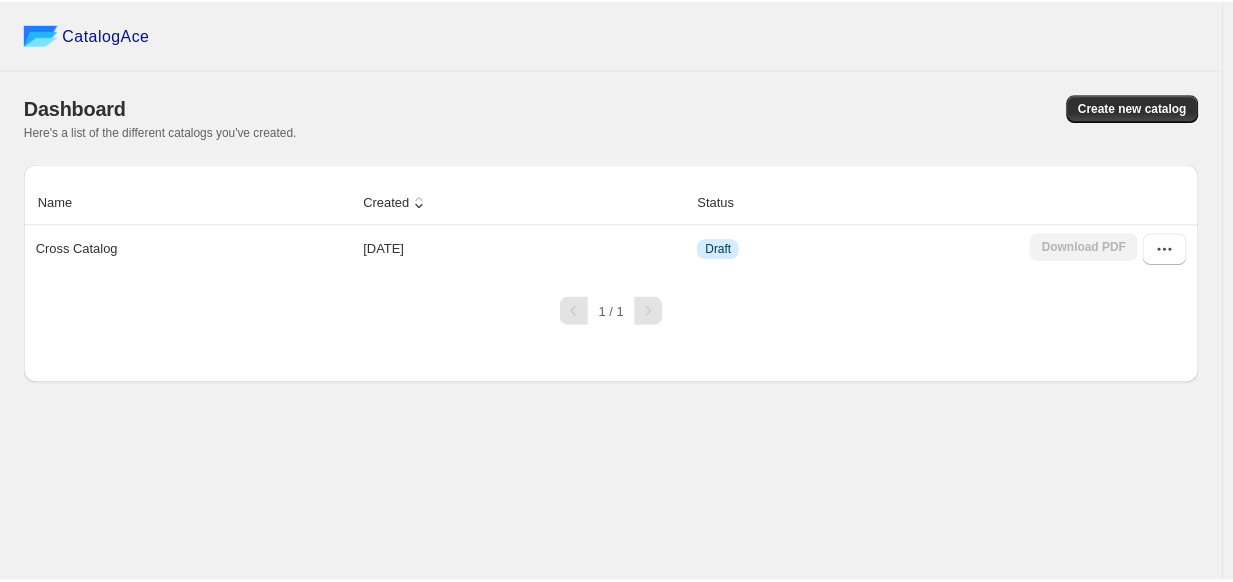 scroll, scrollTop: 0, scrollLeft: 0, axis: both 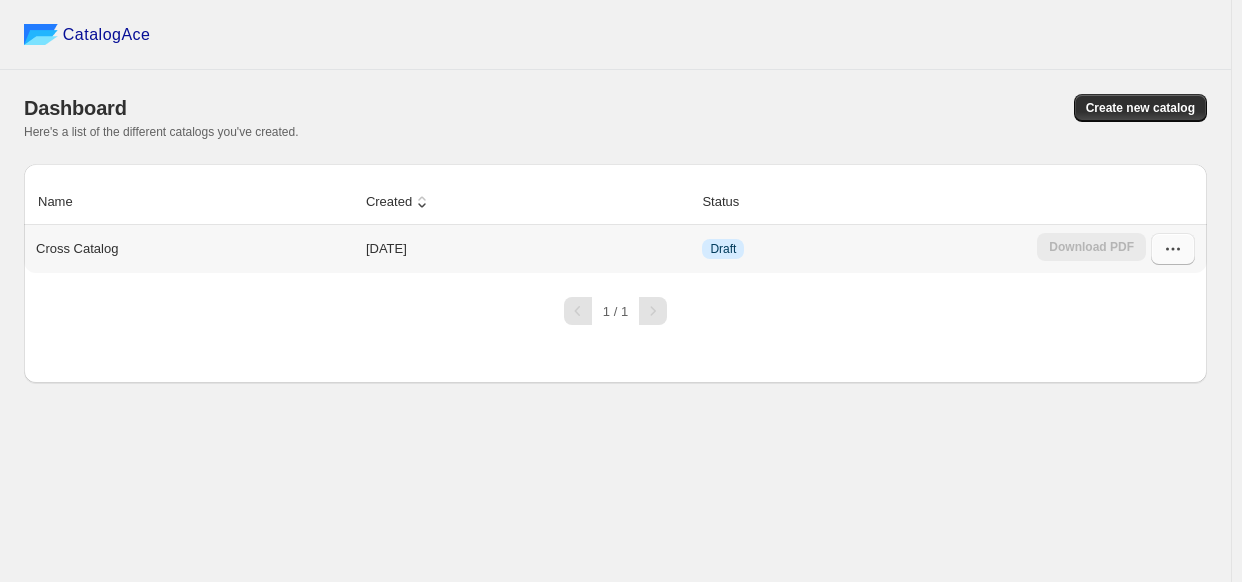 click 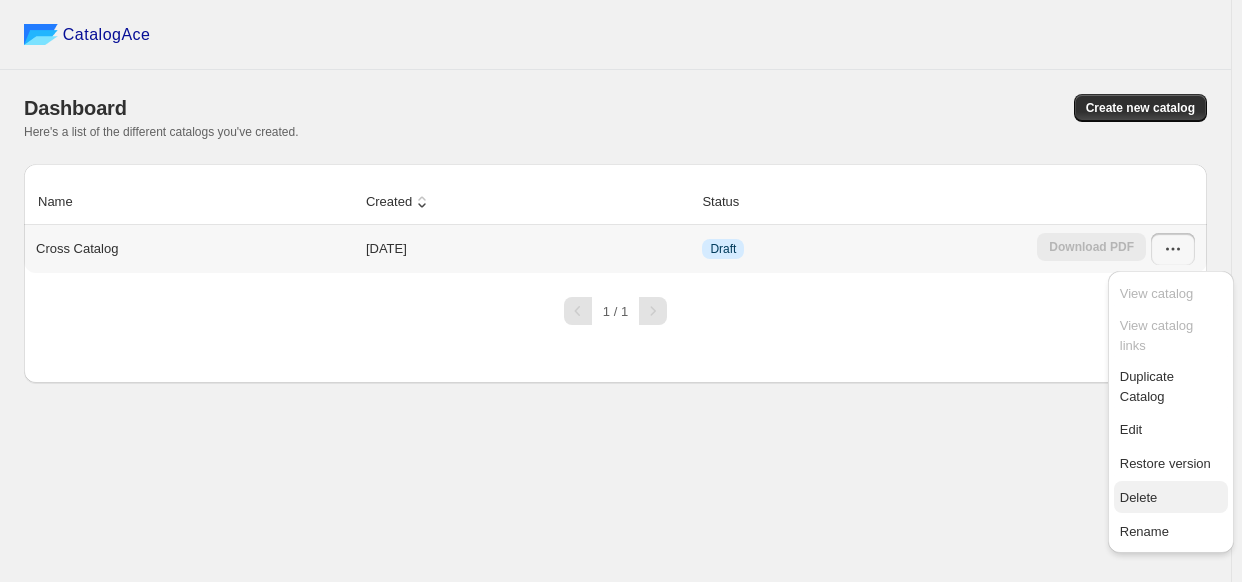 click on "Delete" at bounding box center [1139, 497] 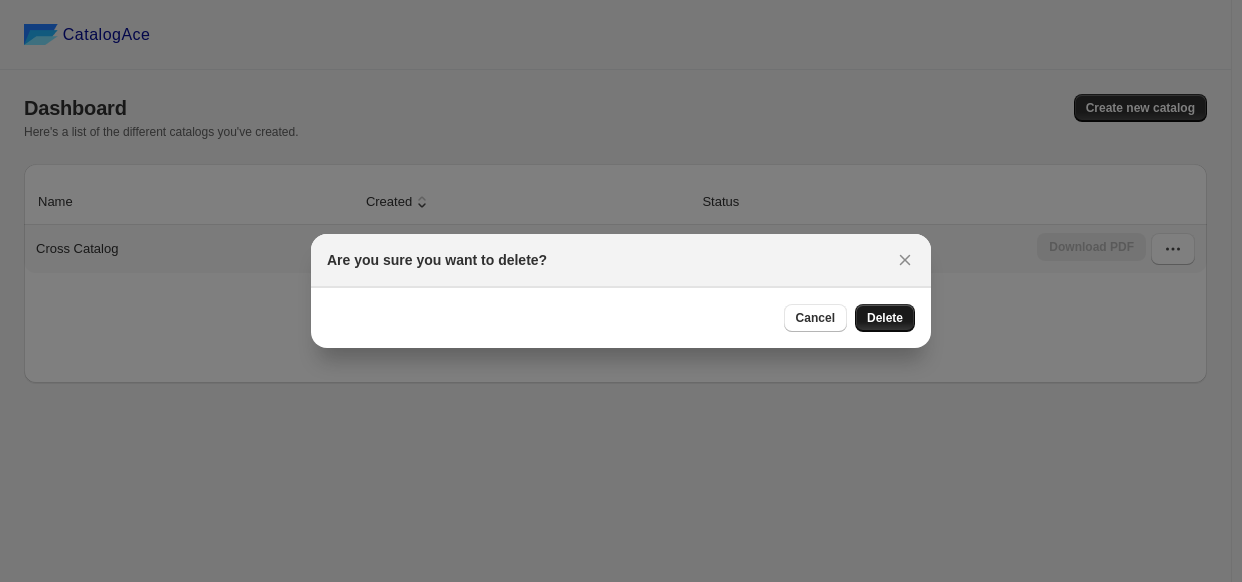 click on "Delete" at bounding box center [885, 318] 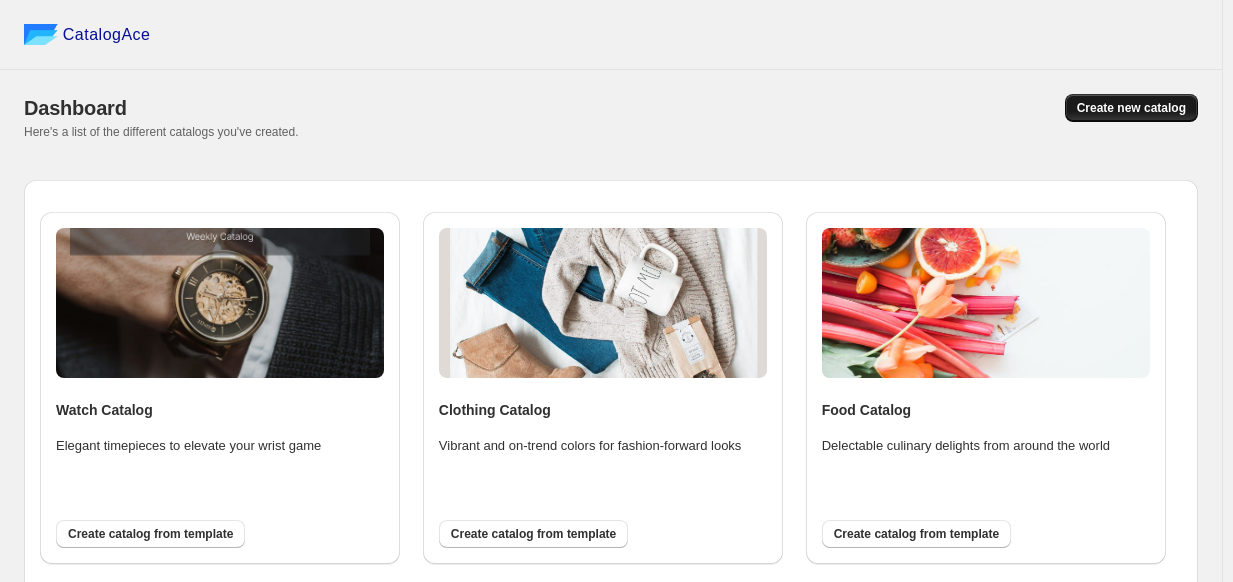 click on "Create new catalog" at bounding box center [1131, 108] 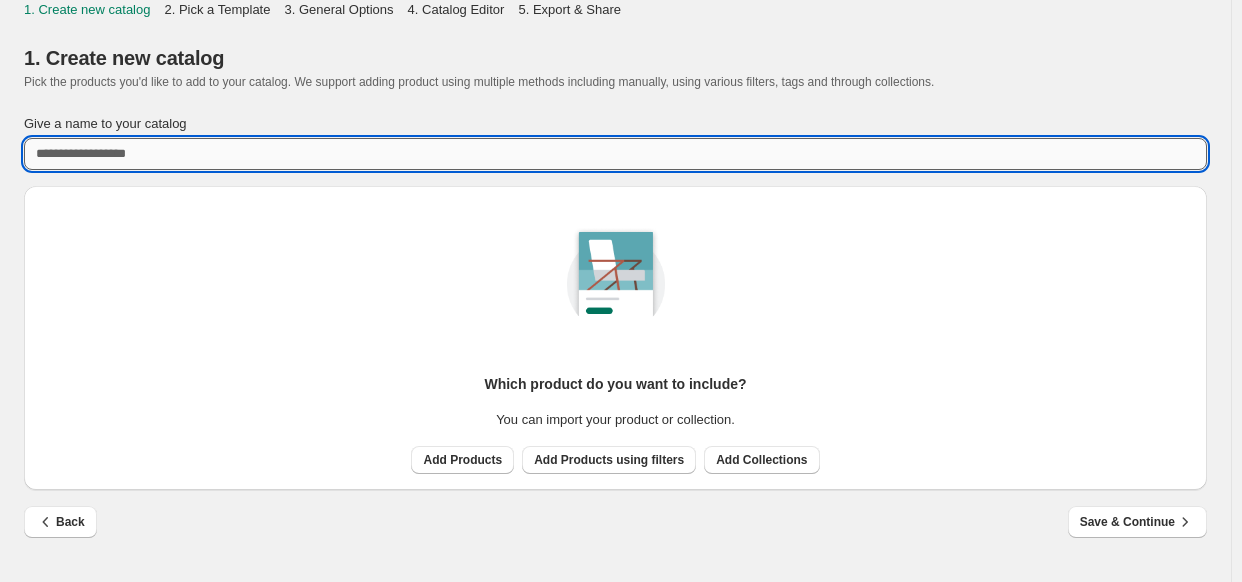 click on "Give a name to your catalog" at bounding box center (615, 154) 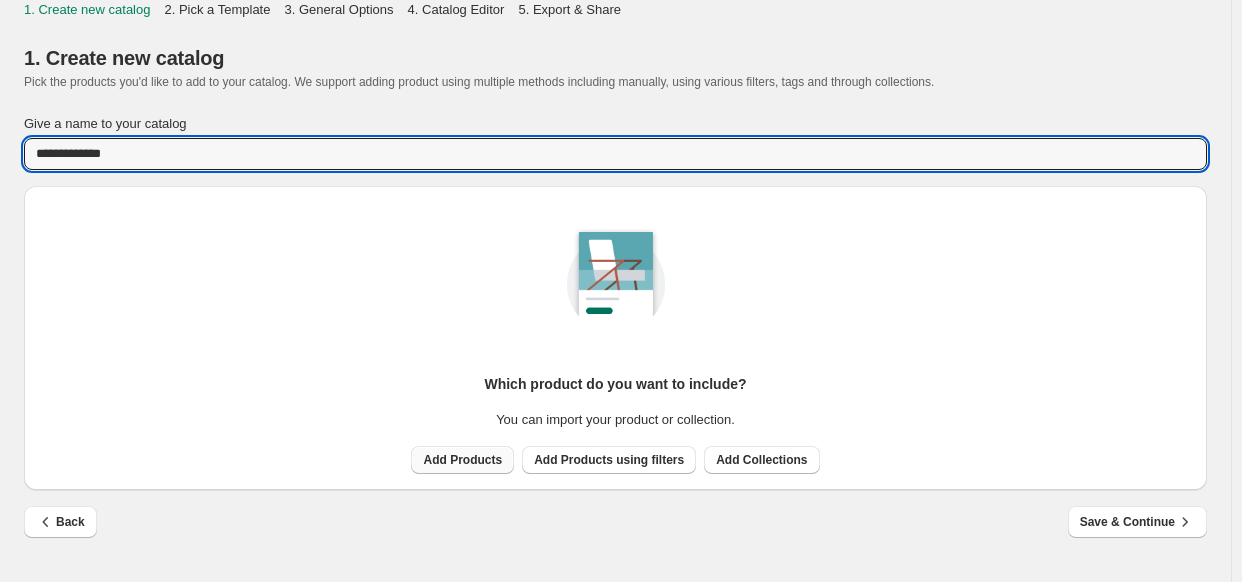 type on "**********" 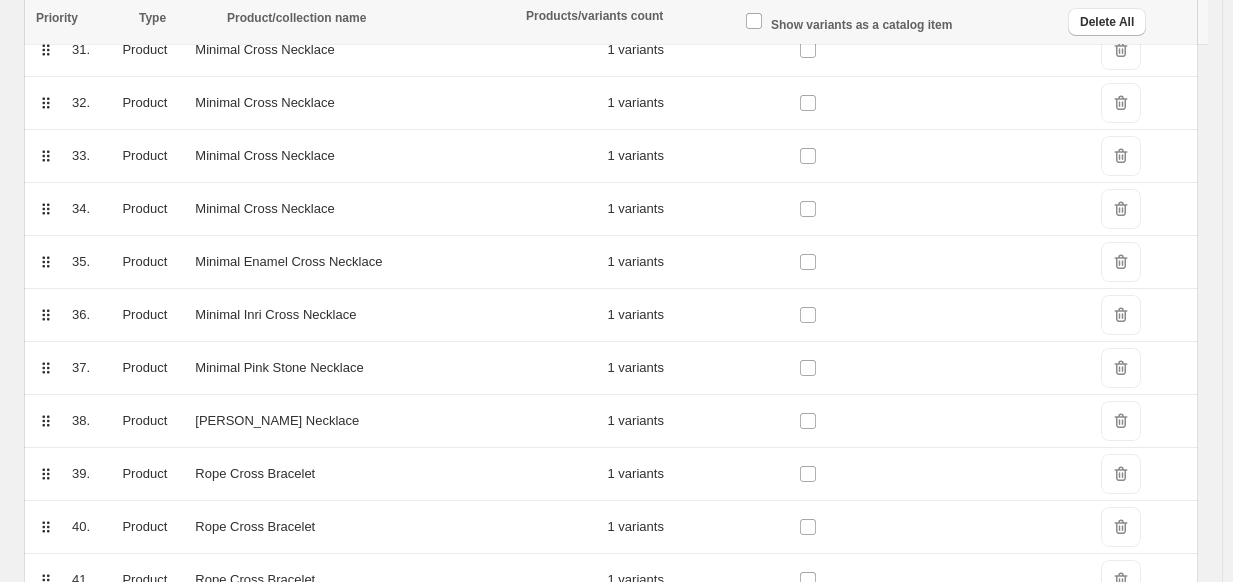 scroll, scrollTop: 2084, scrollLeft: 0, axis: vertical 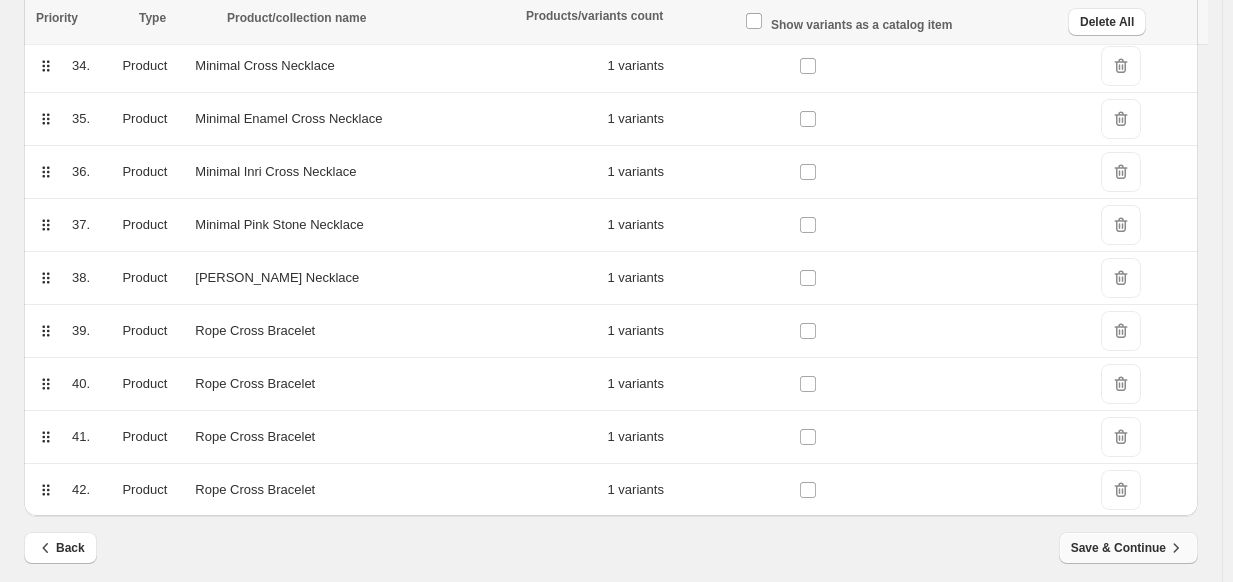 click on "Back Save & Continue" at bounding box center (603, 540) 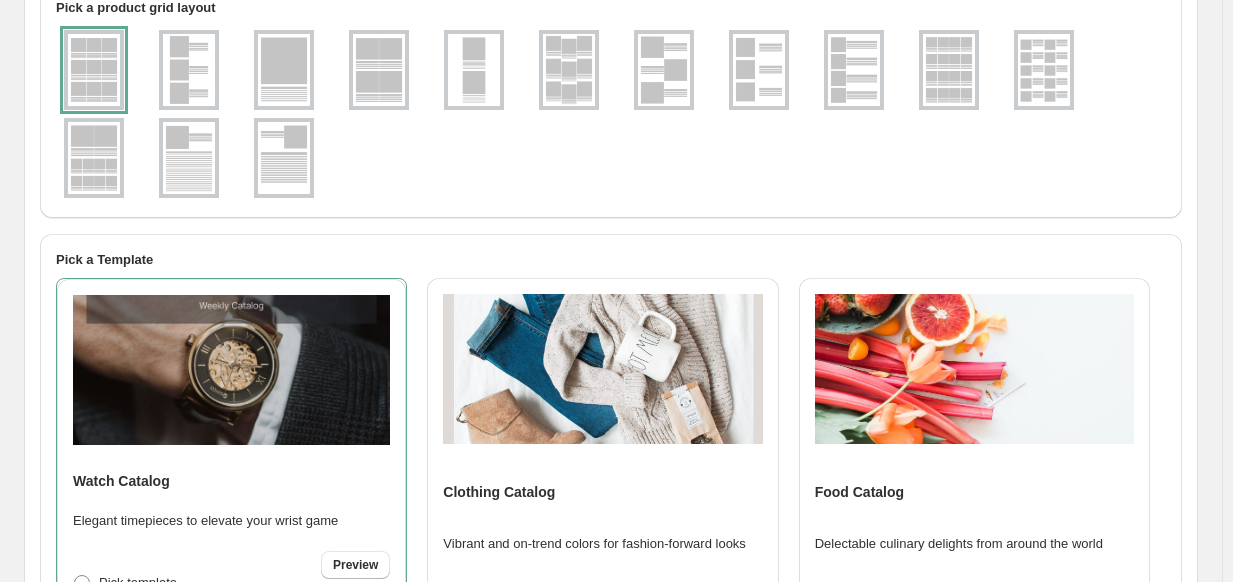 scroll, scrollTop: 500, scrollLeft: 0, axis: vertical 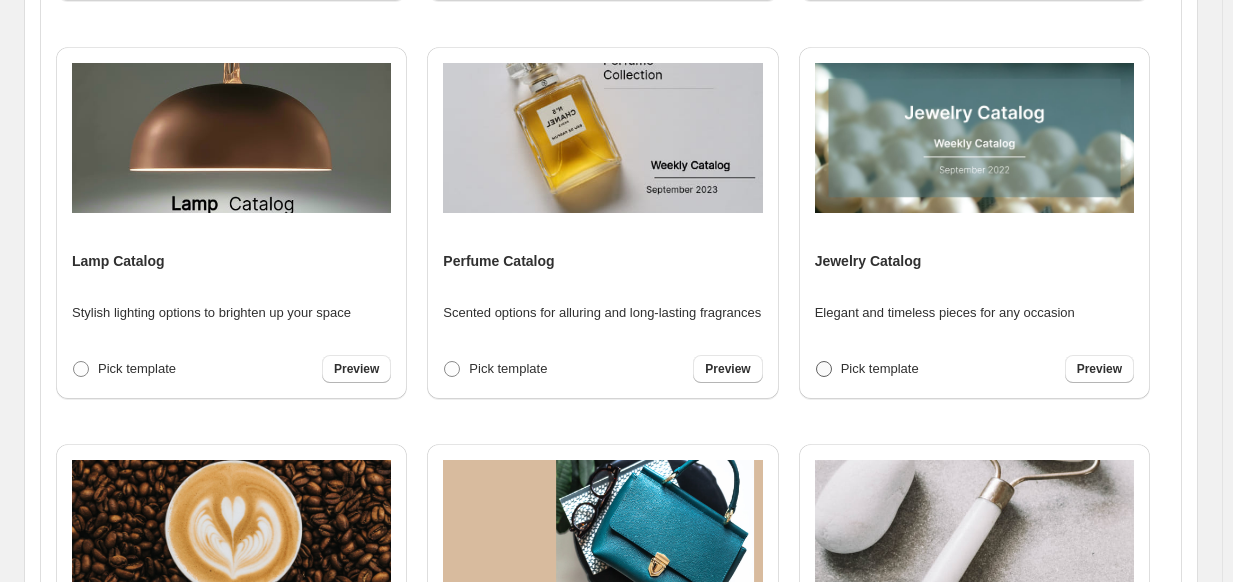 click on "Pick template" at bounding box center (880, 368) 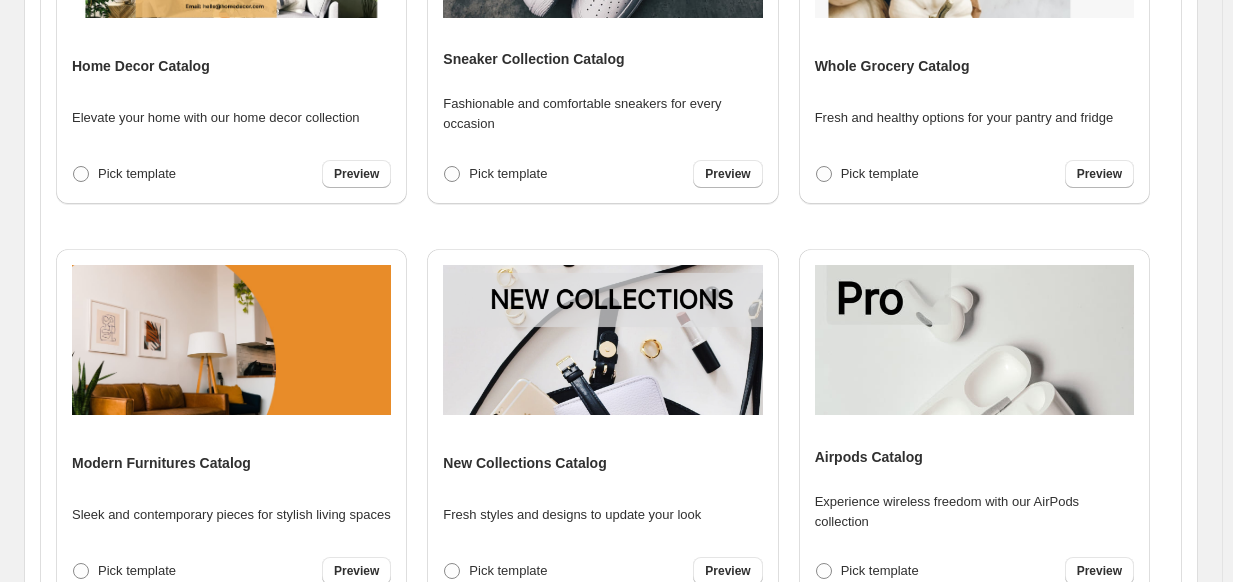scroll, scrollTop: 0, scrollLeft: 0, axis: both 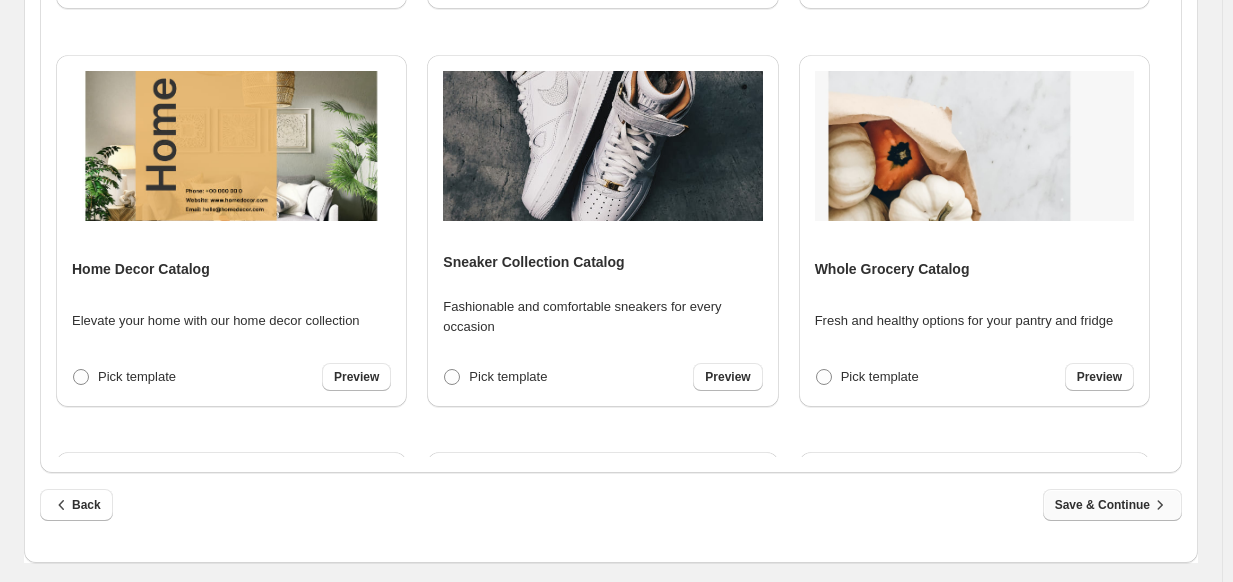 click on "Save & Continue" at bounding box center (1112, 505) 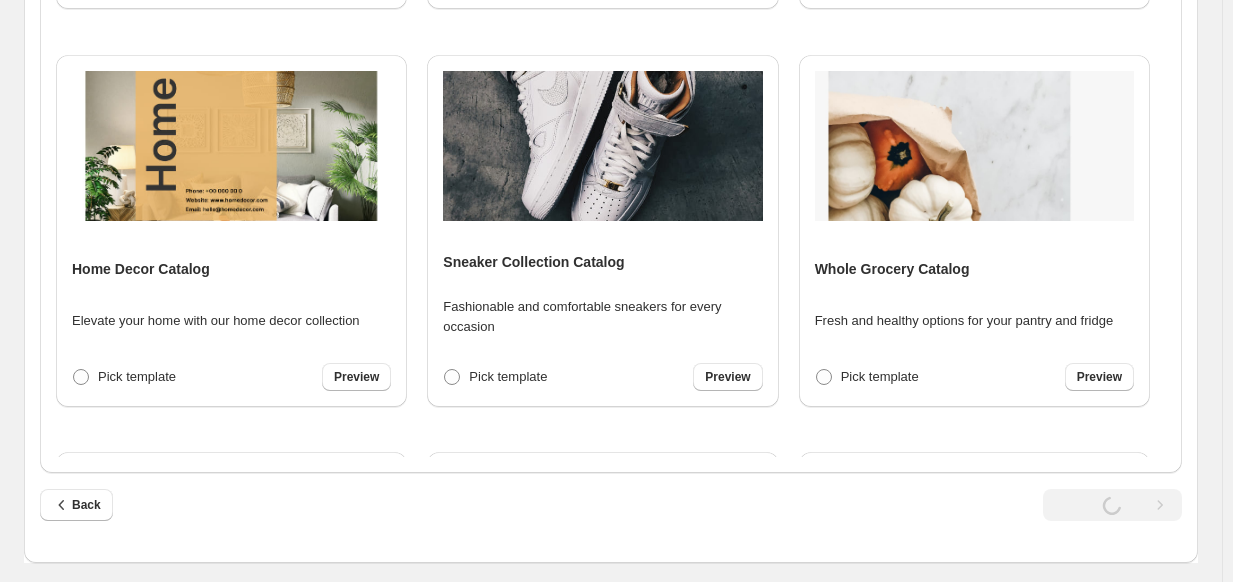 click on "Save & Continue" at bounding box center (1112, 505) 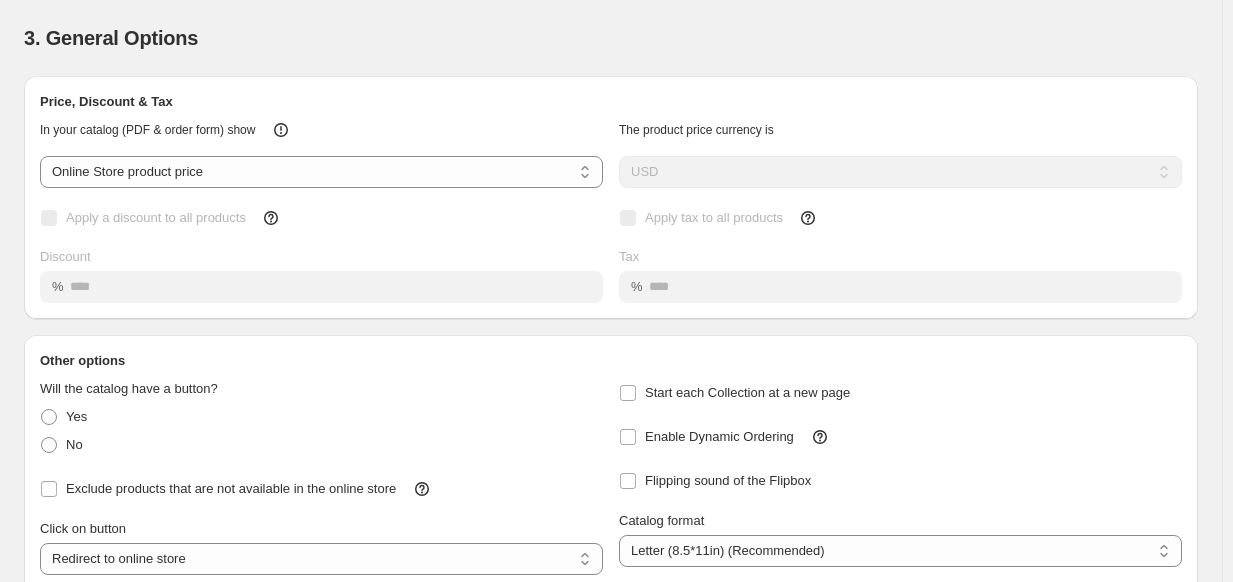 scroll, scrollTop: 0, scrollLeft: 0, axis: both 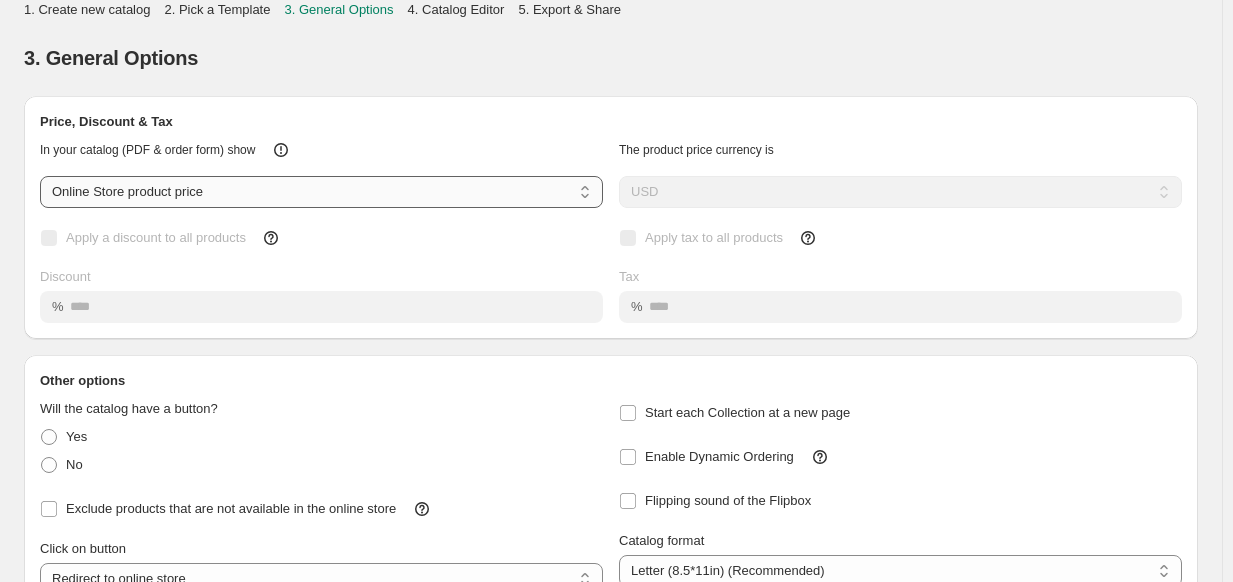 click on "**********" at bounding box center [321, 192] 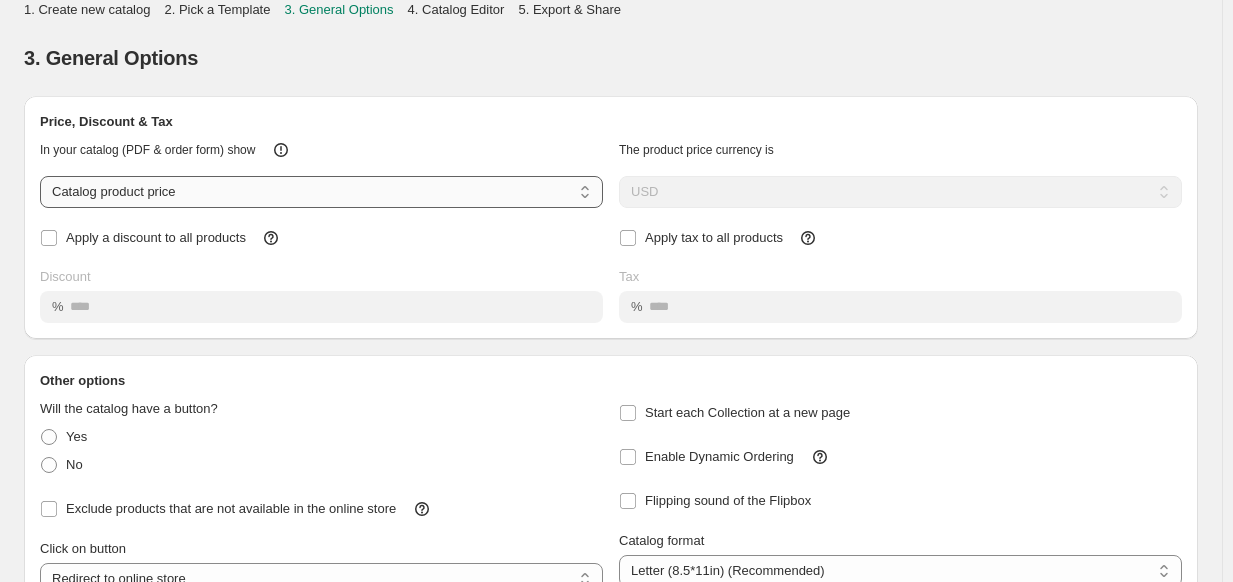 click on "**********" at bounding box center (321, 192) 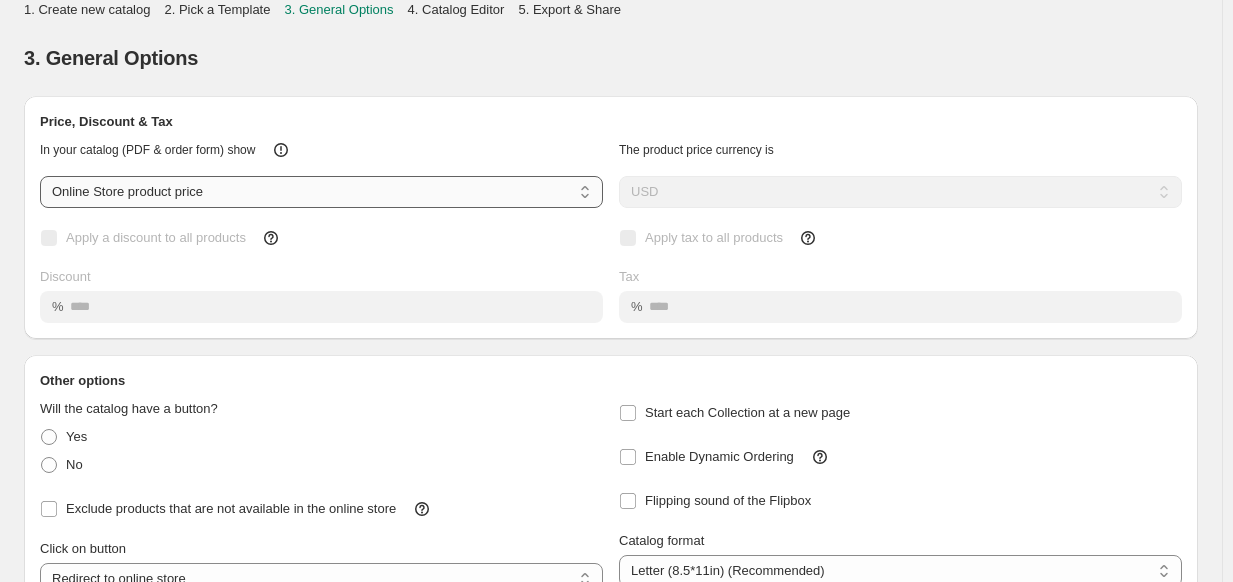 click on "**********" at bounding box center (321, 192) 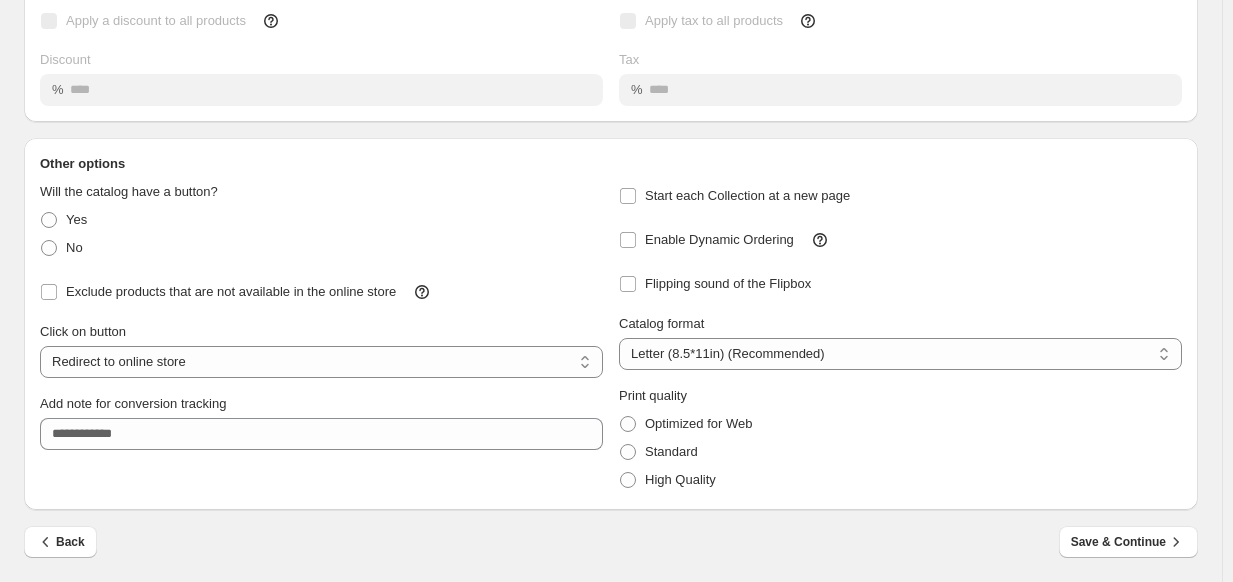 scroll, scrollTop: 219, scrollLeft: 0, axis: vertical 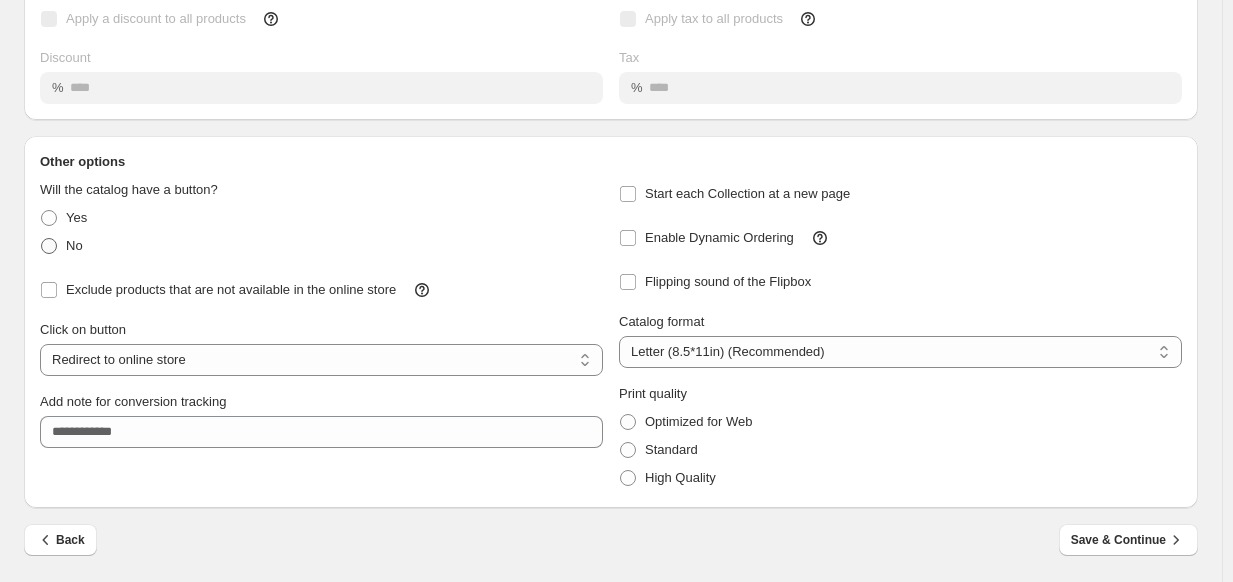 click on "No" at bounding box center (74, 246) 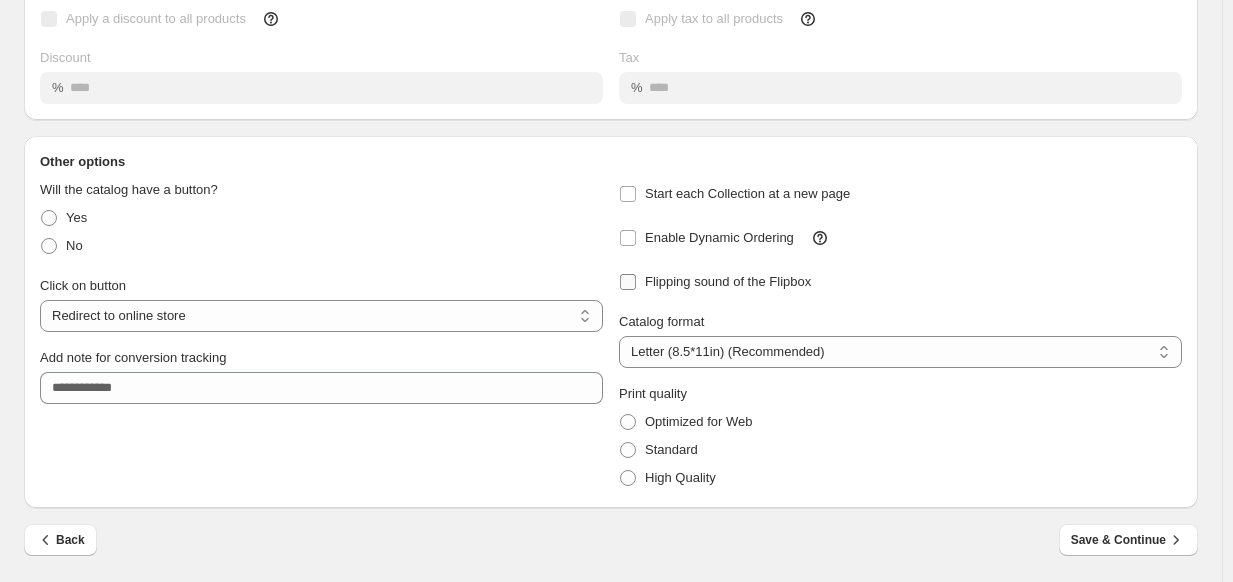 click on "Flipping sound of the Flipbox" at bounding box center [728, 281] 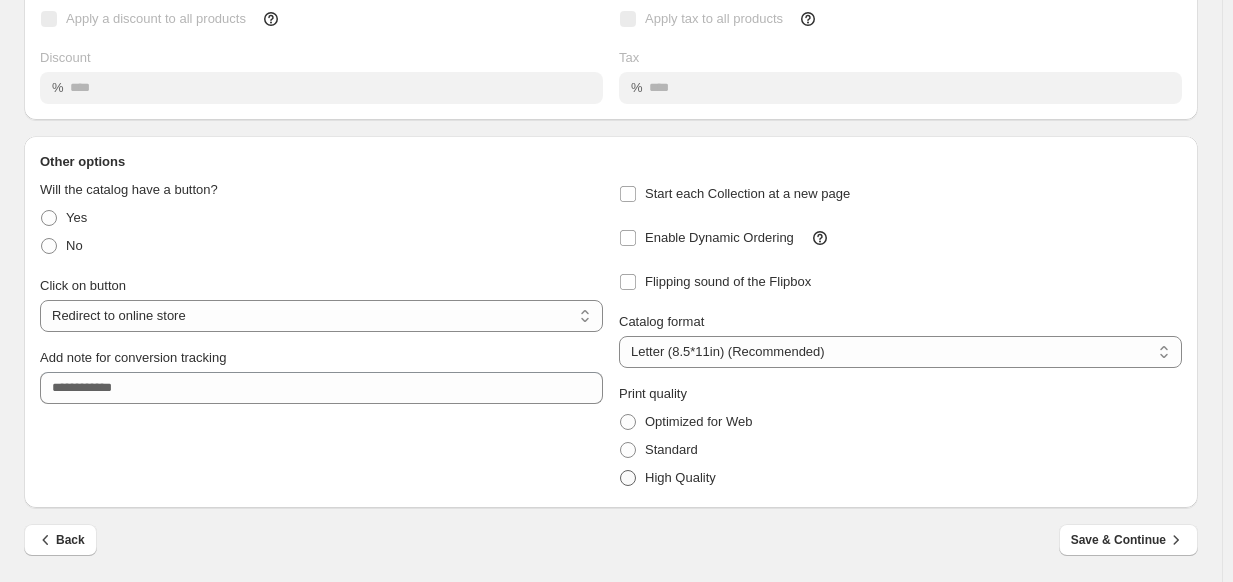 click on "High Quality" at bounding box center (680, 477) 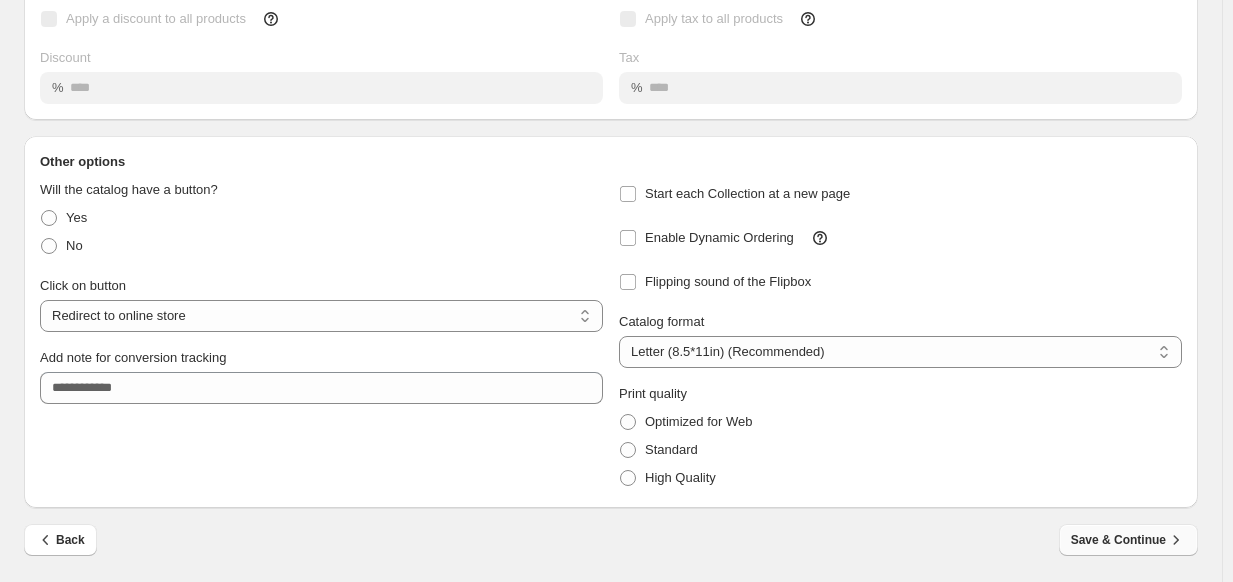 click on "Save & Continue" at bounding box center [1128, 540] 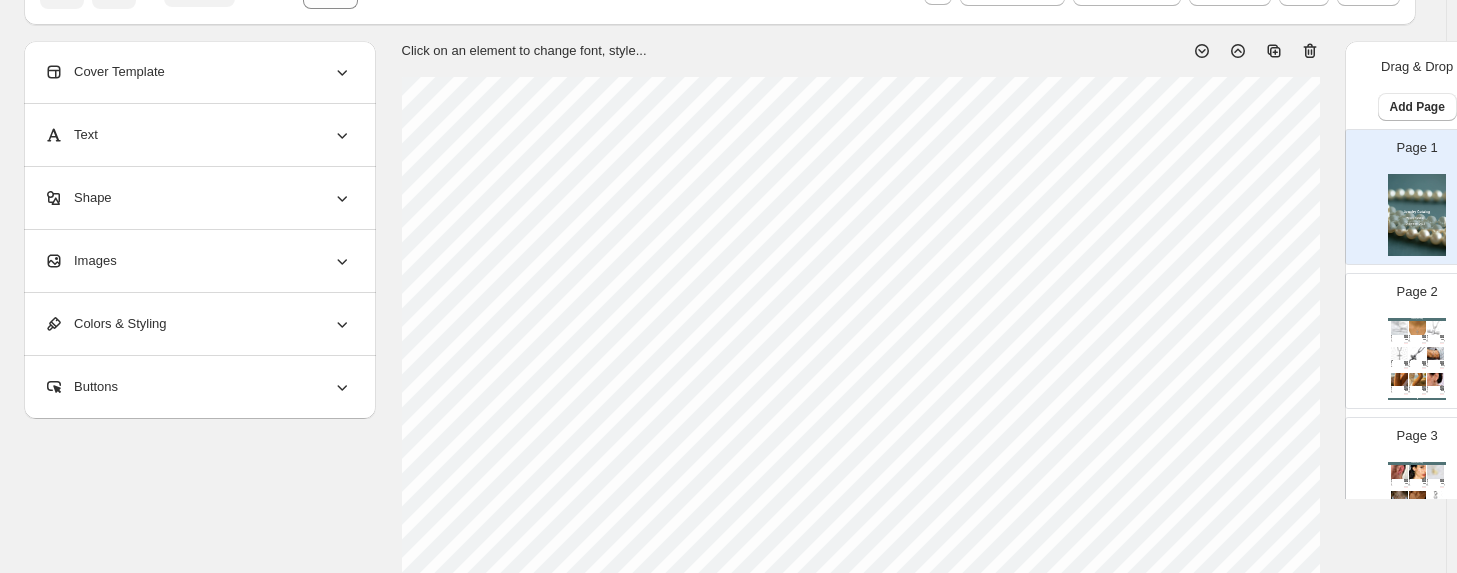 scroll, scrollTop: 0, scrollLeft: 0, axis: both 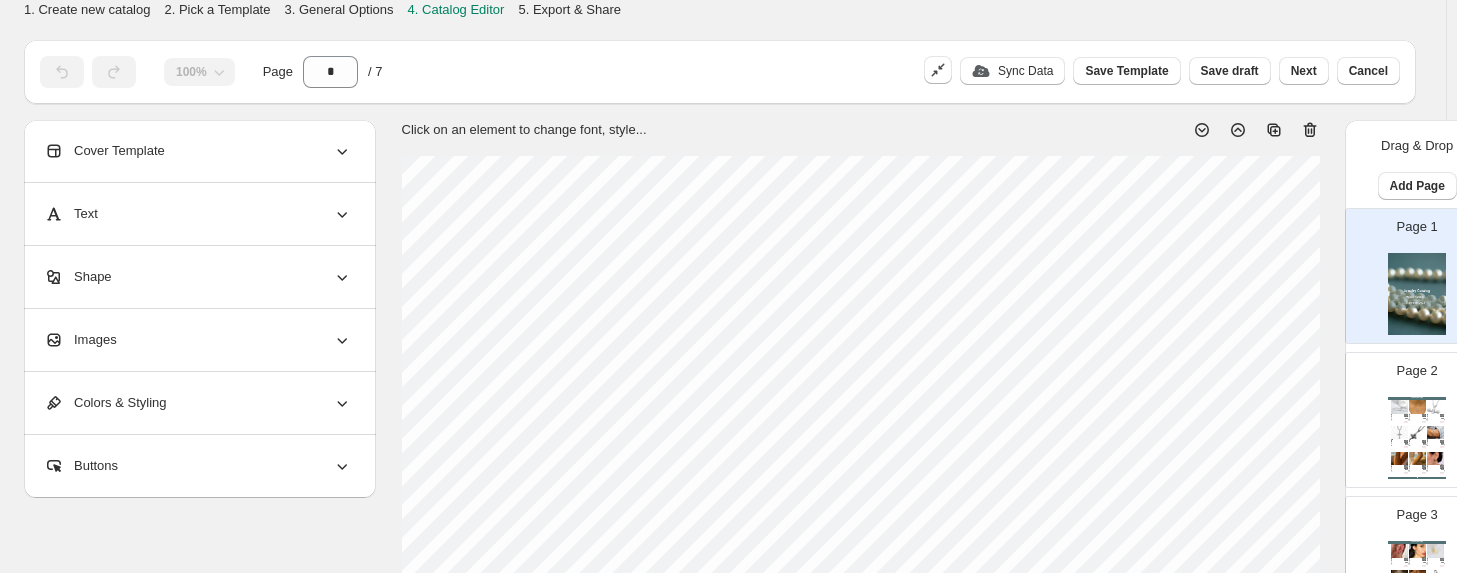 click at bounding box center [1248, 122] 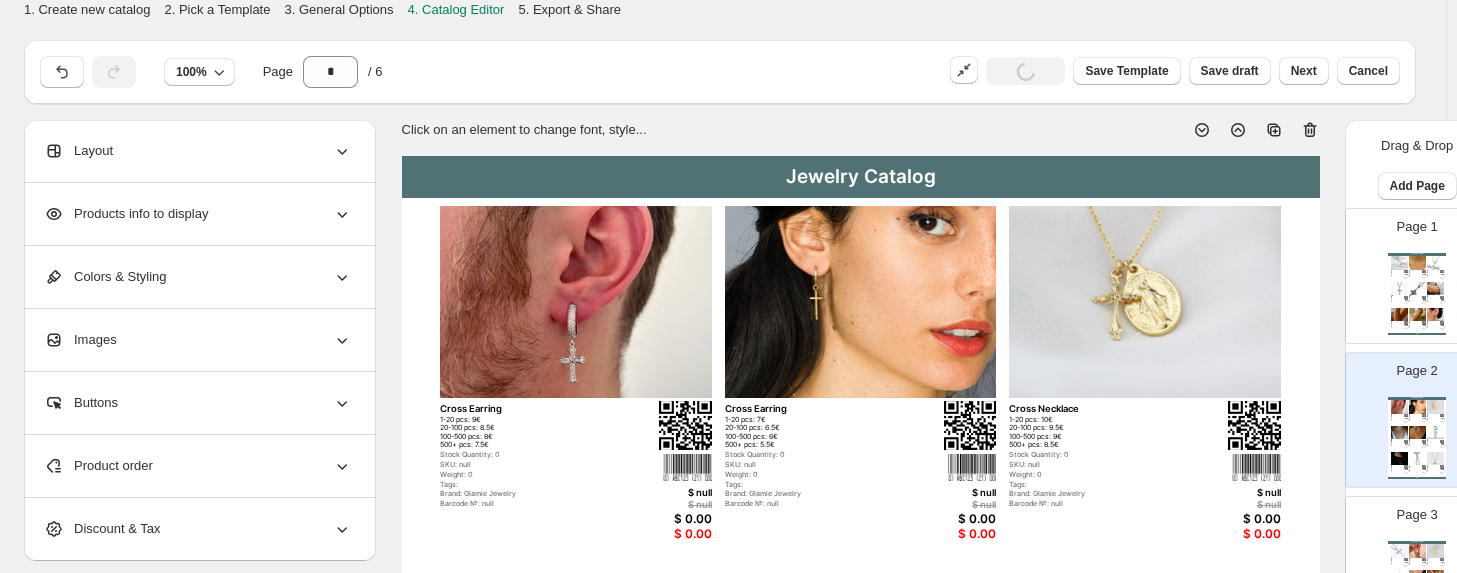 click on "Jewelry Catalog" at bounding box center (861, 177) 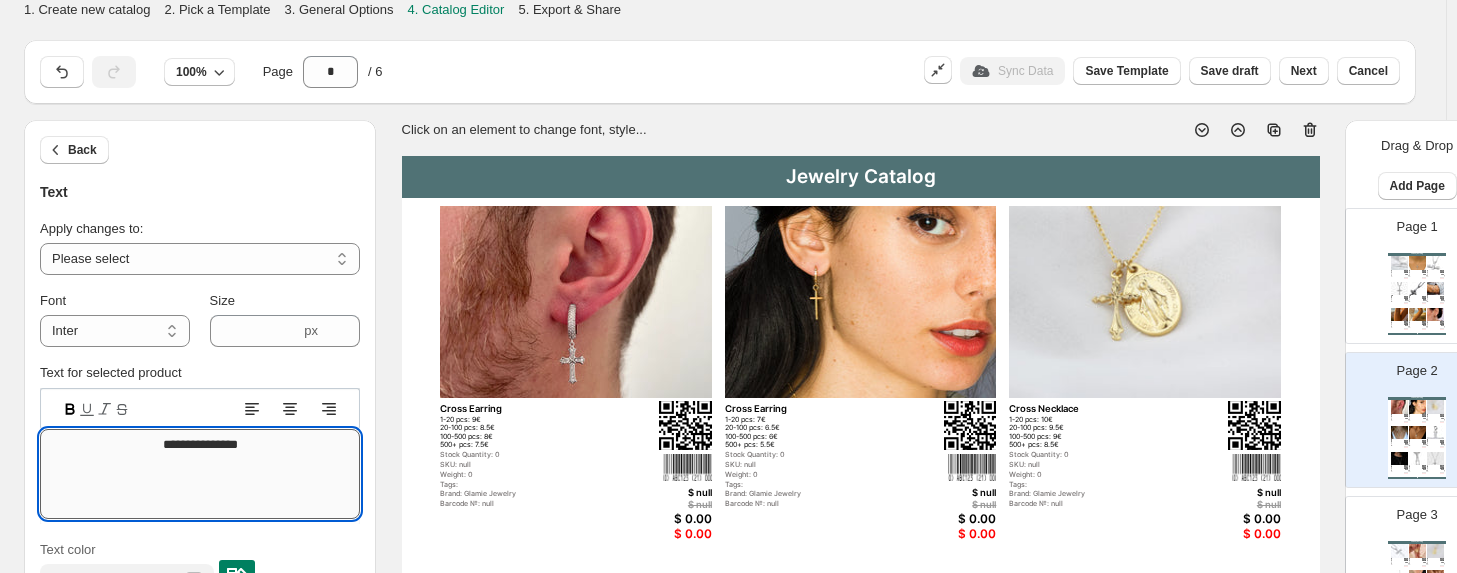 drag, startPoint x: 253, startPoint y: 450, endPoint x: 85, endPoint y: 453, distance: 168.02678 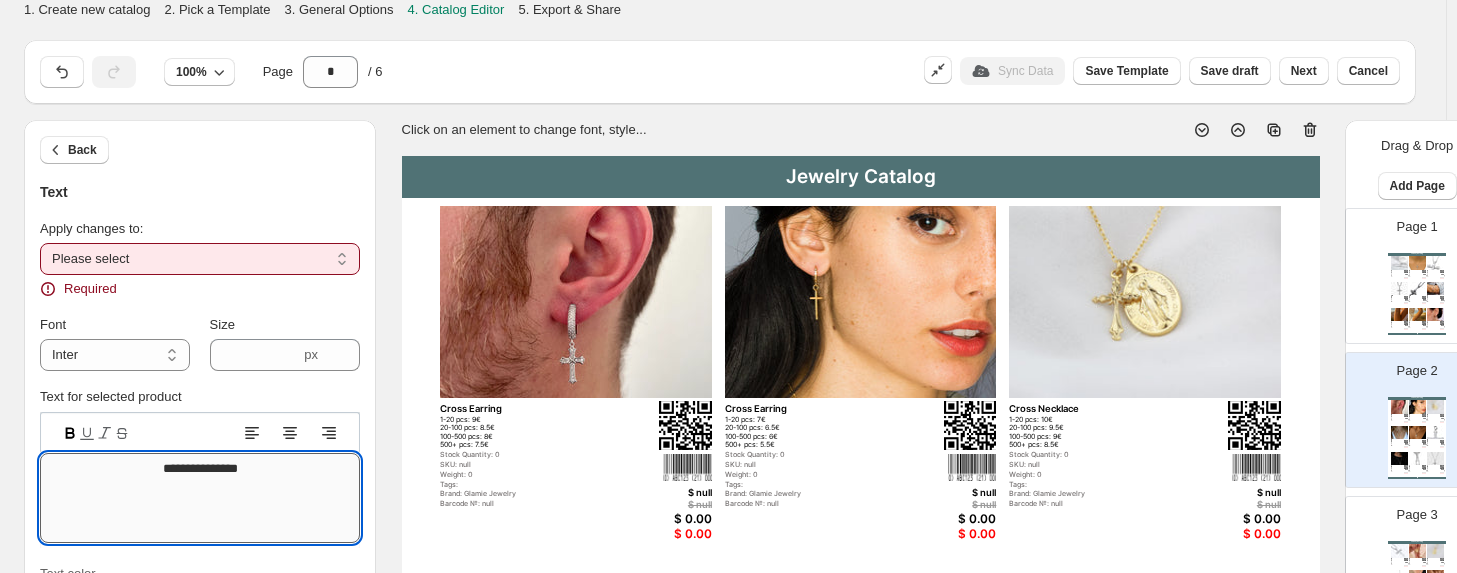 type on "**********" 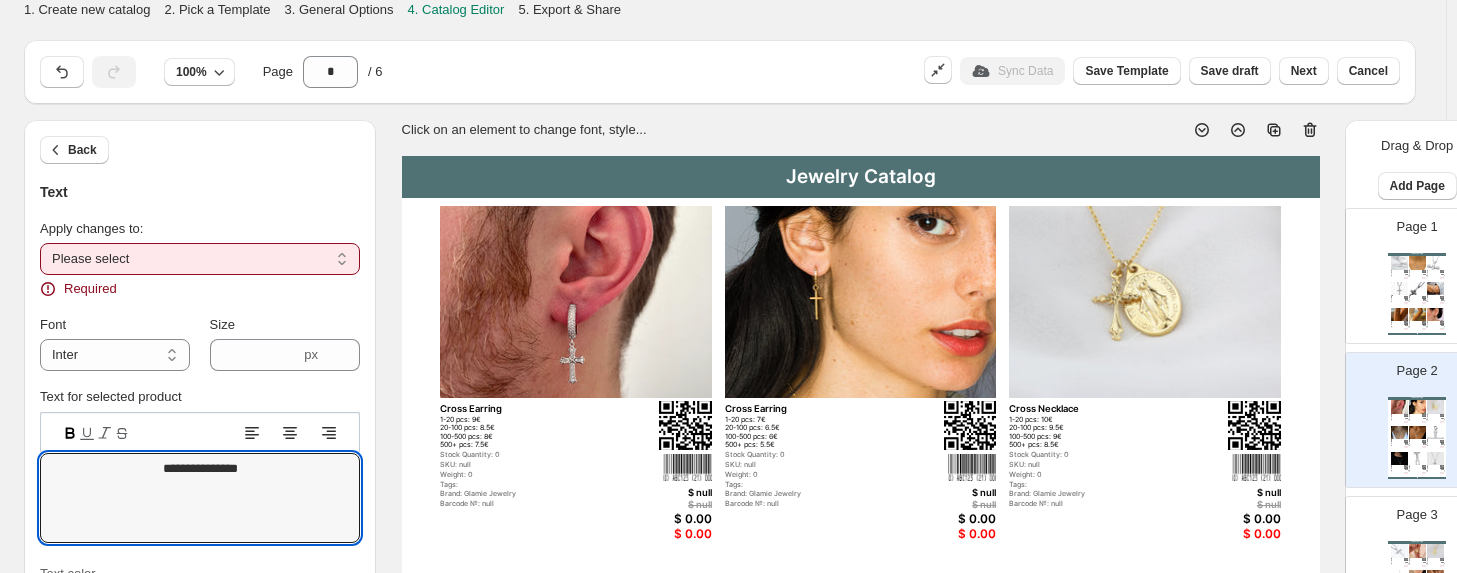click on "**********" at bounding box center (200, 259) 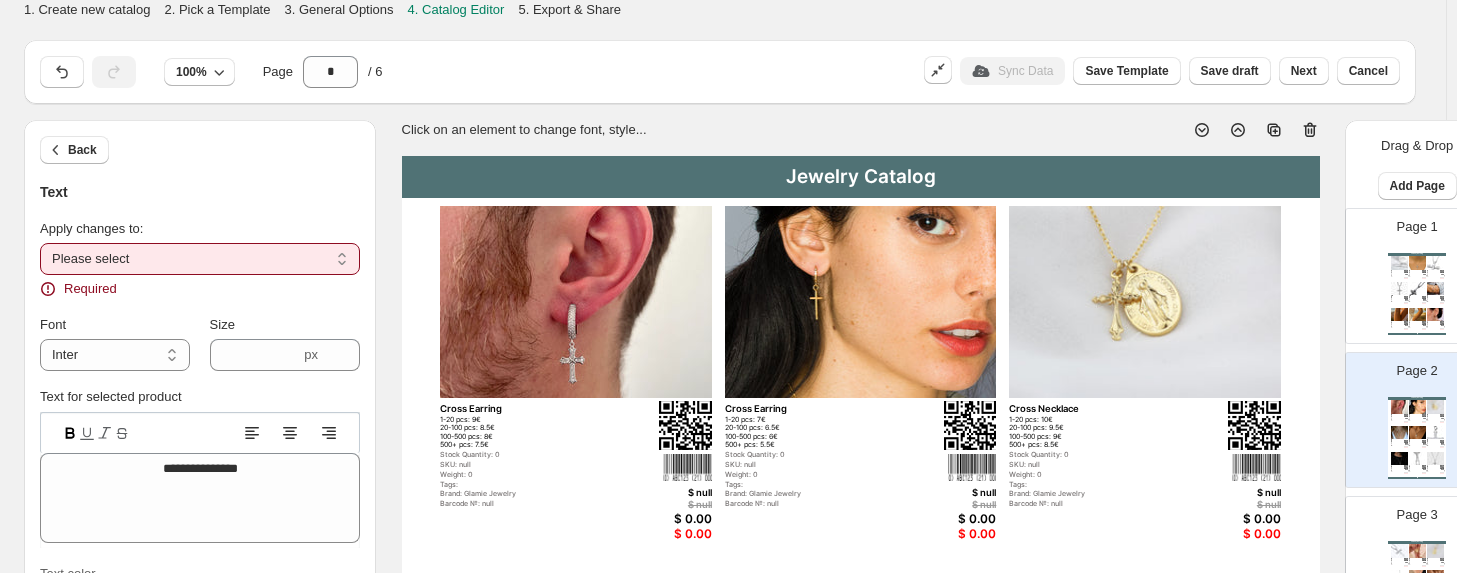 select on "**********" 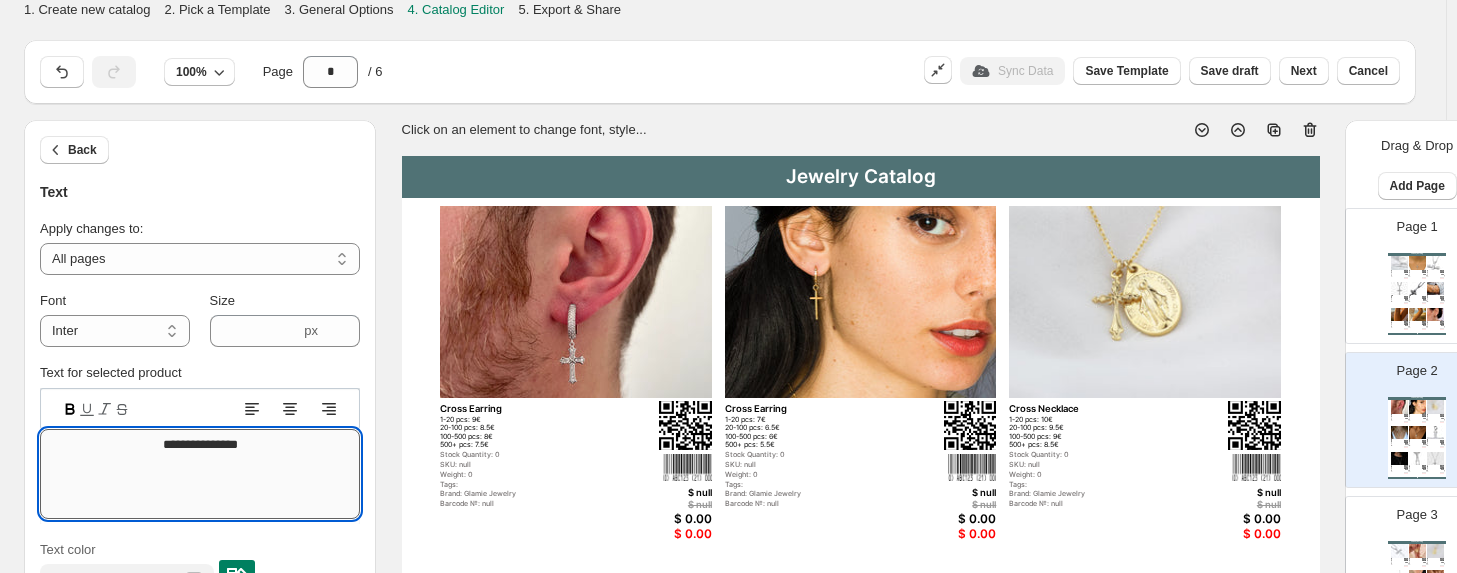 click on "**********" at bounding box center [200, 474] 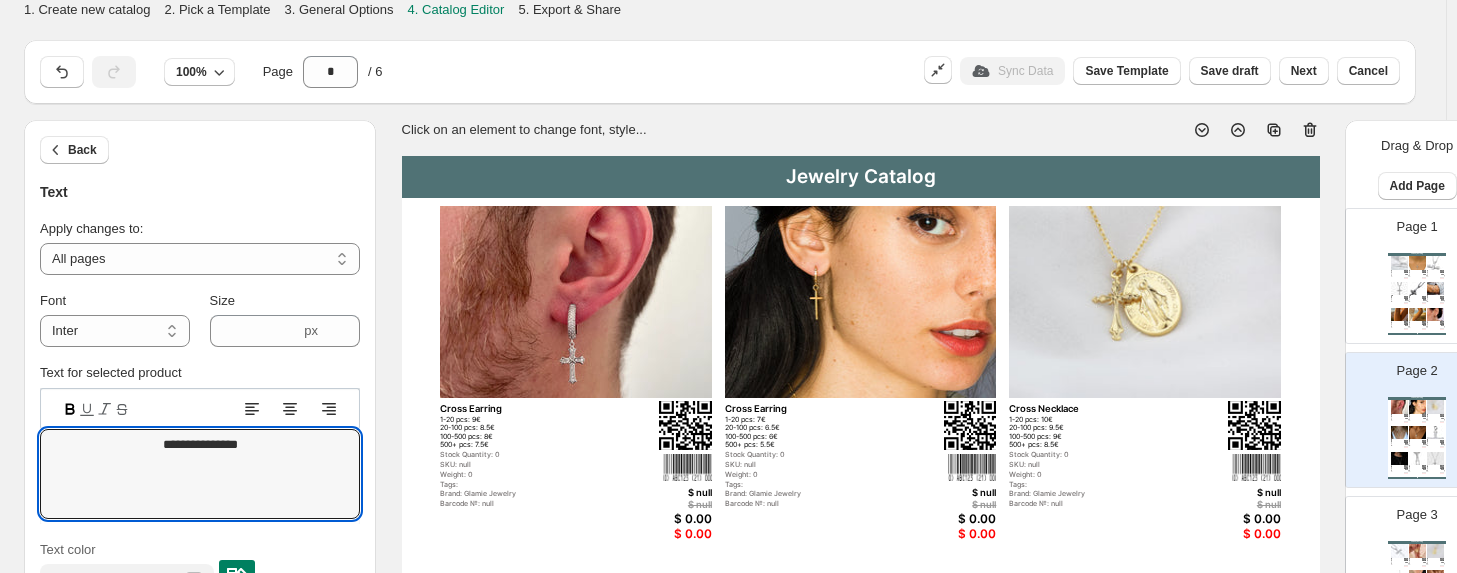 click on "**********" at bounding box center [715, 721] 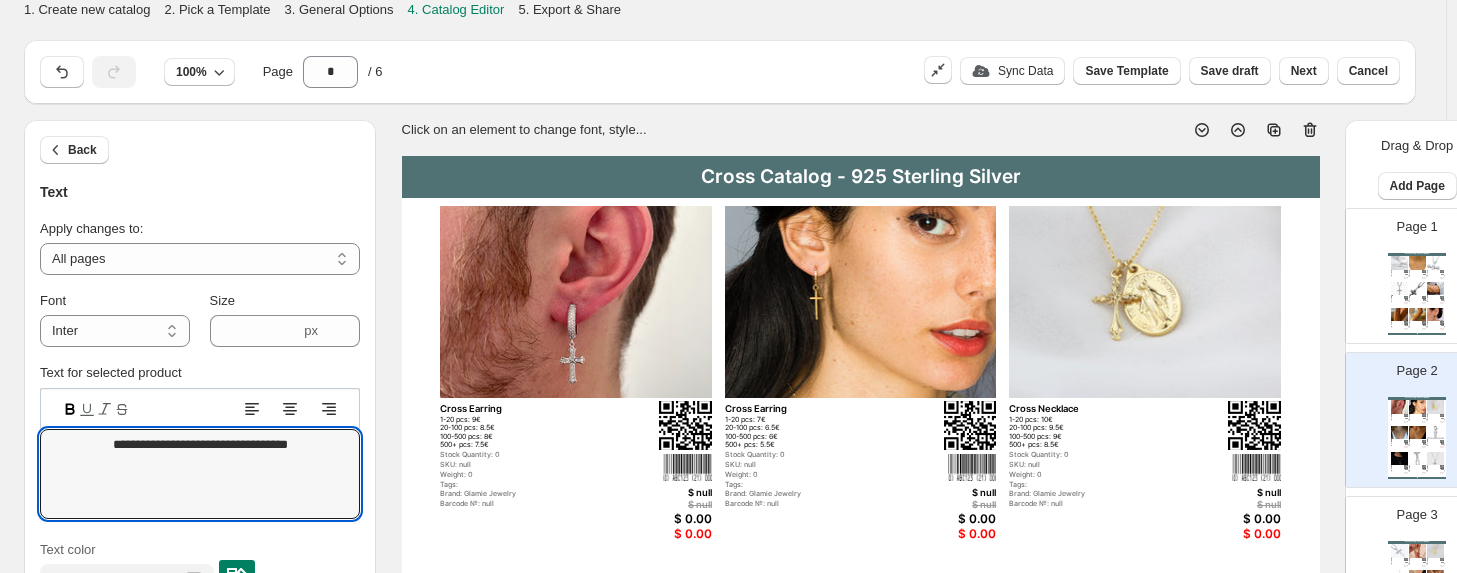 type on "**********" 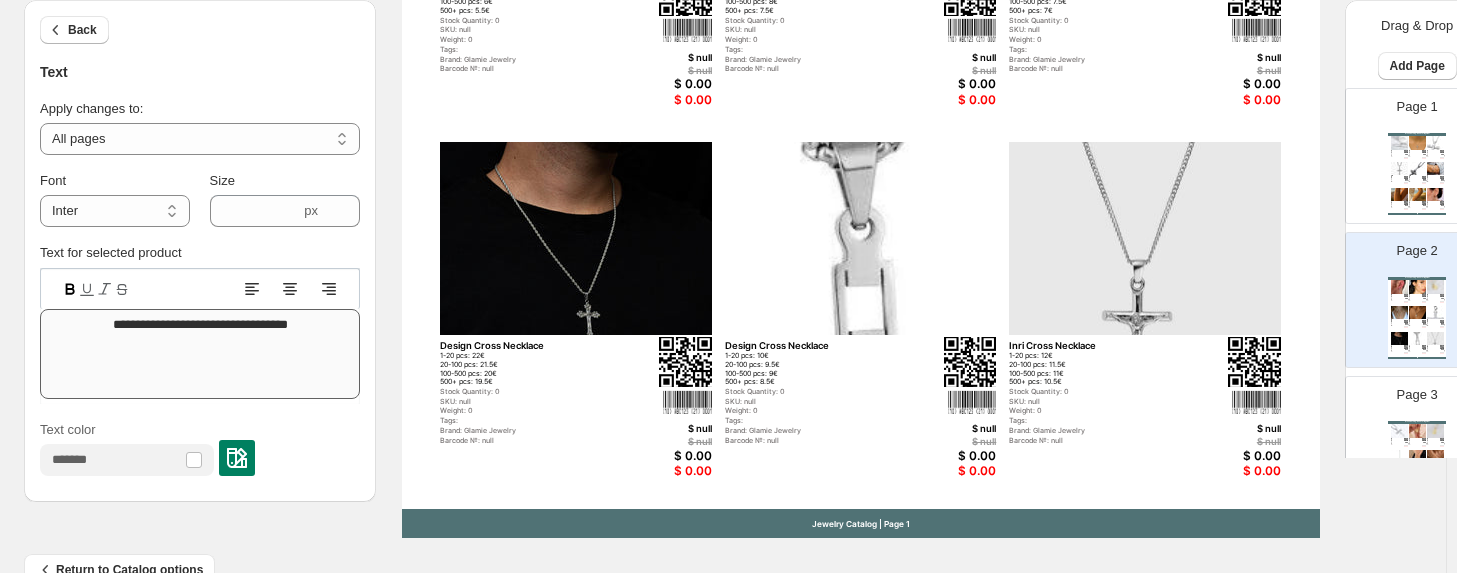 scroll, scrollTop: 852, scrollLeft: 0, axis: vertical 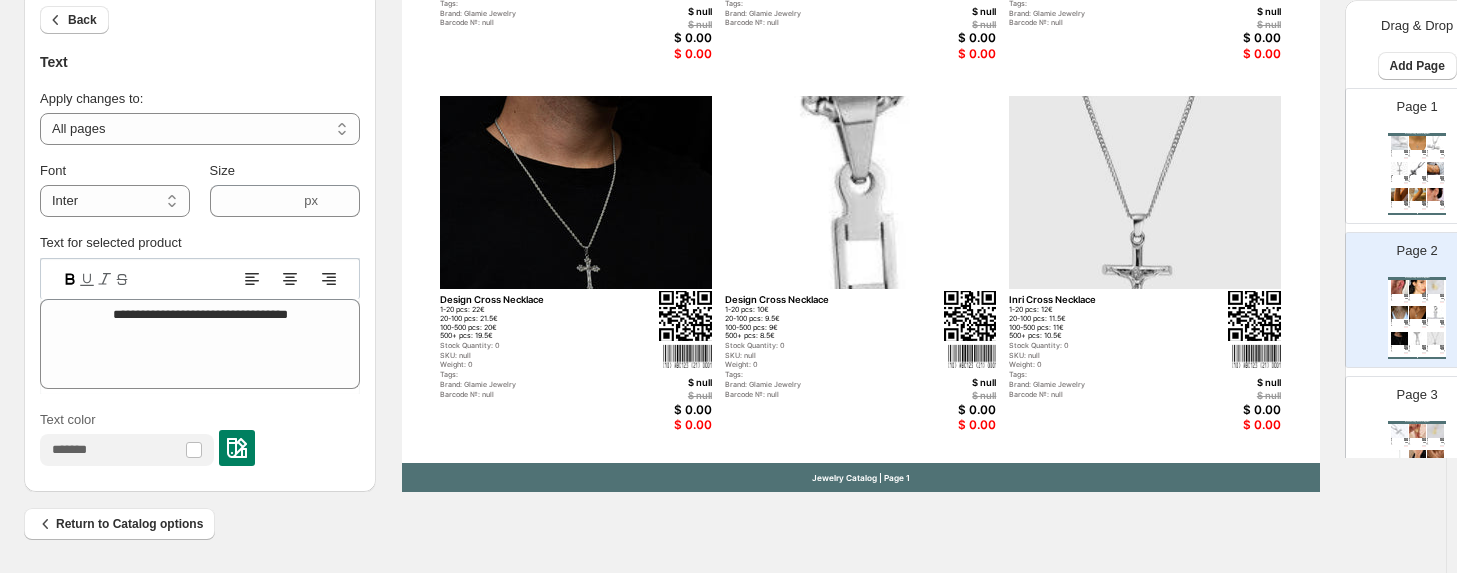 click on "Jewelry Catalog | Page 1" at bounding box center [861, 477] 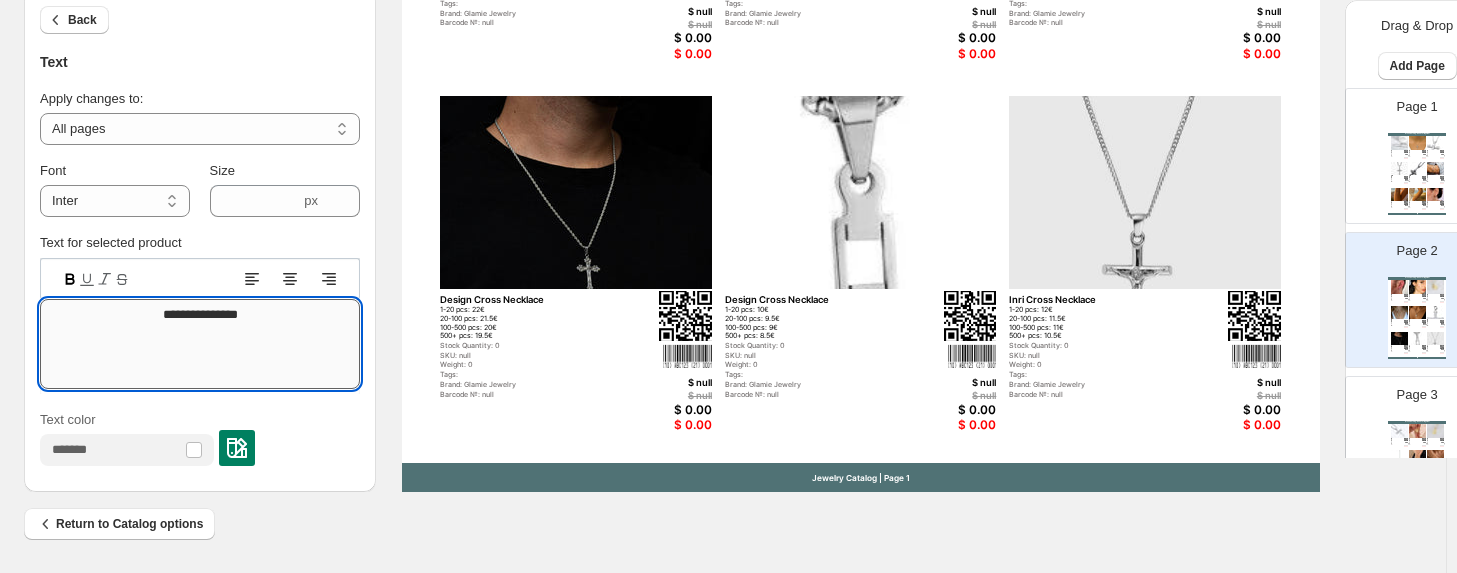 click on "**********" at bounding box center [200, 344] 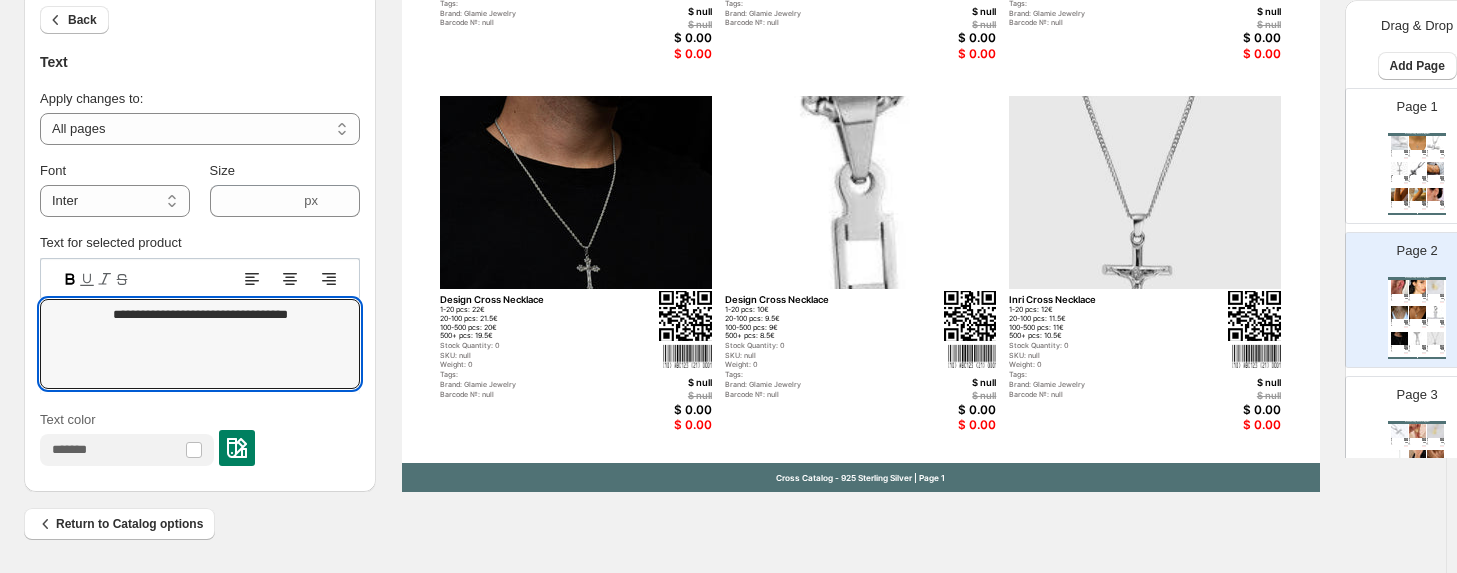 type on "**********" 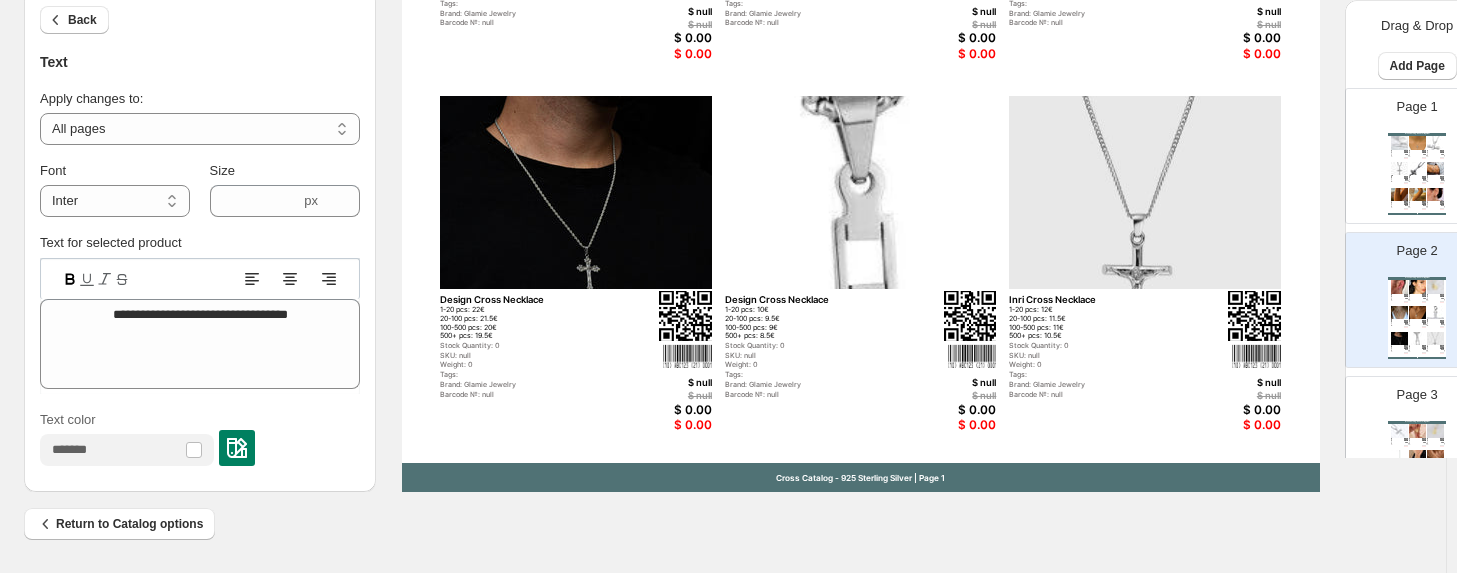 click on "**********" at bounding box center (200, 322) 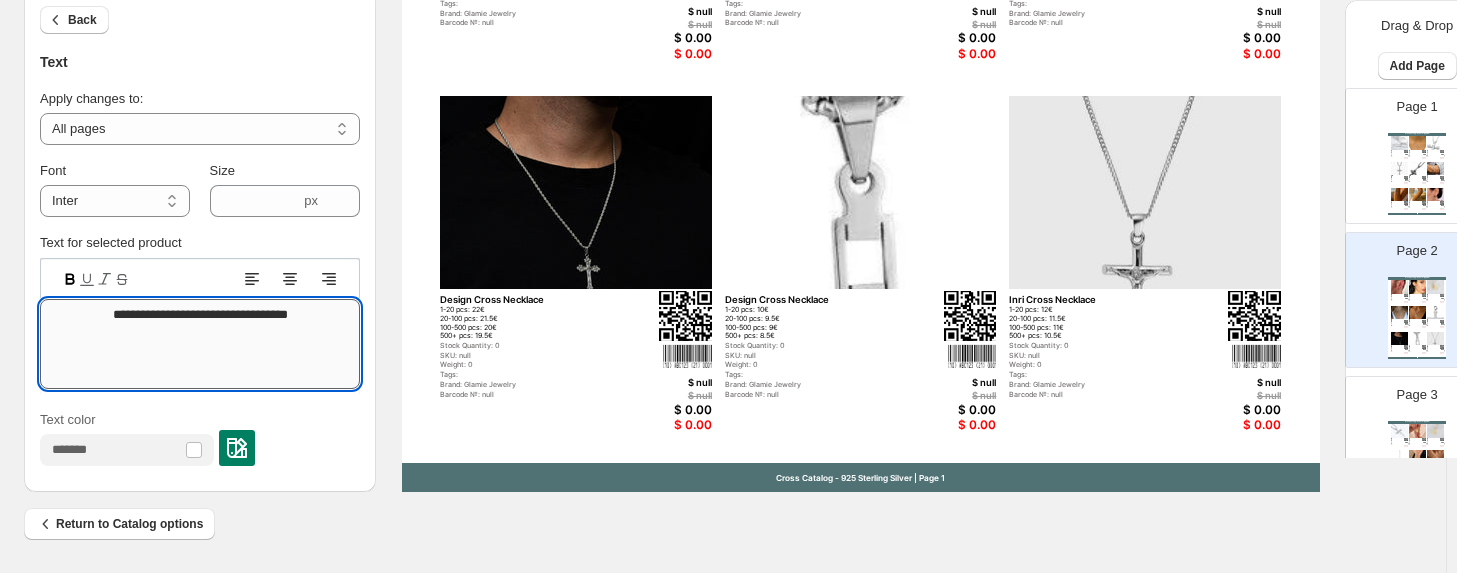 click on "**********" at bounding box center [200, 344] 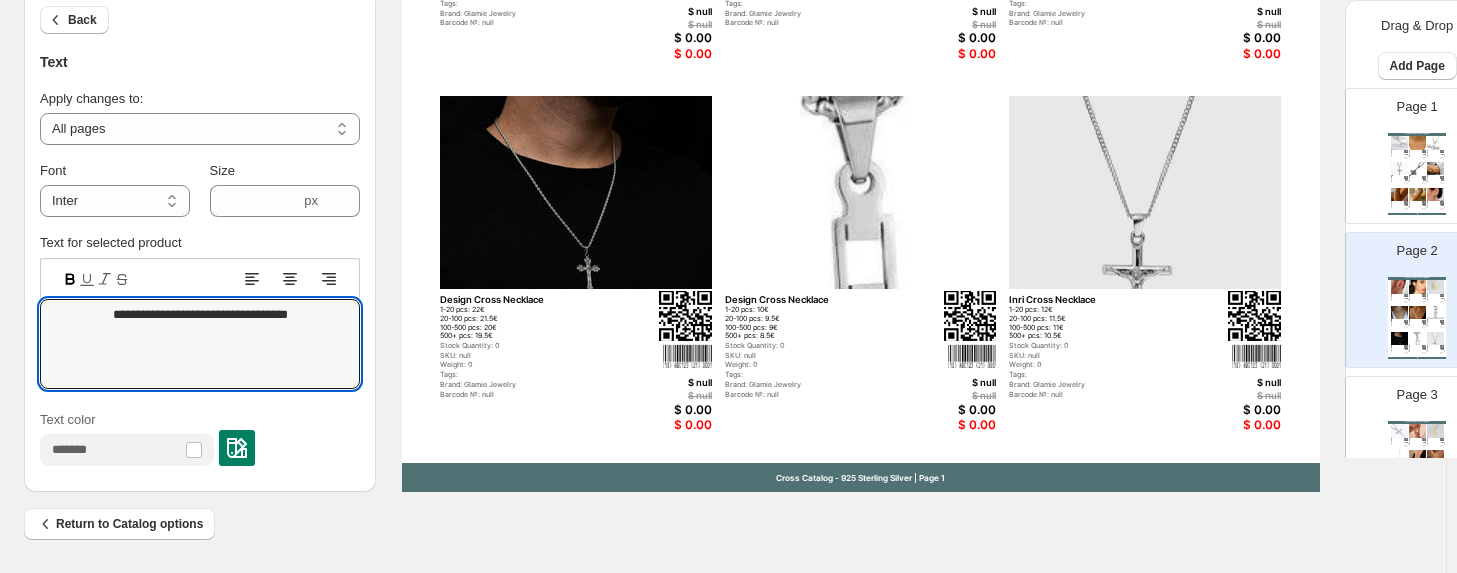 click on "Text color" at bounding box center (200, 443) 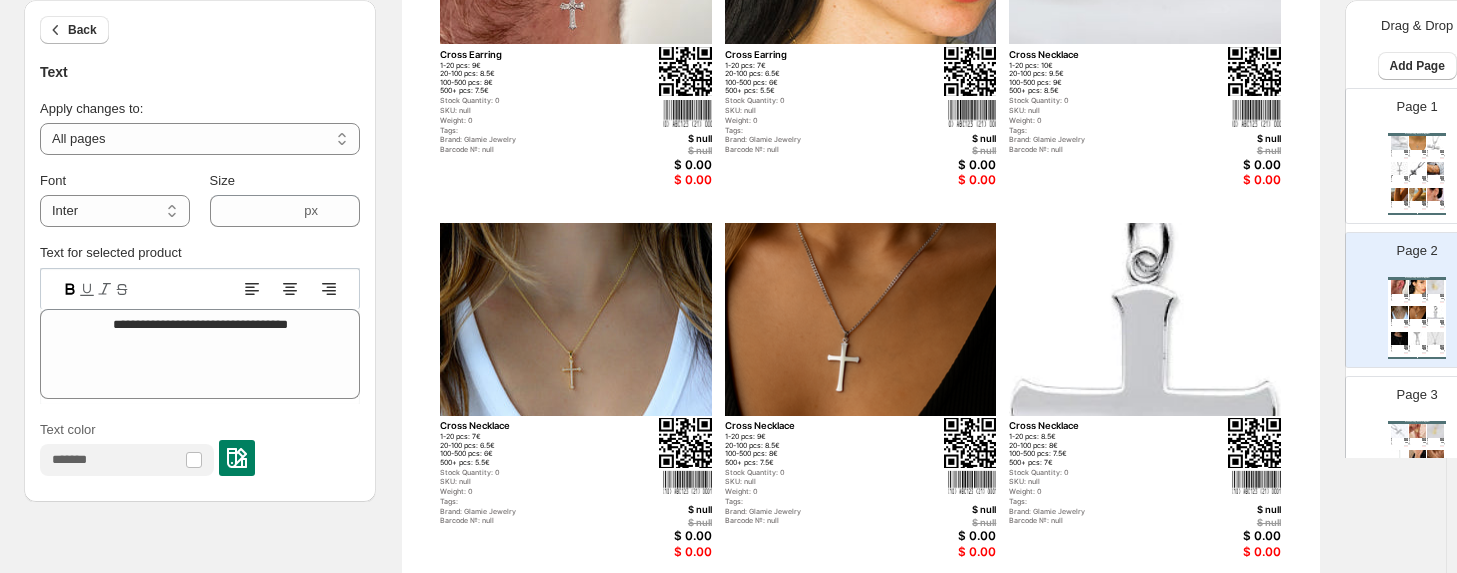 scroll, scrollTop: 0, scrollLeft: 0, axis: both 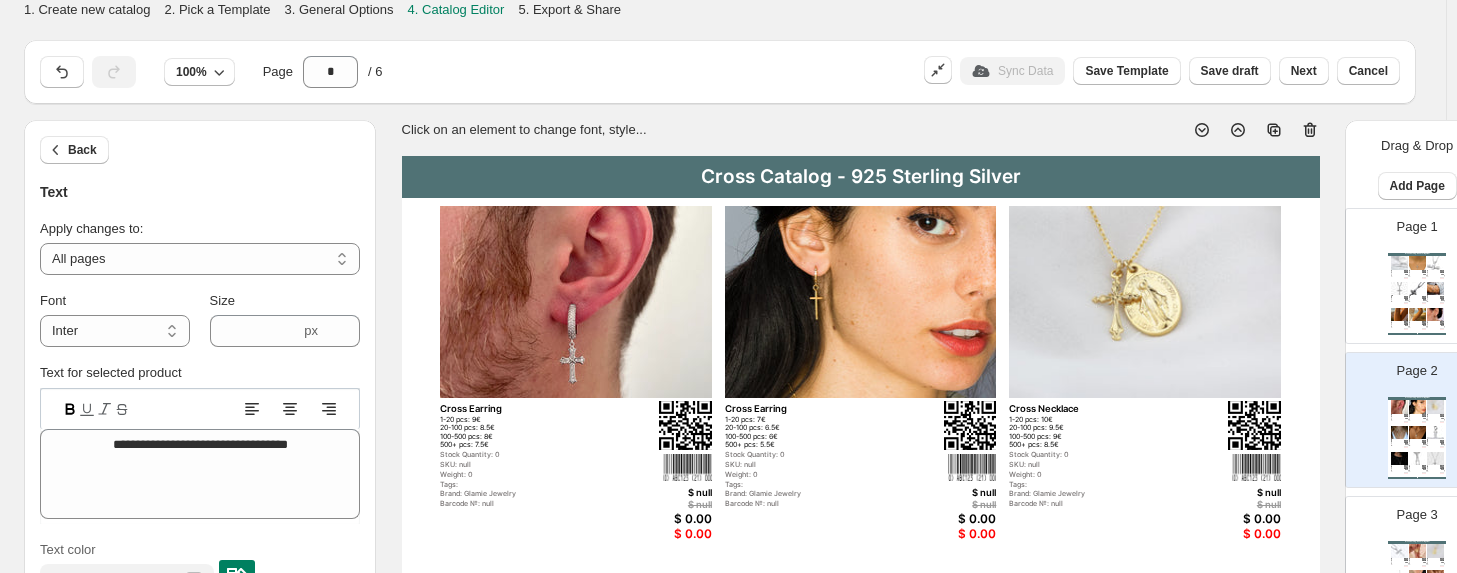 click on "1-20 pcs: 9€
20-100 pcs: 8.5€
100-500 pcs: 8€
500+ pcs: 7.5€" at bounding box center (533, 433) 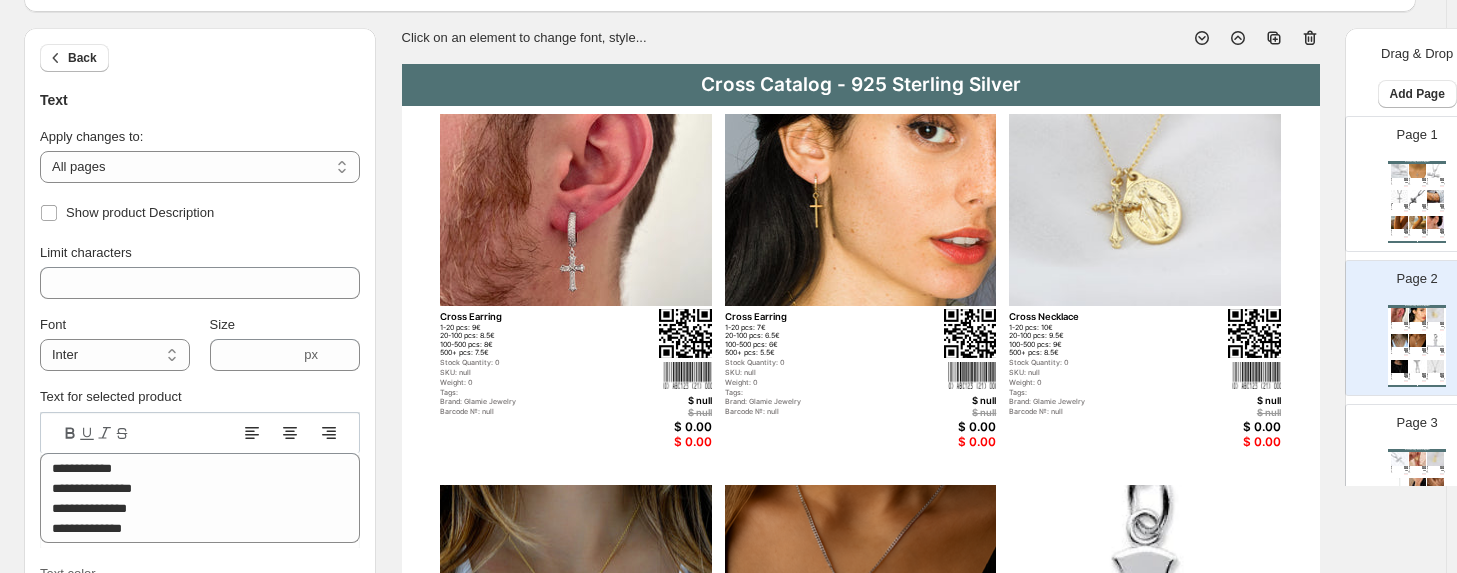 scroll, scrollTop: 0, scrollLeft: 0, axis: both 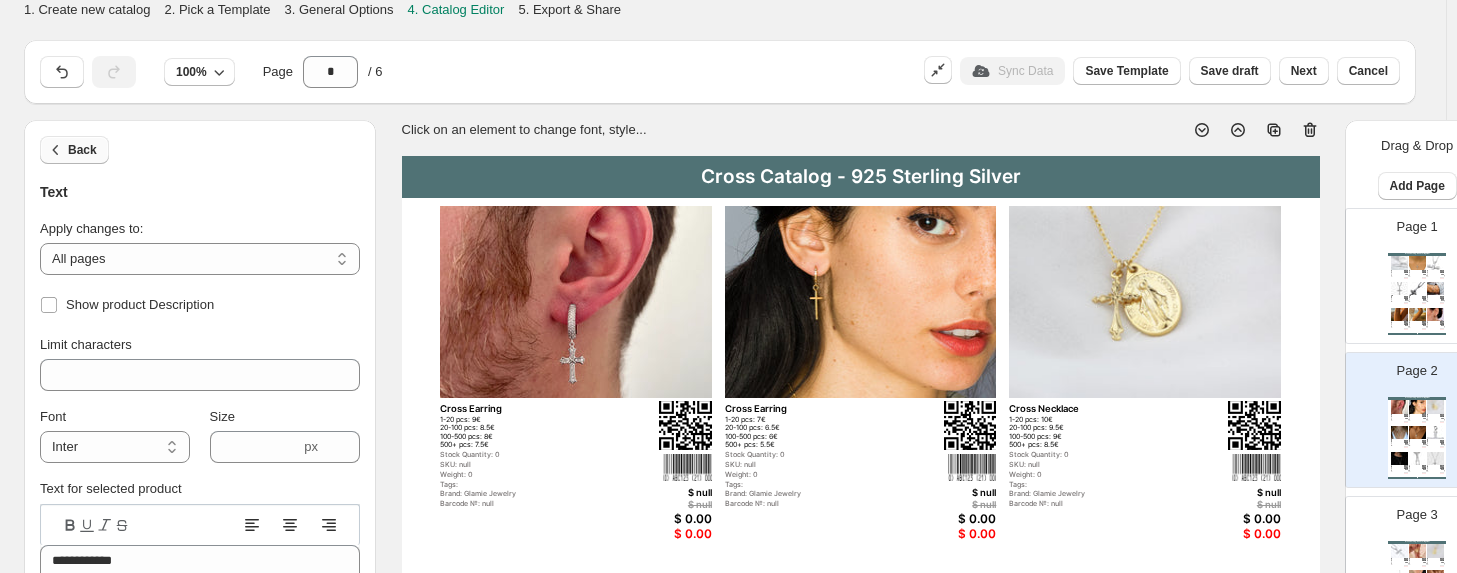 click 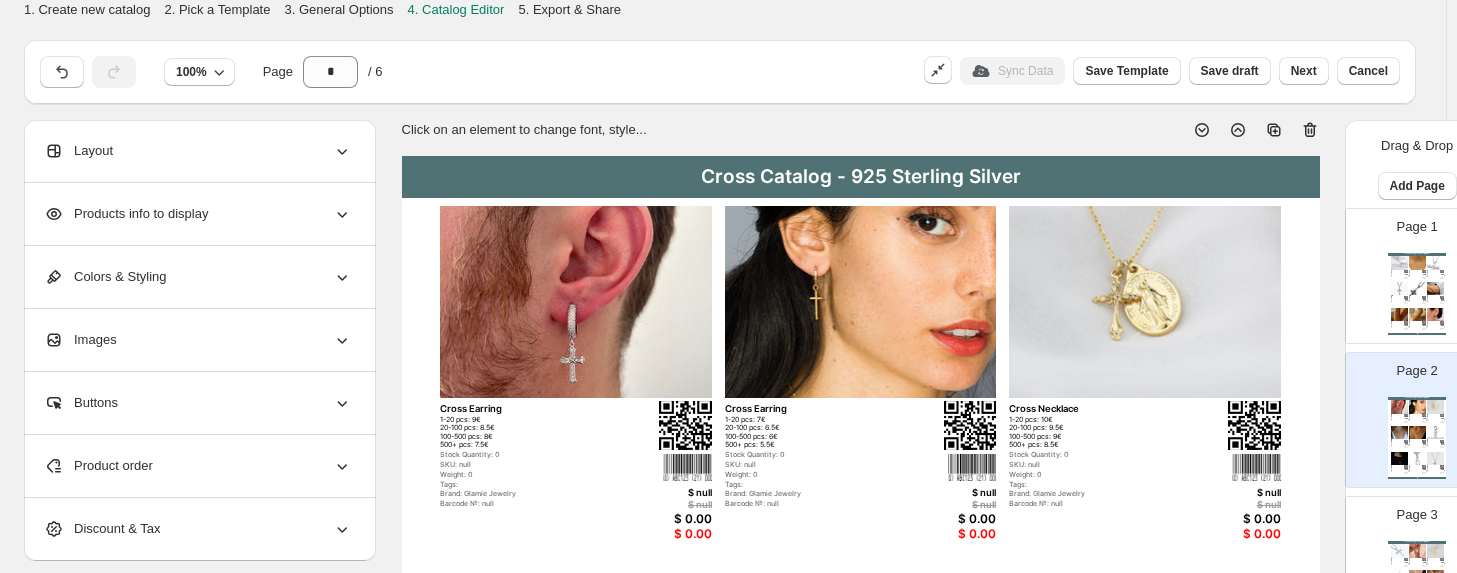 click on "Products info to display" at bounding box center [126, 214] 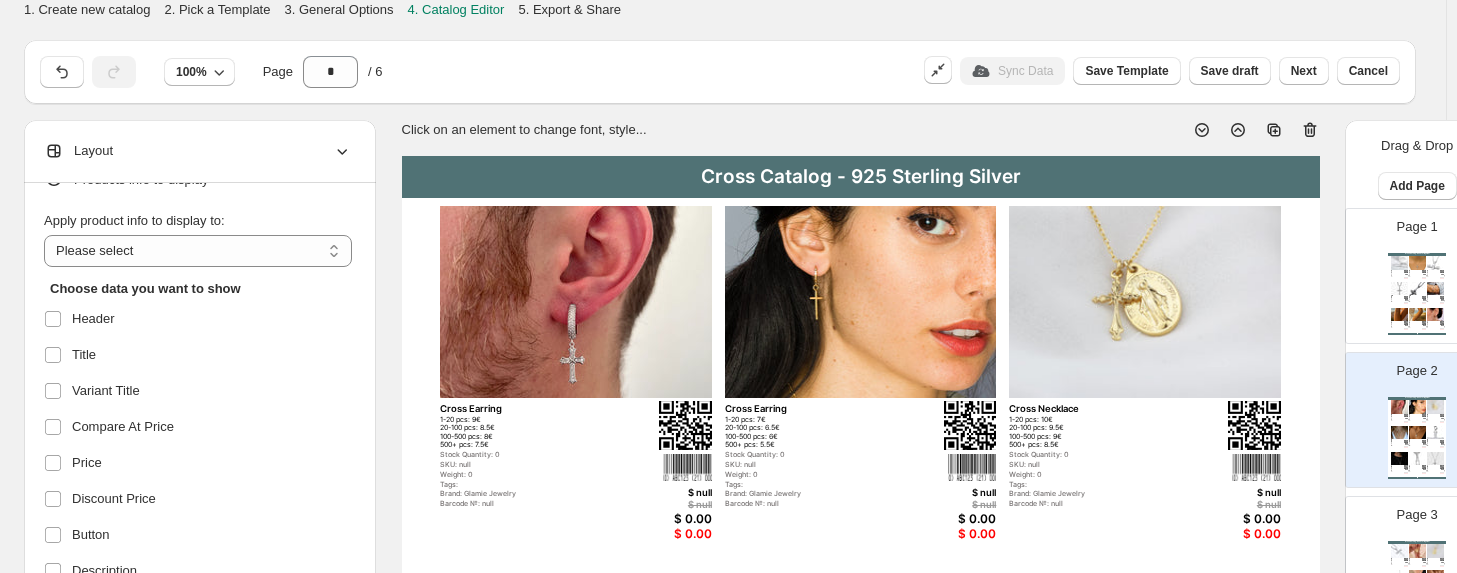 scroll, scrollTop: 0, scrollLeft: 0, axis: both 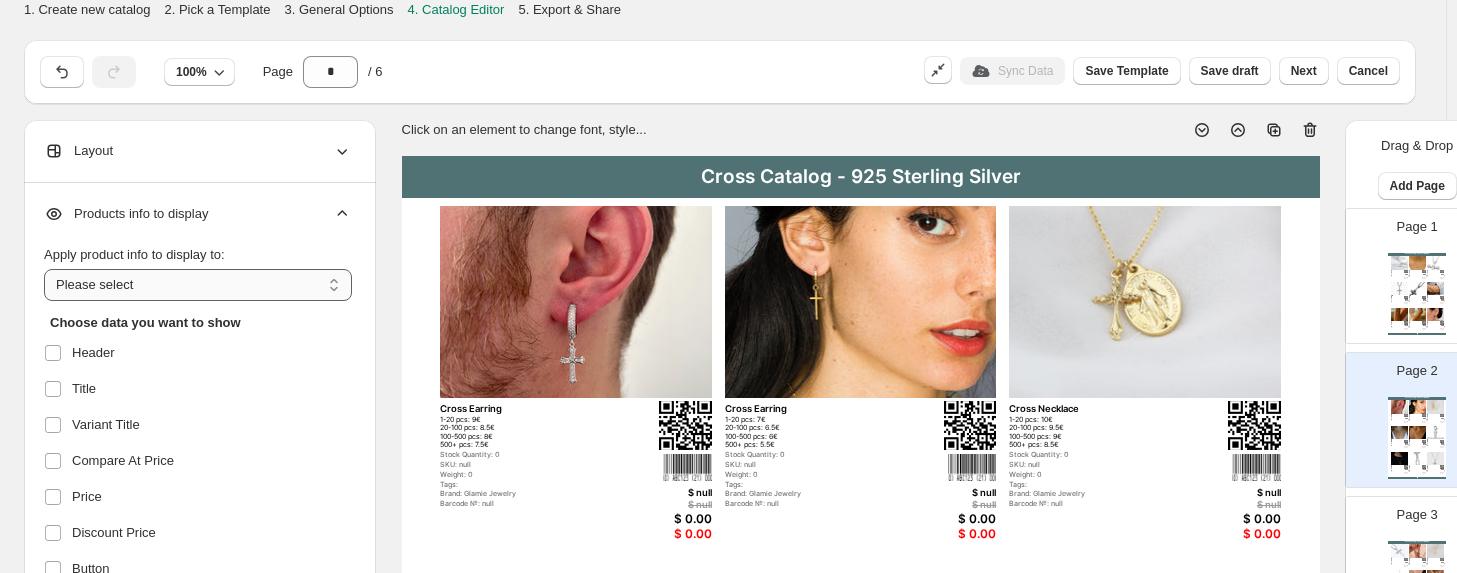 drag, startPoint x: 155, startPoint y: 276, endPoint x: 151, endPoint y: 299, distance: 23.345236 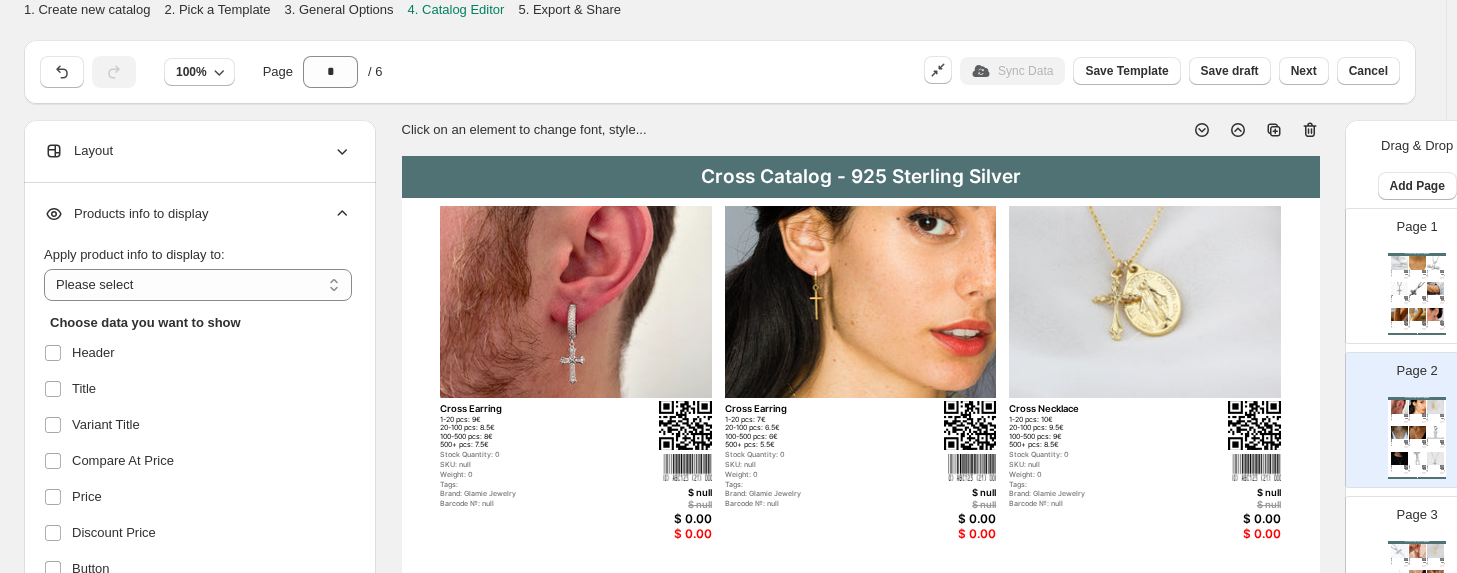 click on "Choose data you want to show Header Title Variant Title Compare At Price Price Discount Price Button Description Options Inventory QTY SKU Weight Tags Vendor/Brand Product Type Barcode Barcode Number QR Code Footer Cost per item" at bounding box center [195, 680] 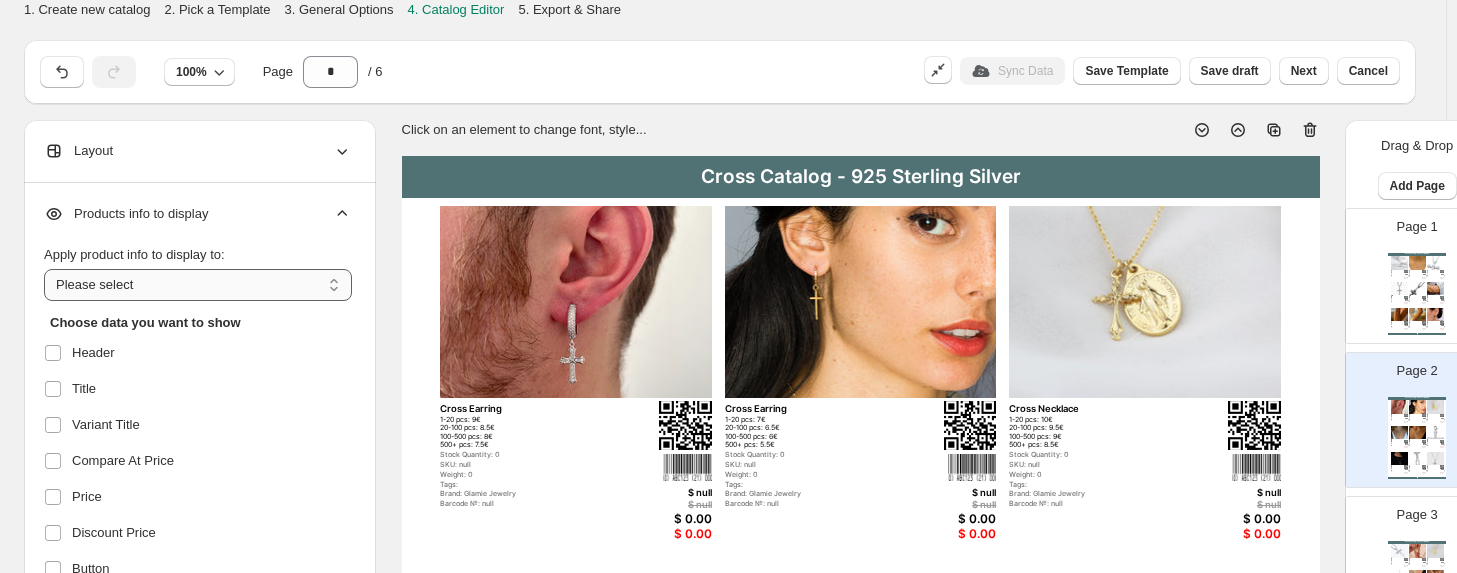 click on "**********" at bounding box center (198, 285) 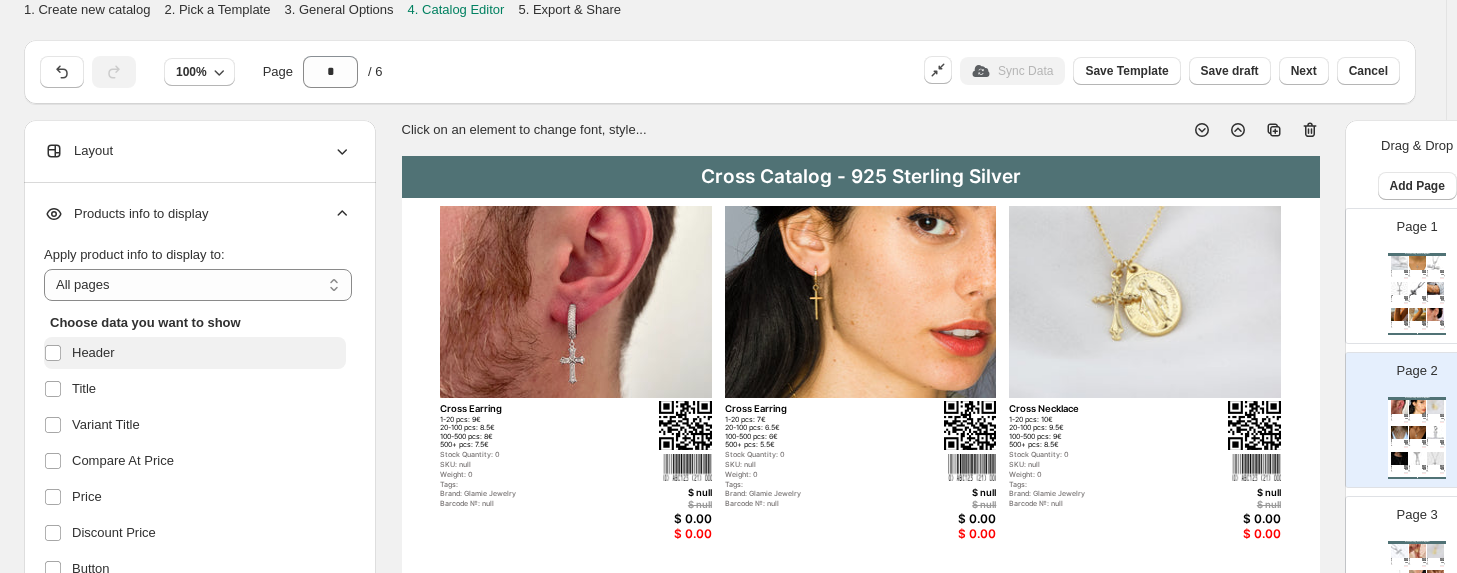 click on "Header" at bounding box center [93, 353] 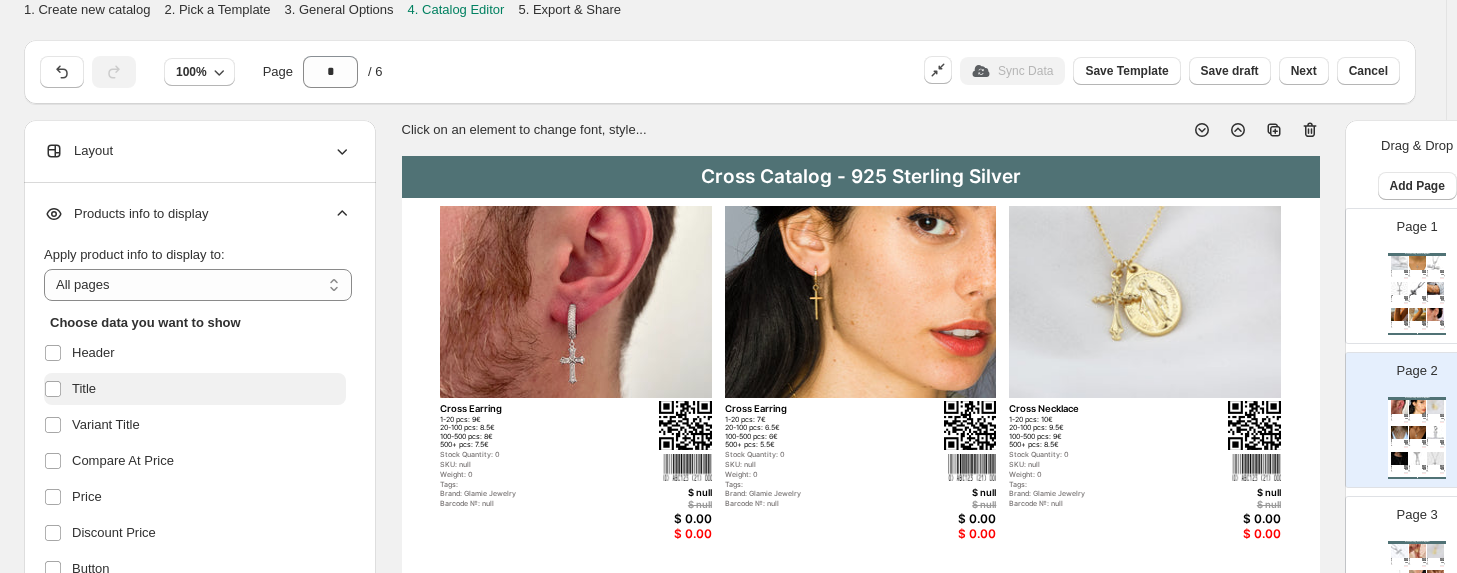 click on "Title" at bounding box center [84, 389] 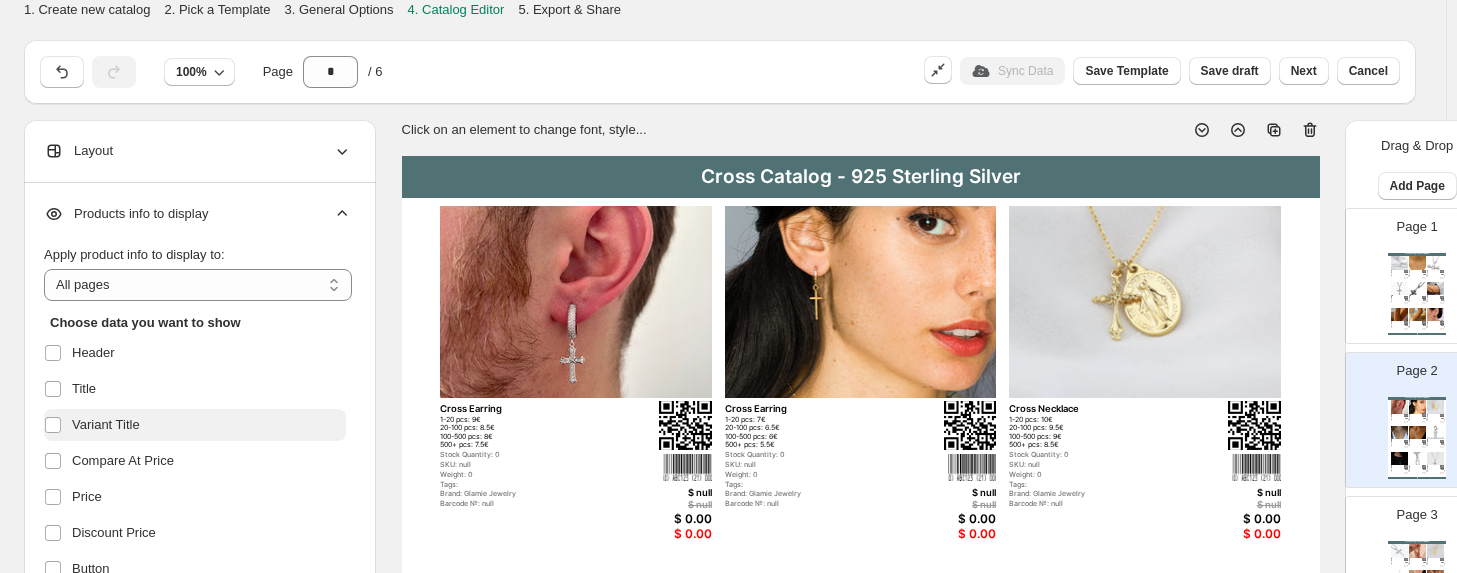 click on "Variant Title" at bounding box center (106, 425) 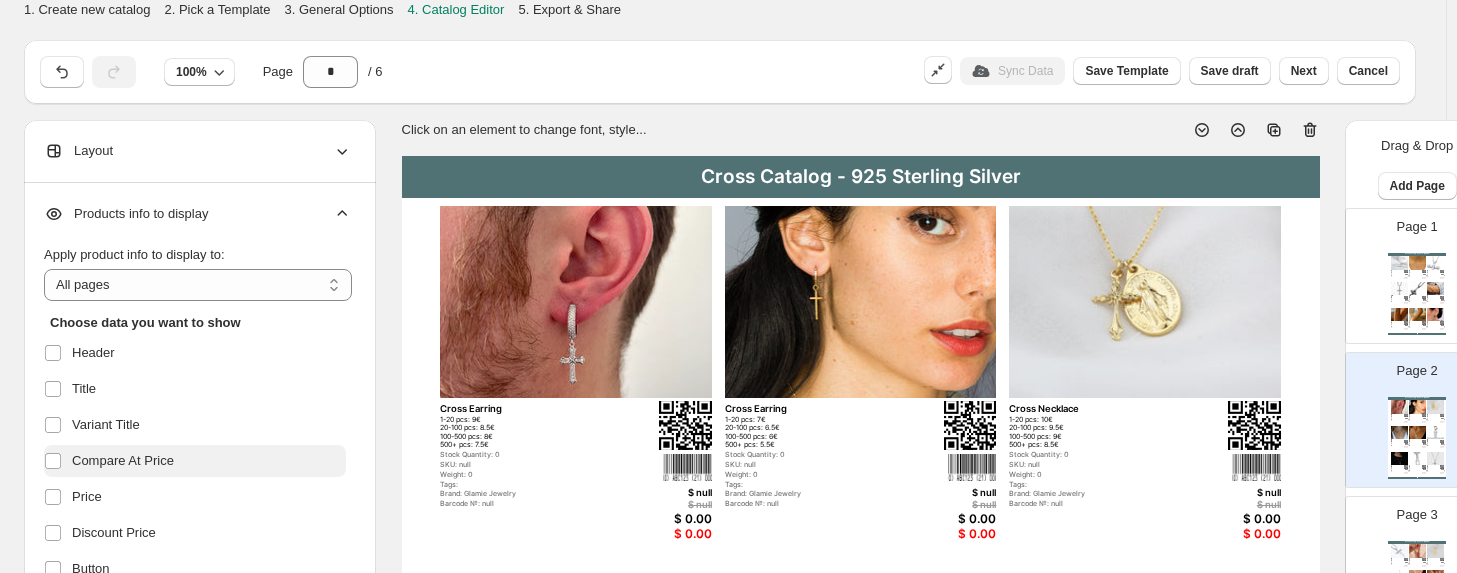 click on "Compare At Price" at bounding box center (123, 461) 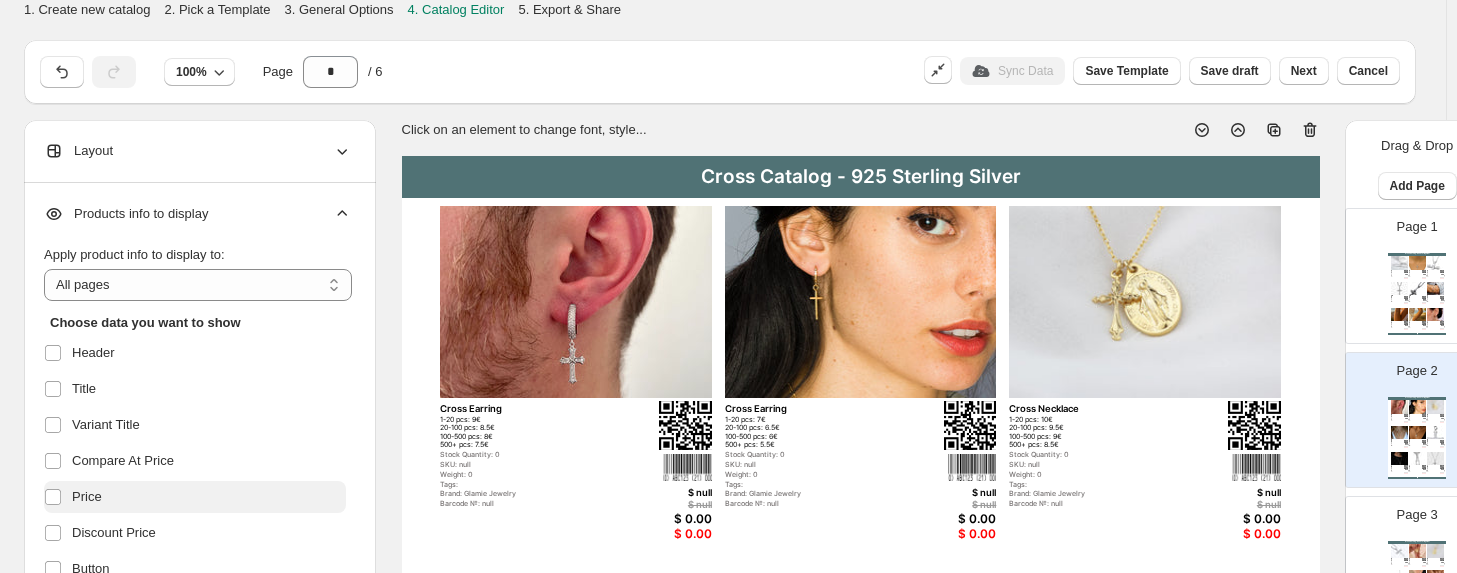 click on "Price" at bounding box center (195, 497) 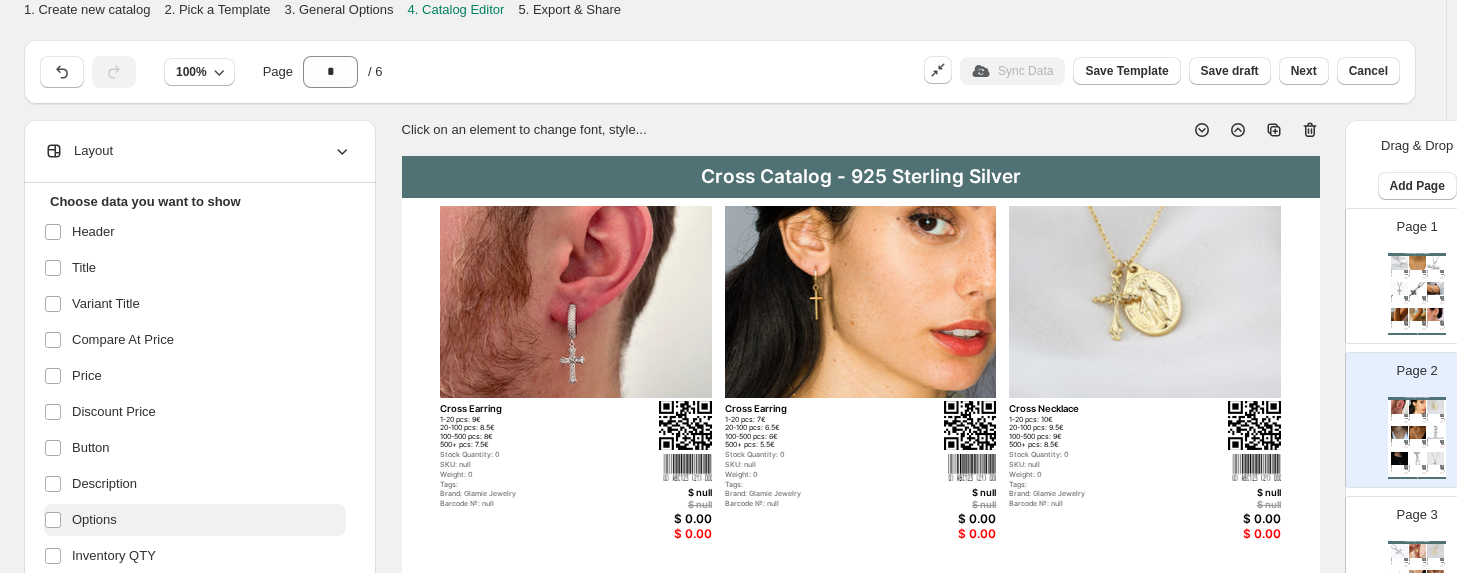 scroll, scrollTop: 200, scrollLeft: 0, axis: vertical 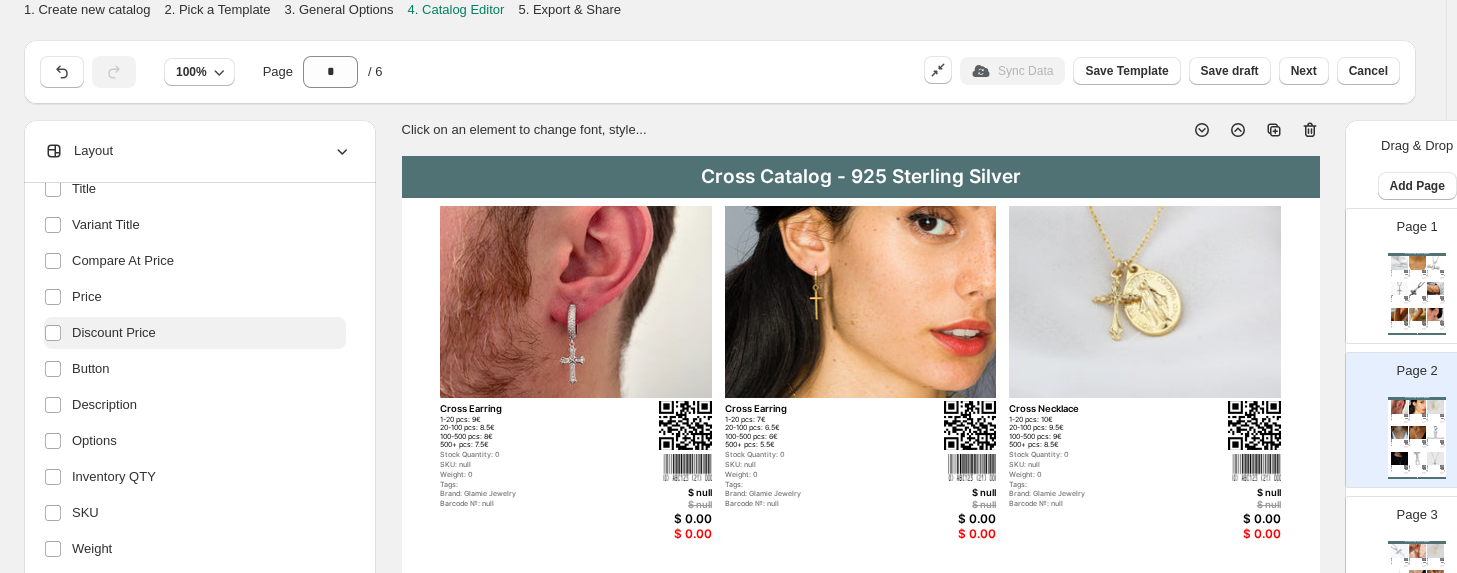 click on "Discount Price" at bounding box center (114, 333) 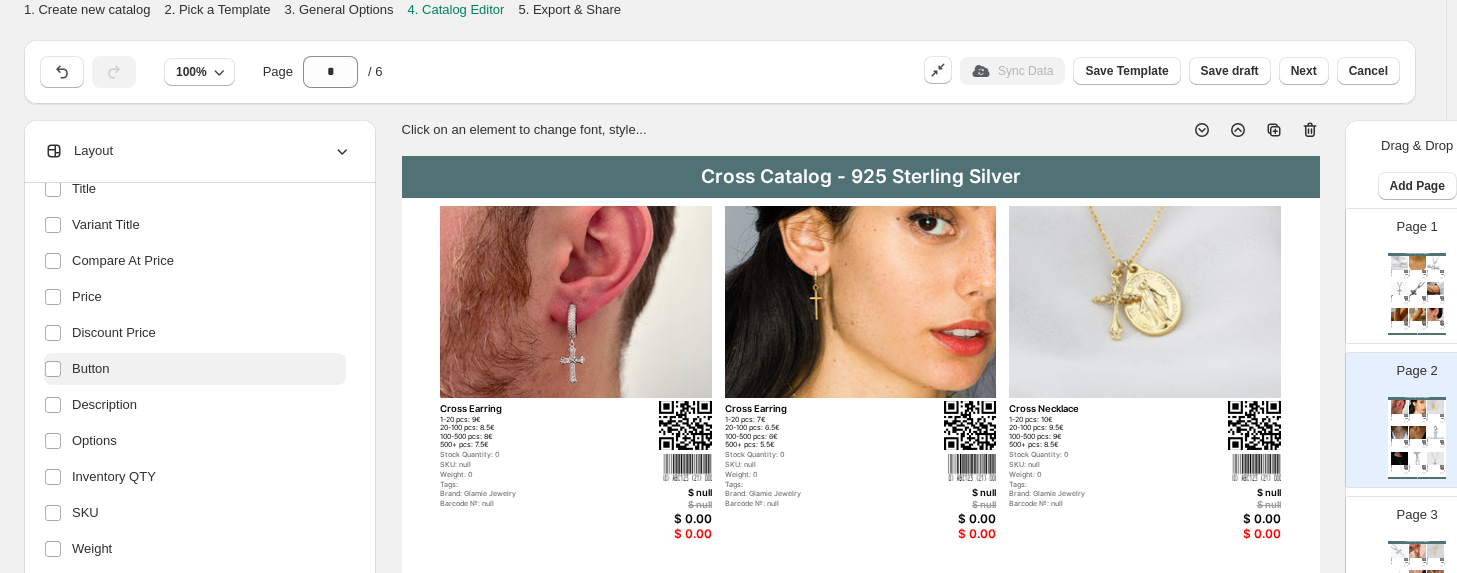 click on "Button" at bounding box center [91, 369] 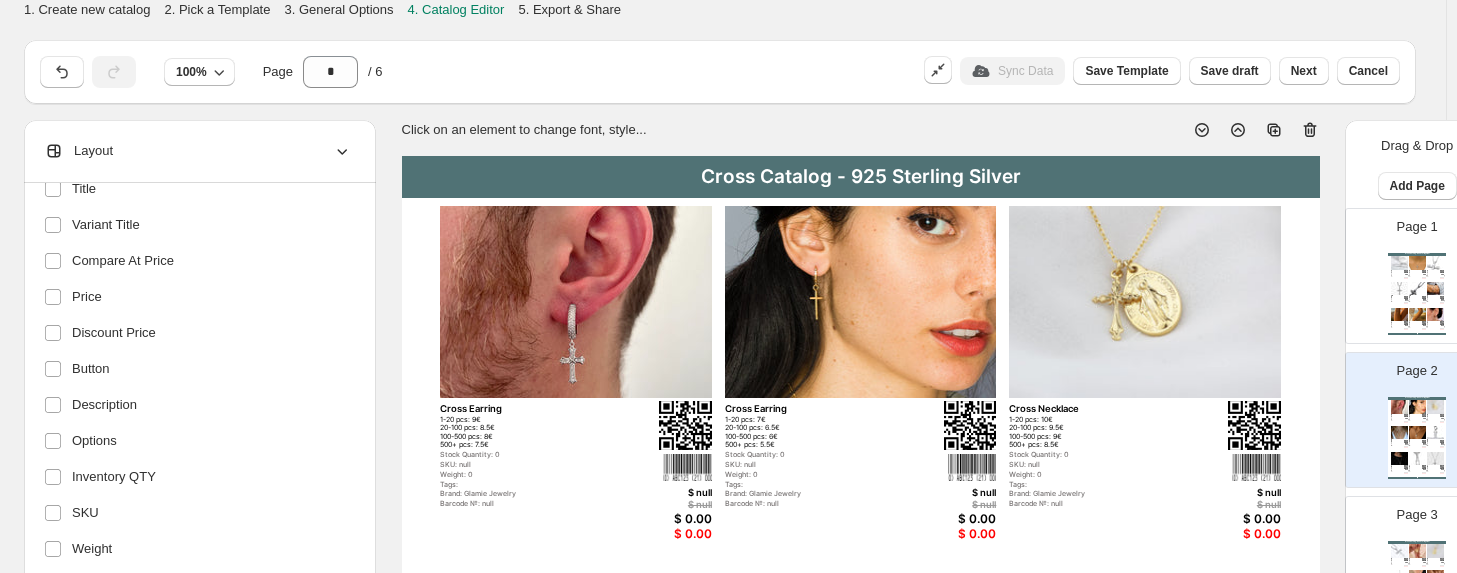 drag, startPoint x: 91, startPoint y: 400, endPoint x: 93, endPoint y: 423, distance: 23.086792 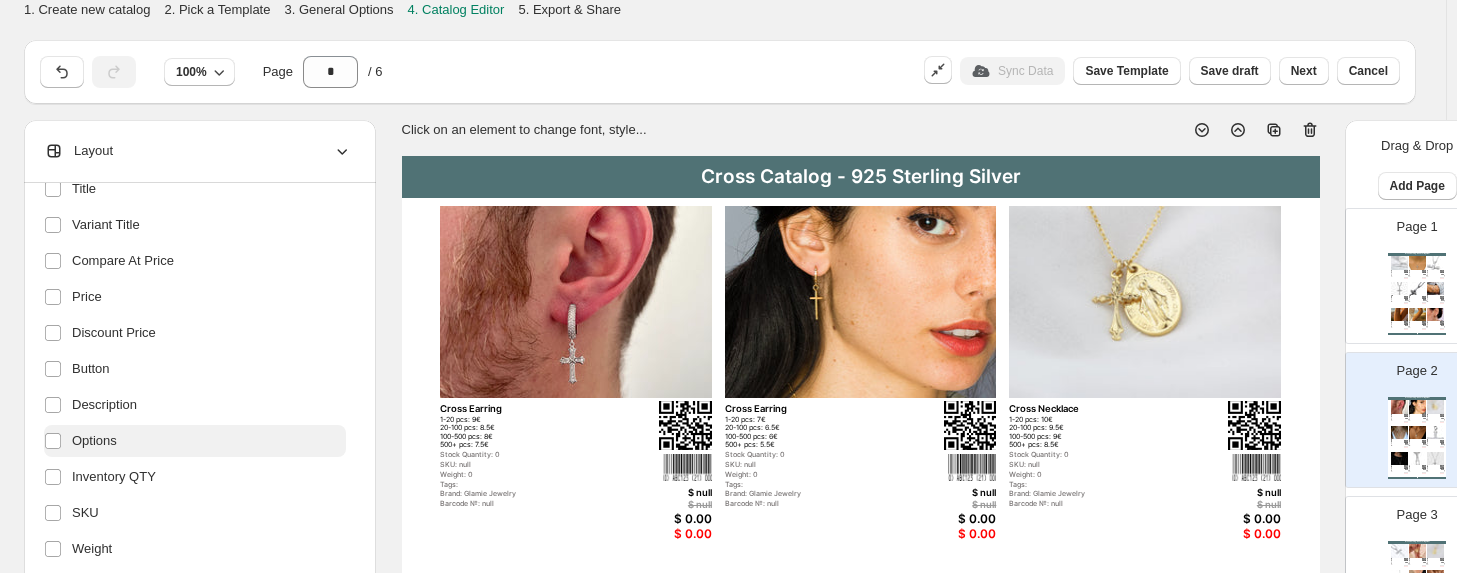 drag, startPoint x: 93, startPoint y: 433, endPoint x: 91, endPoint y: 455, distance: 22.090721 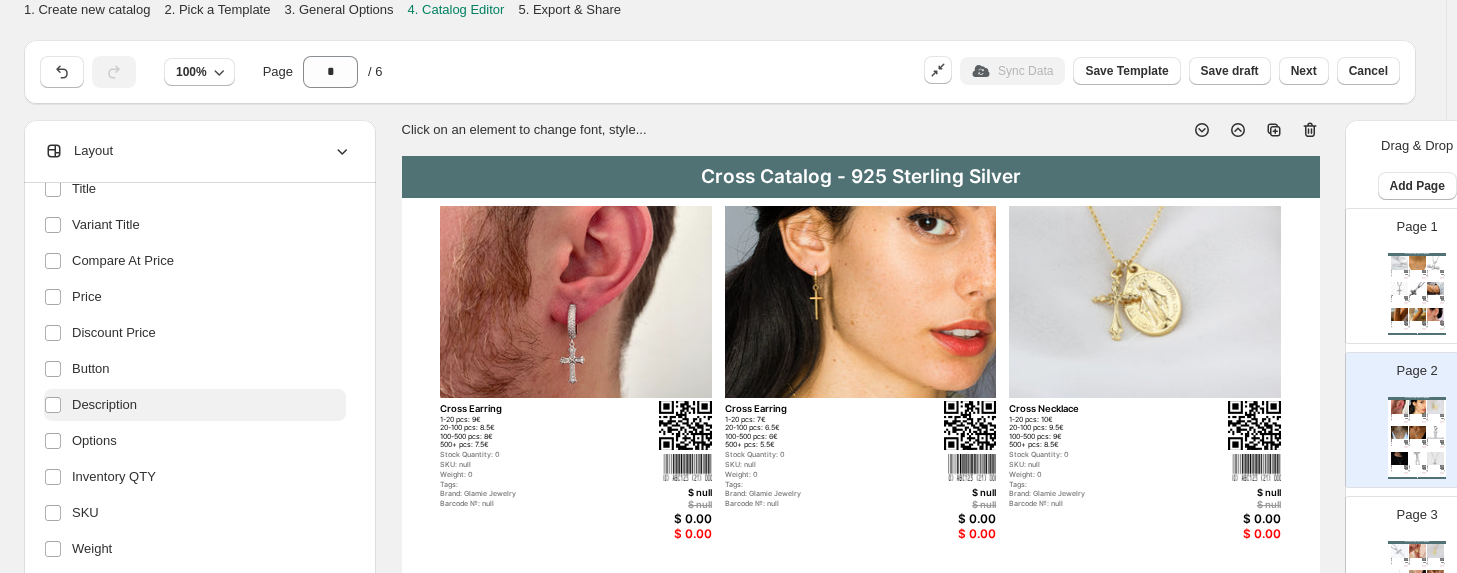 click on "Description" at bounding box center [104, 405] 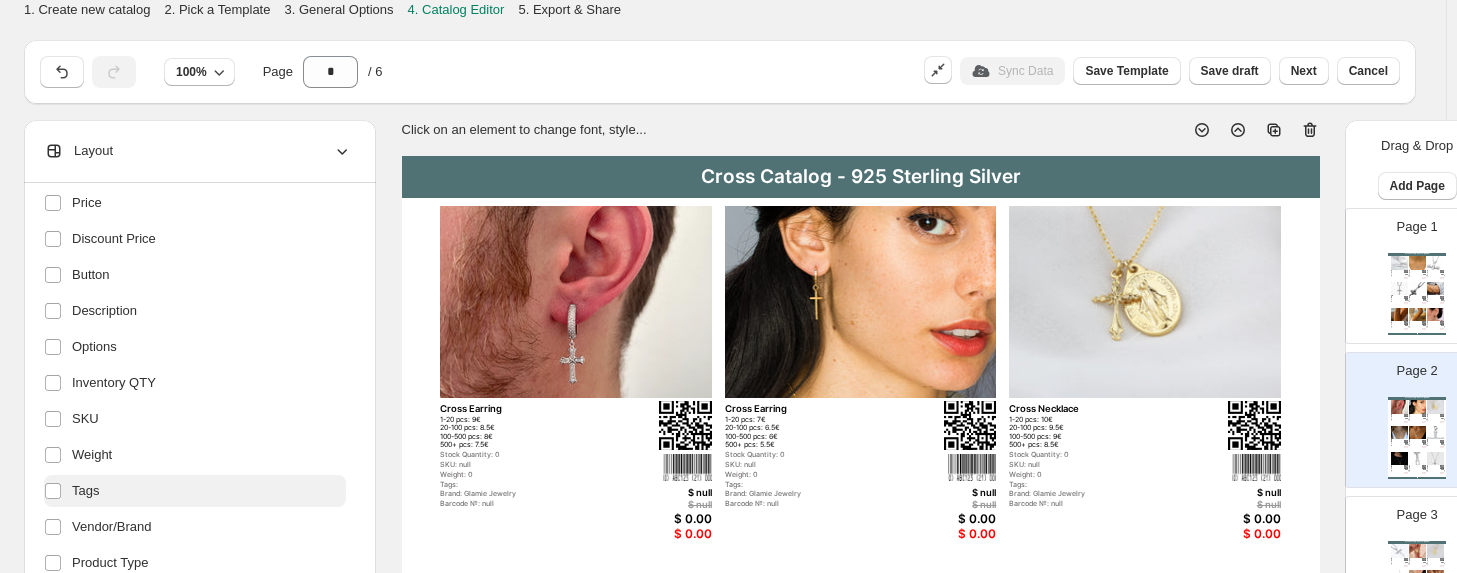 scroll, scrollTop: 400, scrollLeft: 0, axis: vertical 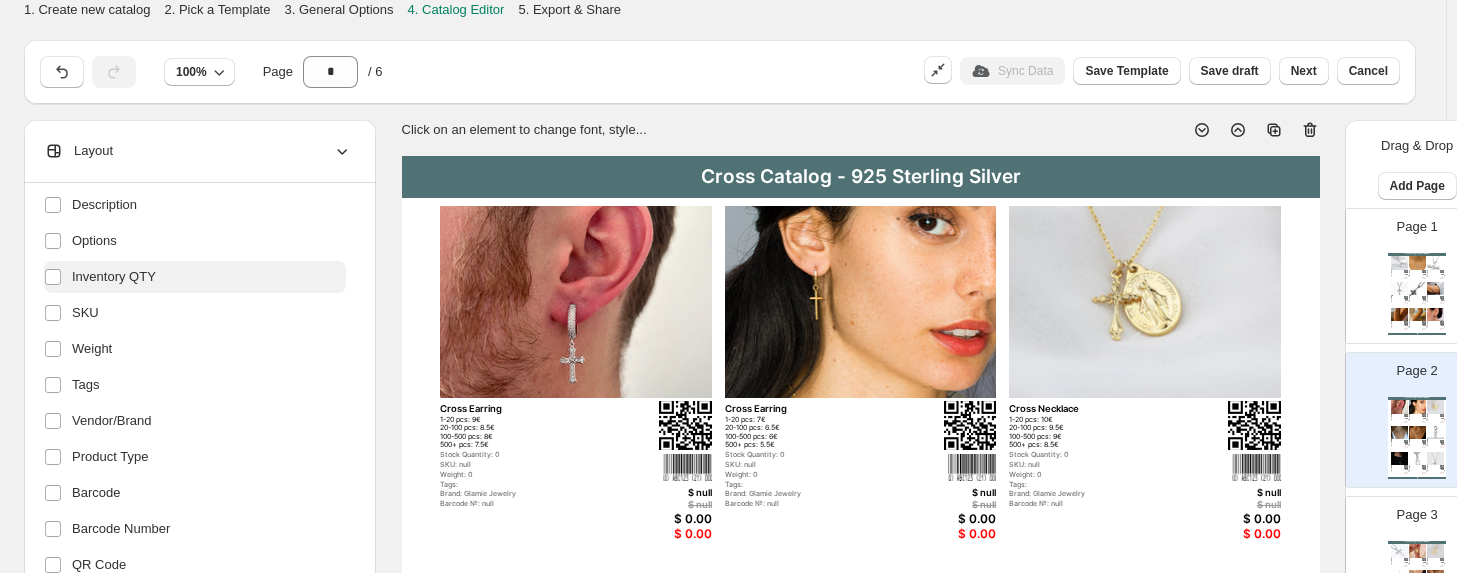 click on "Inventory QTY" at bounding box center [114, 277] 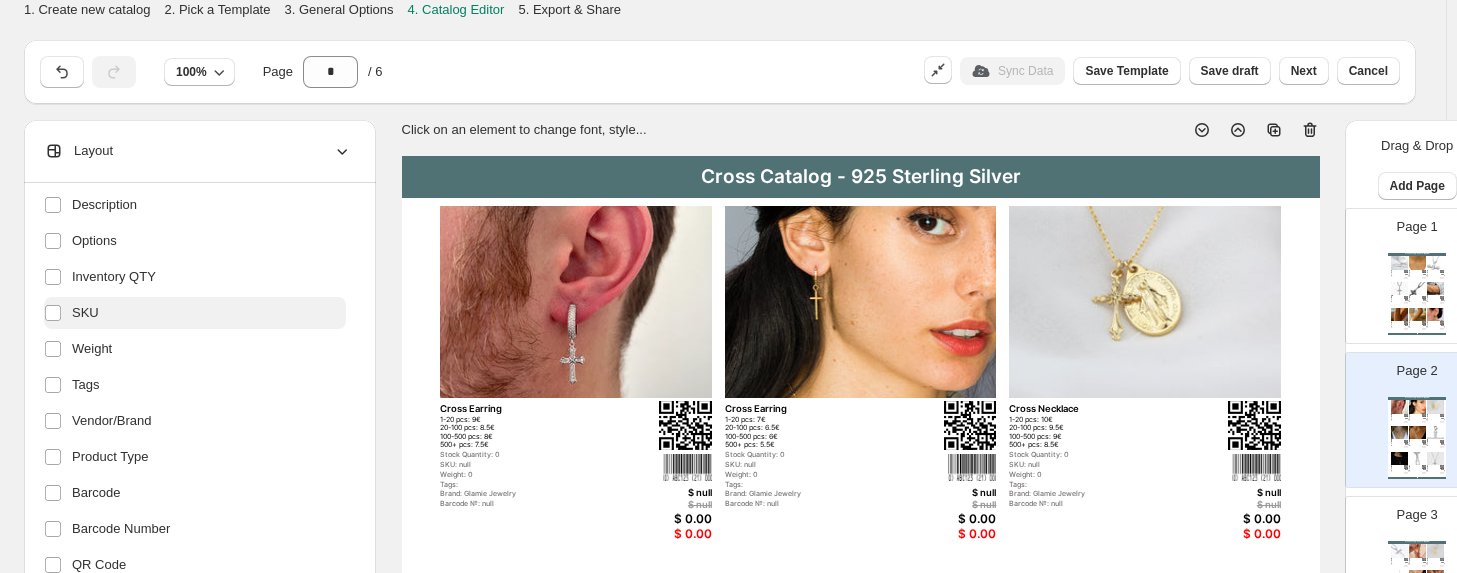 click on "SKU" at bounding box center (195, 313) 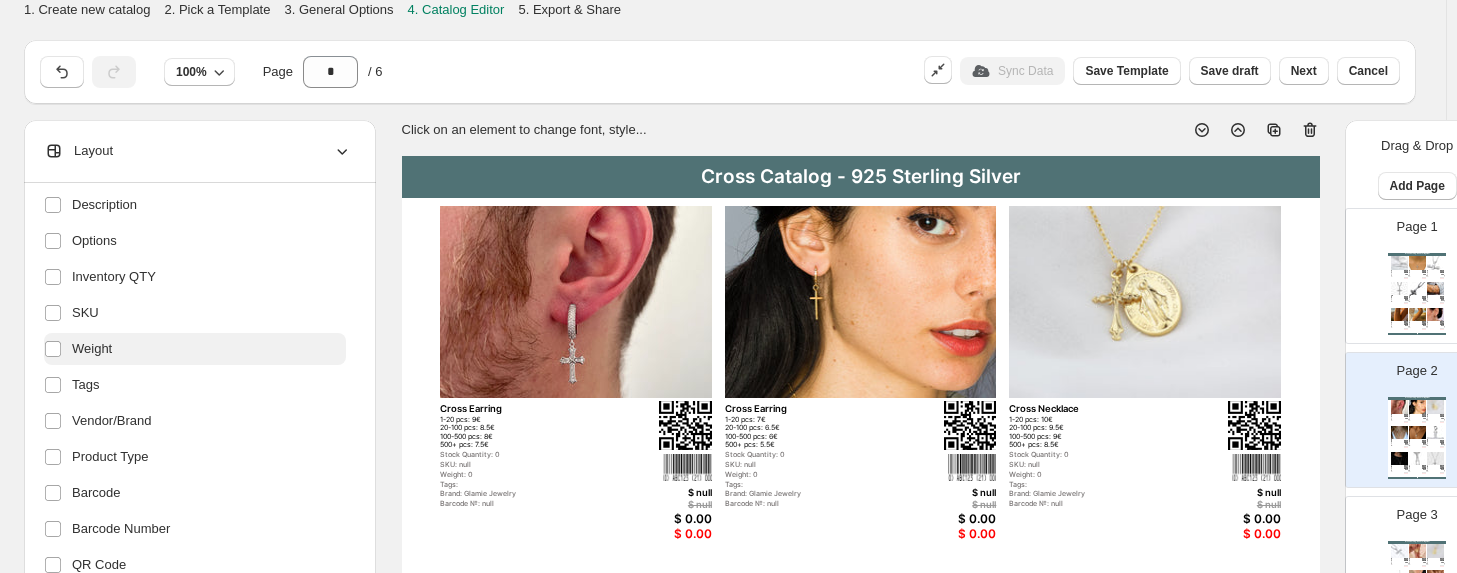click on "Weight" at bounding box center [92, 349] 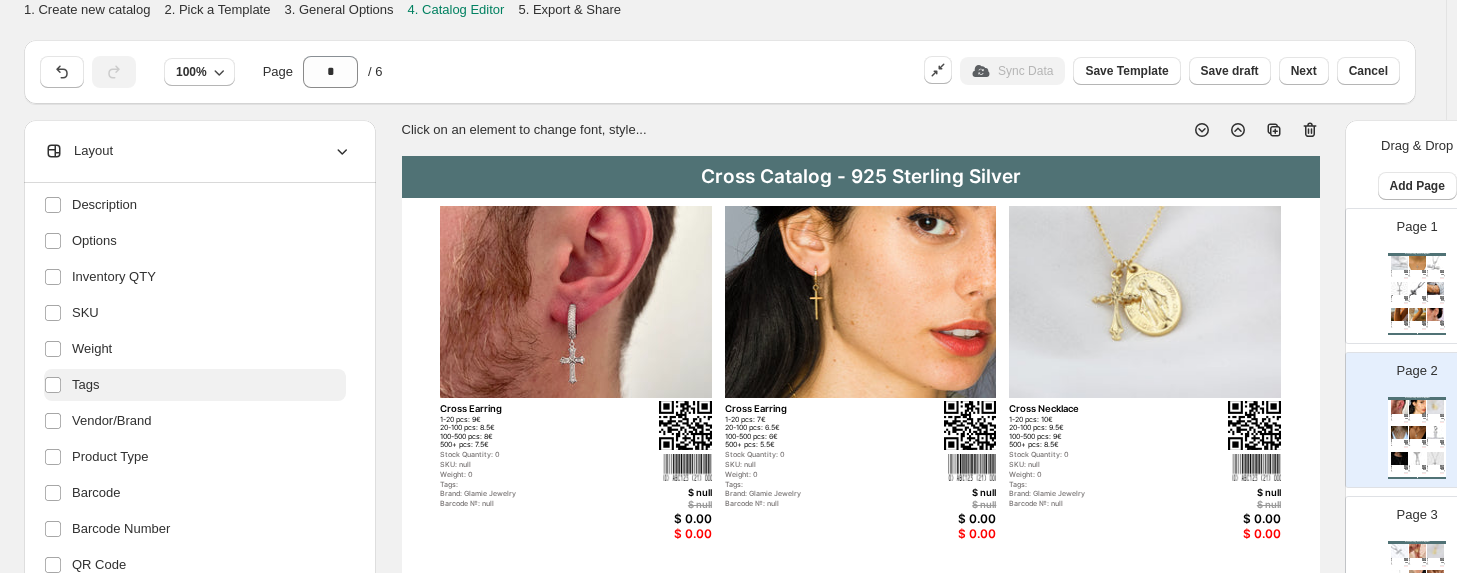 drag, startPoint x: 83, startPoint y: 365, endPoint x: 81, endPoint y: 392, distance: 27.073973 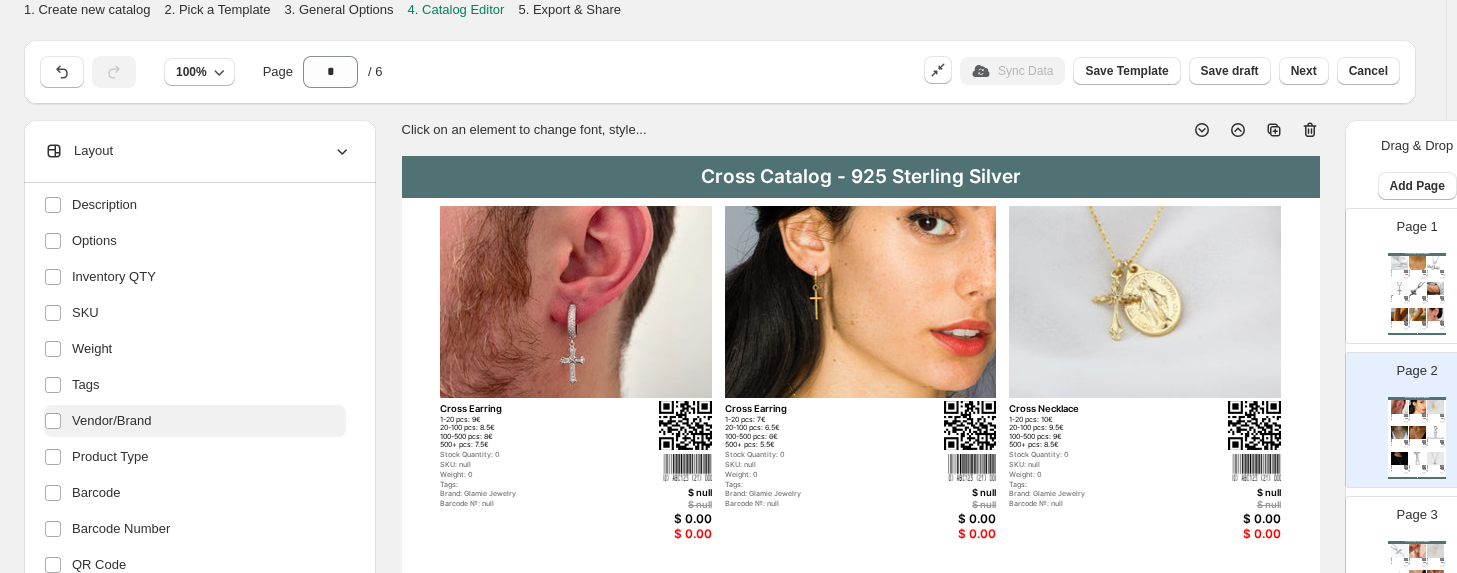 drag, startPoint x: 81, startPoint y: 394, endPoint x: 80, endPoint y: 410, distance: 16.03122 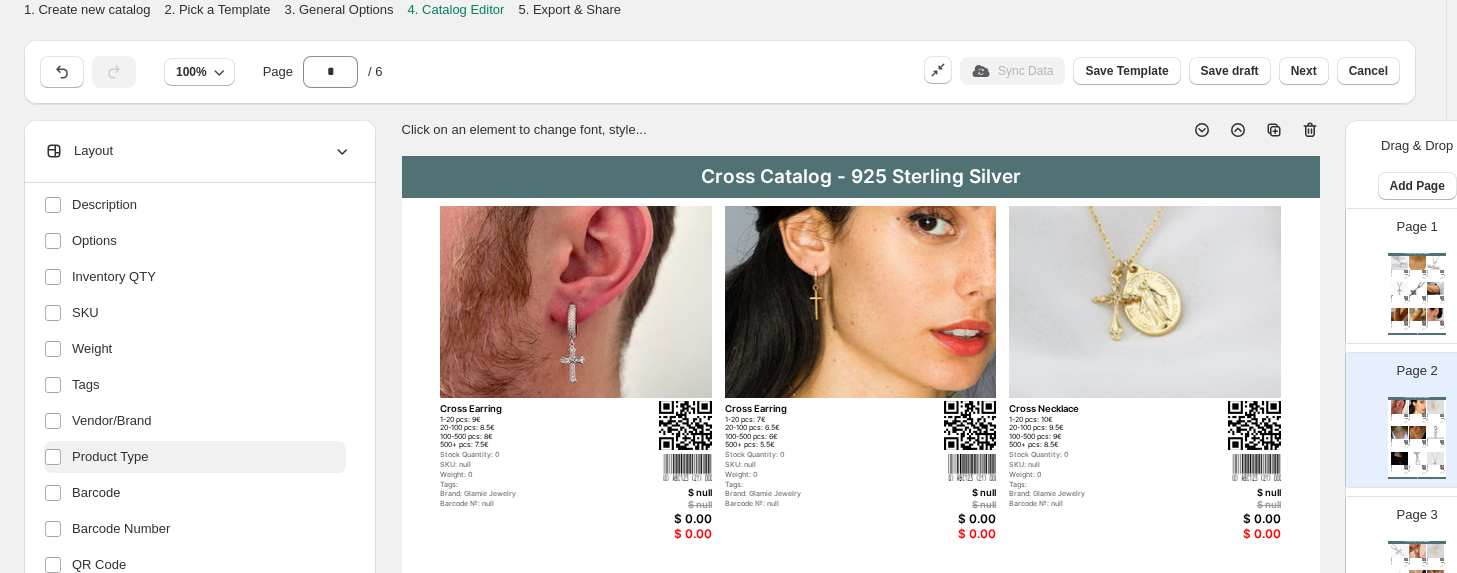 click on "Product Type" at bounding box center [110, 457] 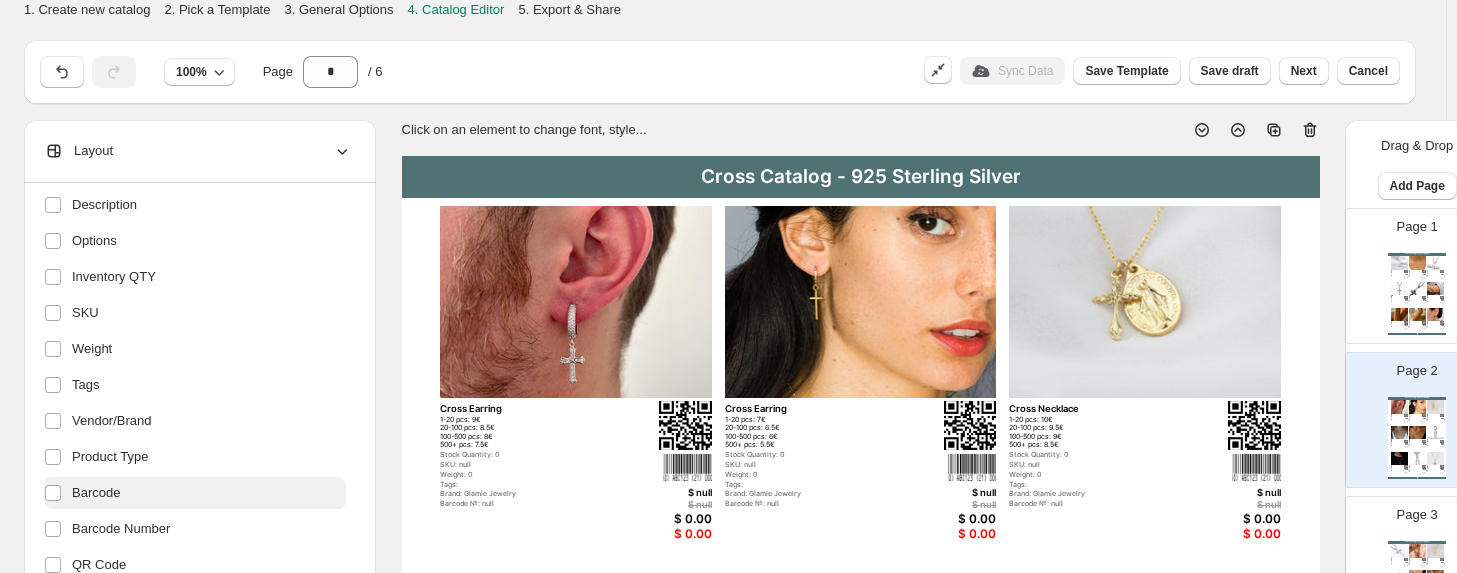 click on "Barcode" at bounding box center [195, 493] 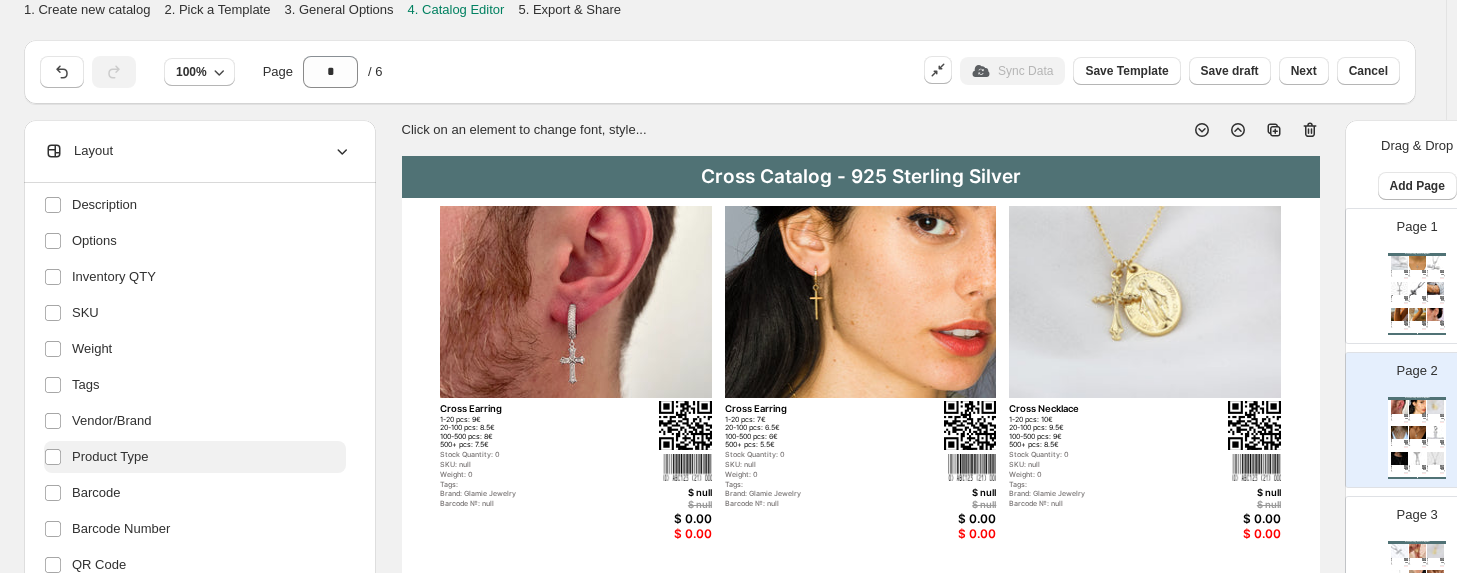 click on "Product Type" at bounding box center [110, 457] 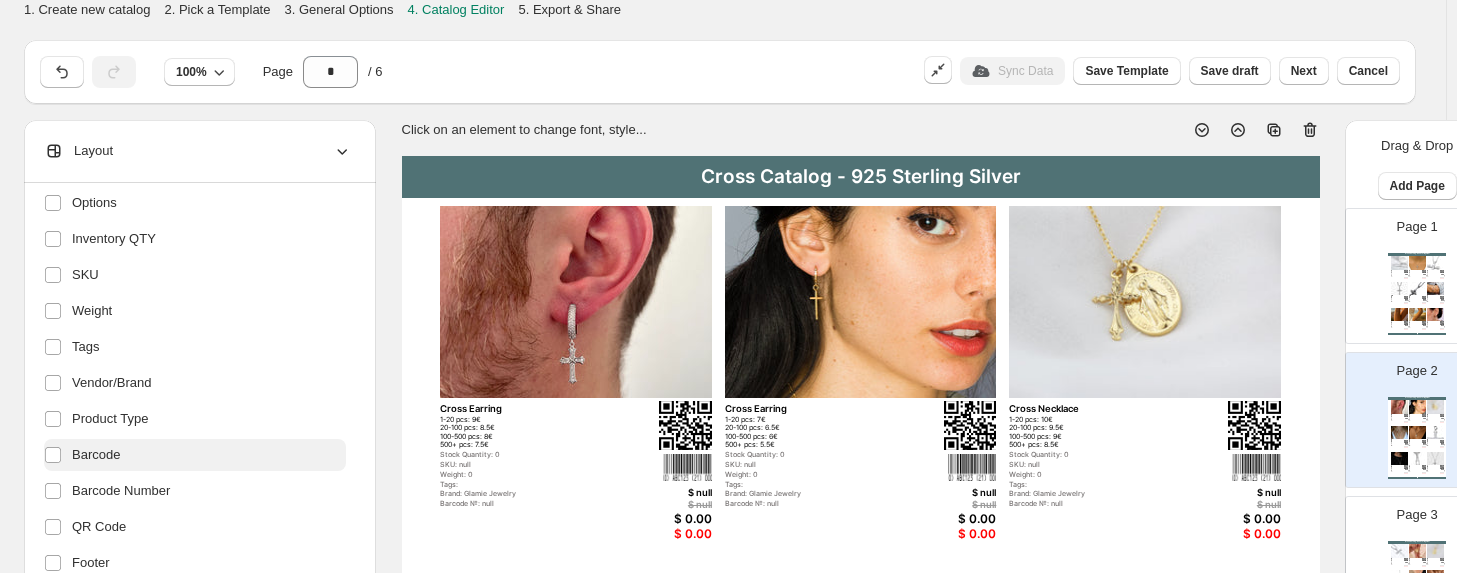 scroll, scrollTop: 459, scrollLeft: 0, axis: vertical 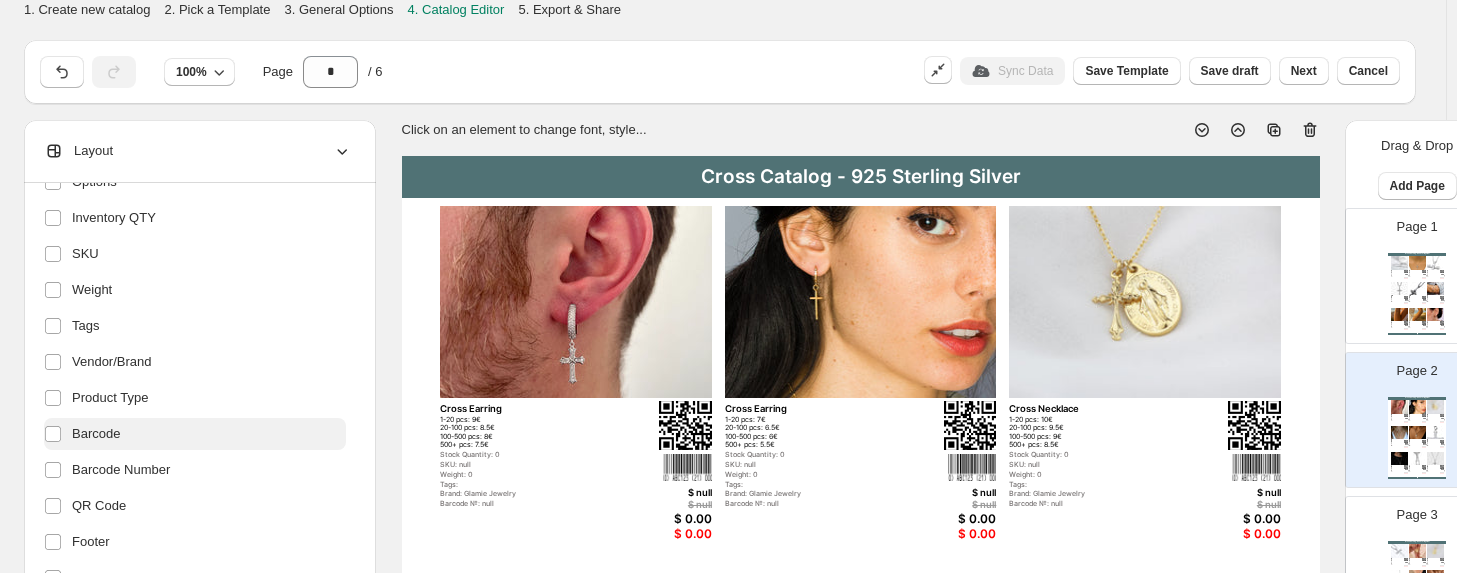 click on "Barcode" at bounding box center [96, 434] 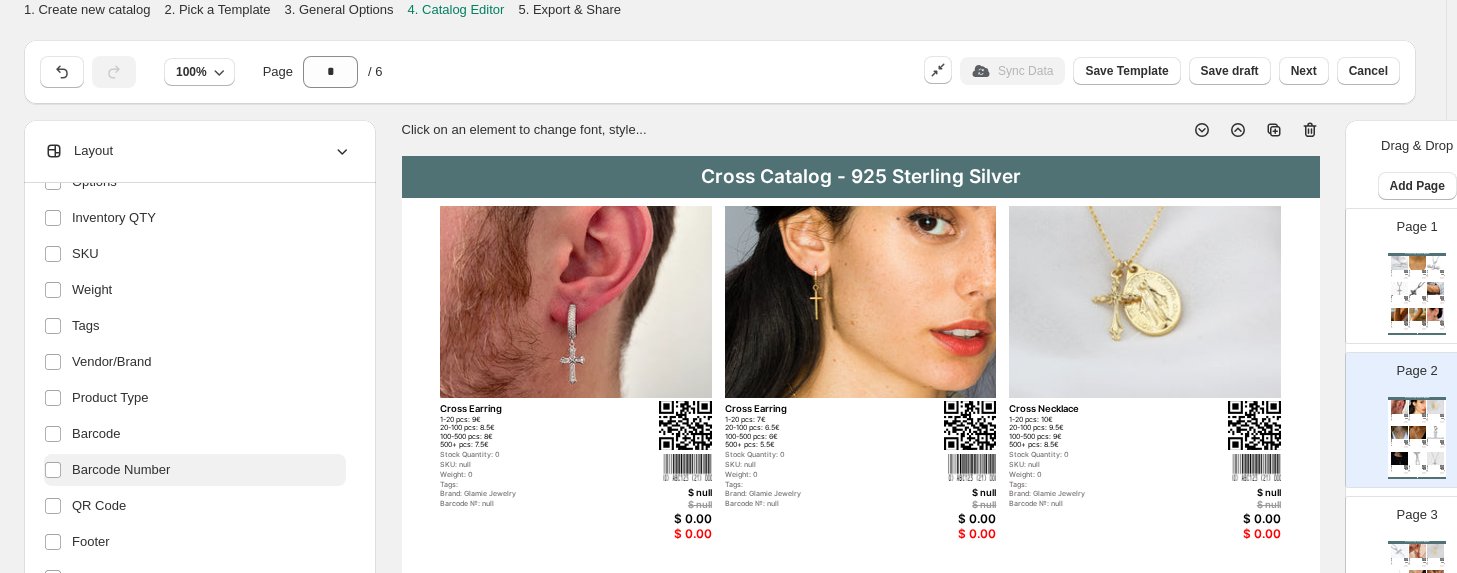 click on "Barcode Number" at bounding box center (121, 470) 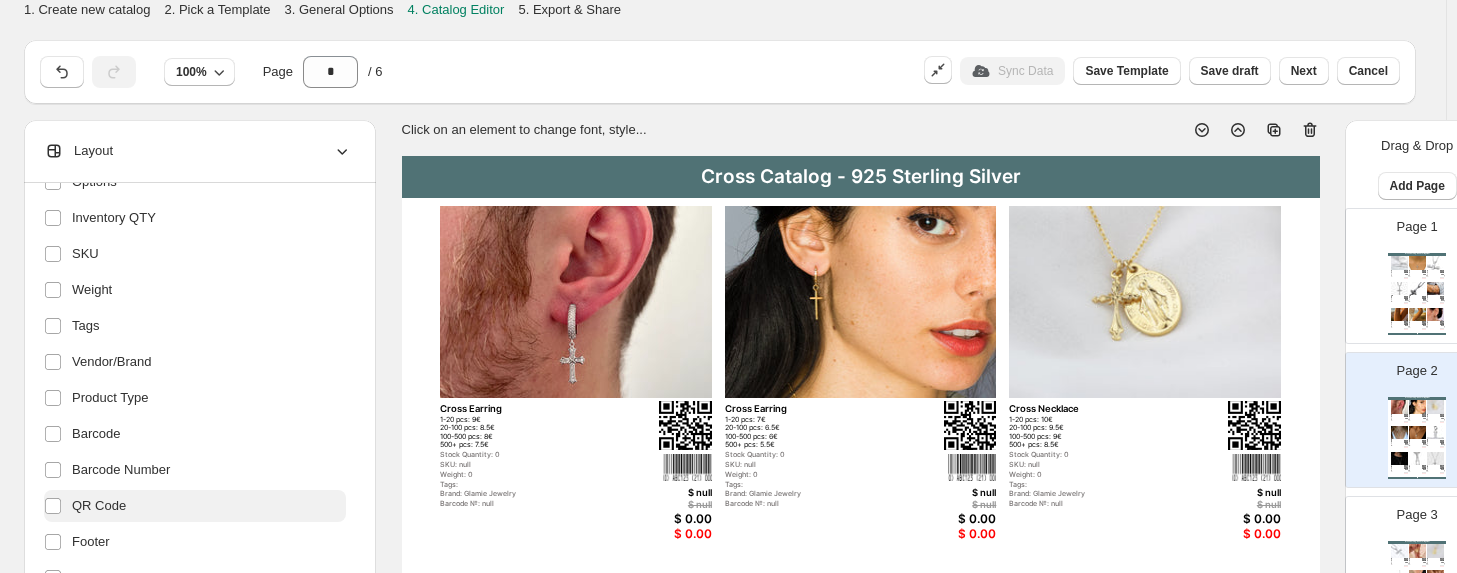 drag, startPoint x: 103, startPoint y: 487, endPoint x: 94, endPoint y: 507, distance: 21.931713 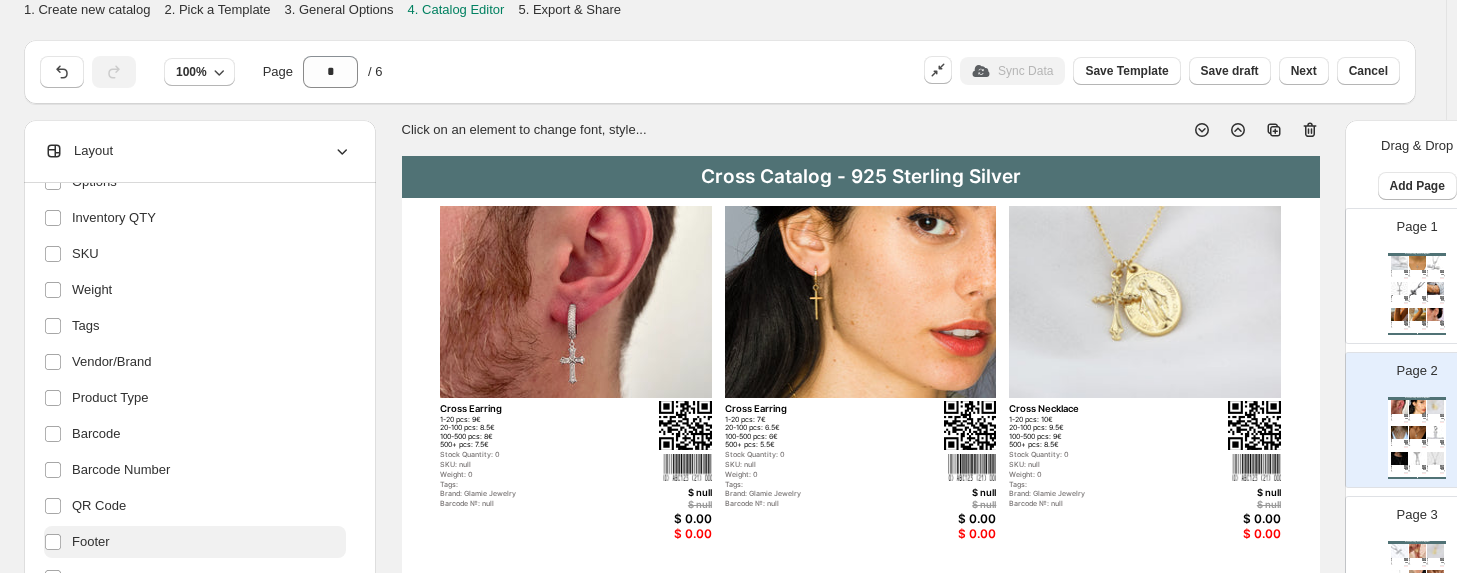click on "Footer" at bounding box center (91, 542) 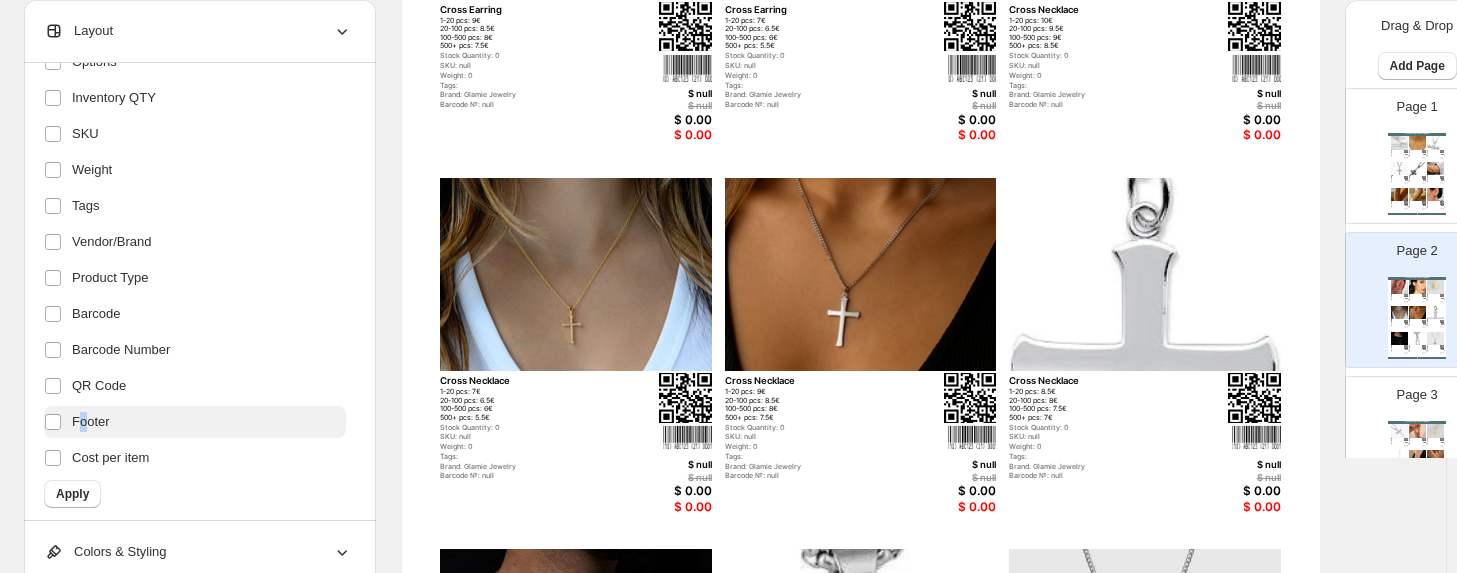 scroll, scrollTop: 400, scrollLeft: 0, axis: vertical 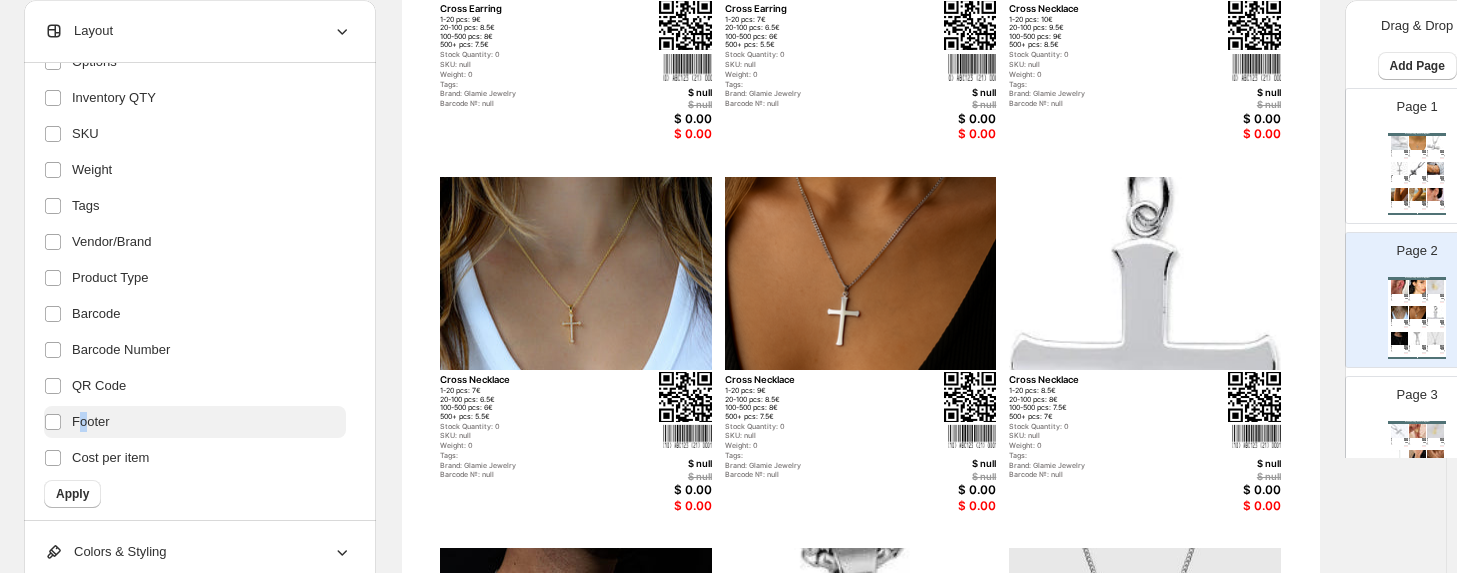 click on "Footer" at bounding box center [91, 422] 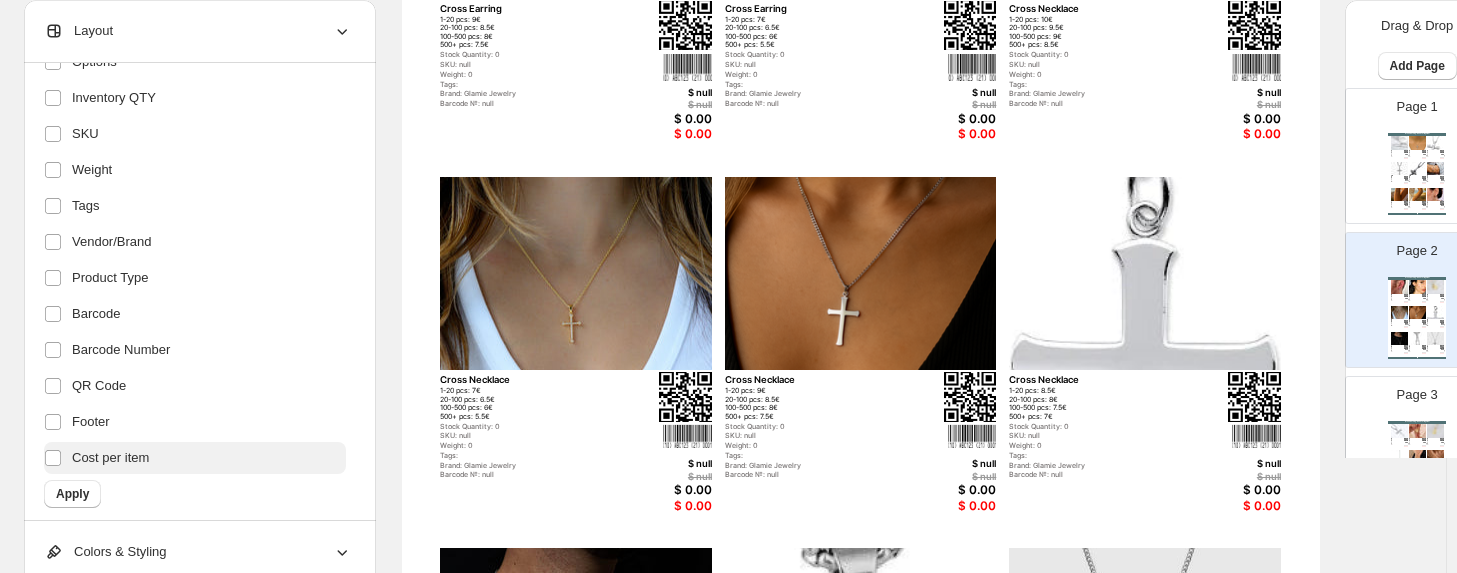 click on "Cost per item" at bounding box center [110, 458] 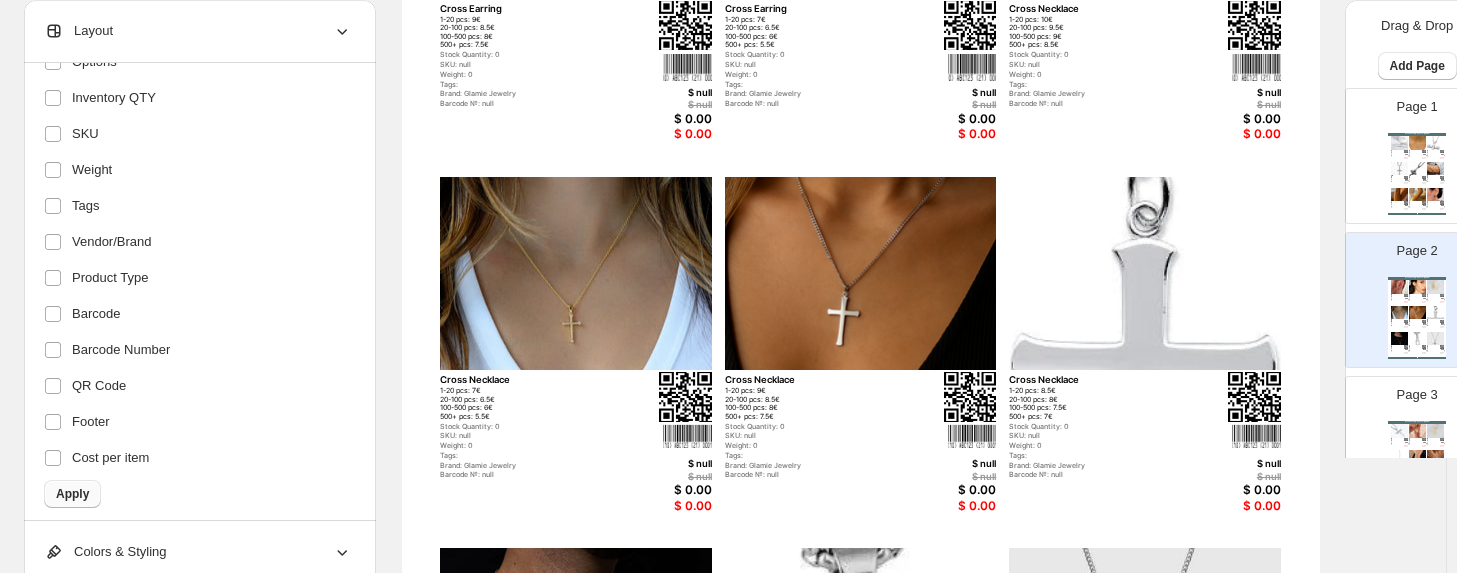 click on "Apply" at bounding box center (72, 494) 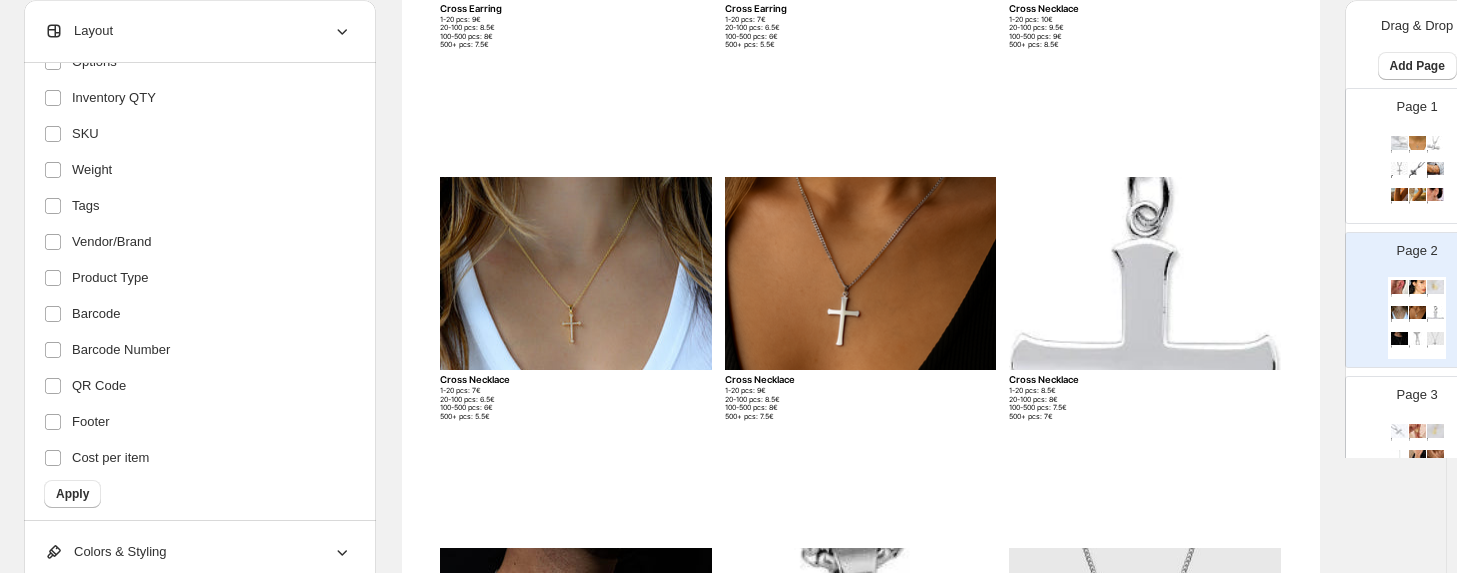 click on "1-20 pcs: 9€
20-100 pcs: 8.5€
100-500 pcs: 8€
500+ pcs: 7.5€" at bounding box center (533, 33) 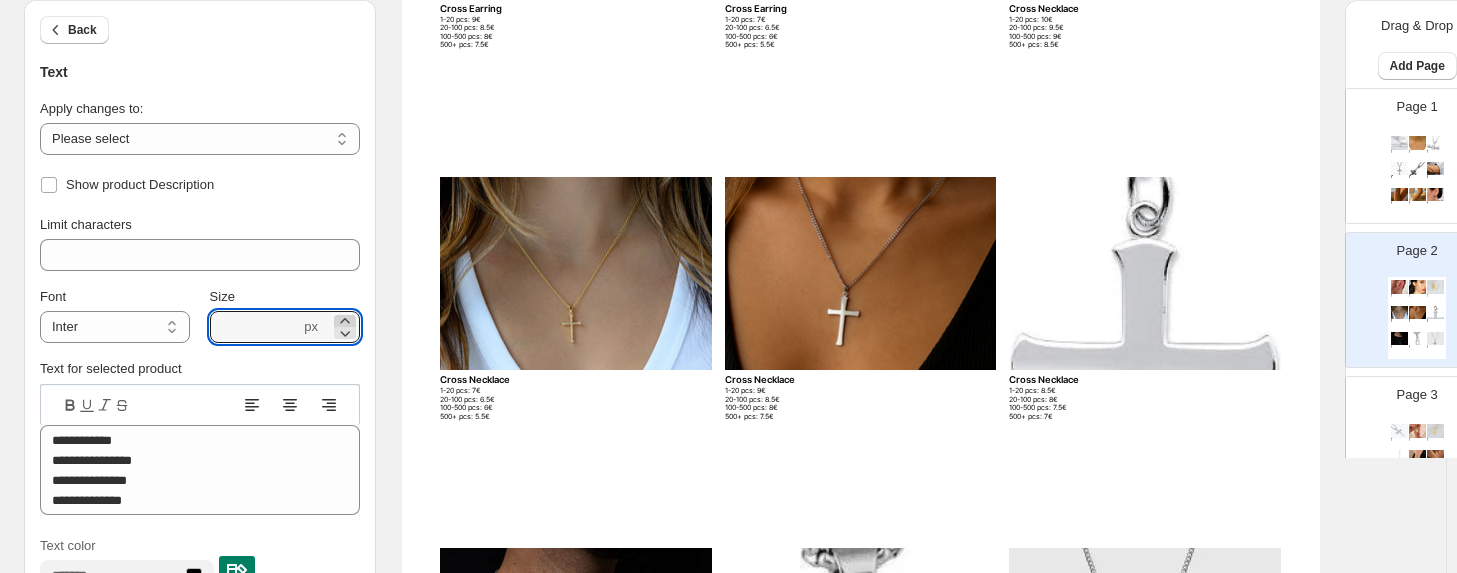 click 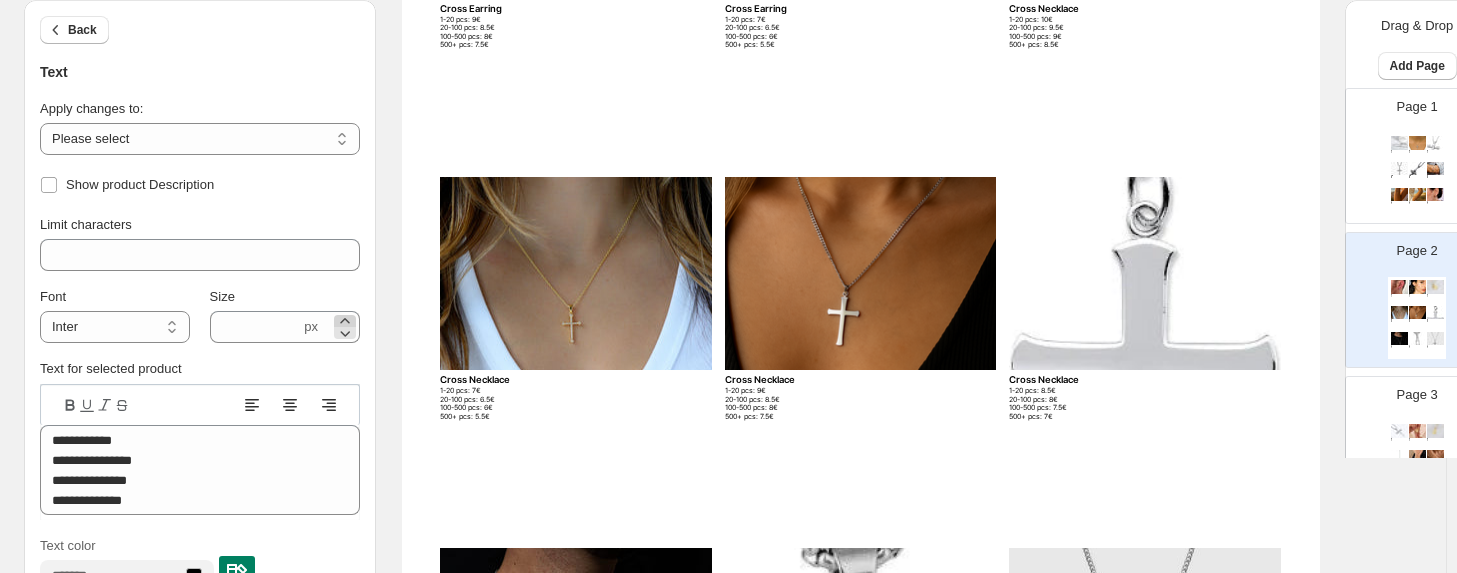 click on "Size" at bounding box center [285, 297] 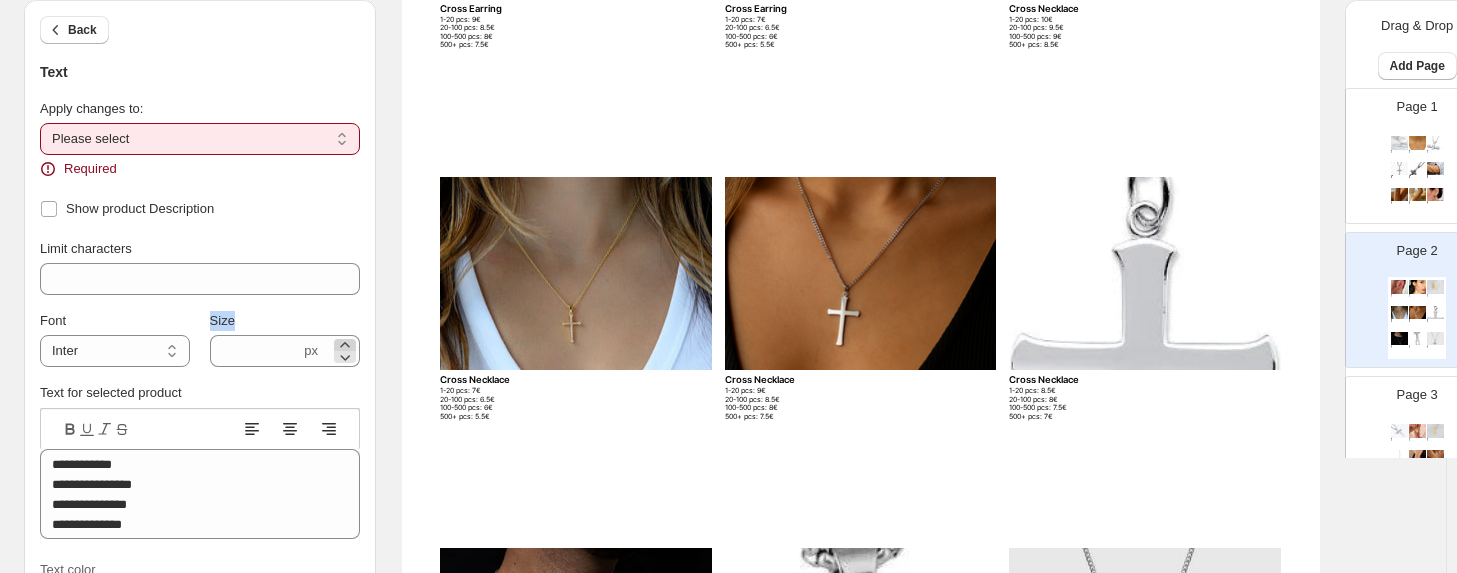 click on "Size" at bounding box center [285, 321] 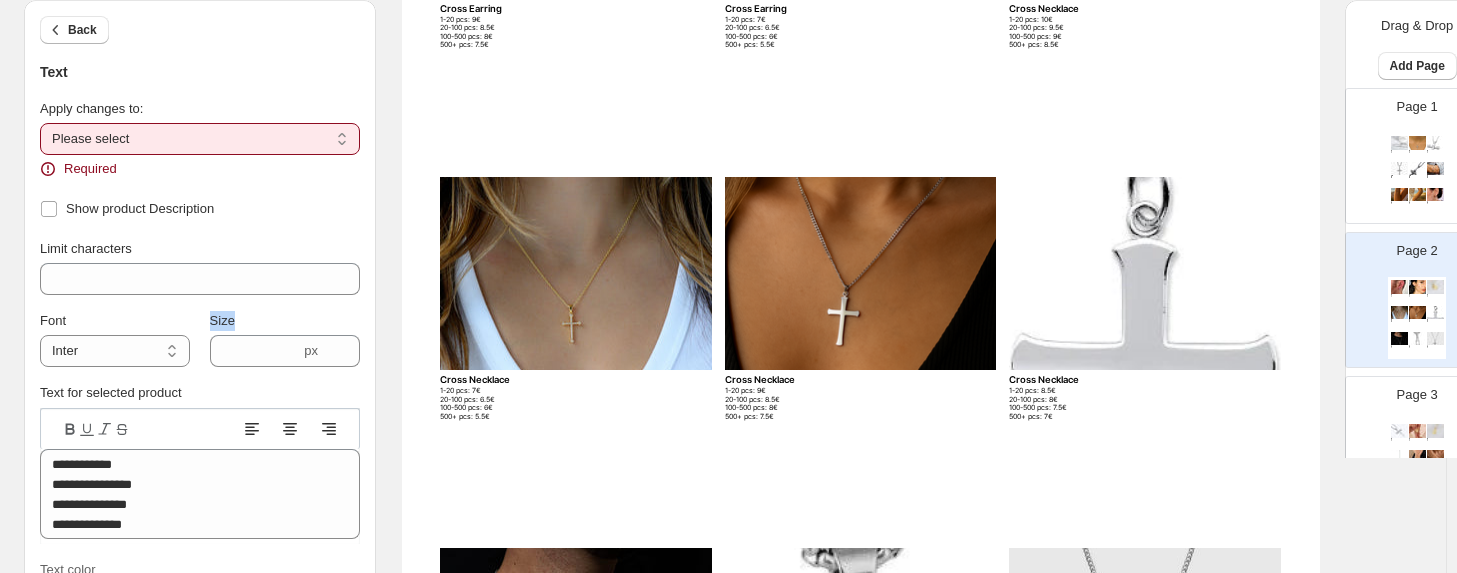 click on "**********" at bounding box center (200, 139) 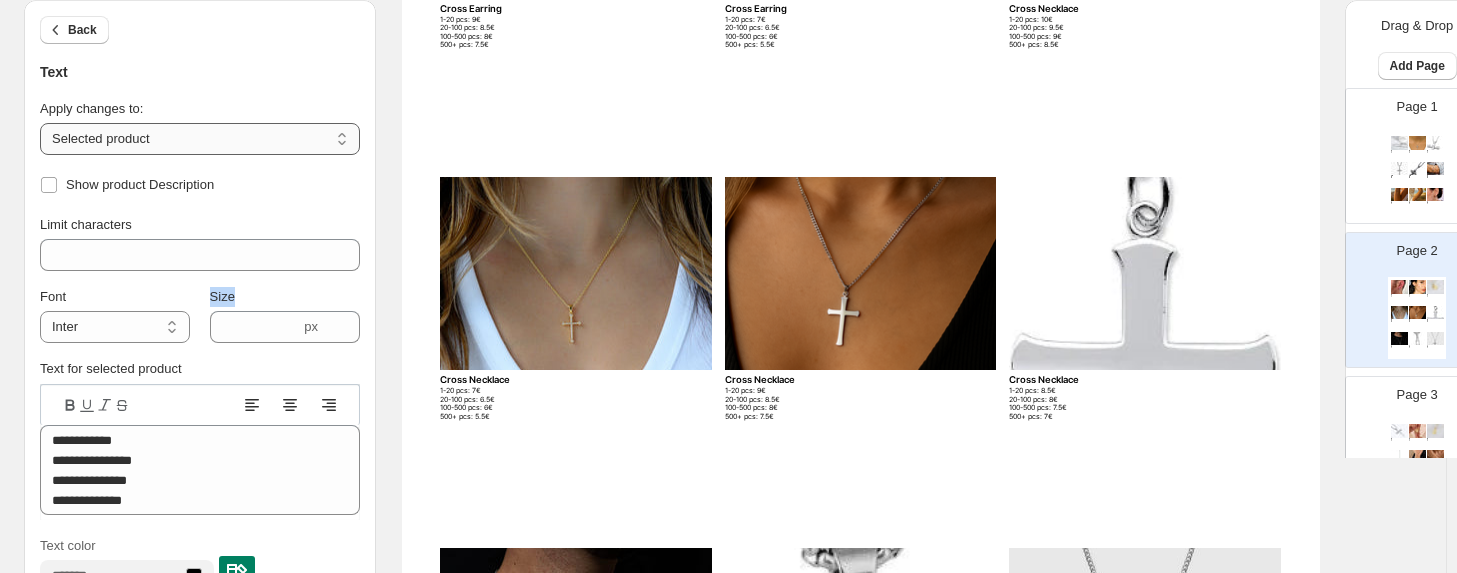 click on "**********" at bounding box center (200, 139) 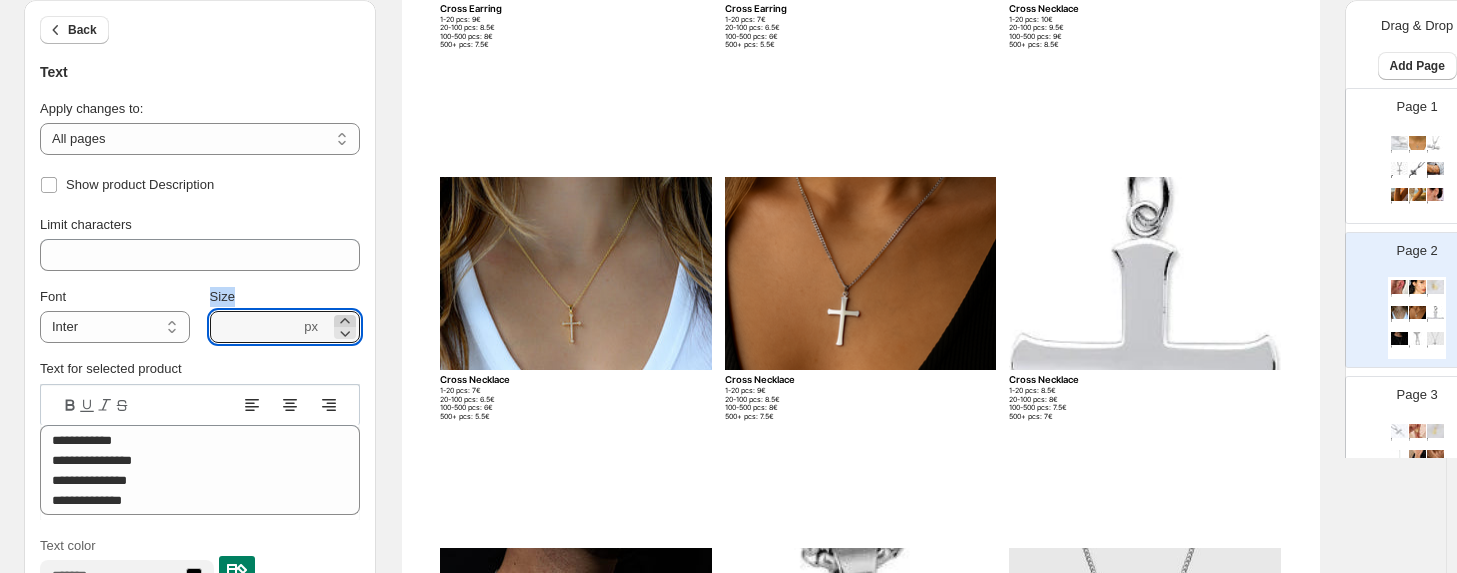 click 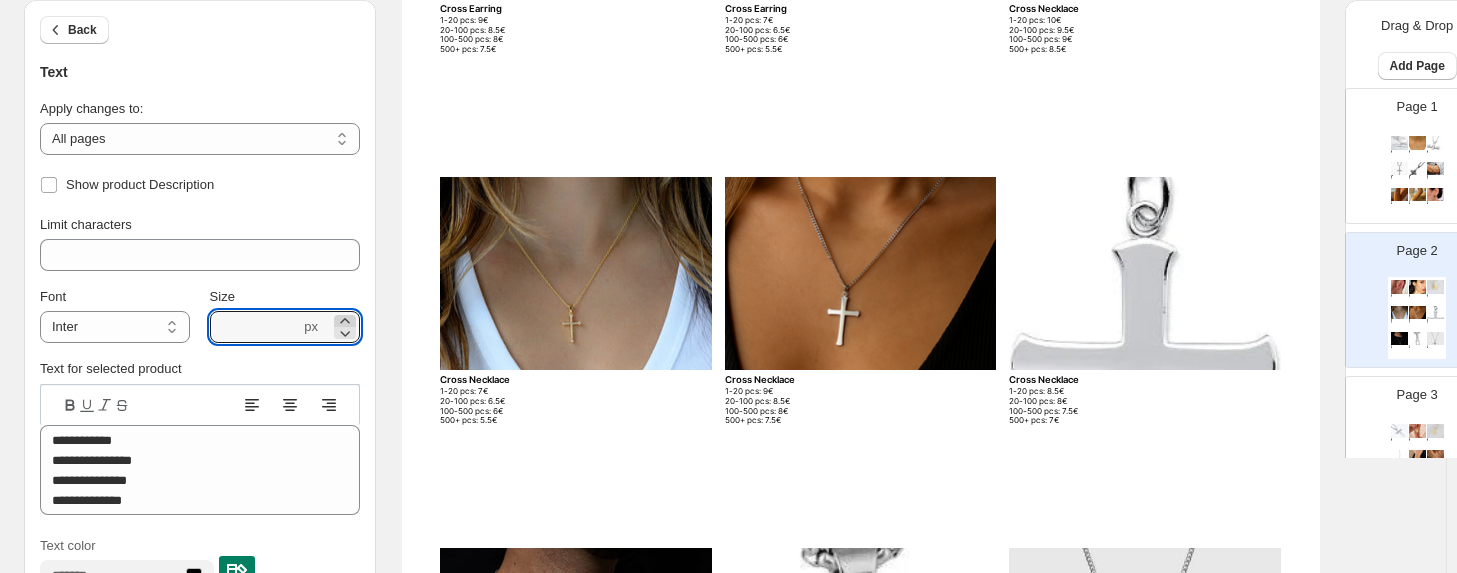 click 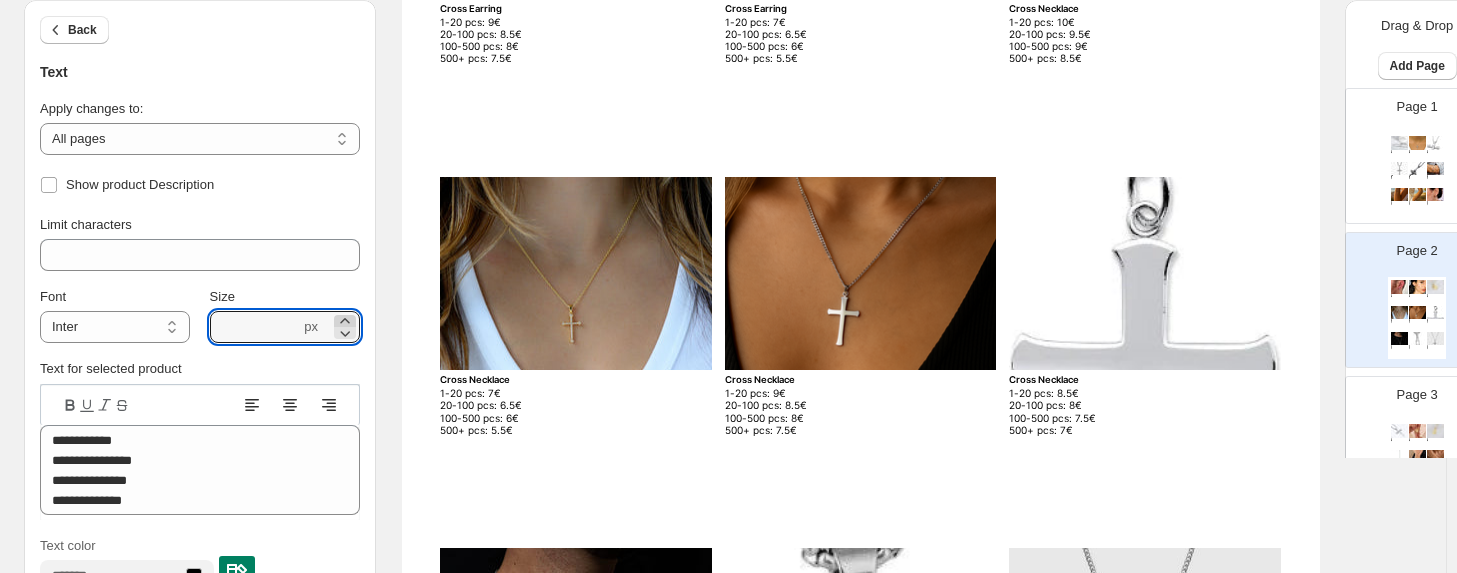 click 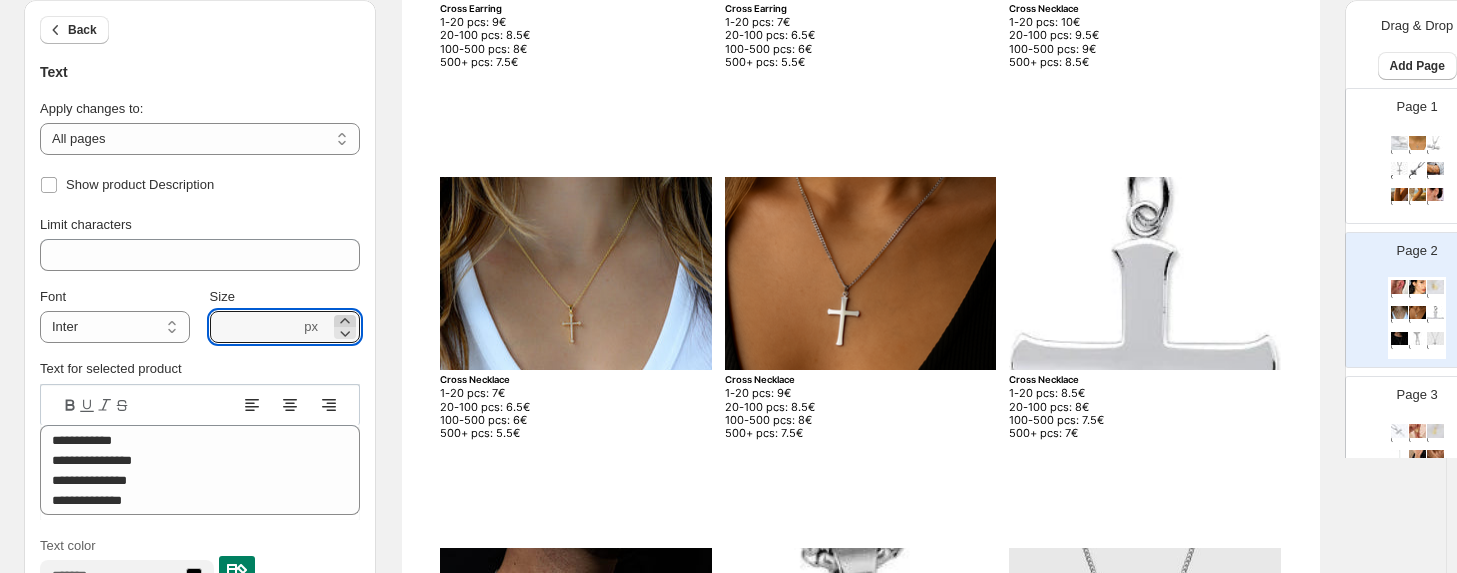 click 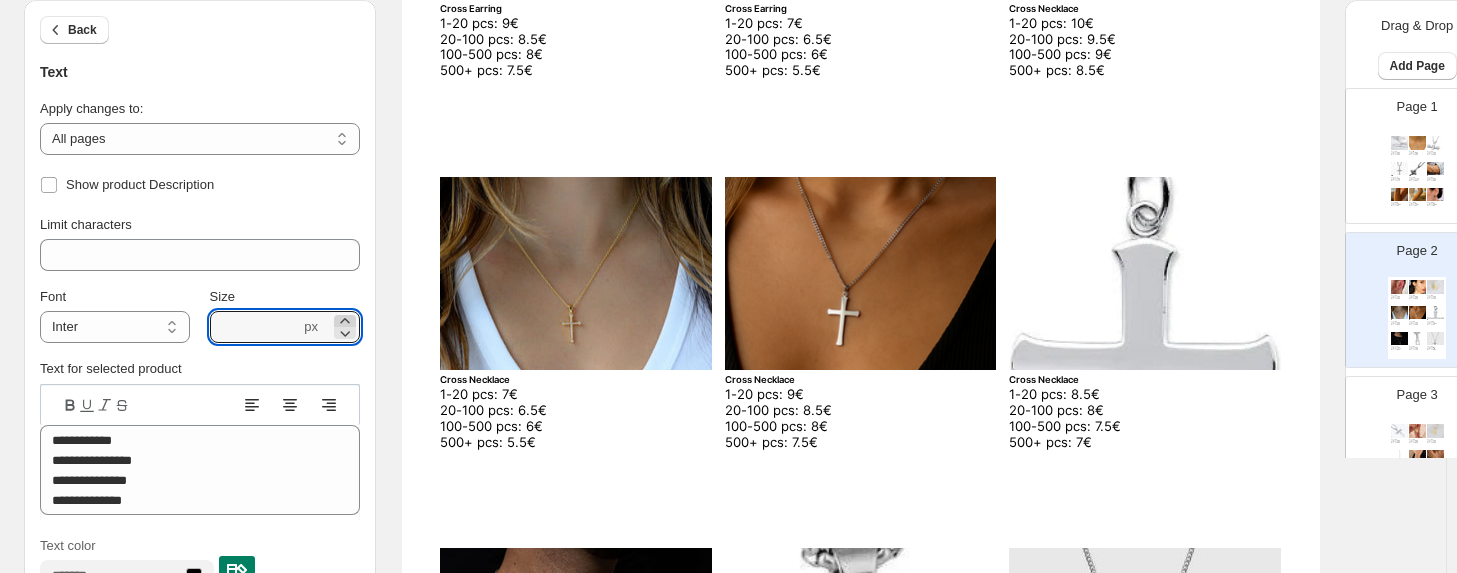 click 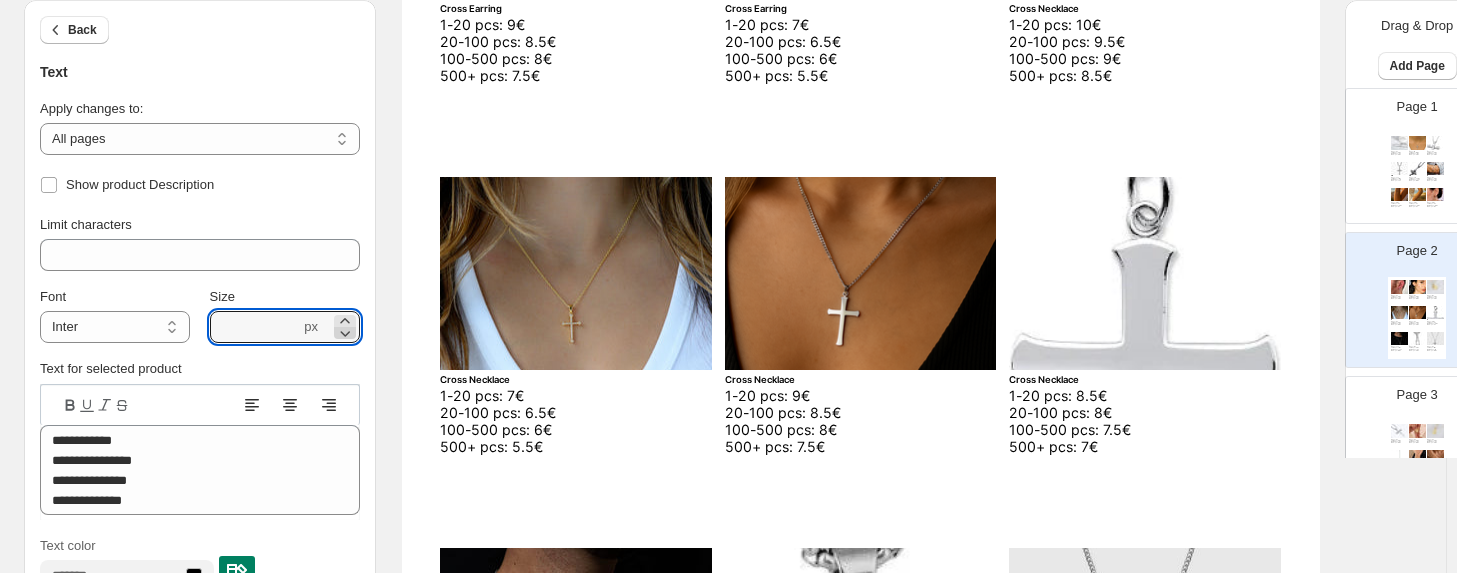 click 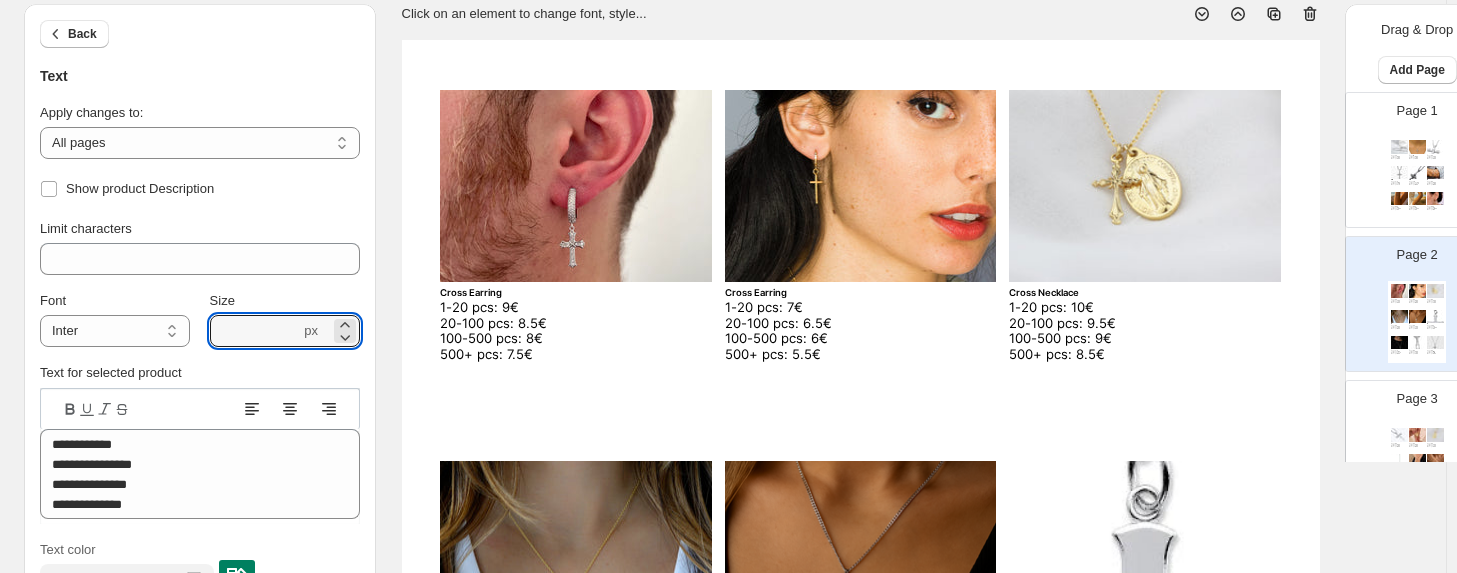 scroll, scrollTop: 100, scrollLeft: 0, axis: vertical 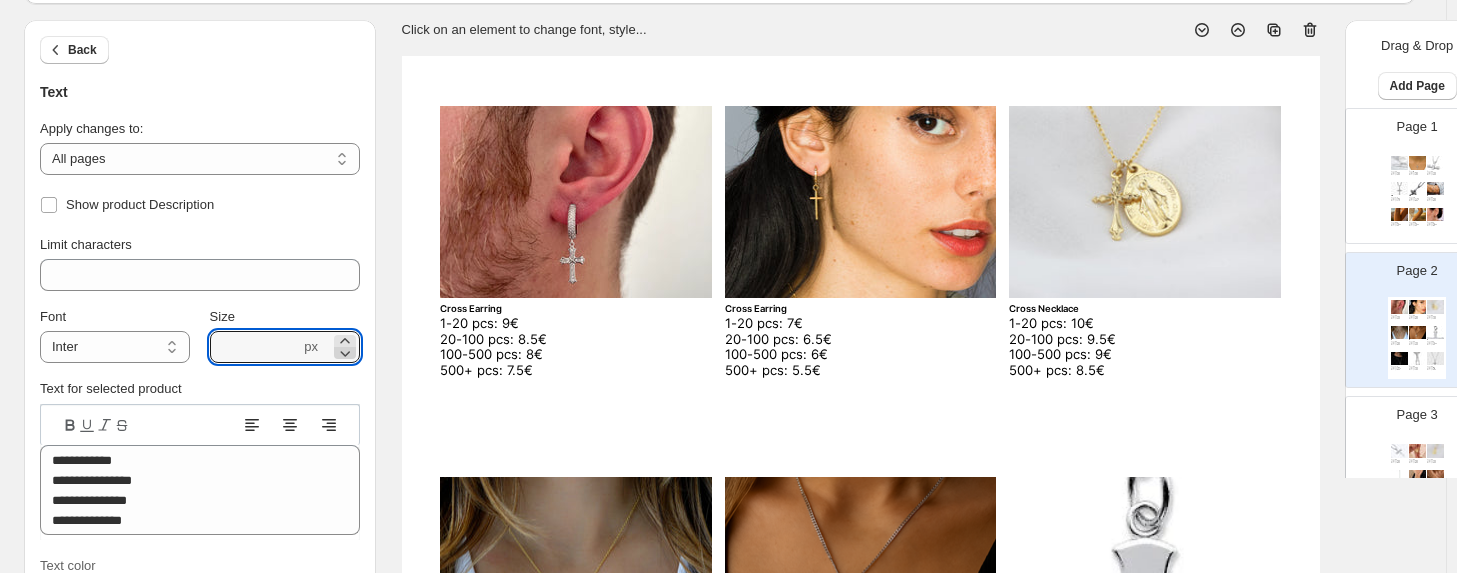 click 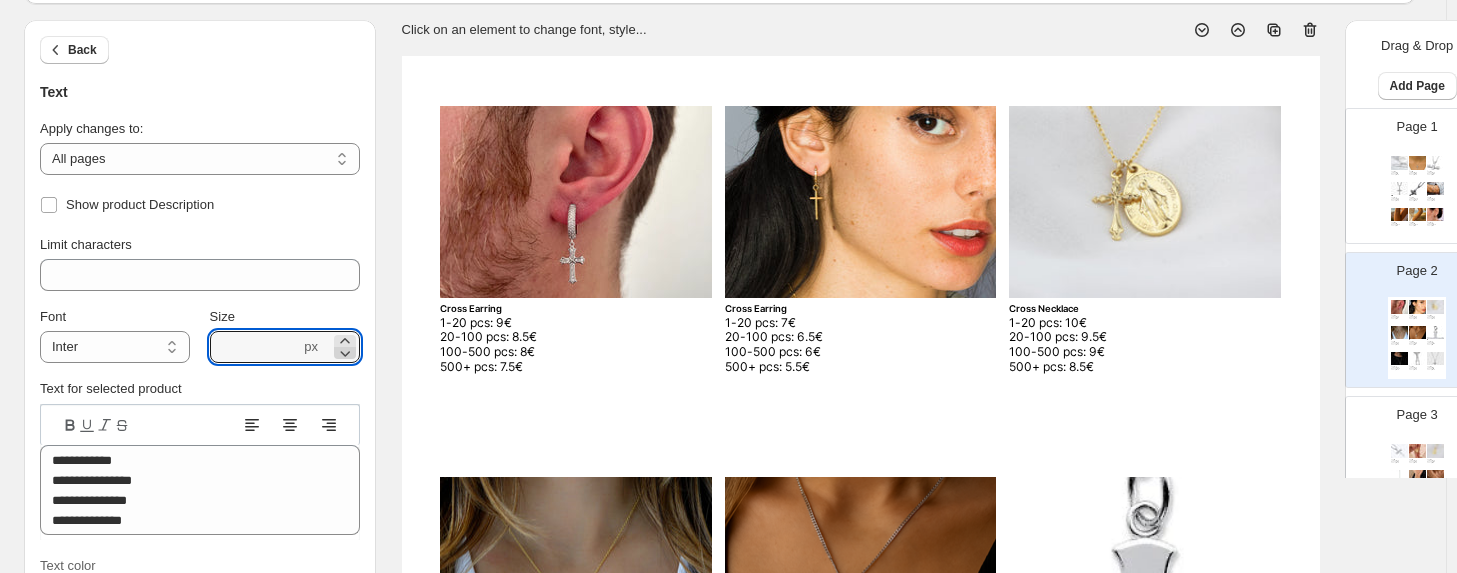 click 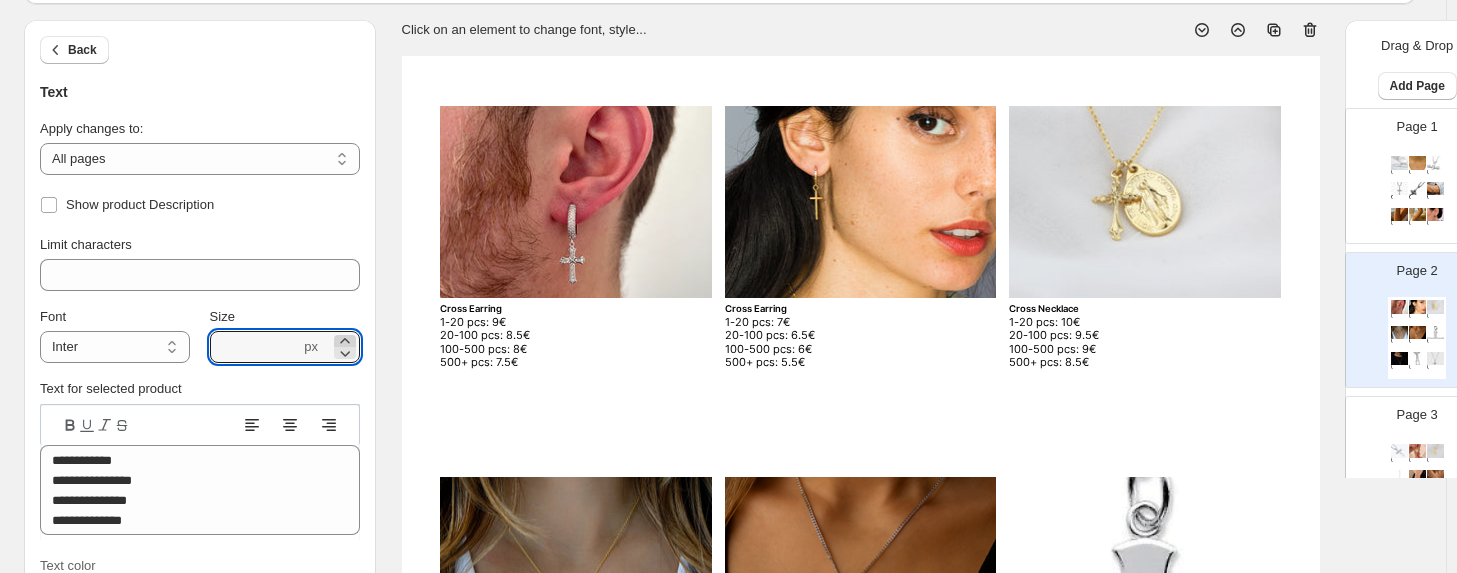 click 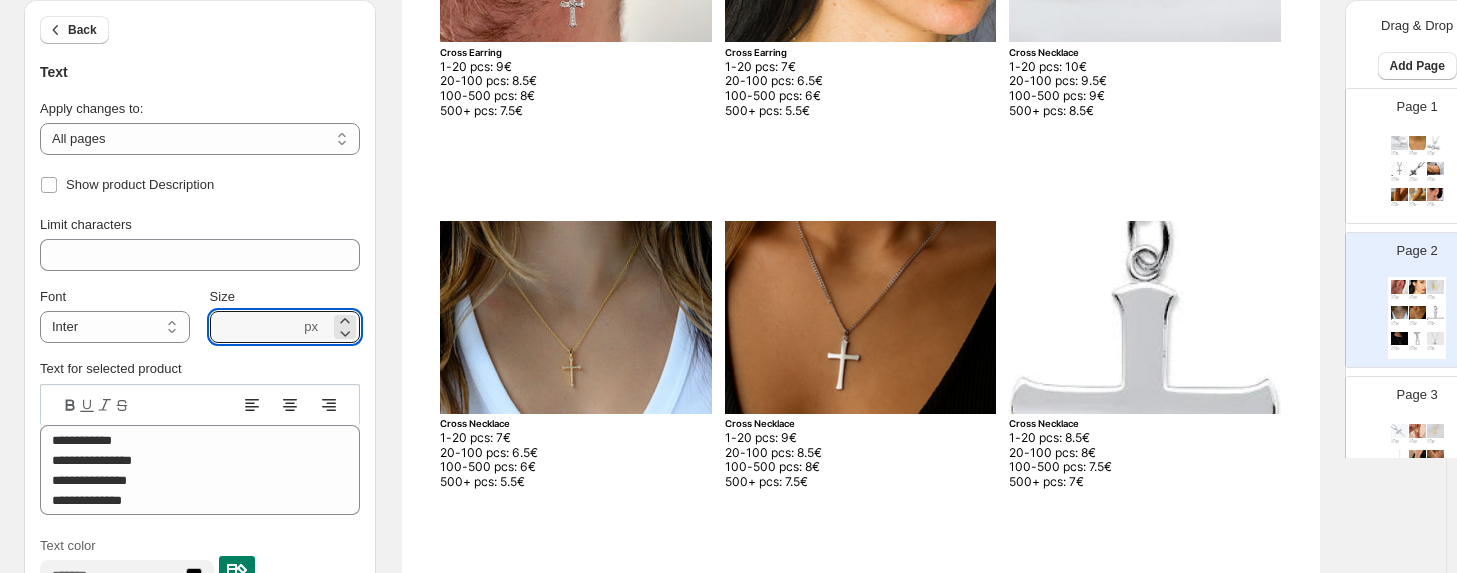 scroll, scrollTop: 352, scrollLeft: 0, axis: vertical 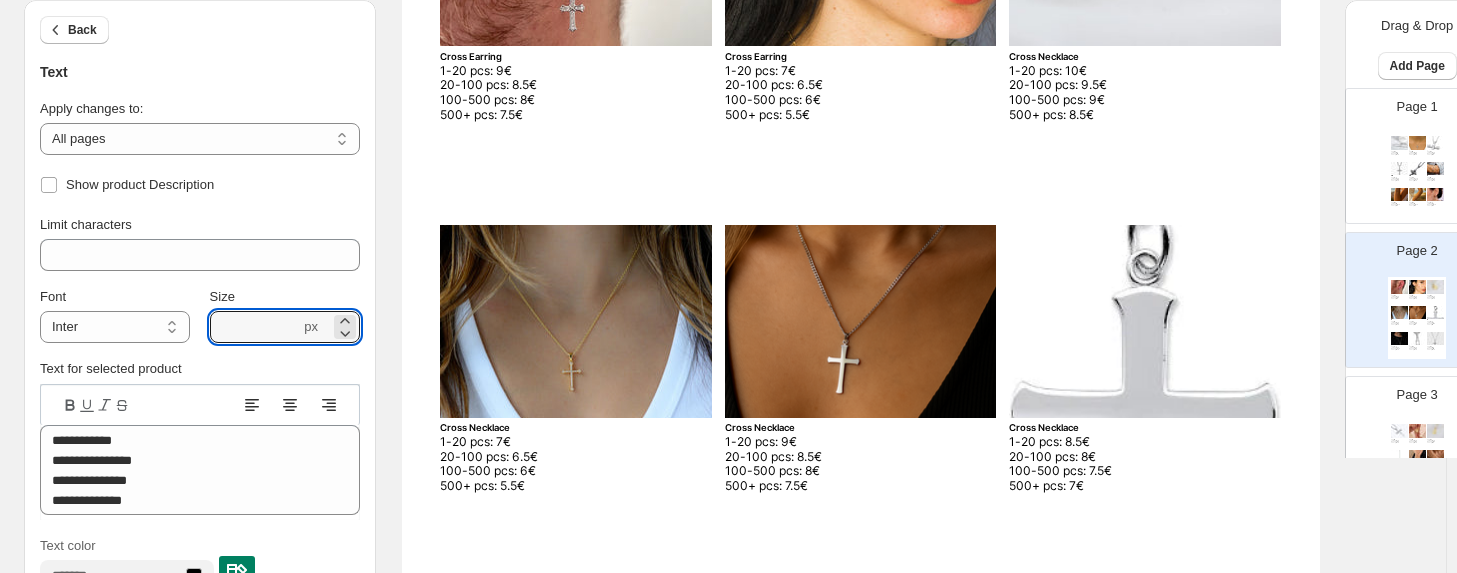 click on "Cross Necklace" at bounding box center (533, 427) 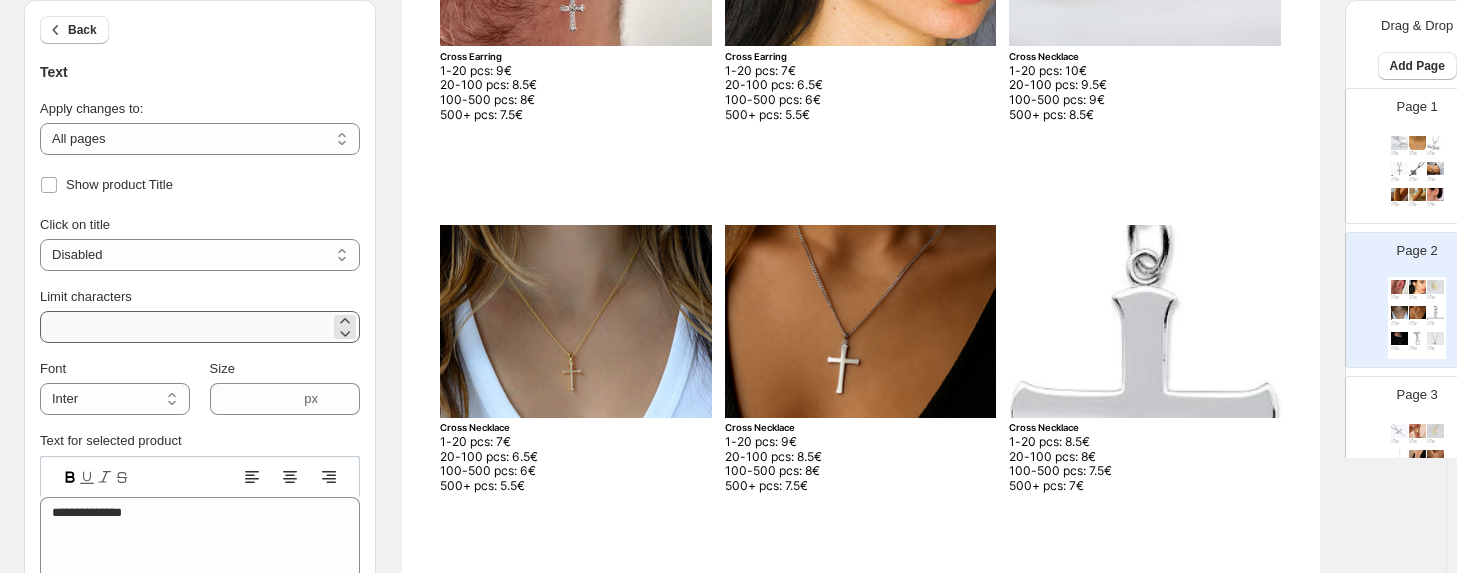 scroll, scrollTop: 452, scrollLeft: 0, axis: vertical 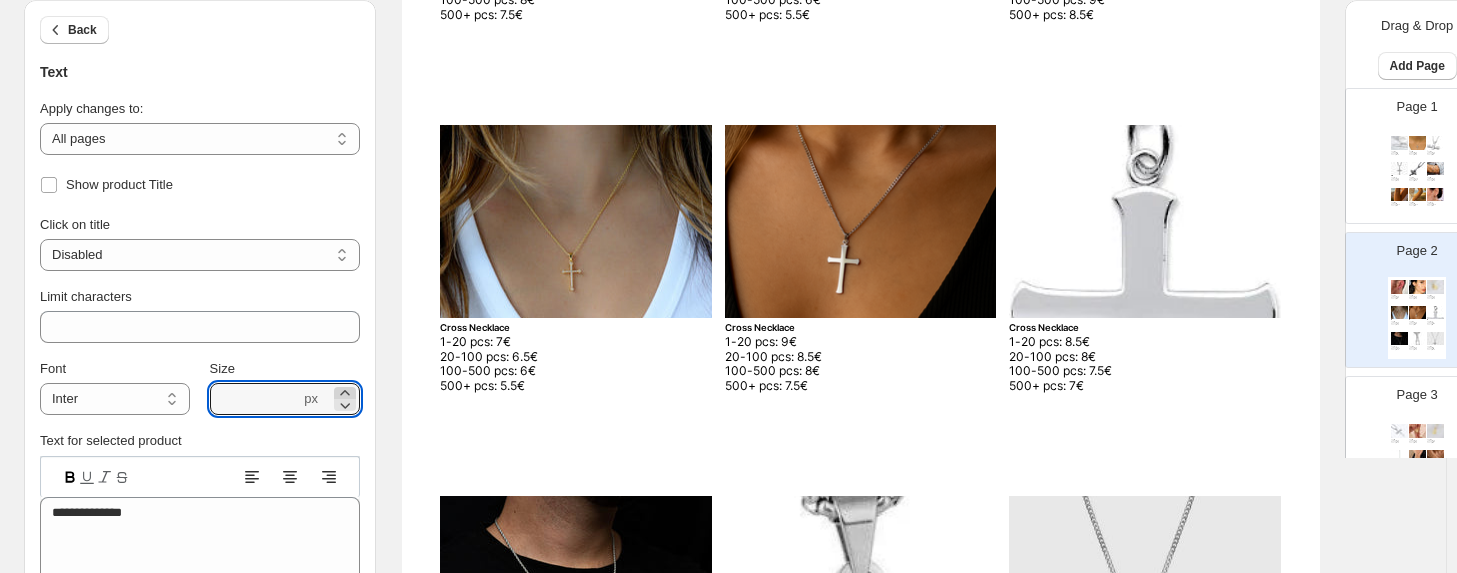click 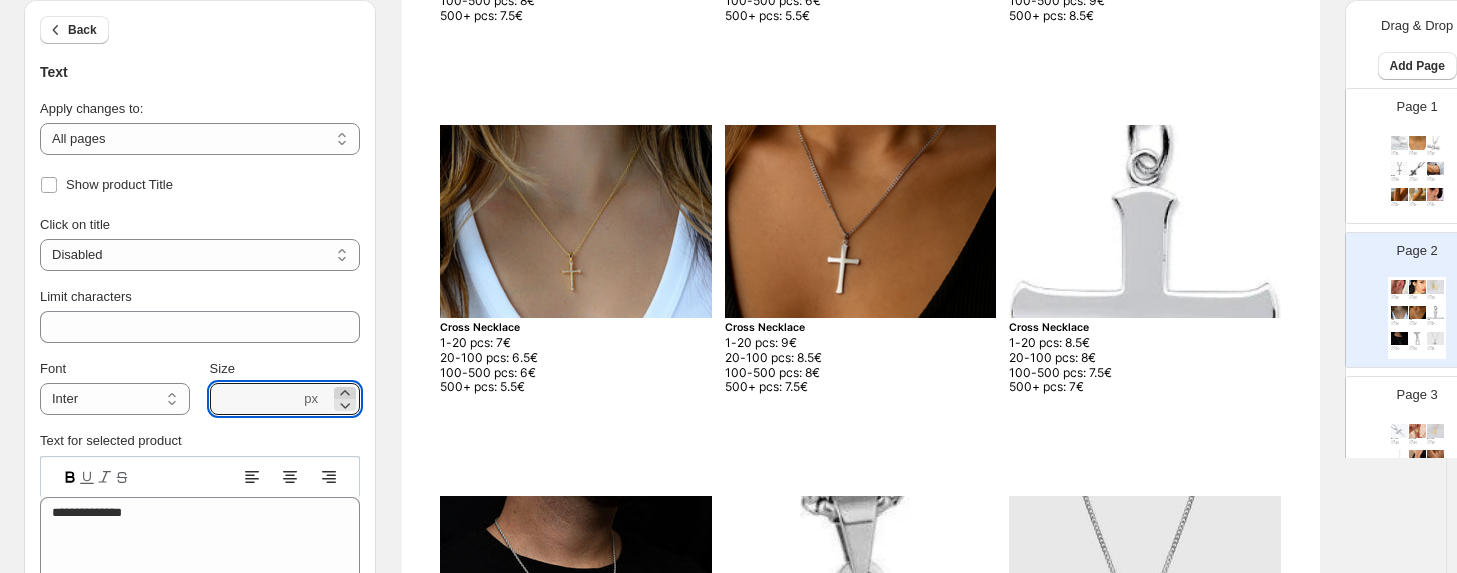 click 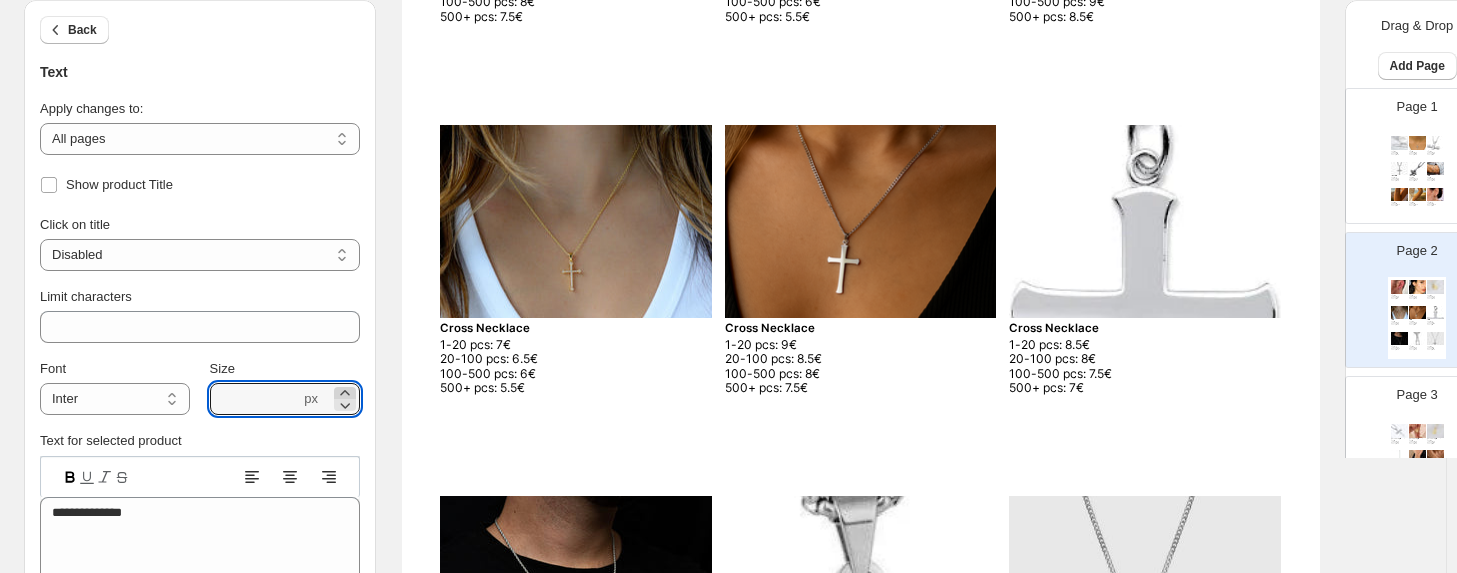 click 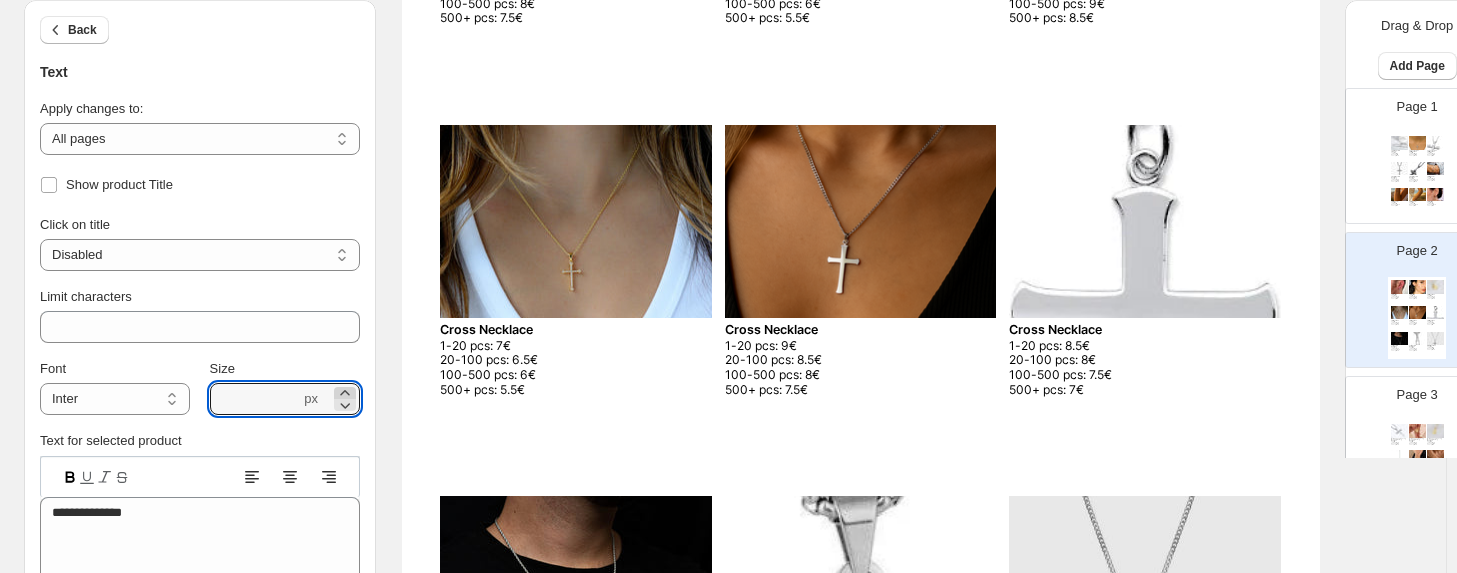 click 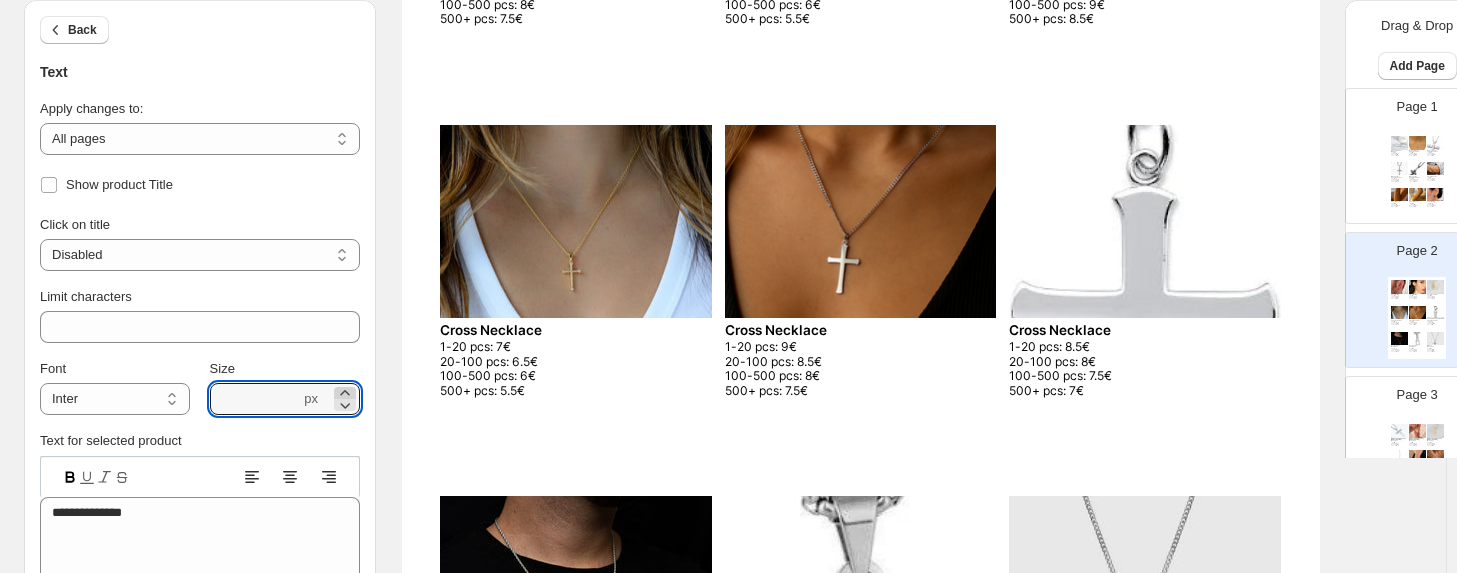 click 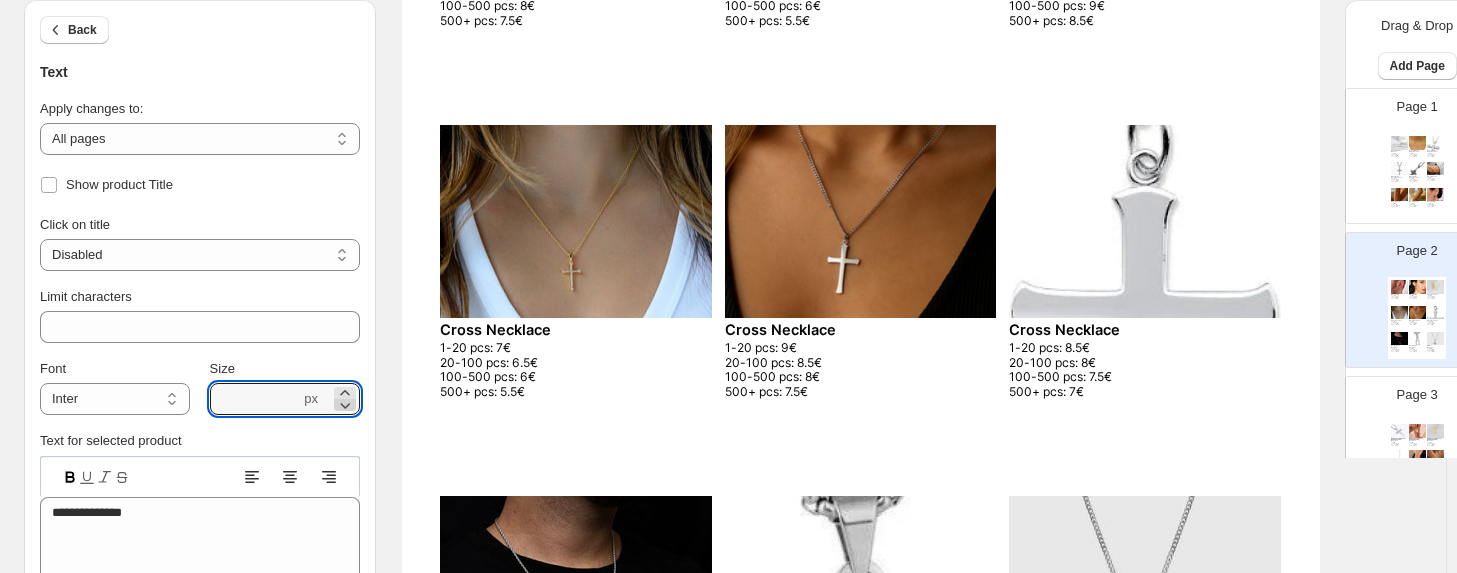 click 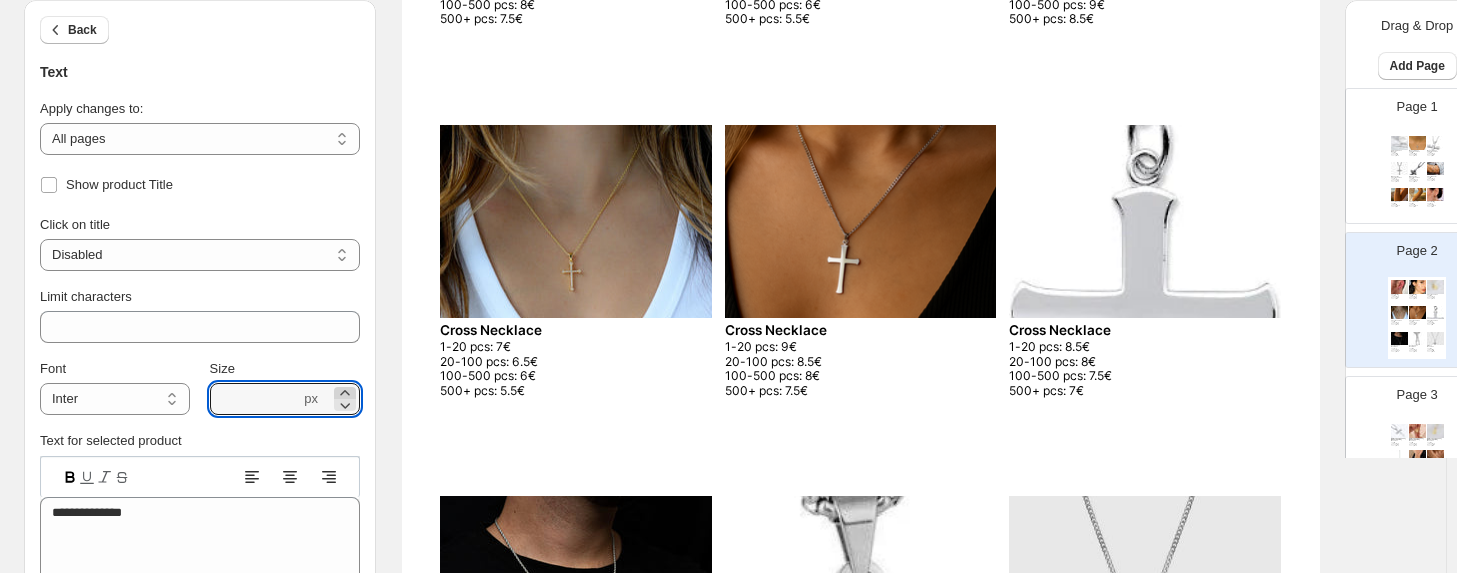 click 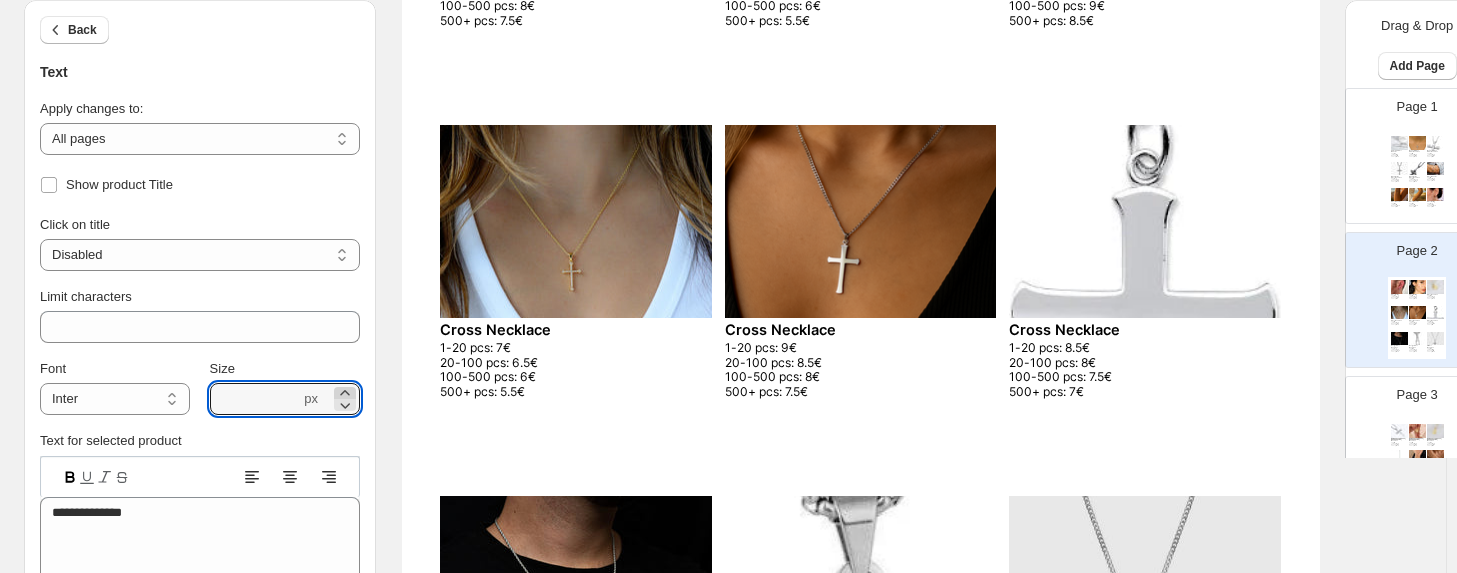 click 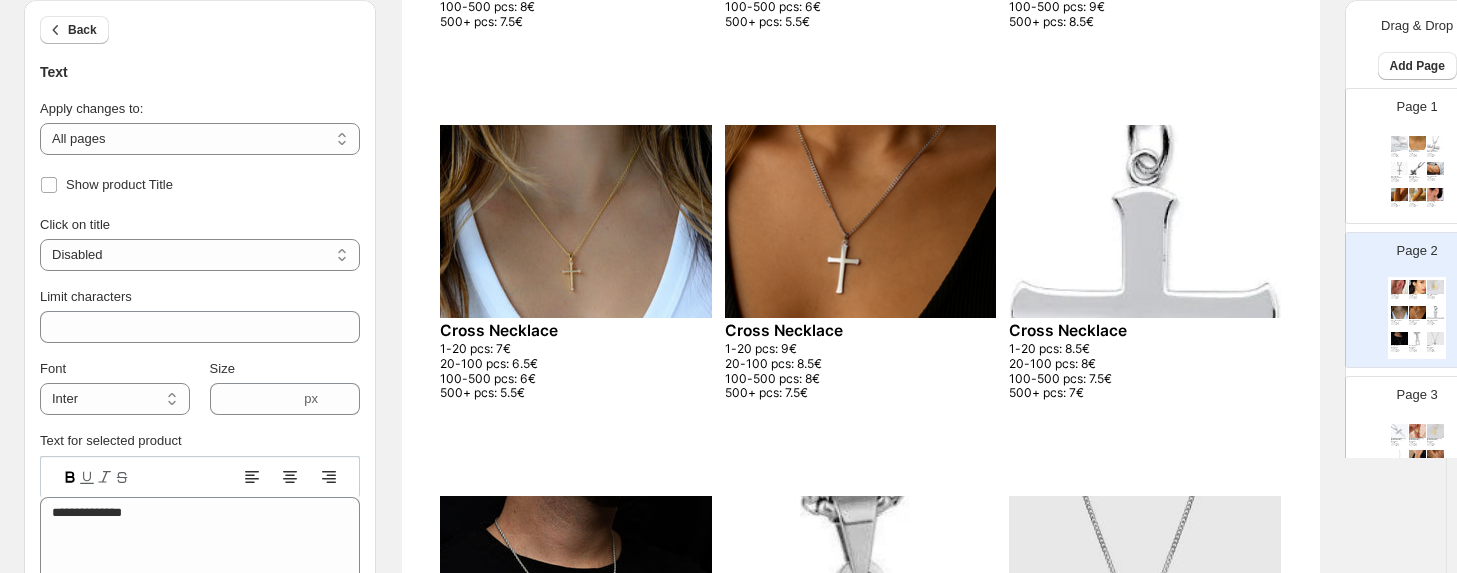 click on "1-20 pcs: 7€
20-100 pcs: 6.5€
100-500 pcs: 6€
500+ pcs: 5.5€" at bounding box center [533, 371] 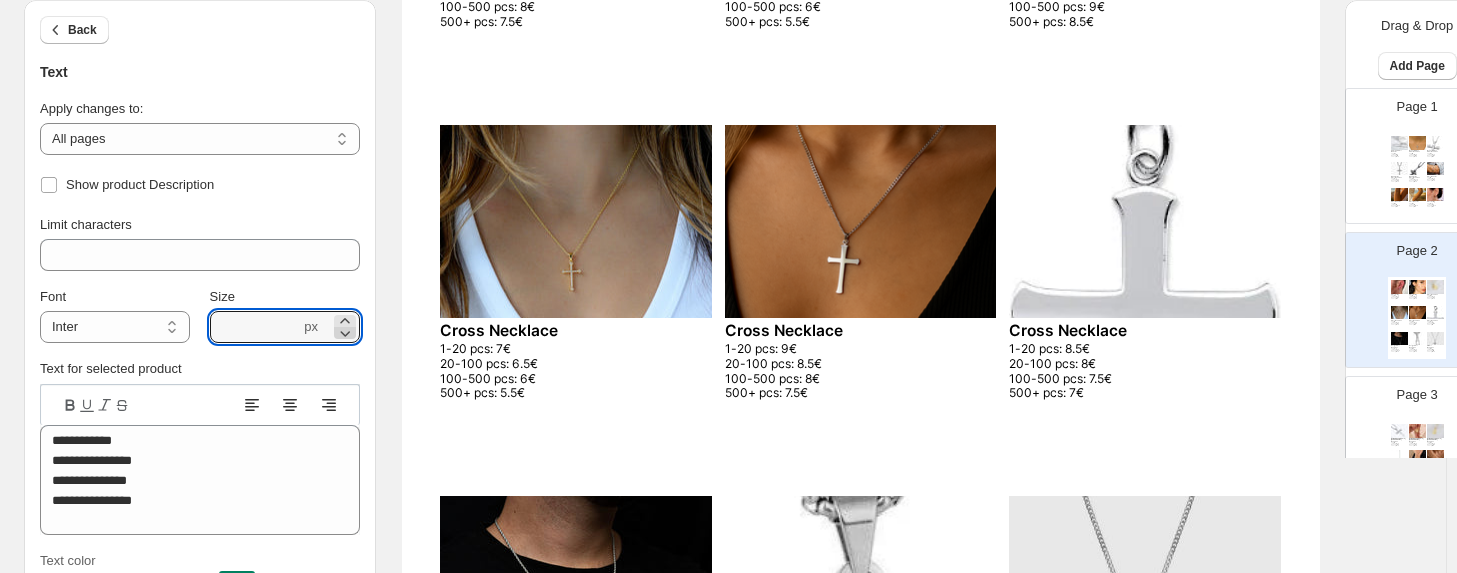 click 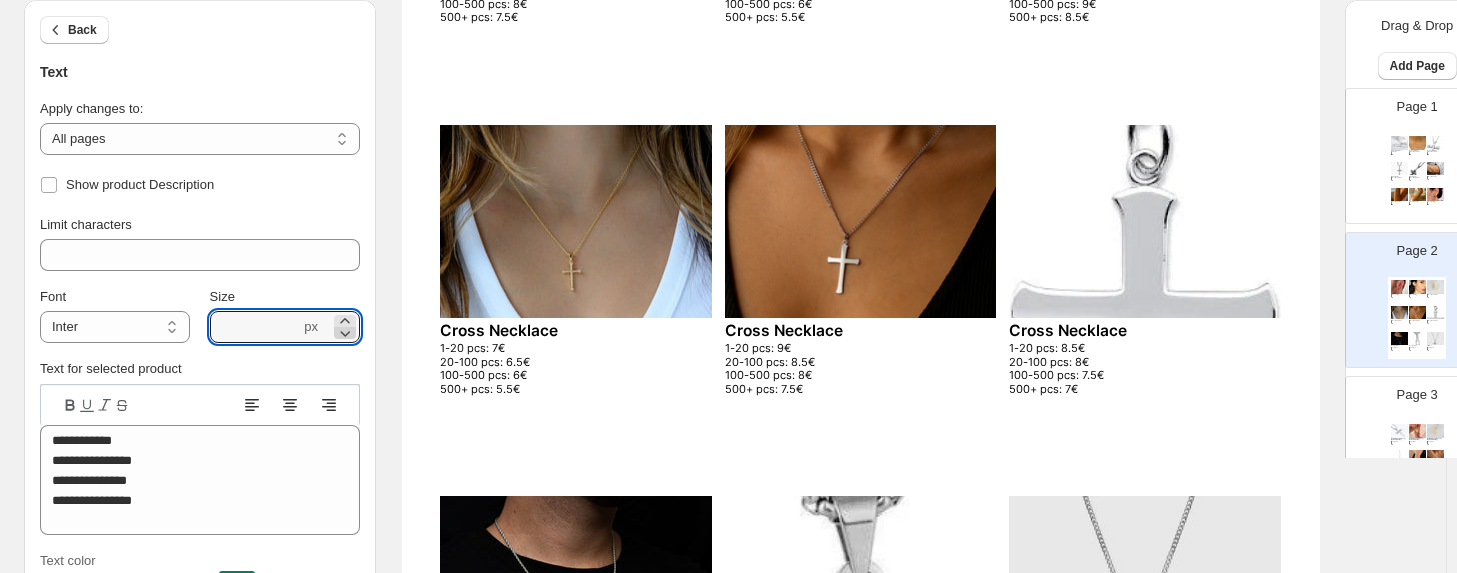 click 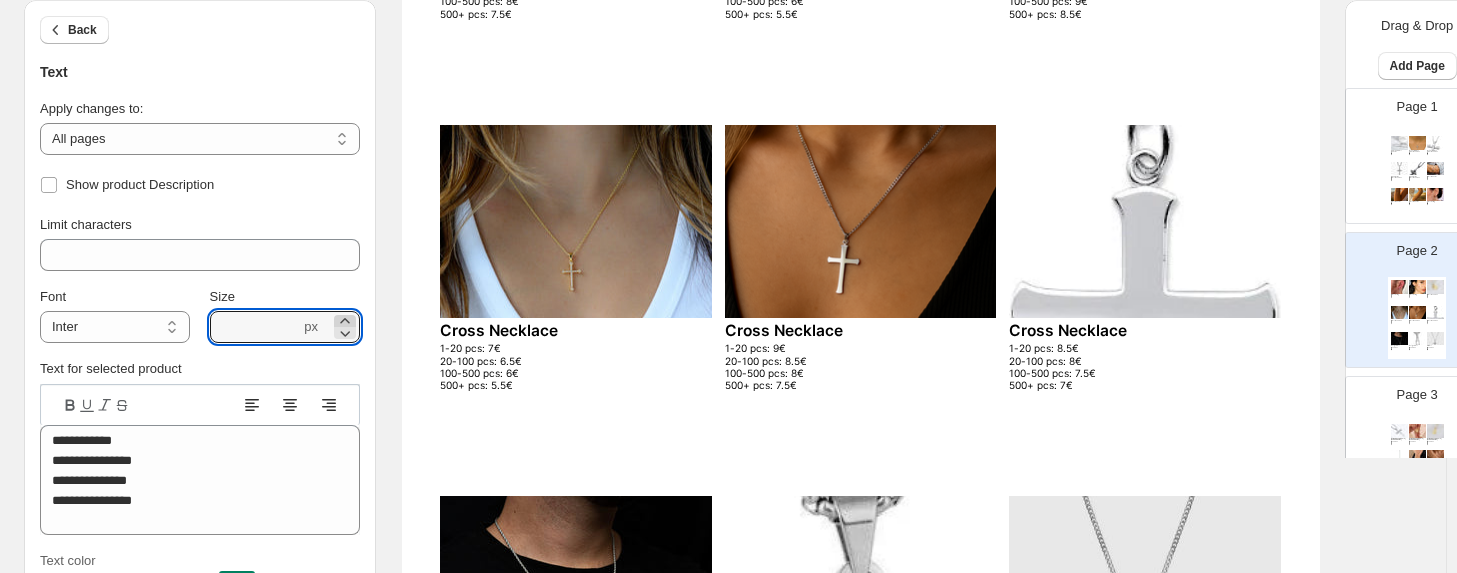click 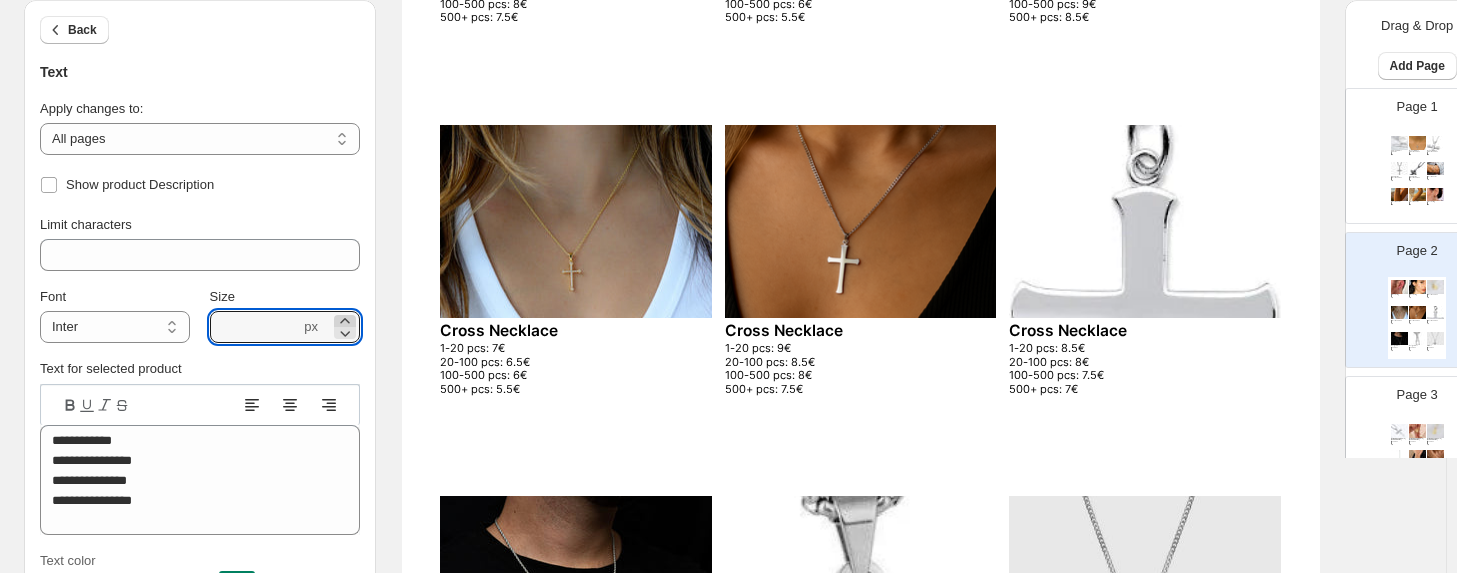 click 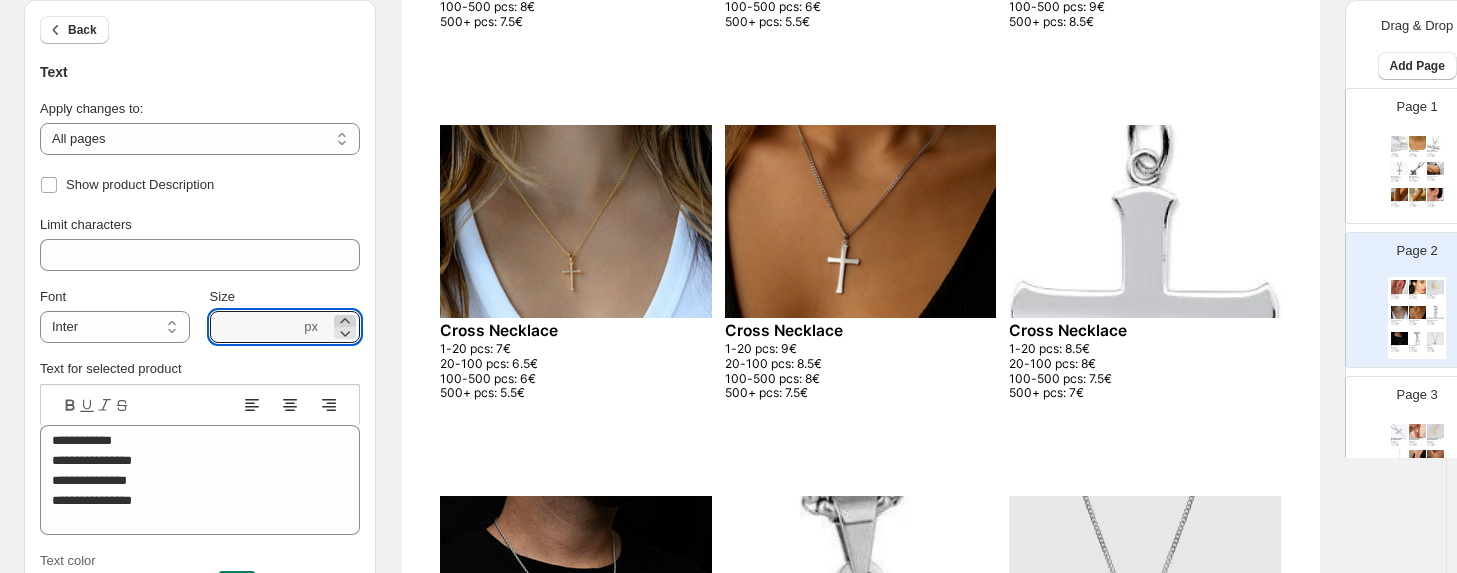 click 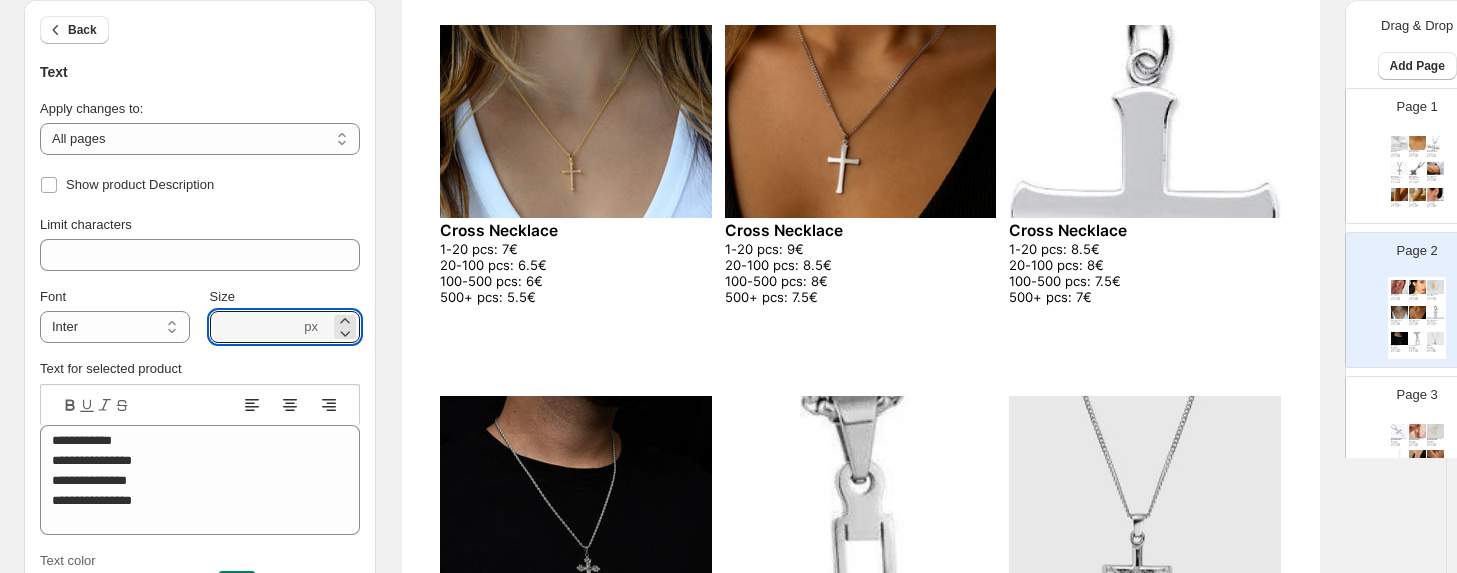 scroll, scrollTop: 152, scrollLeft: 0, axis: vertical 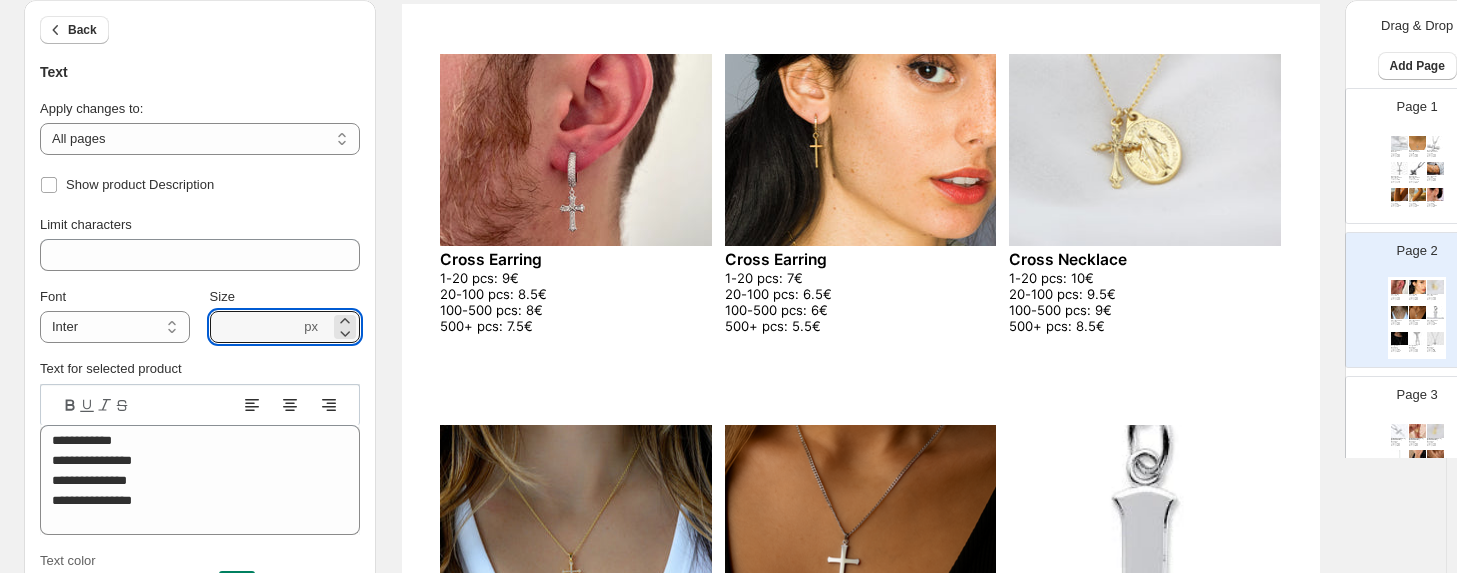 click at bounding box center (576, 150) 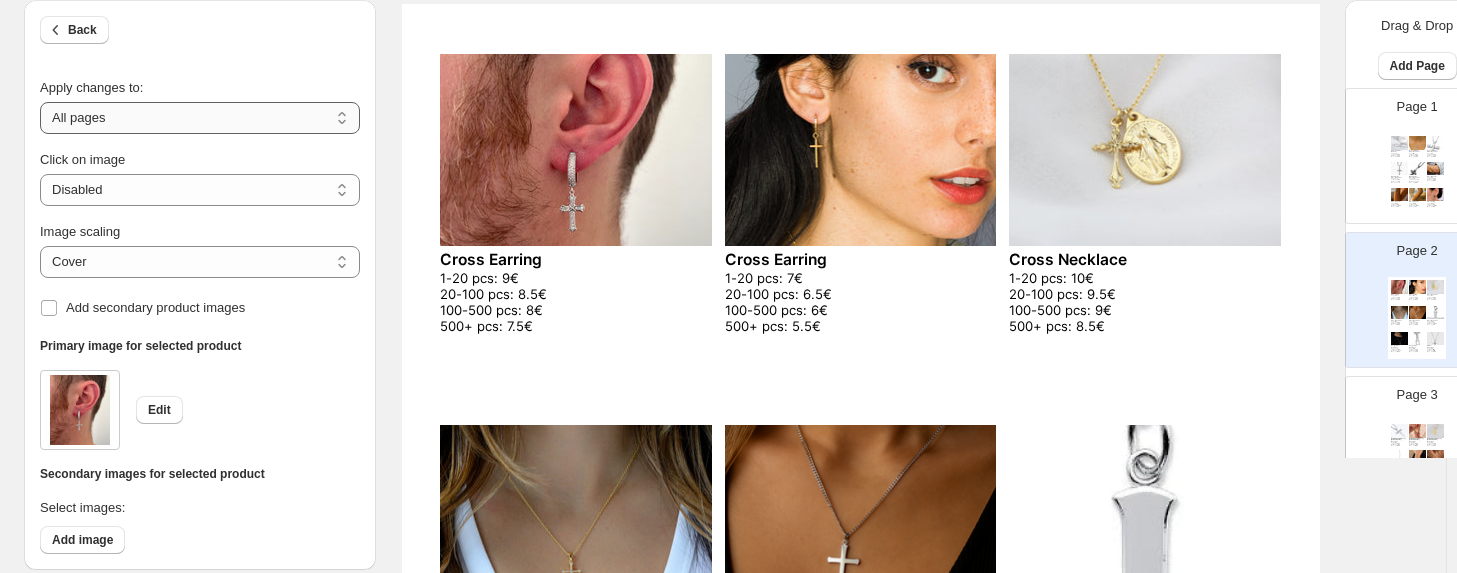 click on "**********" at bounding box center (200, 118) 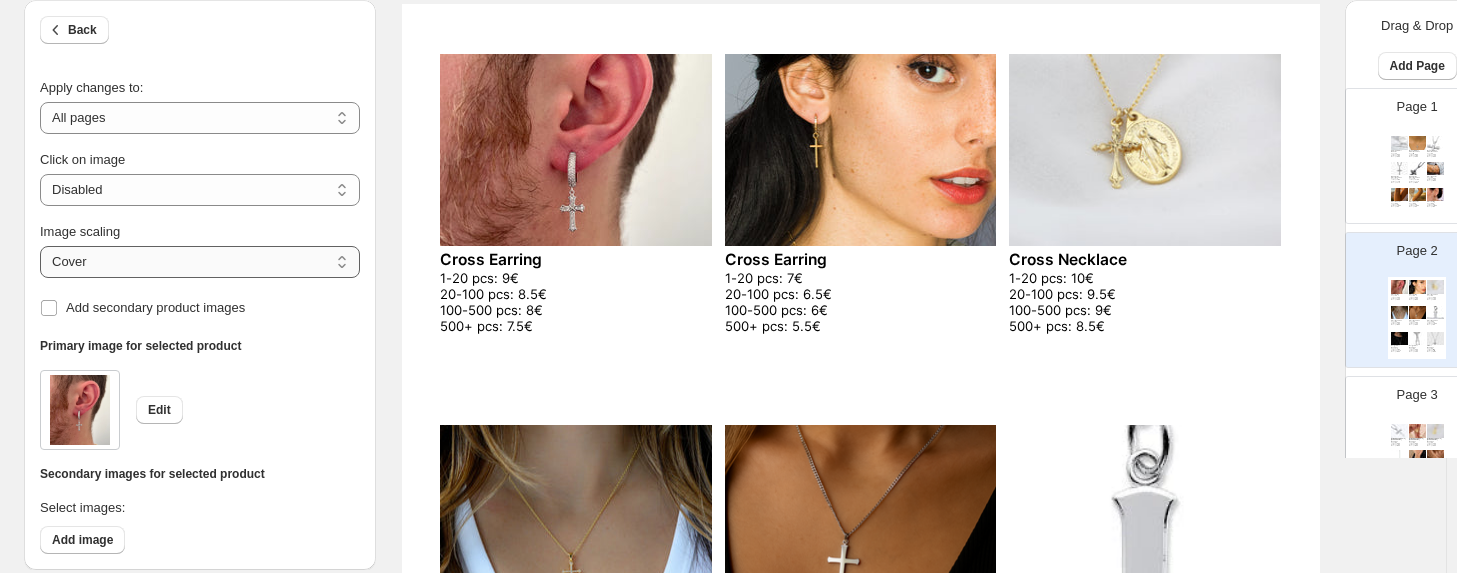 click on "***** *******" at bounding box center [200, 262] 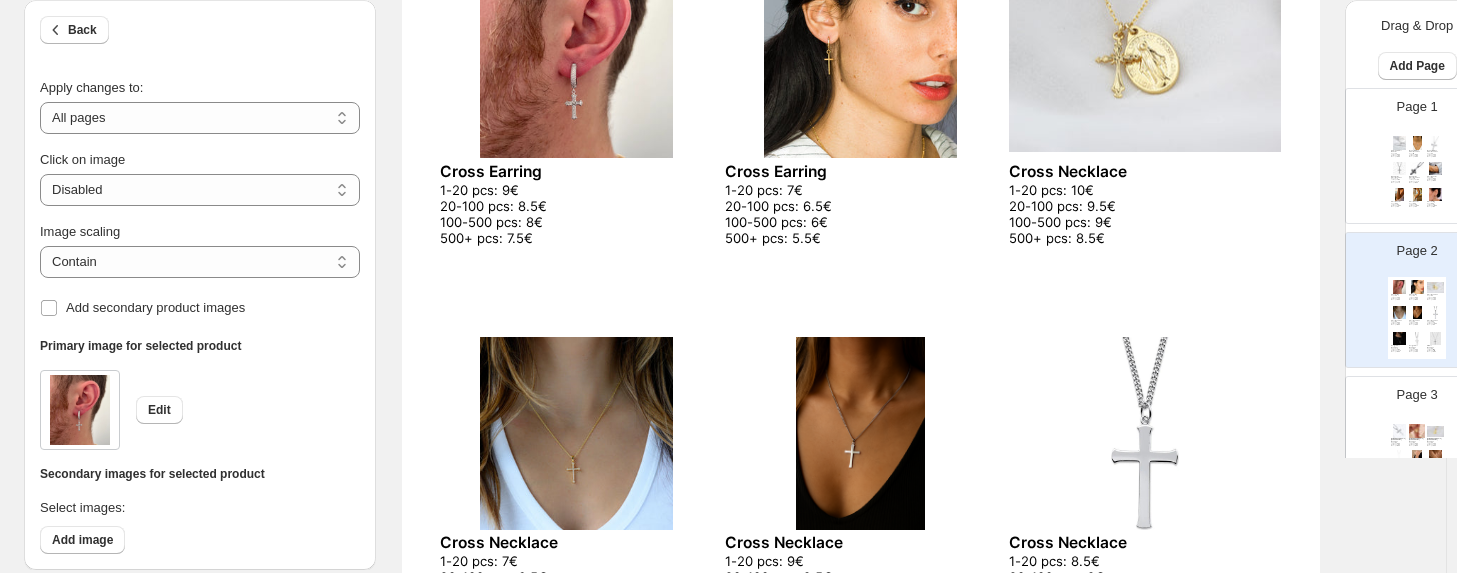 scroll, scrollTop: 0, scrollLeft: 0, axis: both 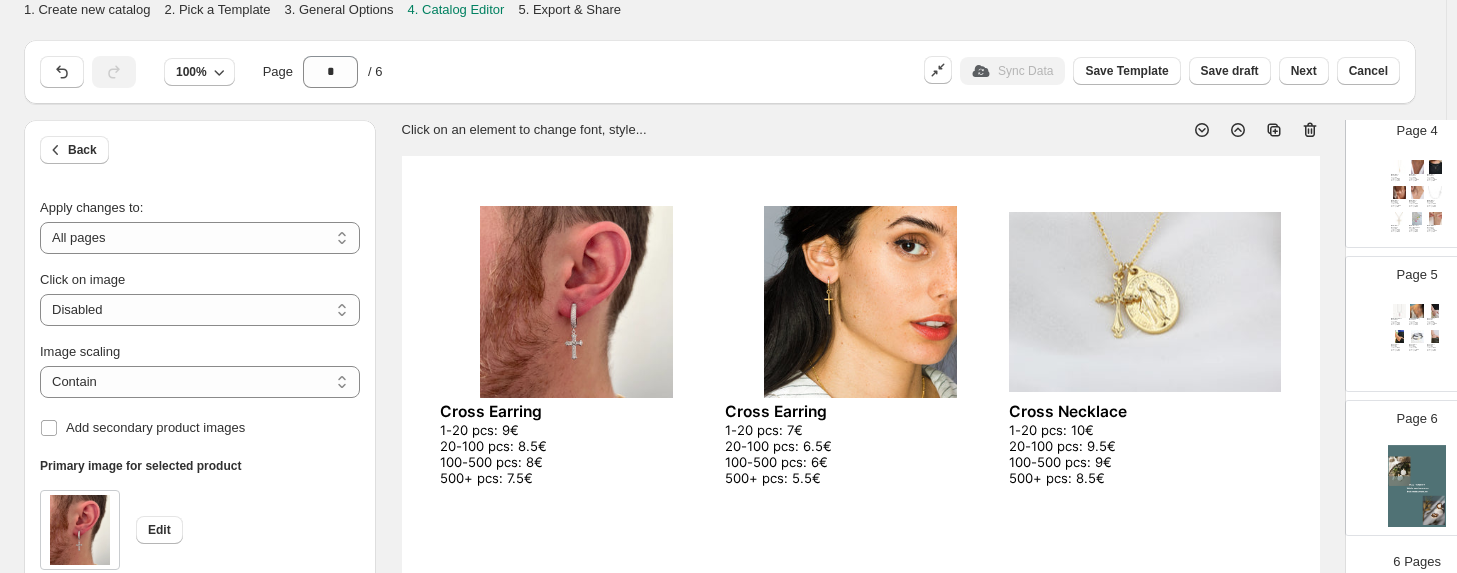 click at bounding box center [1417, 486] 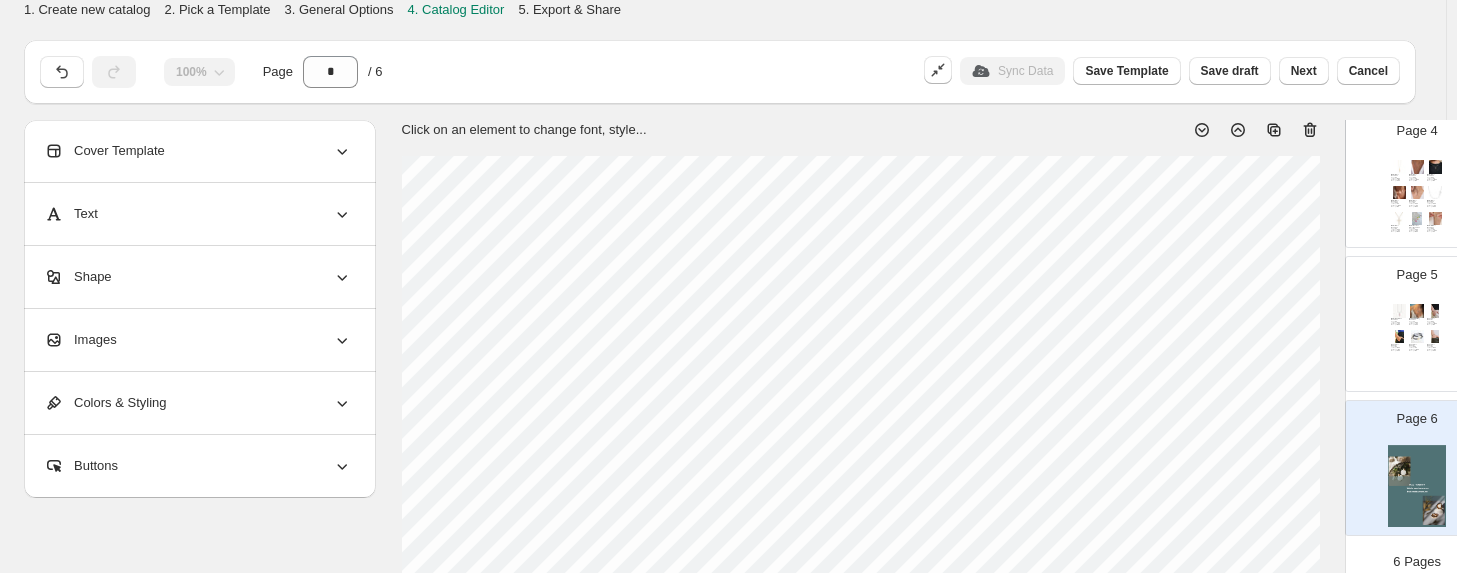 click 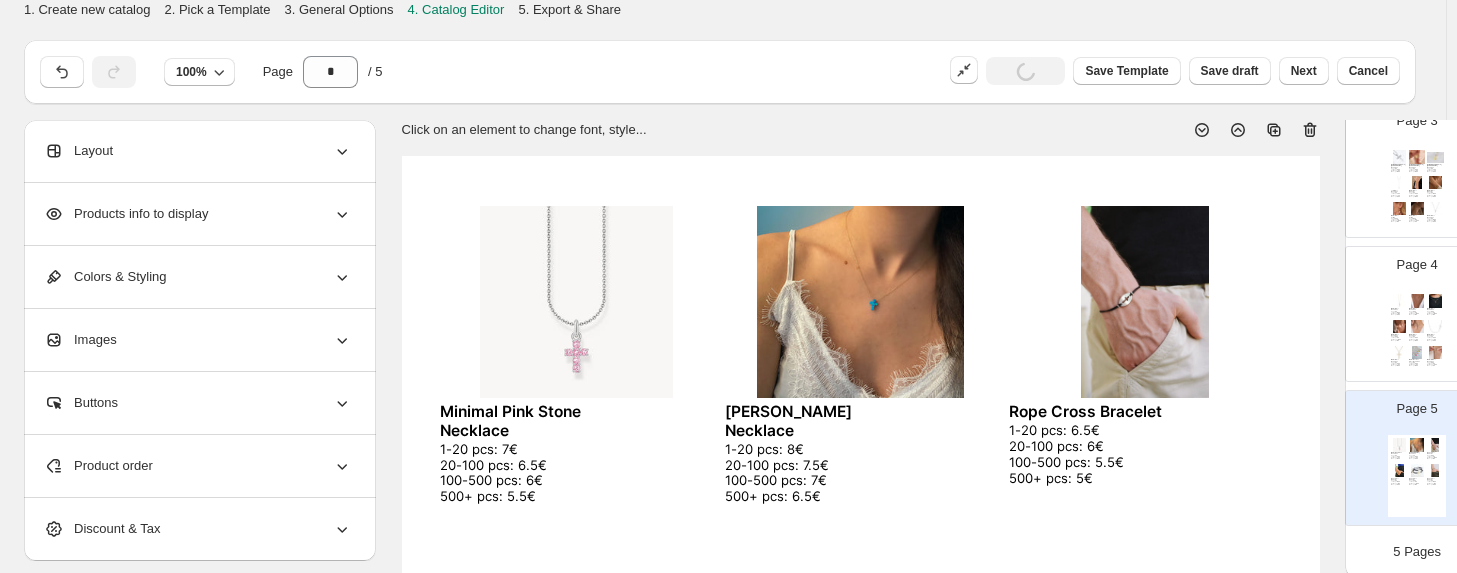 scroll, scrollTop: 384, scrollLeft: 0, axis: vertical 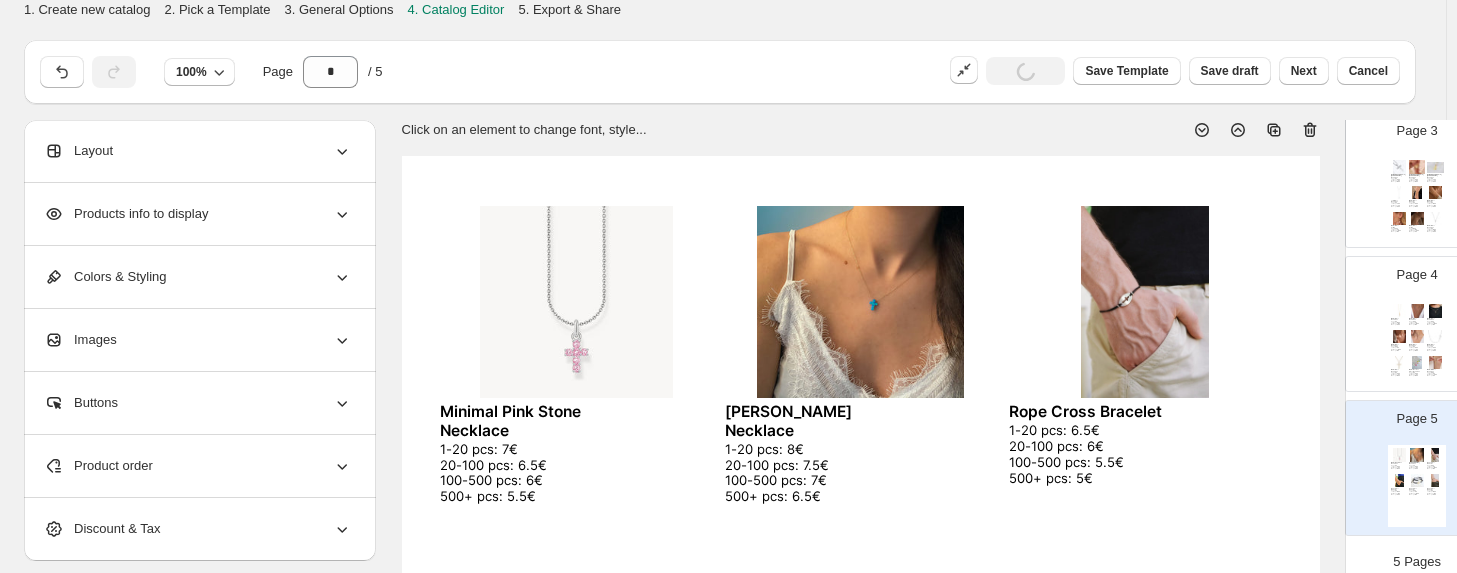 click on "Page 5" at bounding box center [1417, 419] 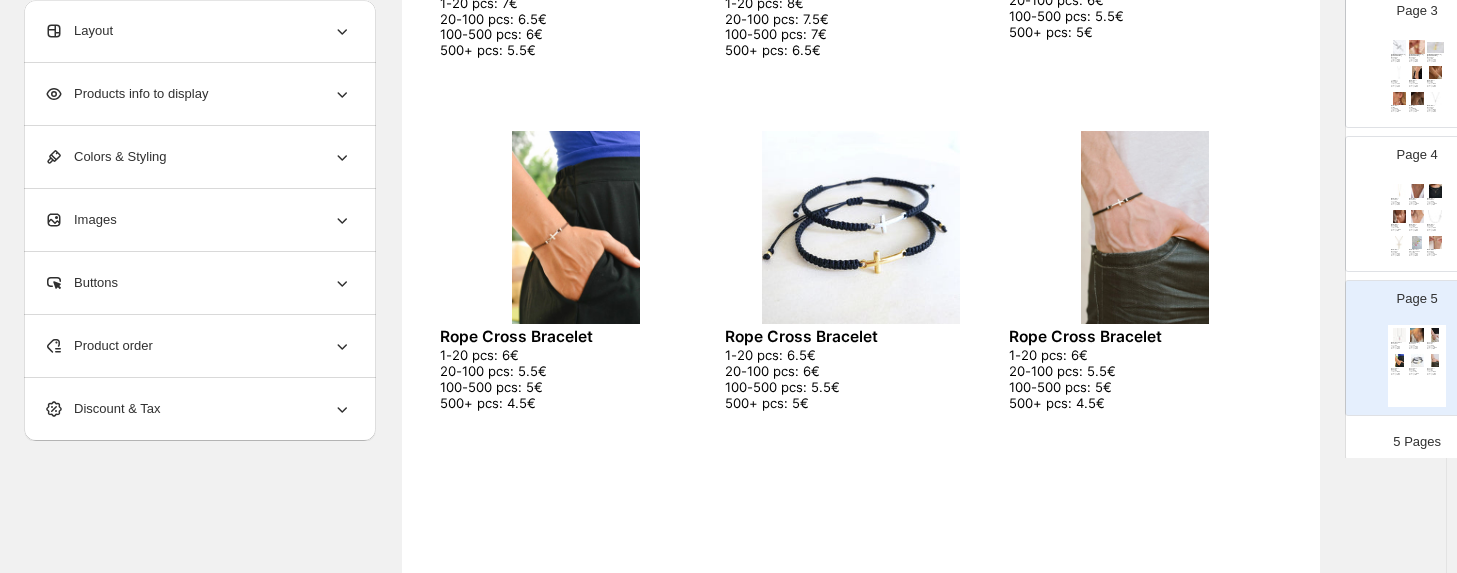 scroll, scrollTop: 0, scrollLeft: 0, axis: both 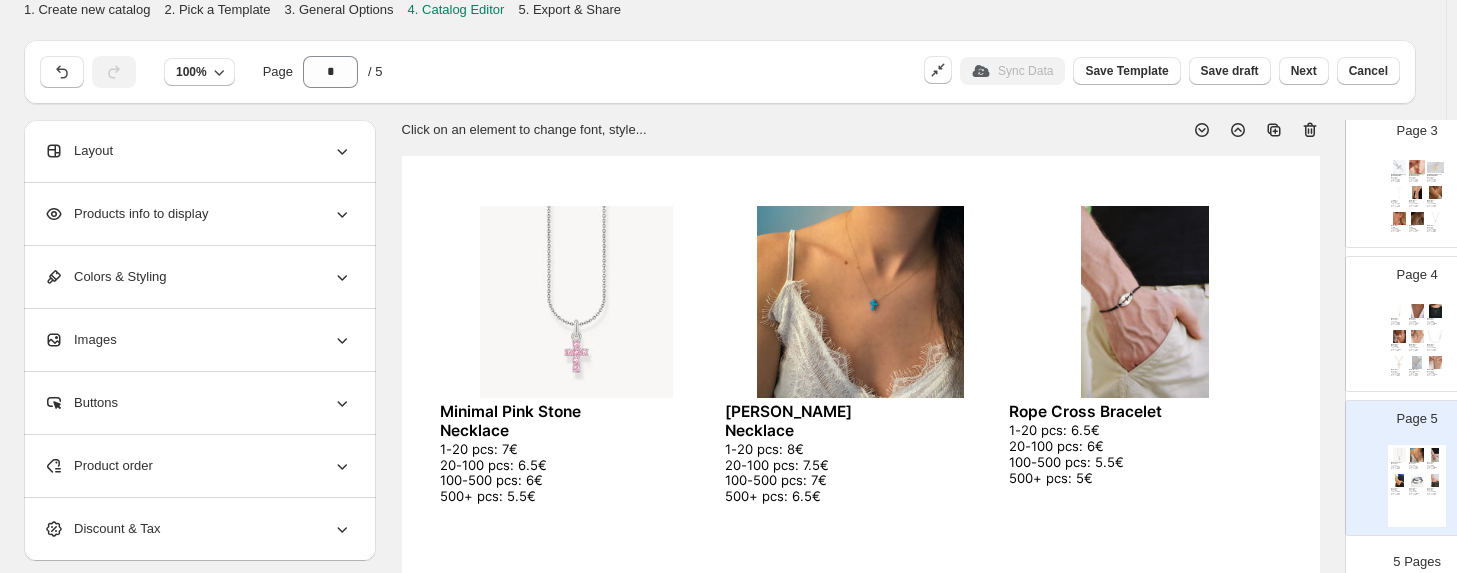 click at bounding box center [1417, 218] 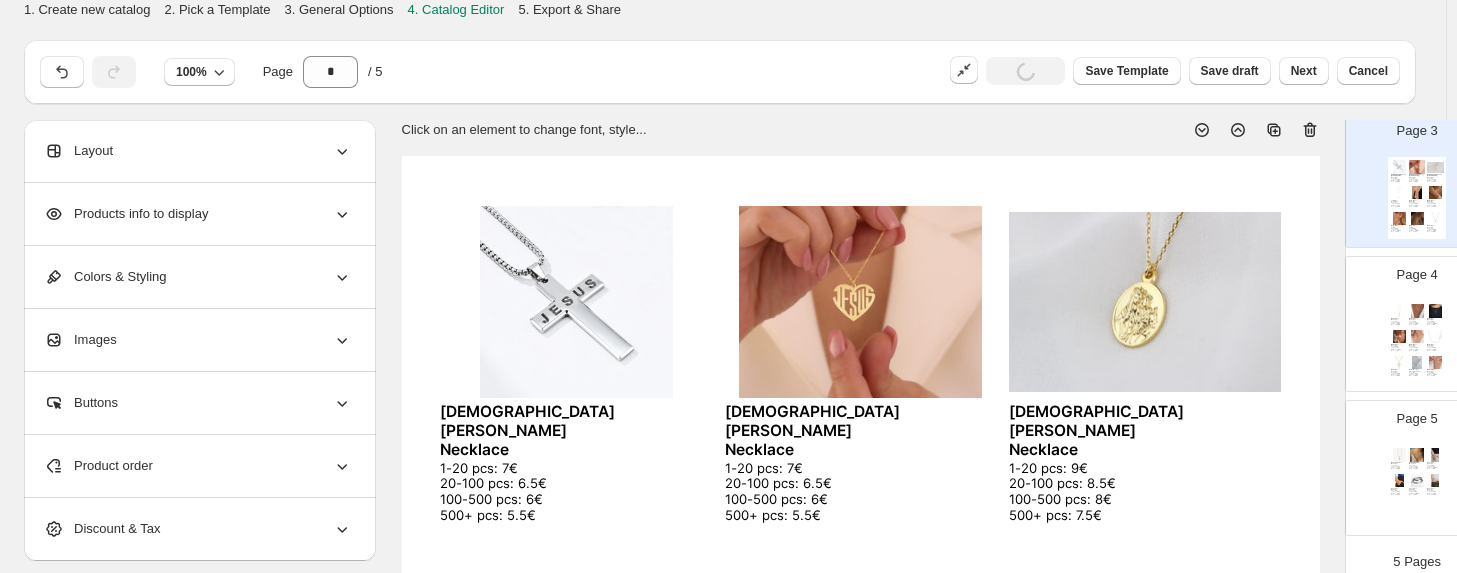 scroll, scrollTop: 0, scrollLeft: 0, axis: both 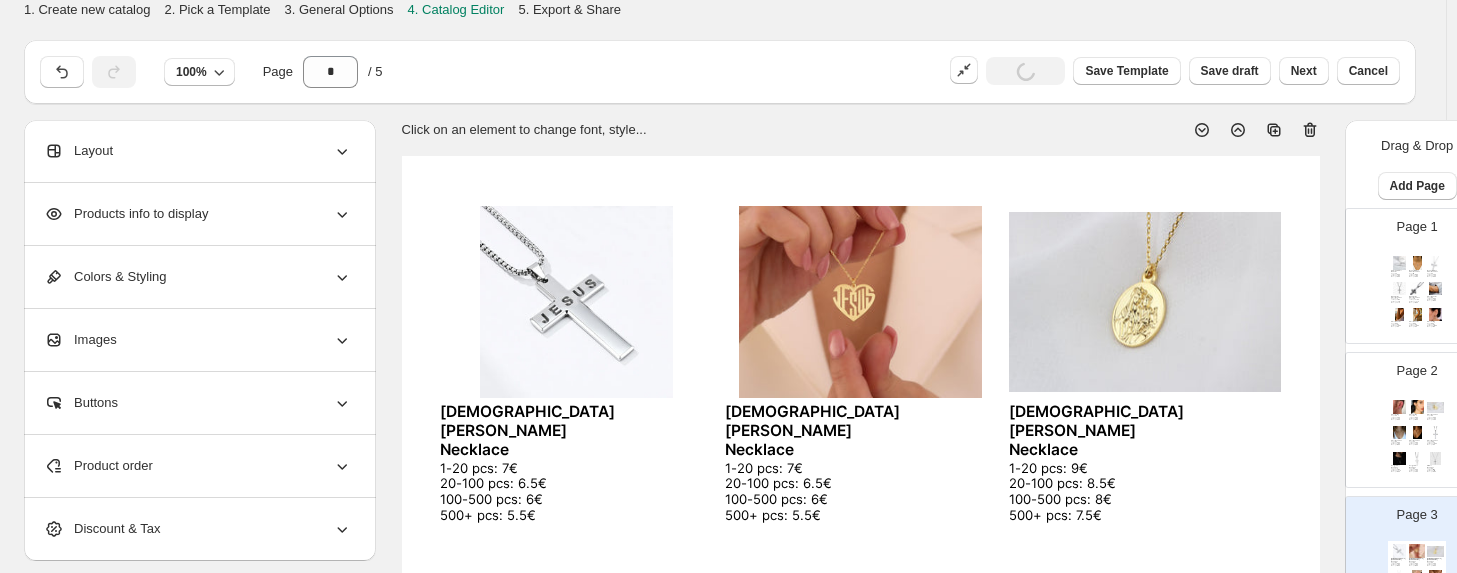 click at bounding box center [1417, 262] 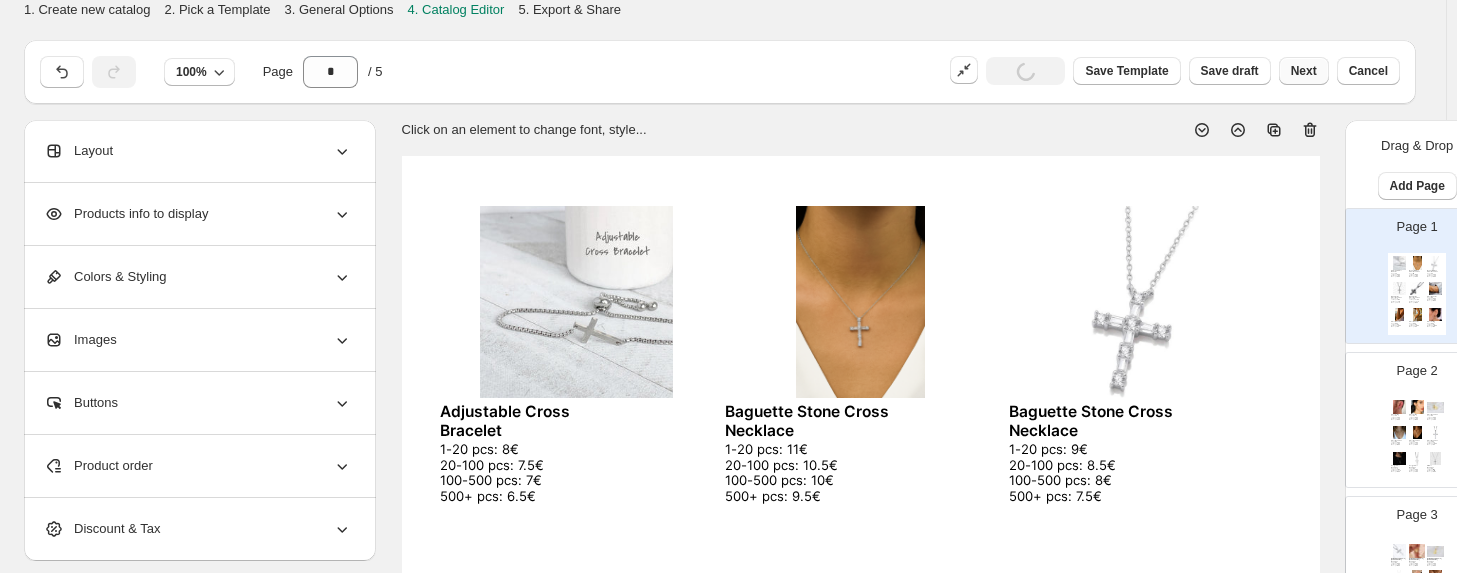 click on "Next" at bounding box center [1304, 71] 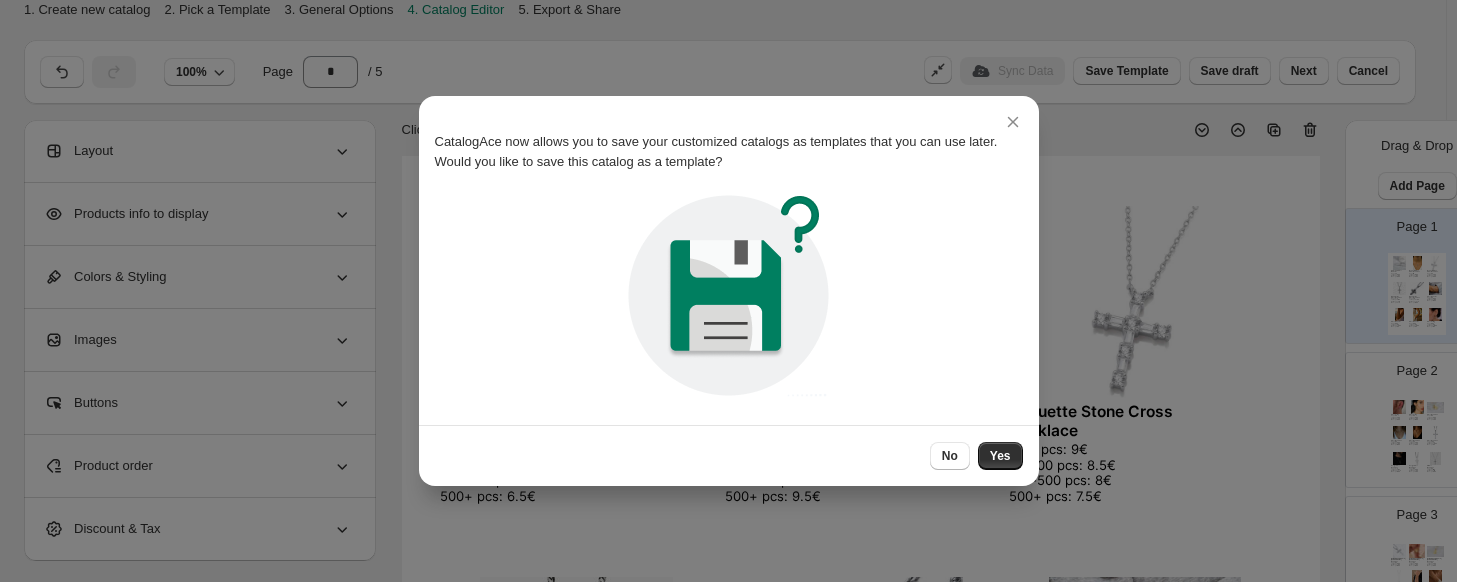 drag, startPoint x: 1003, startPoint y: 440, endPoint x: 962, endPoint y: 295, distance: 150.6851 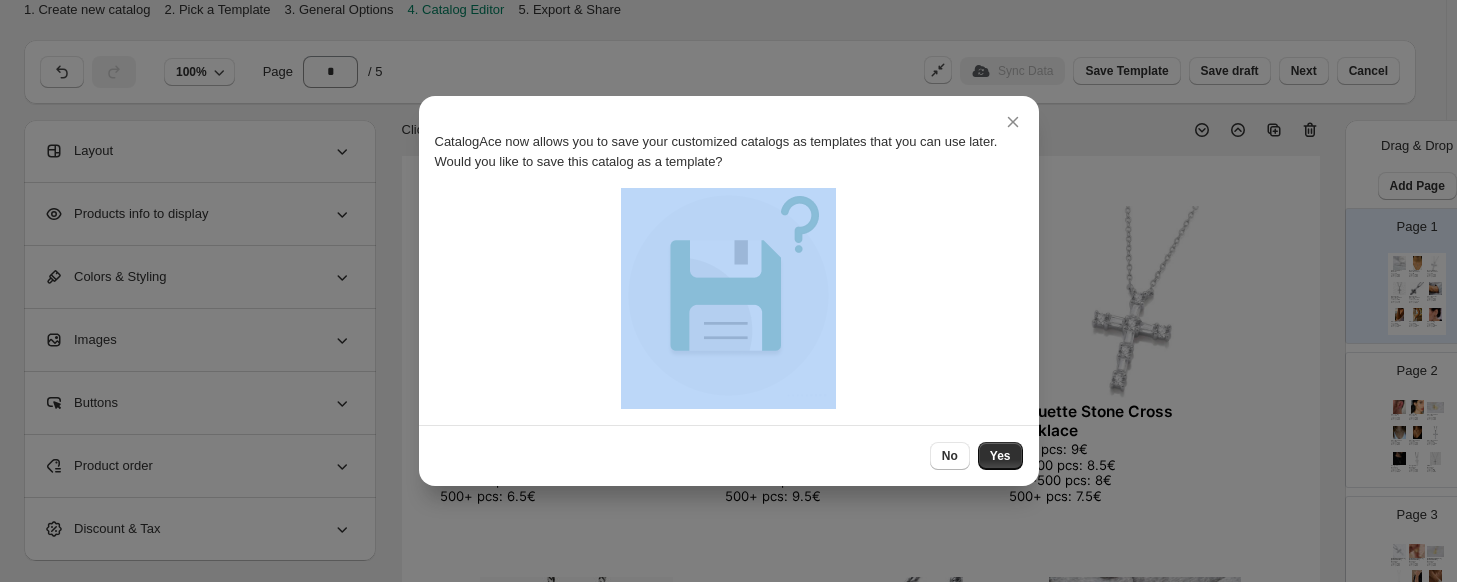 drag, startPoint x: 728, startPoint y: 162, endPoint x: 406, endPoint y: 130, distance: 323.58615 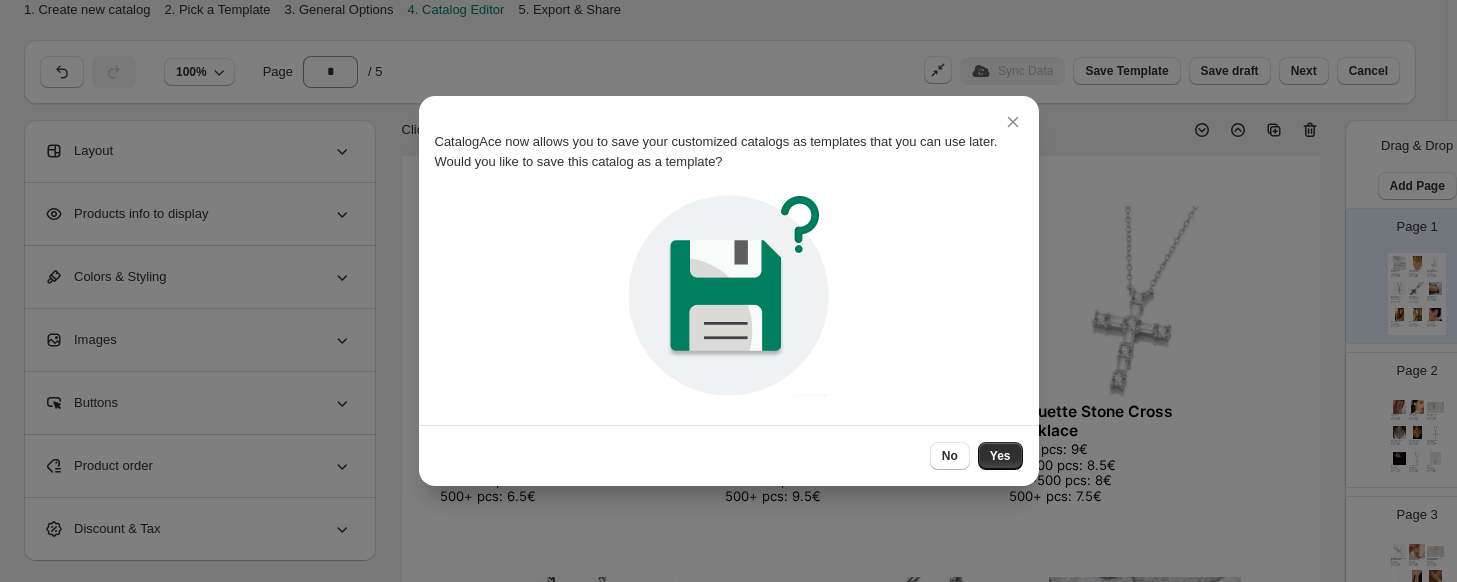 click on "CatalogAce now allows you to save your customized catalogs as templates that you can use later. Would you like to save this catalog as a template?" at bounding box center [729, 152] 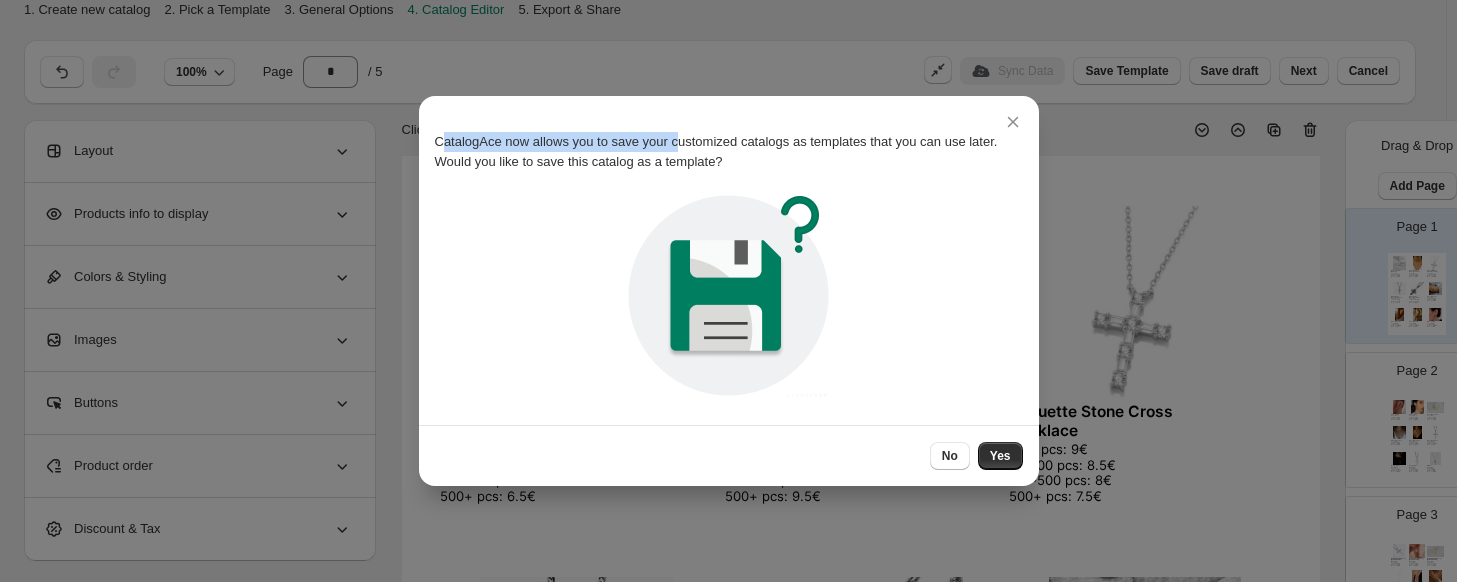 drag, startPoint x: 439, startPoint y: 140, endPoint x: 677, endPoint y: 152, distance: 238.30232 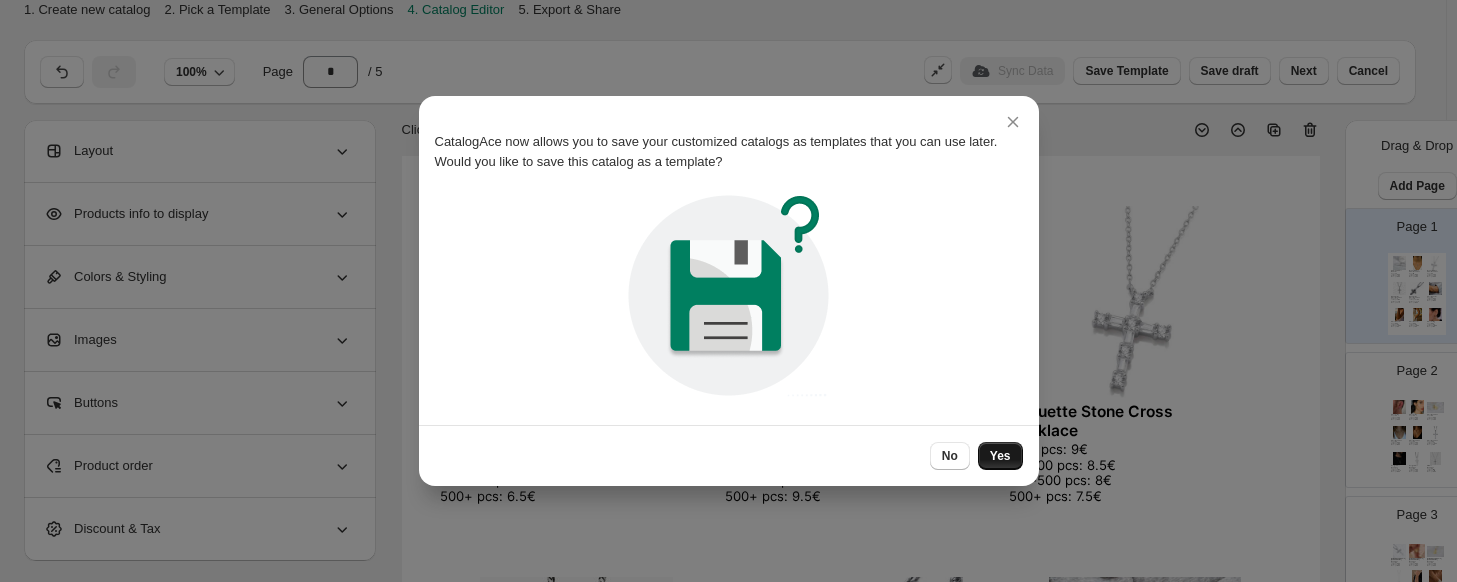 click on "Yes" at bounding box center [1000, 456] 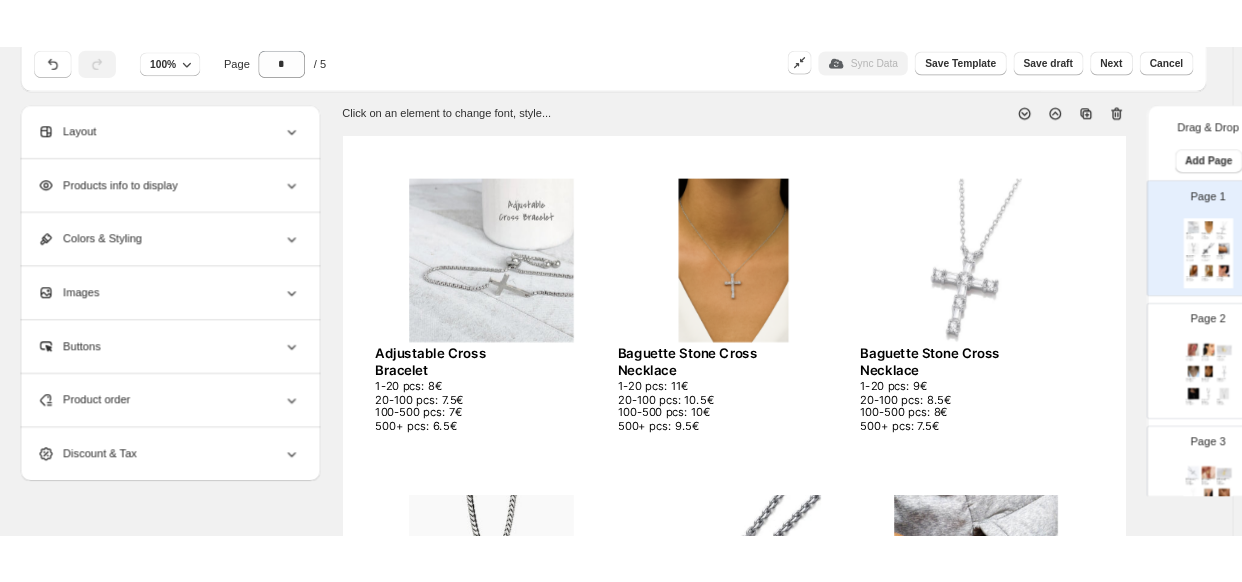 scroll, scrollTop: 0, scrollLeft: 0, axis: both 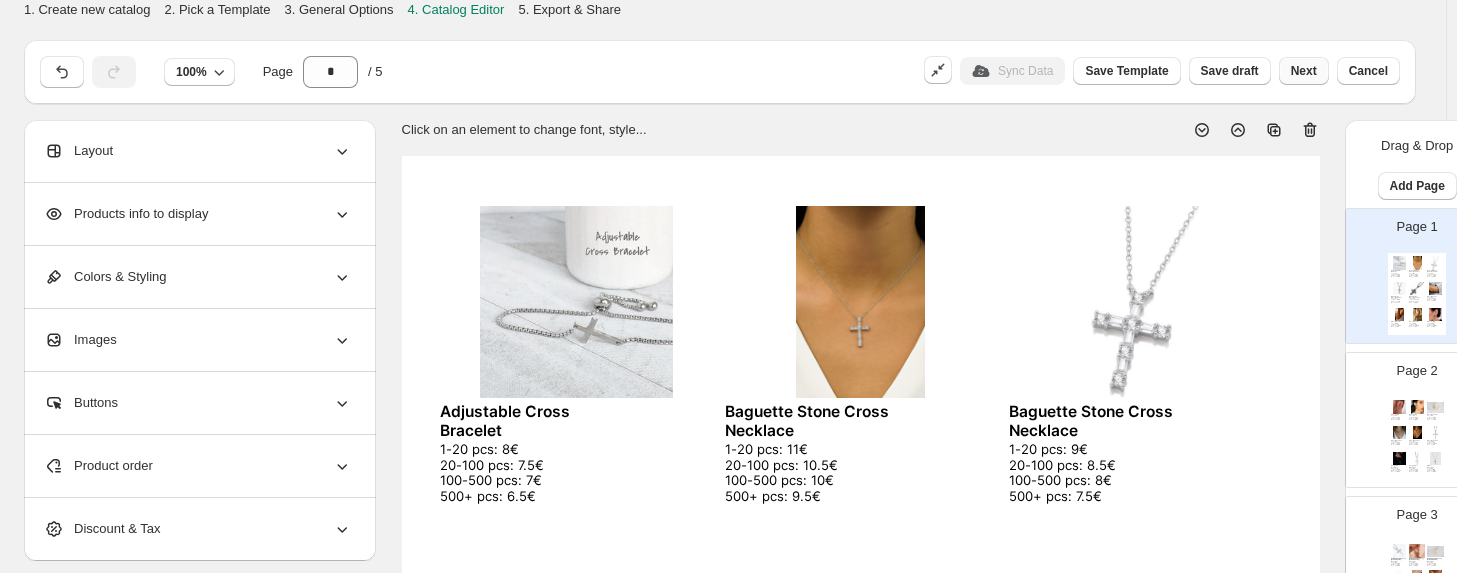 click on "Next" at bounding box center [1304, 71] 